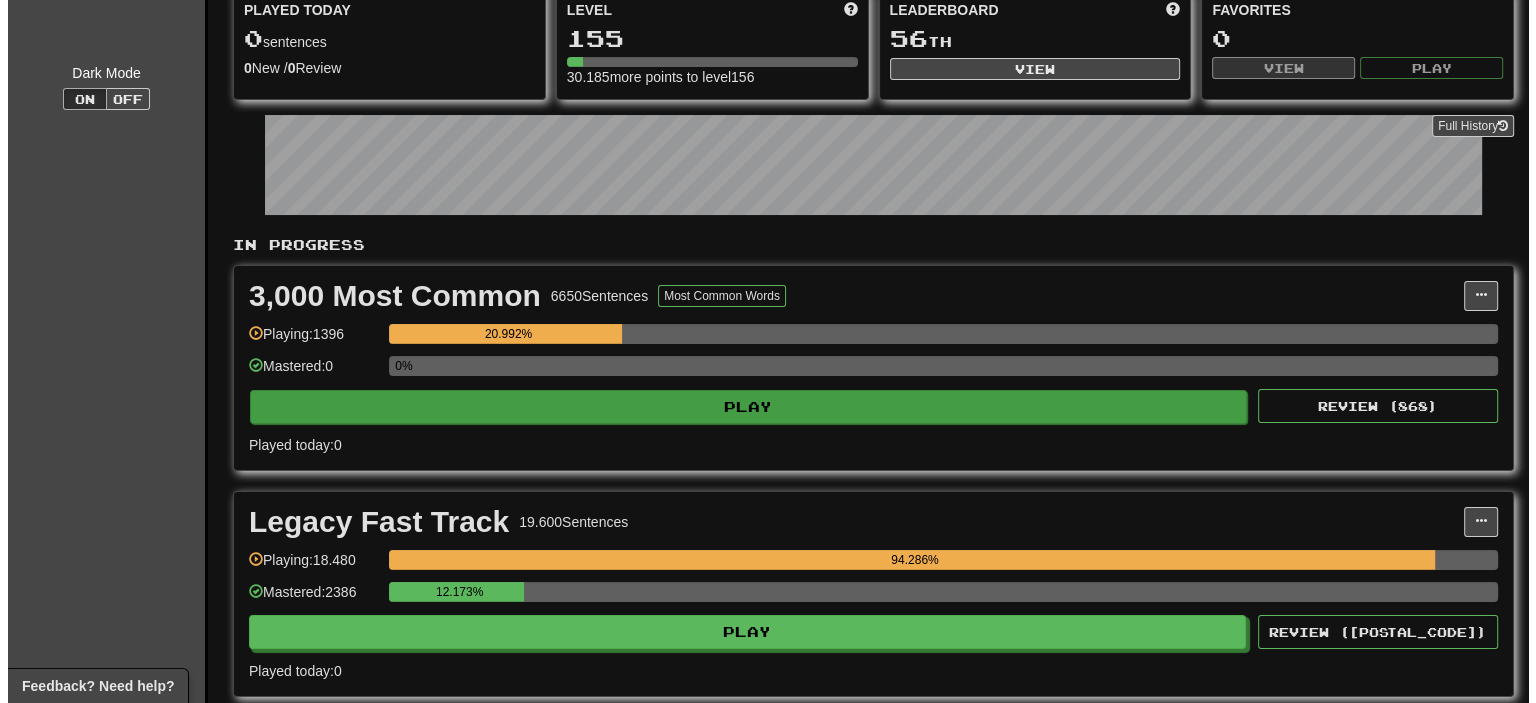 scroll, scrollTop: 200, scrollLeft: 0, axis: vertical 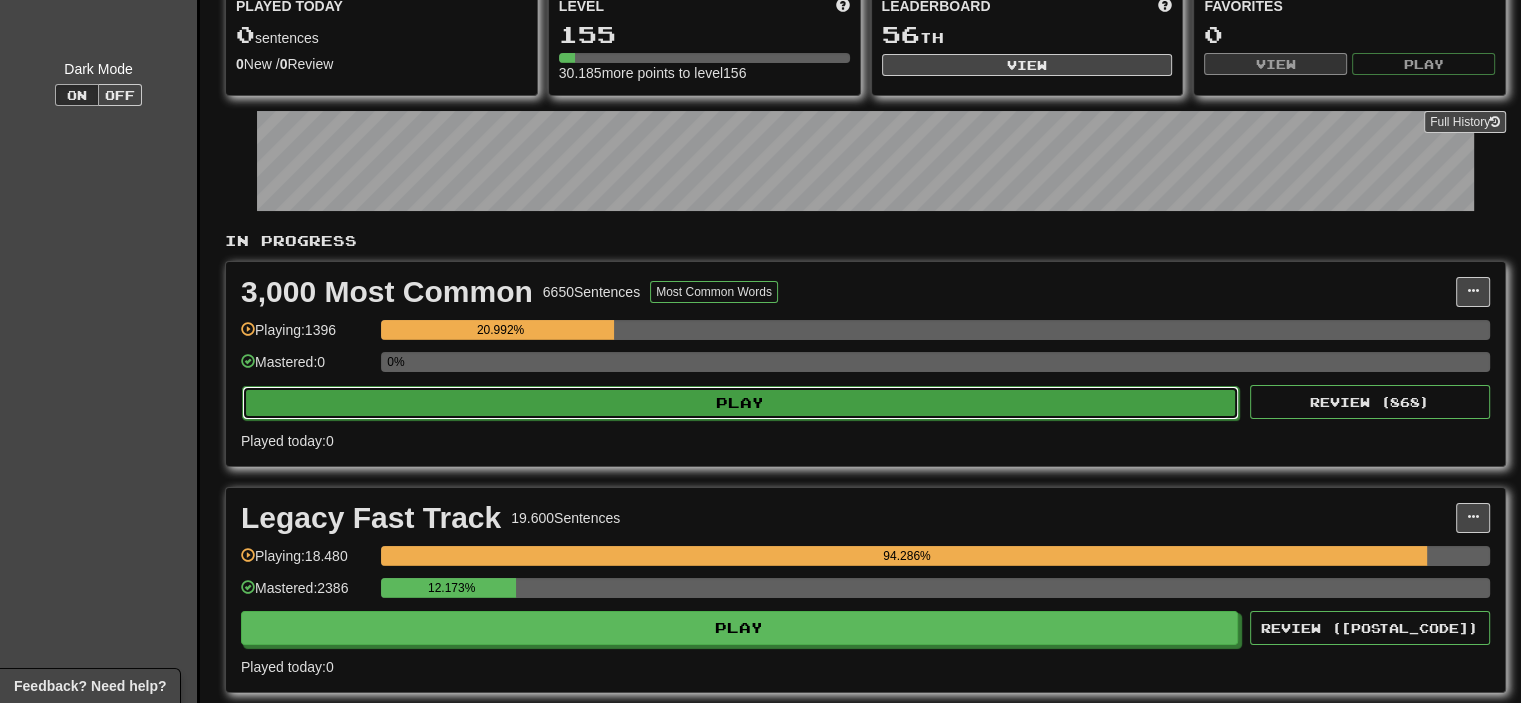 click on "Play" at bounding box center [740, 403] 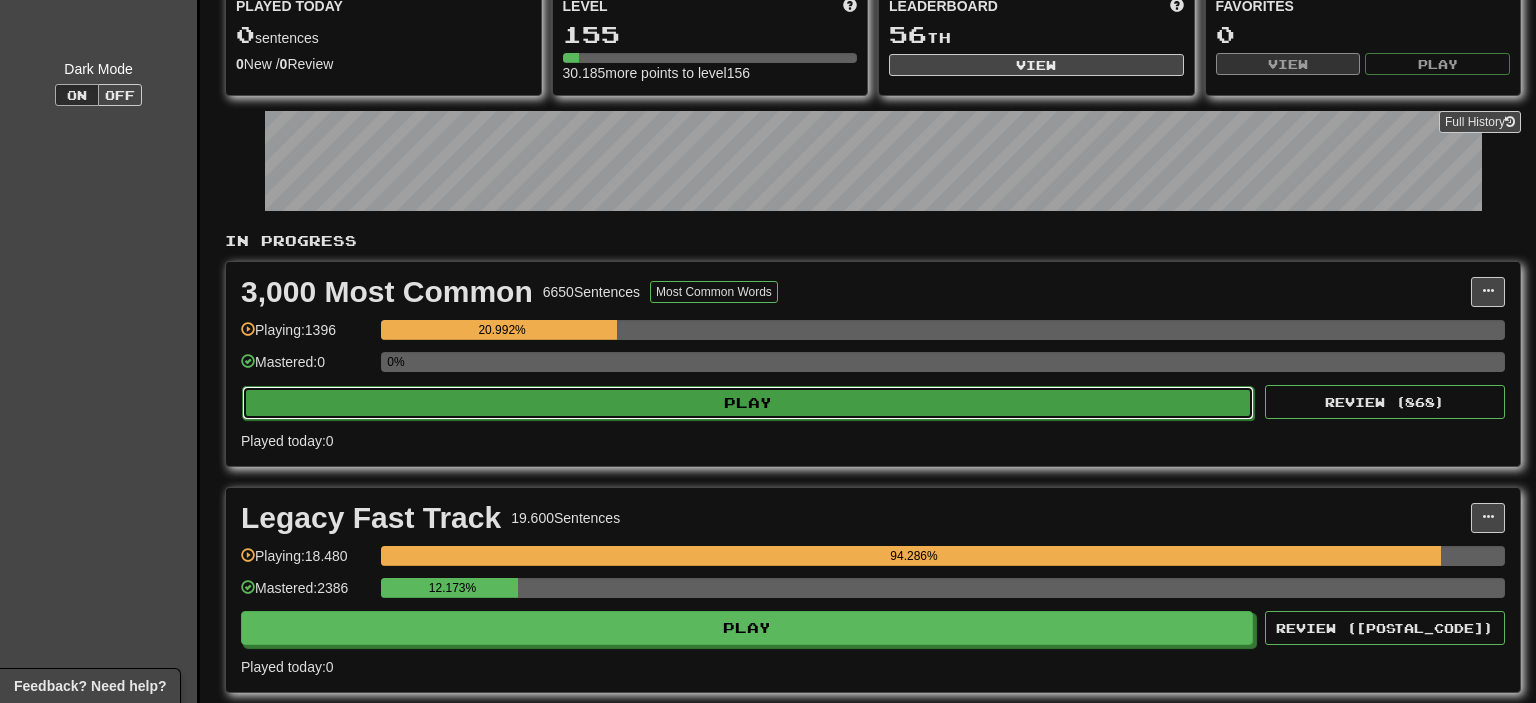 select on "**" 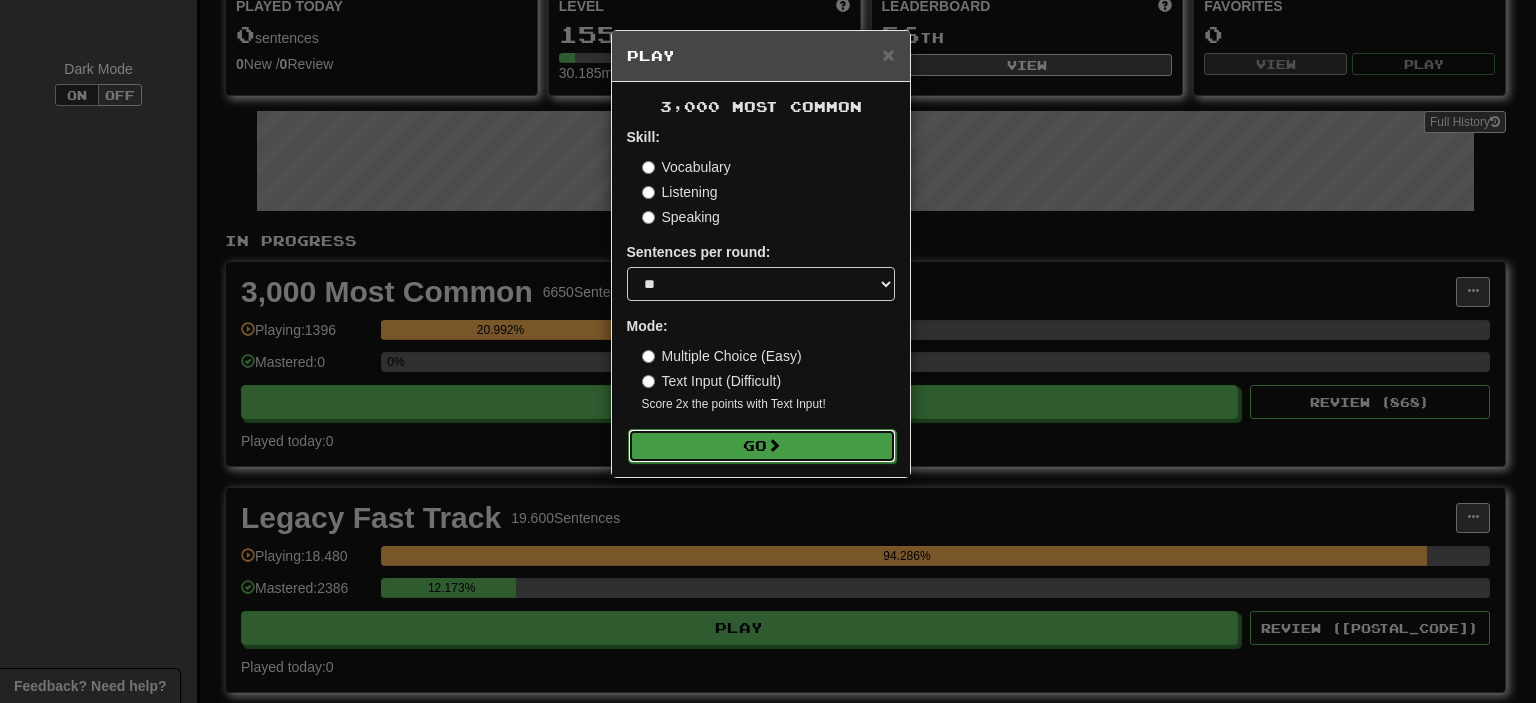 click on "Go" at bounding box center [762, 446] 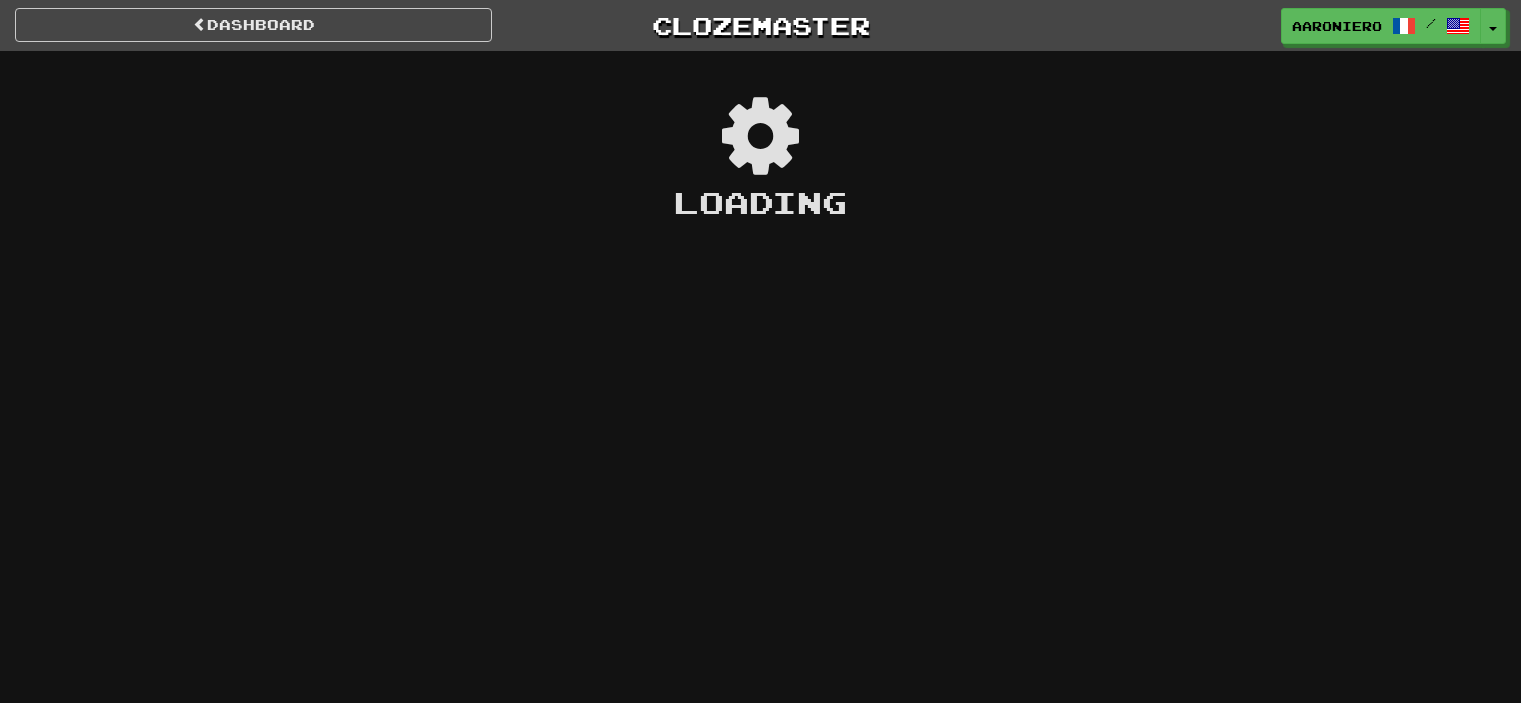 scroll, scrollTop: 0, scrollLeft: 0, axis: both 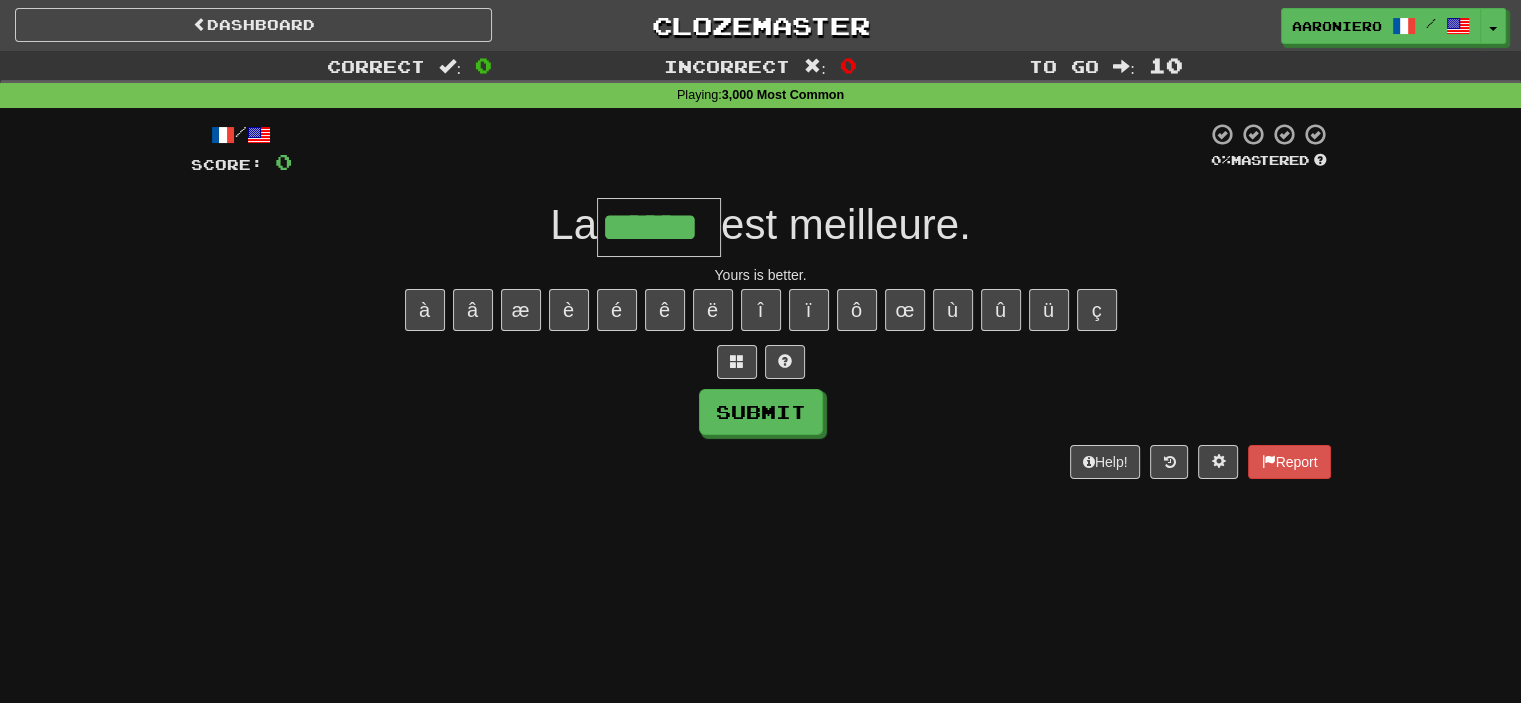 type on "******" 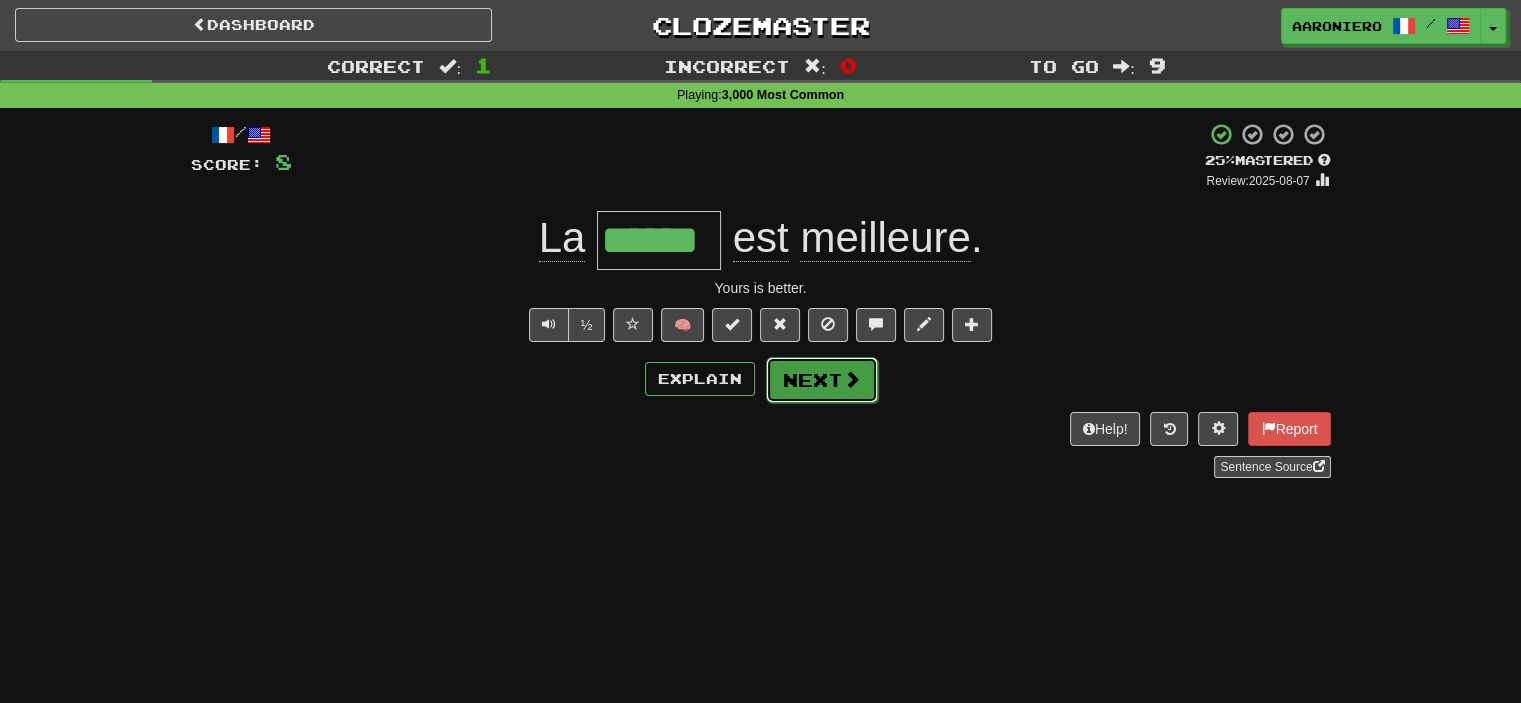 click on "Next" at bounding box center [822, 380] 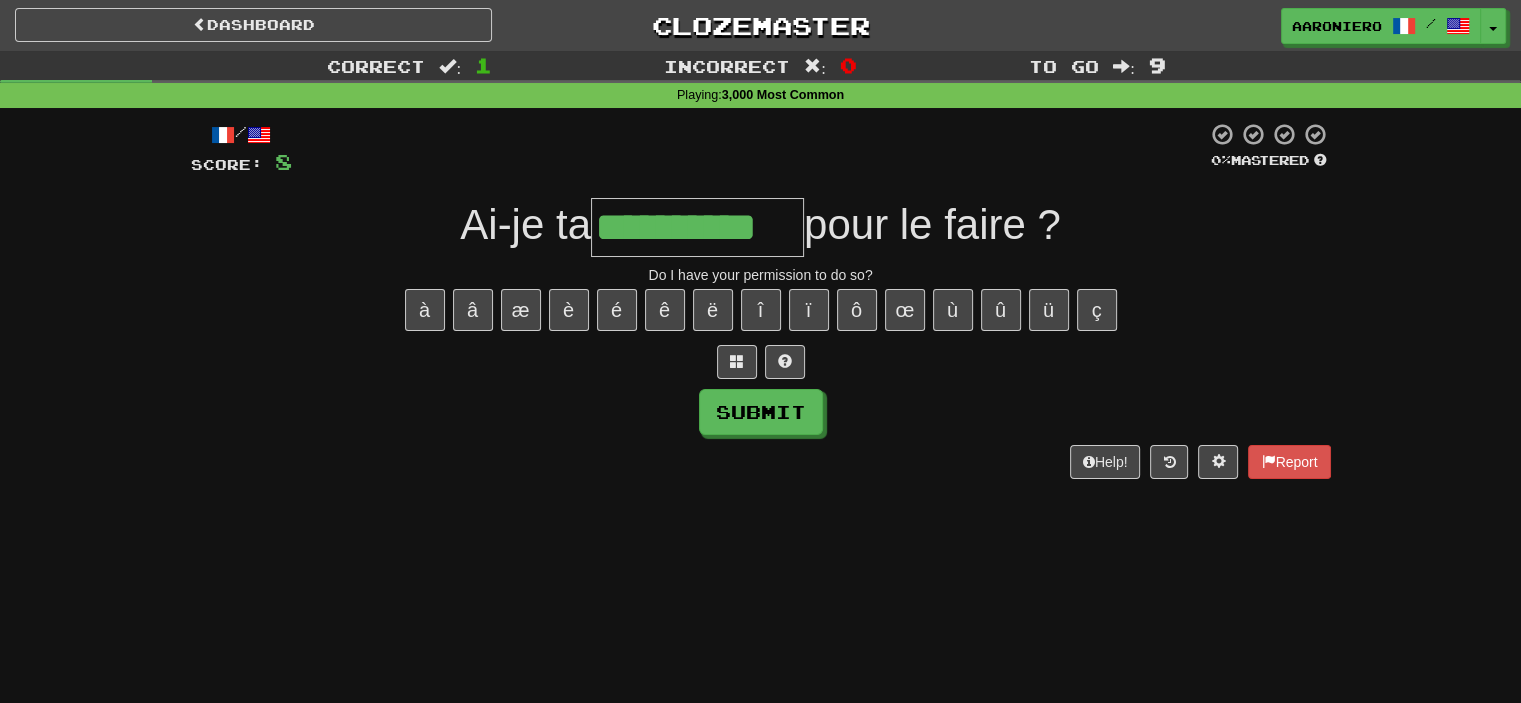 type on "**********" 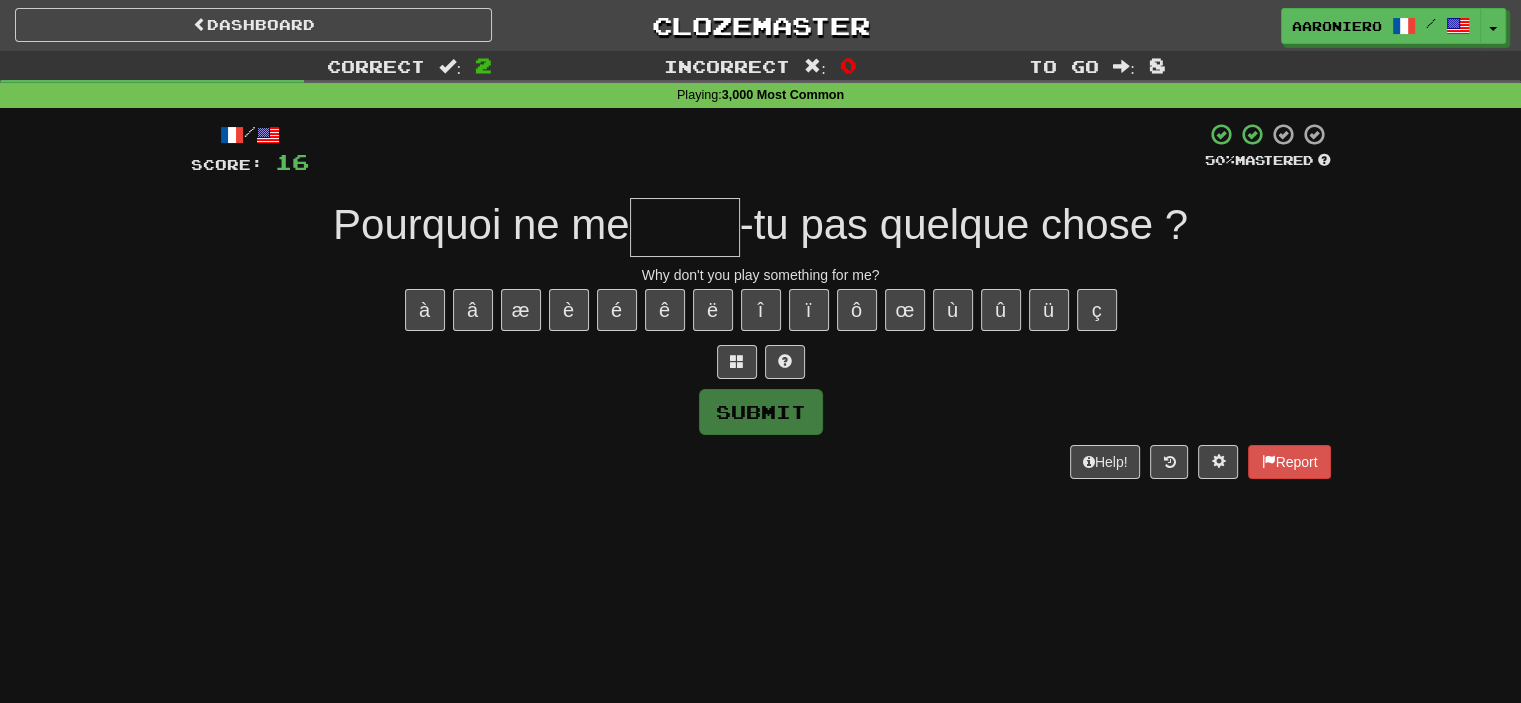 paste on "*" 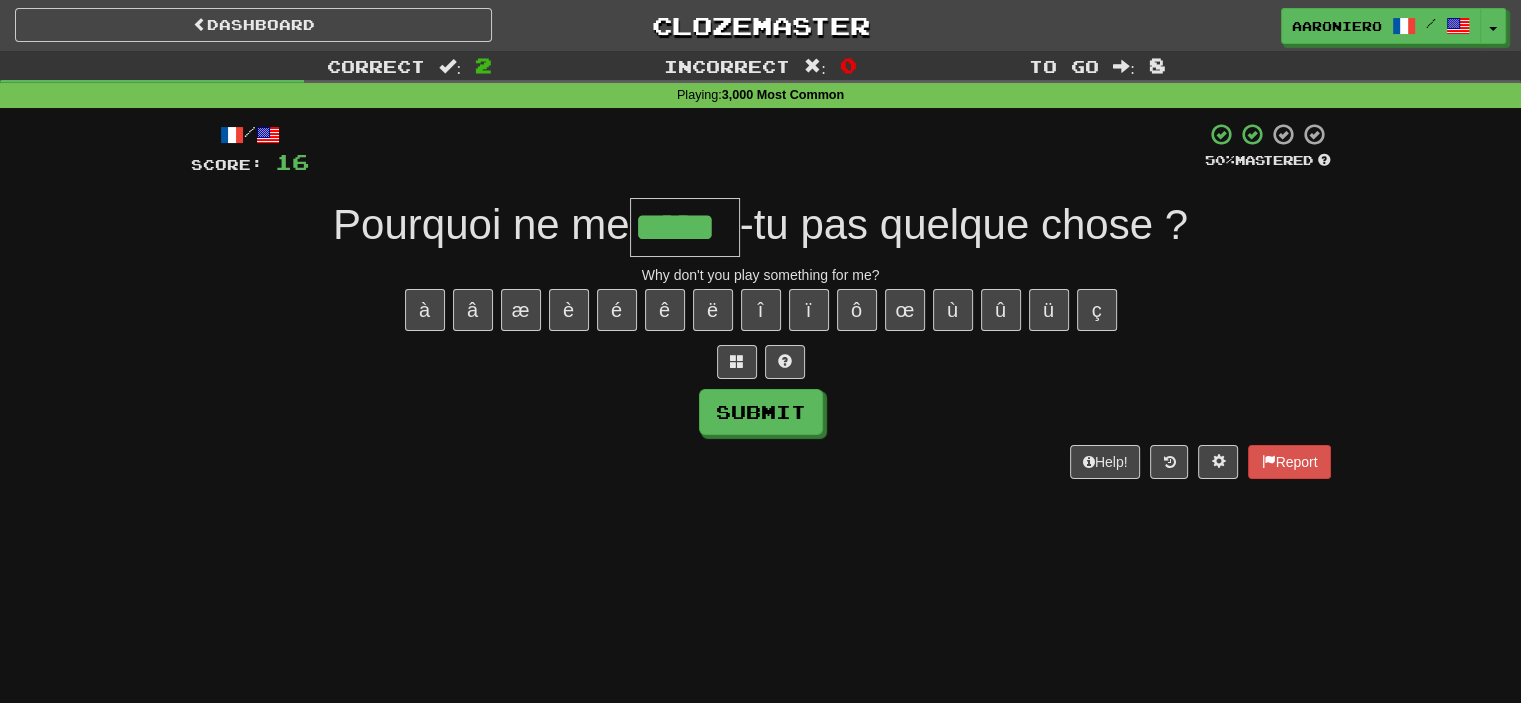 type on "*****" 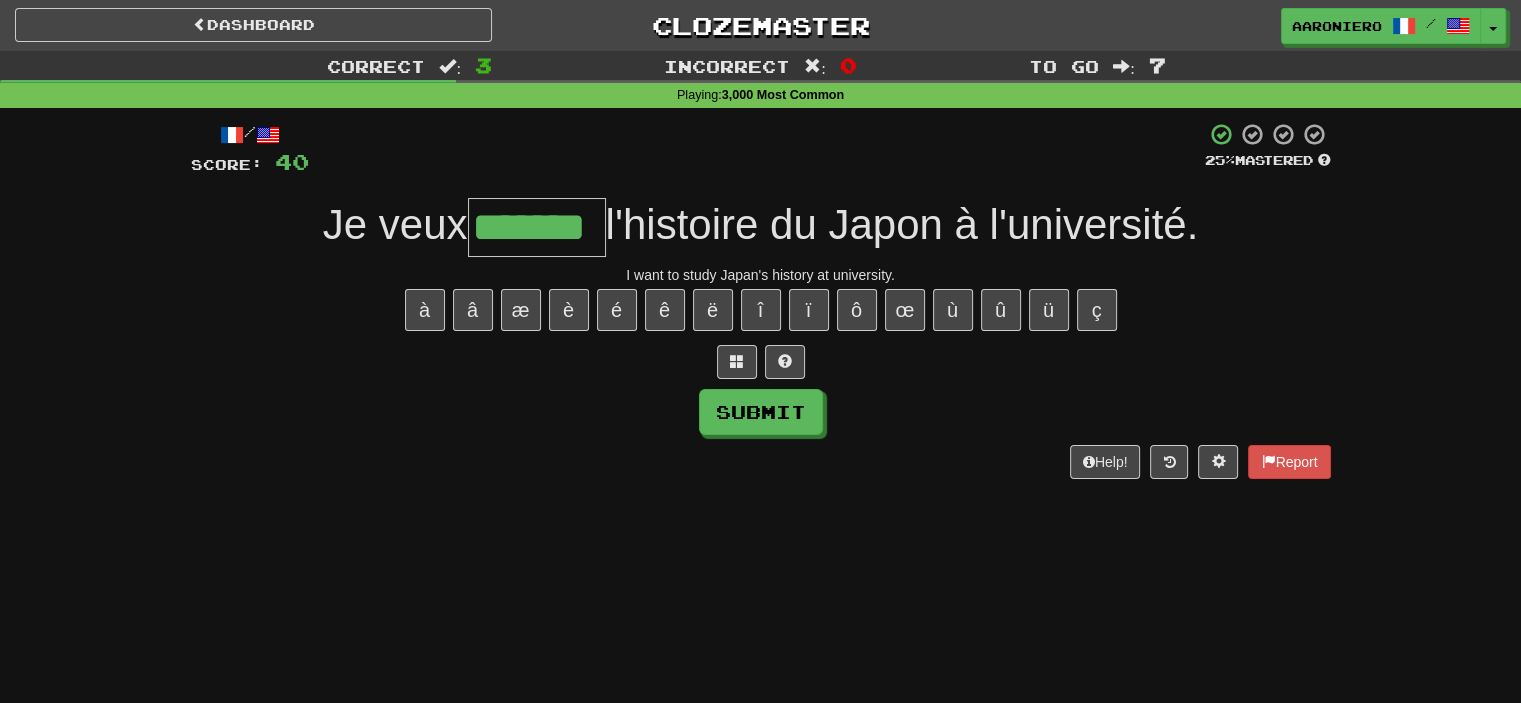type on "*******" 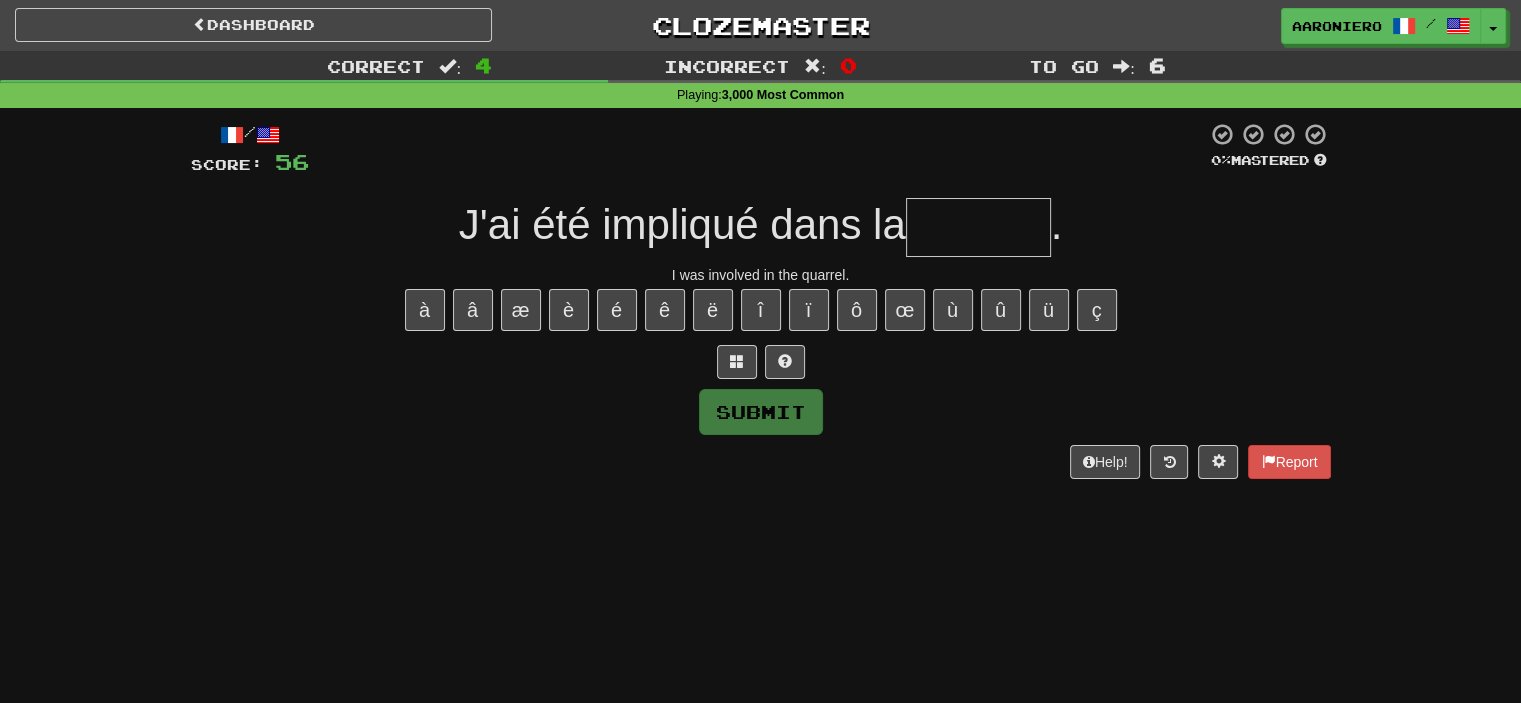 type on "*" 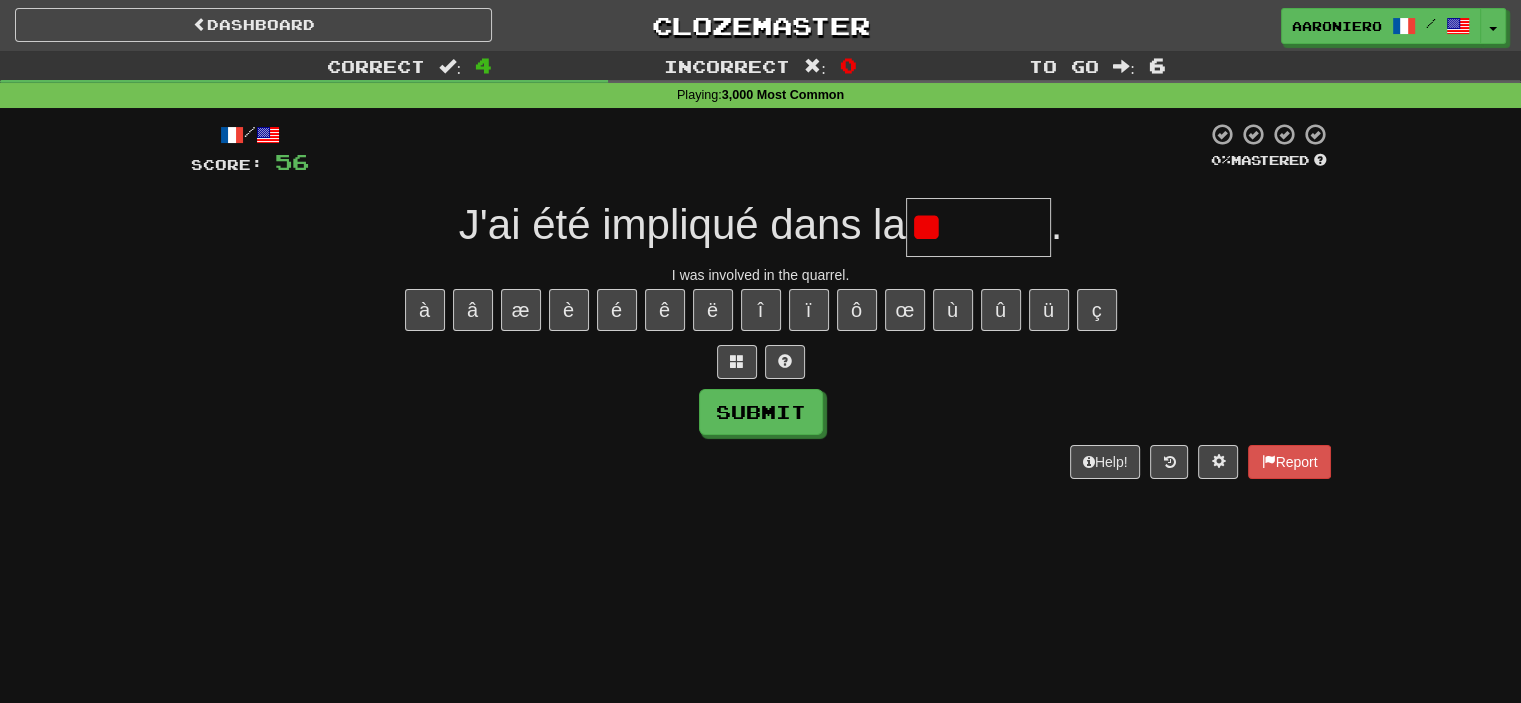 type on "*" 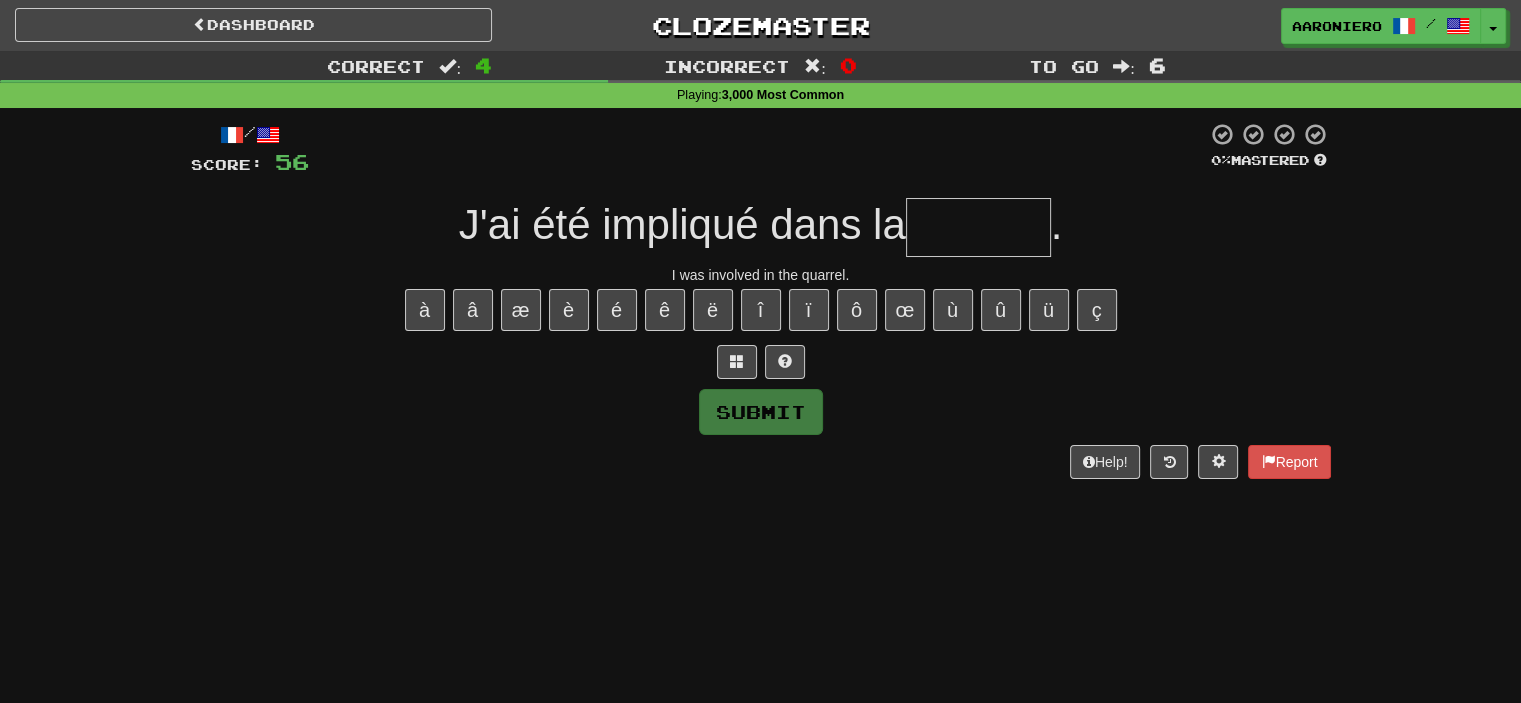 type on "*" 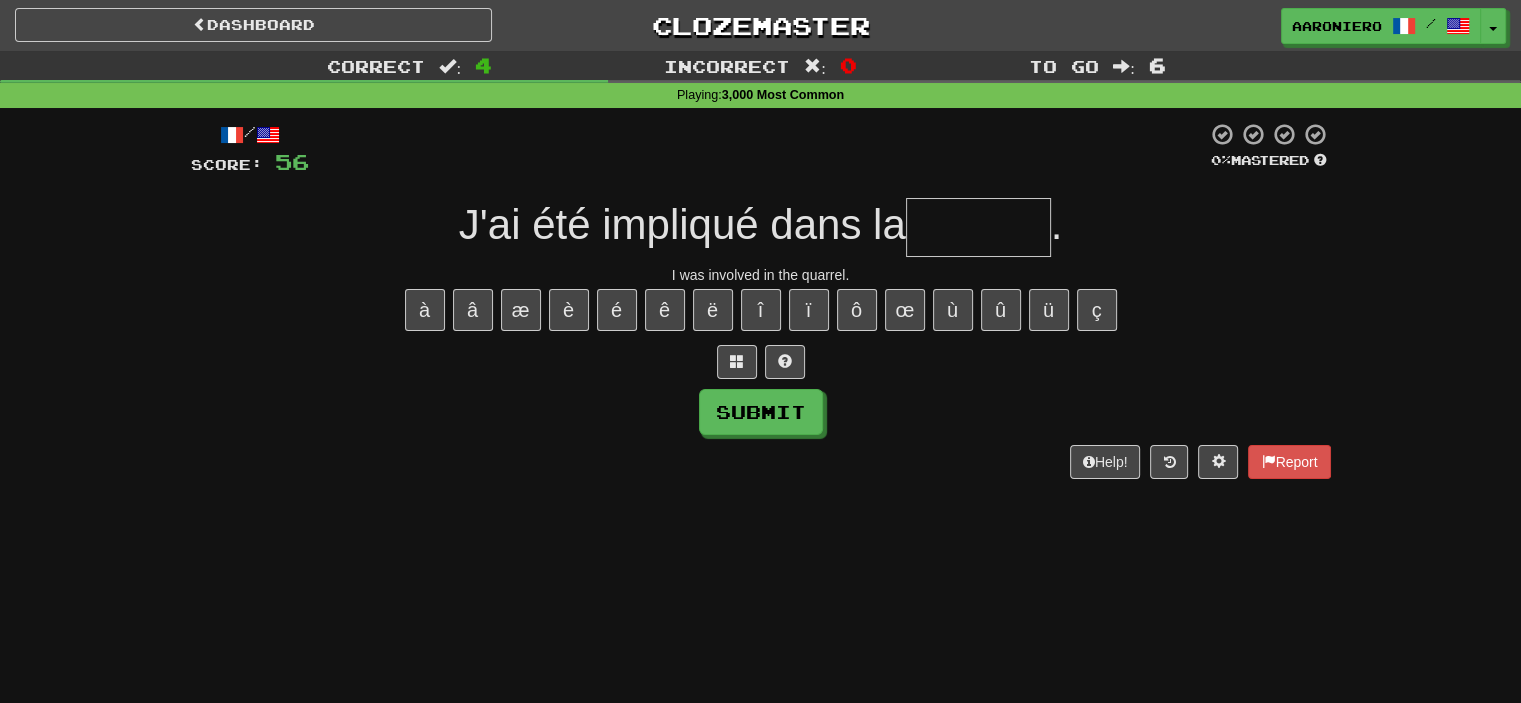 type on "*" 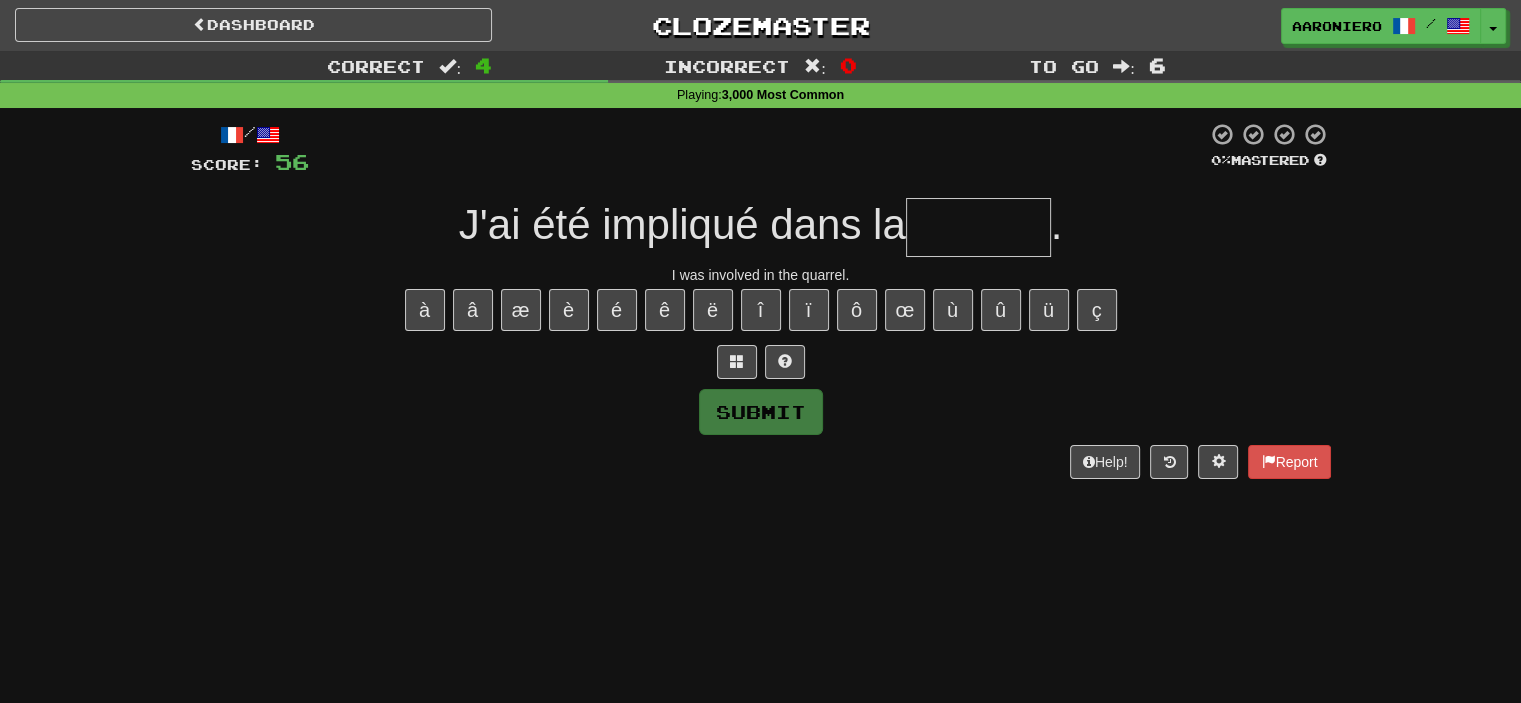 type on "*" 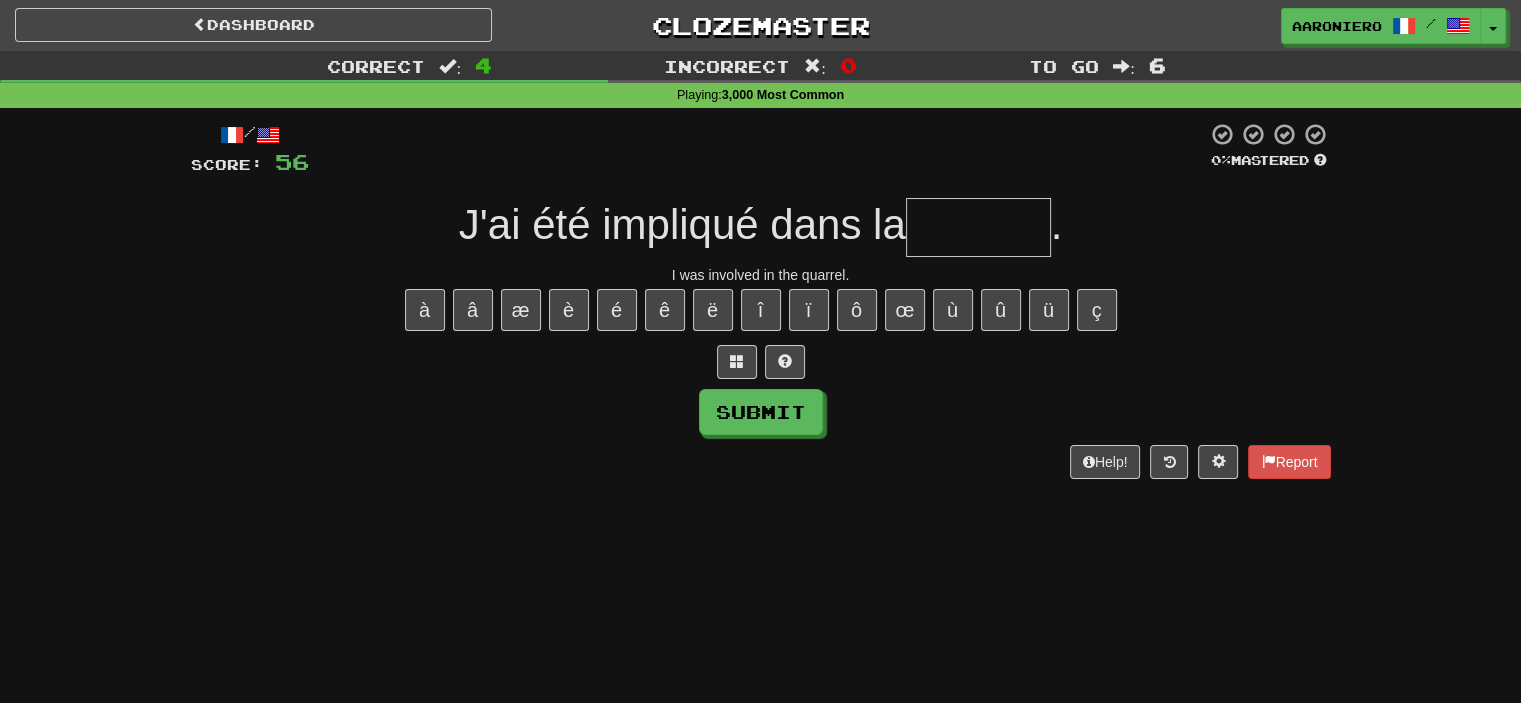 type on "*" 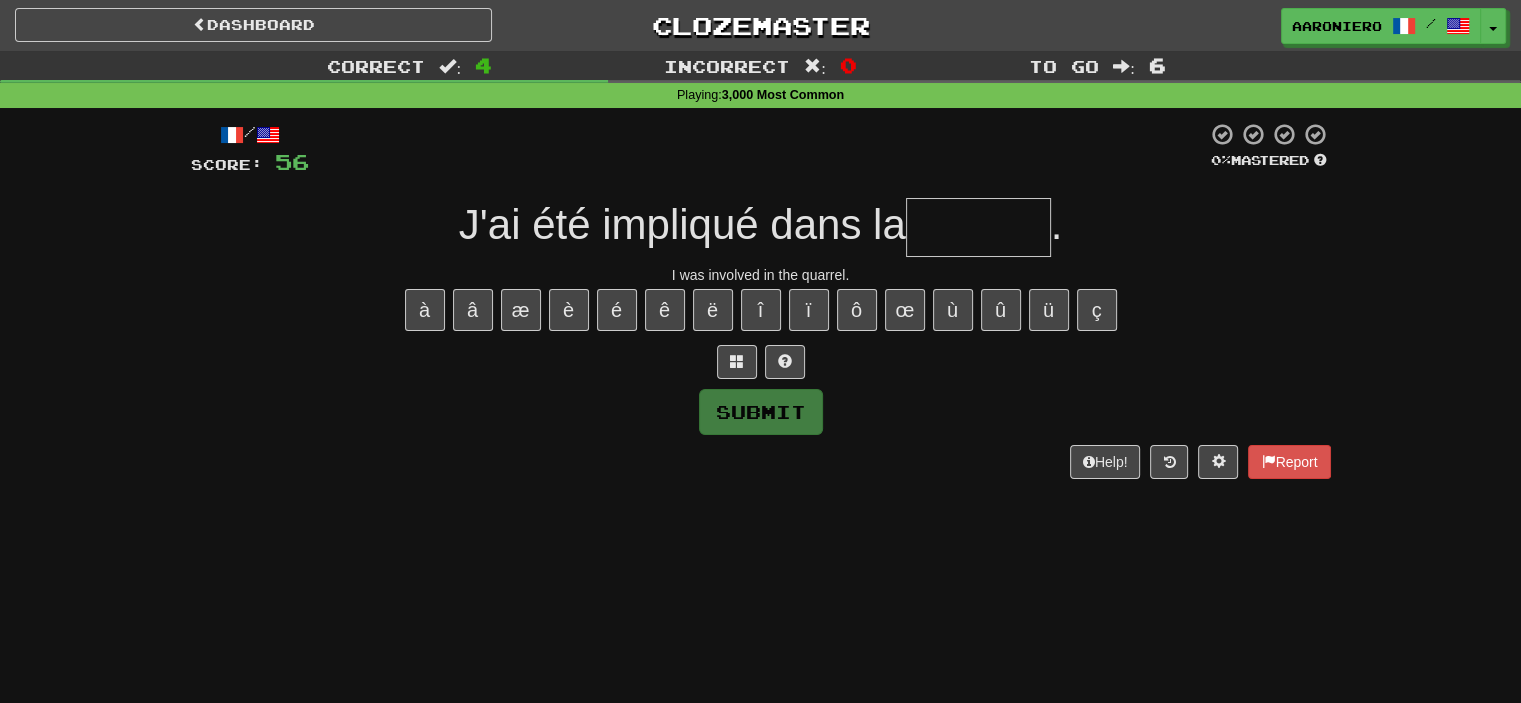 type on "*" 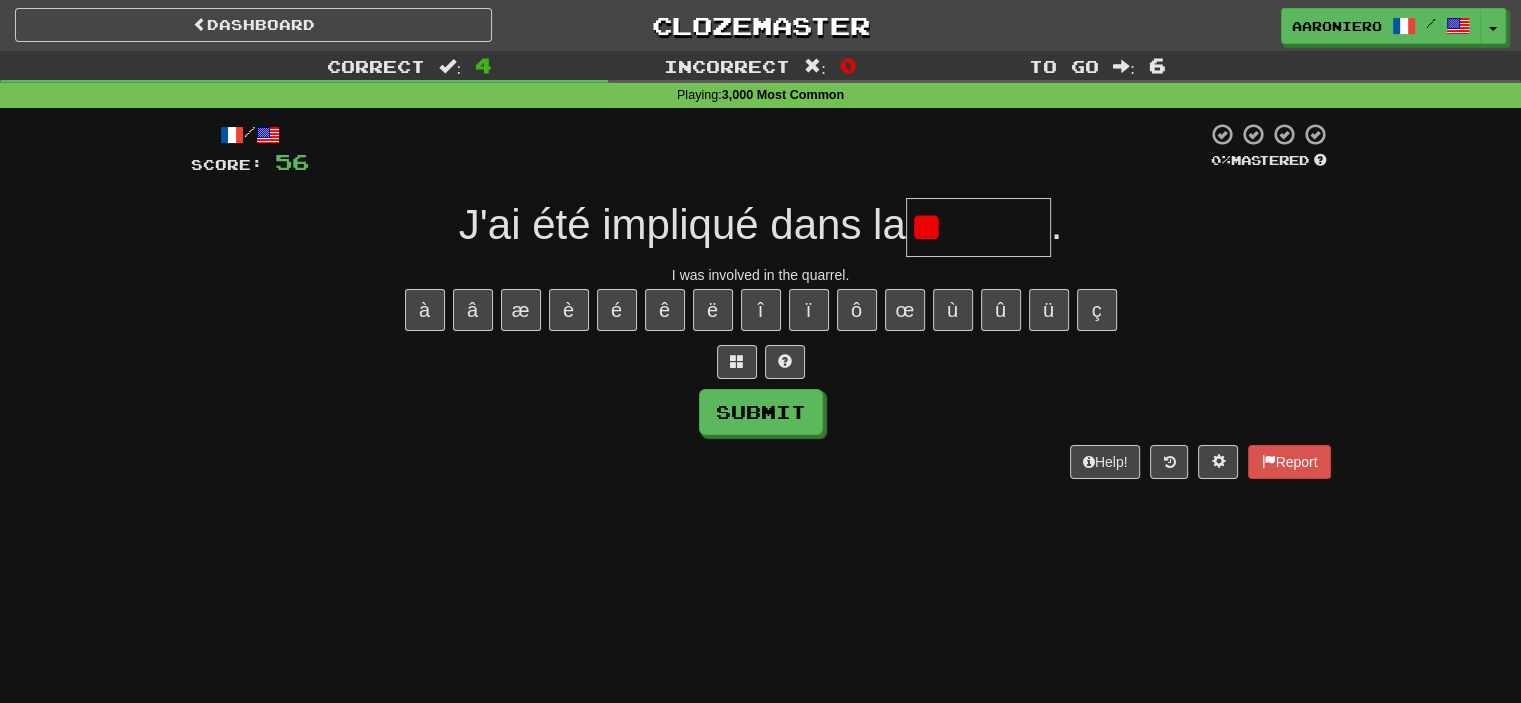 type on "*" 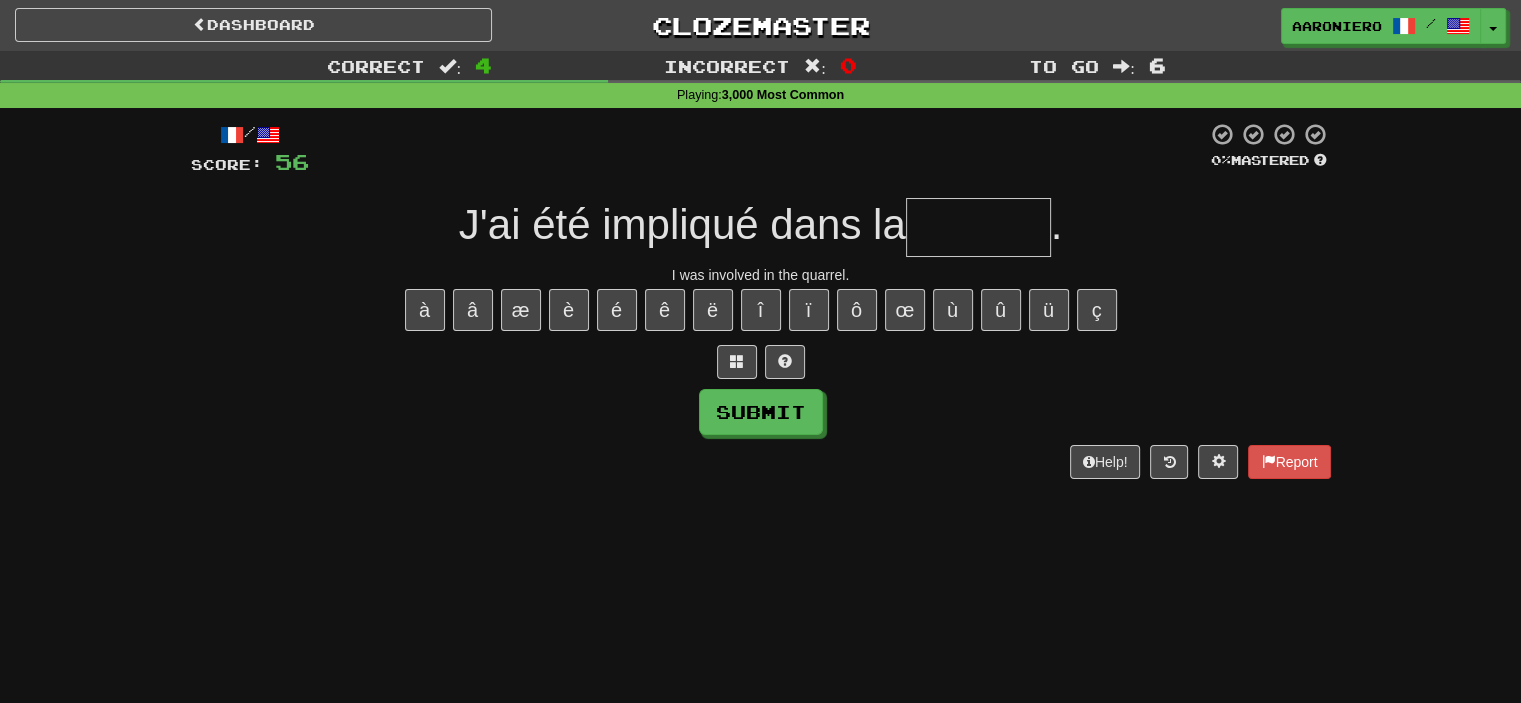 type on "*" 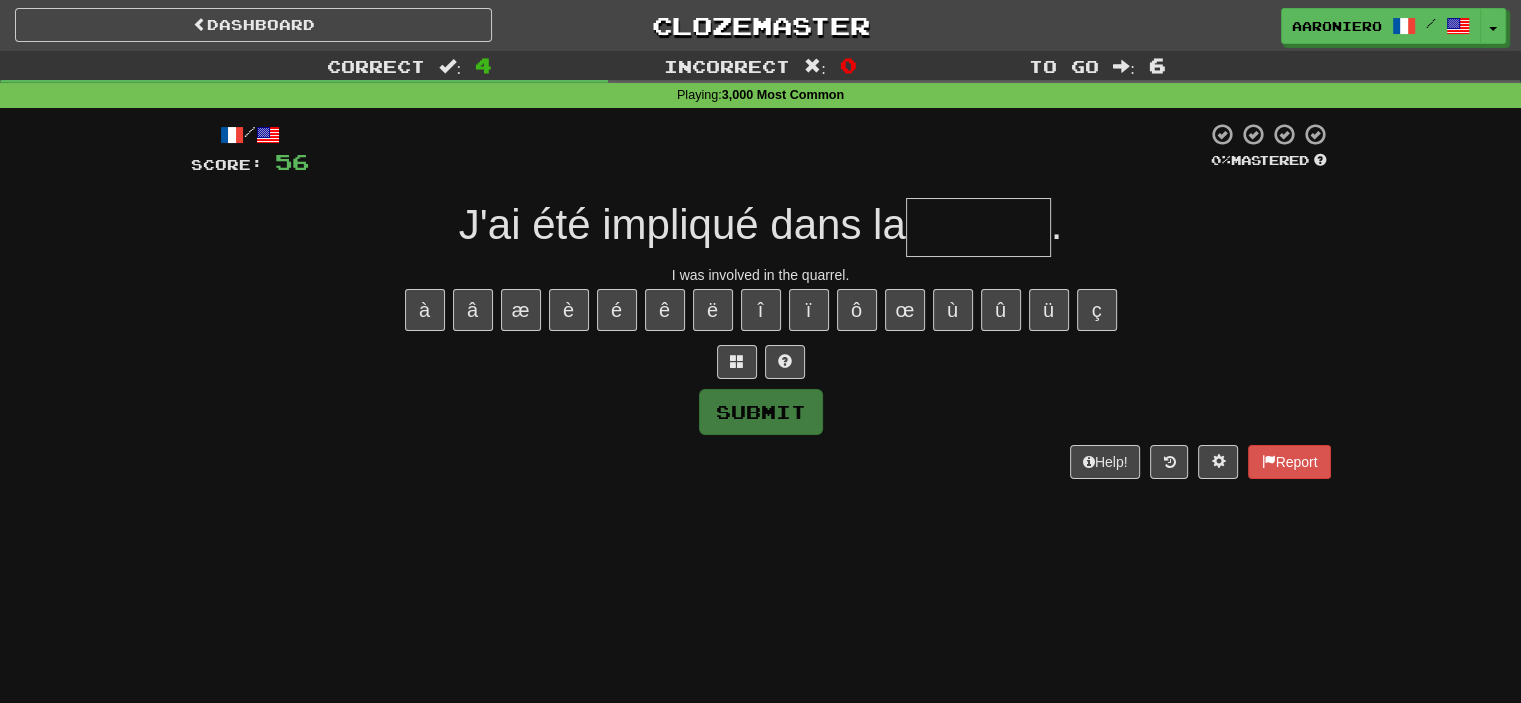 type on "*" 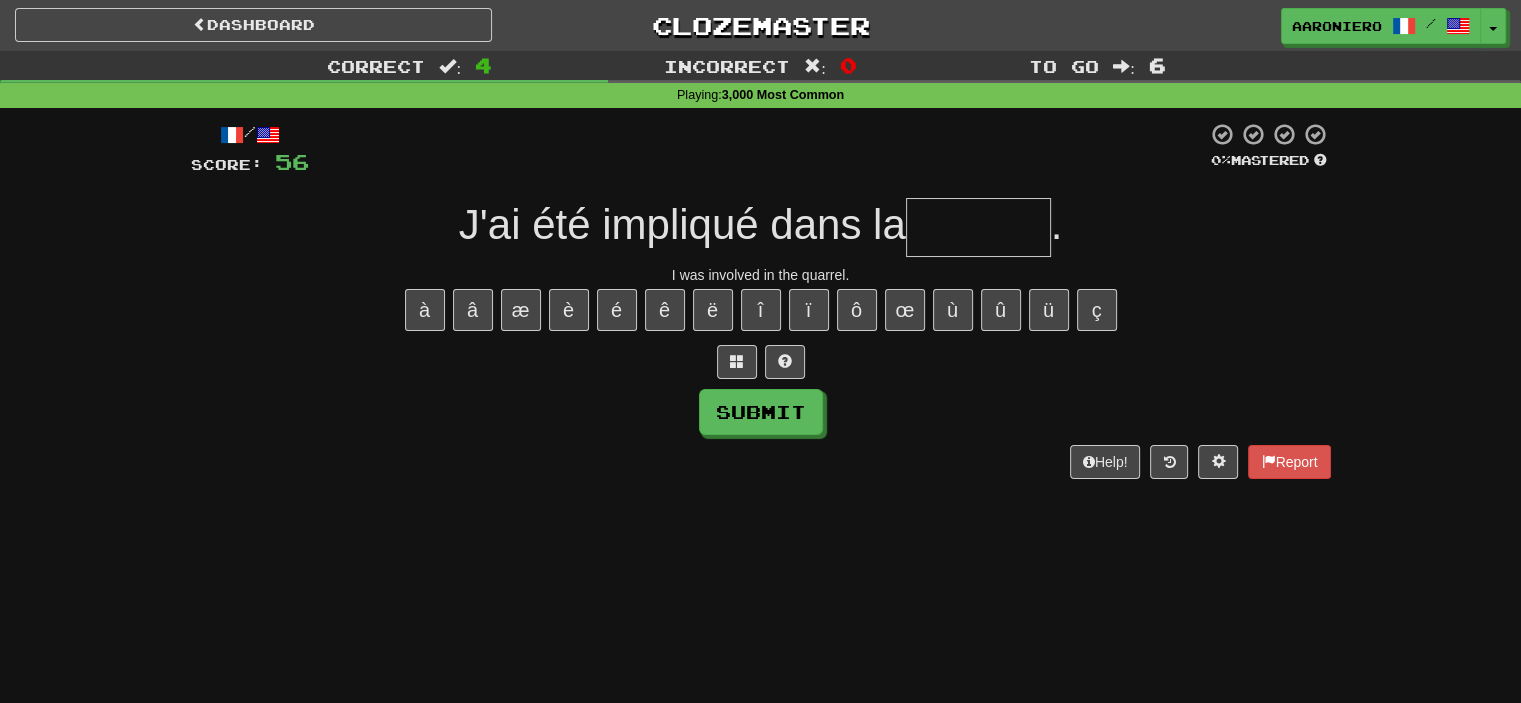 type on "*" 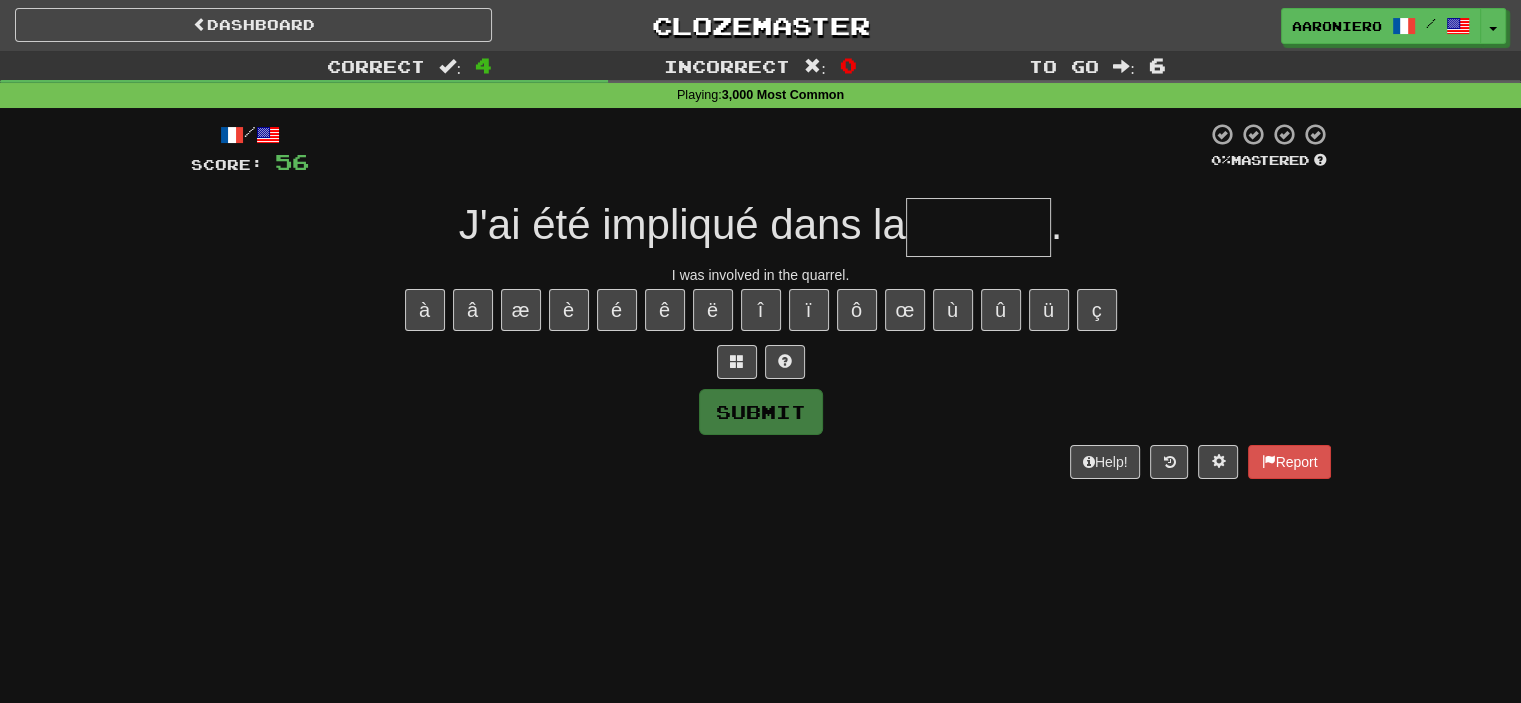 type on "*" 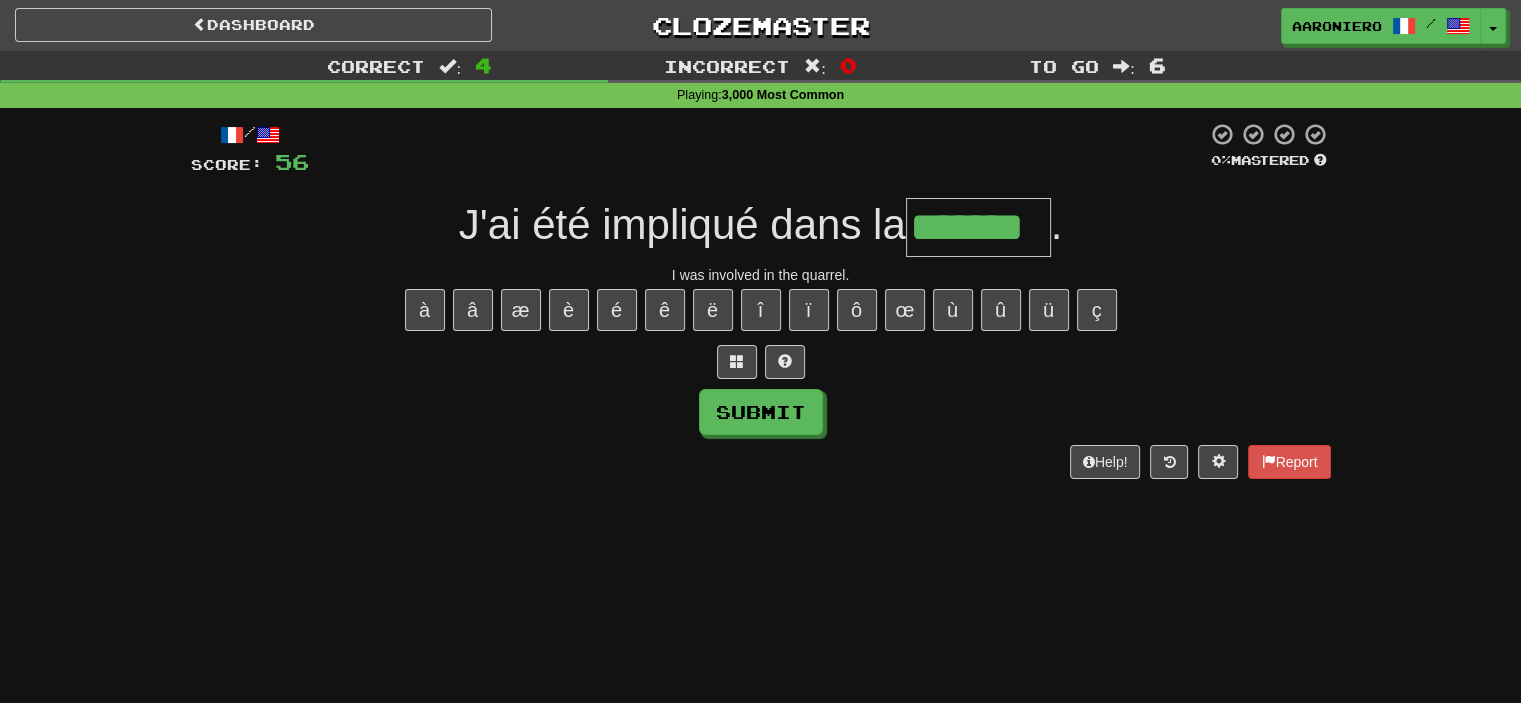 type on "*******" 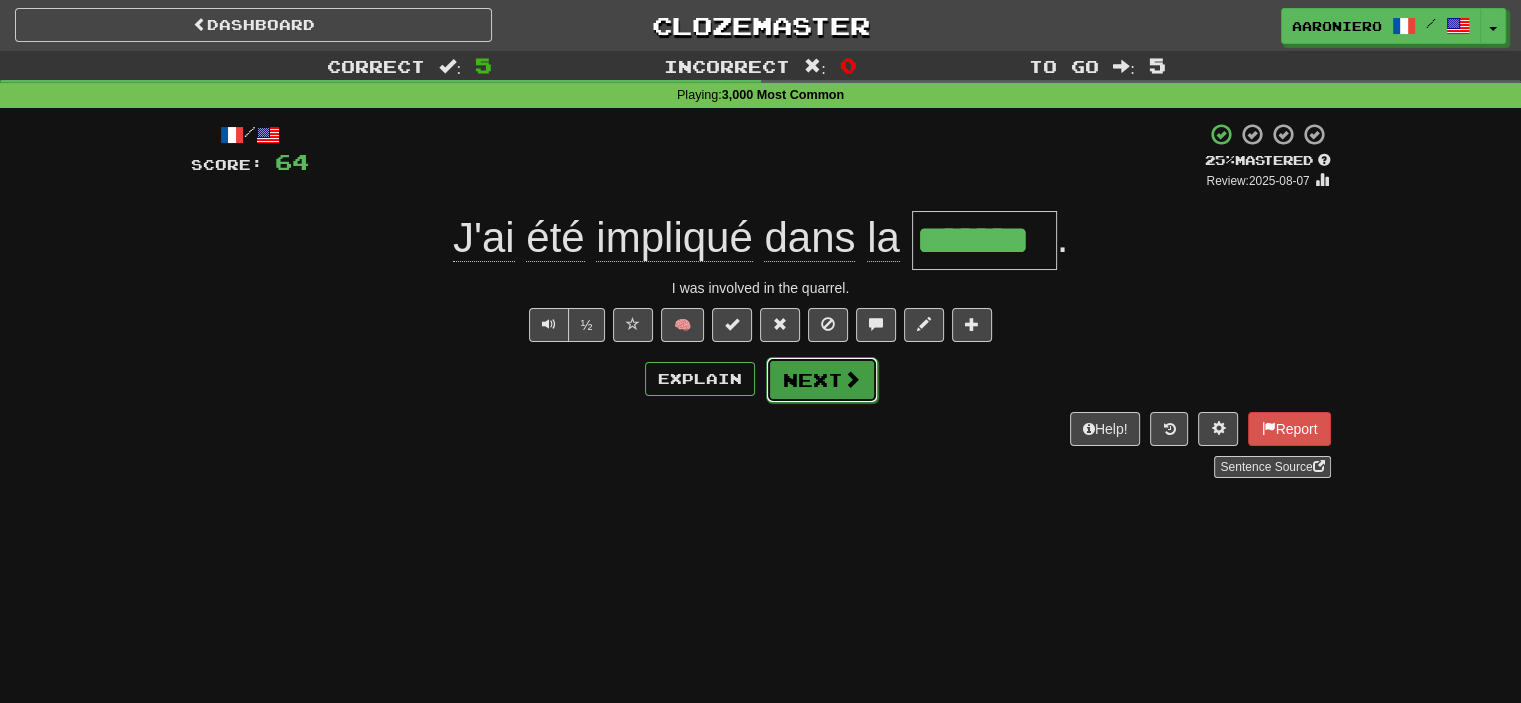 click on "Next" at bounding box center (822, 380) 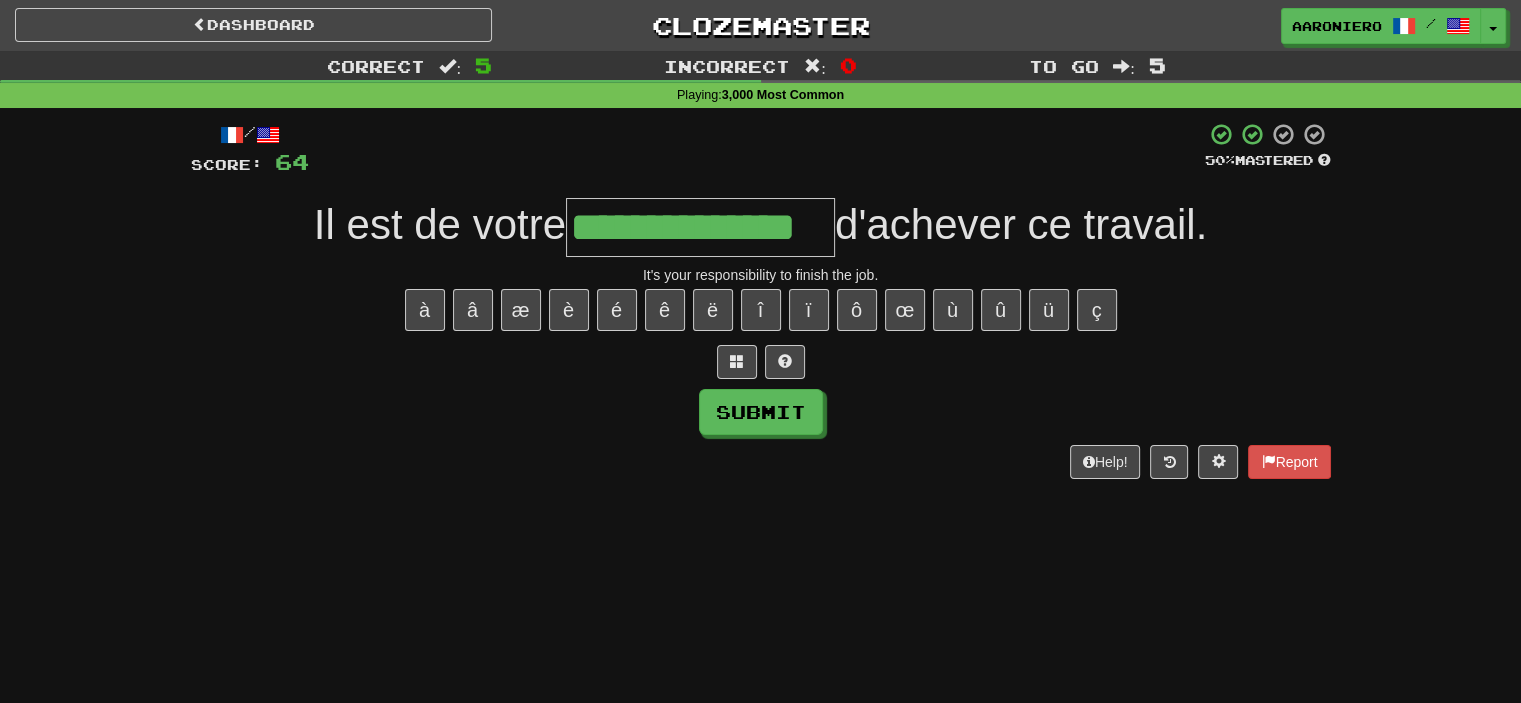 type on "**********" 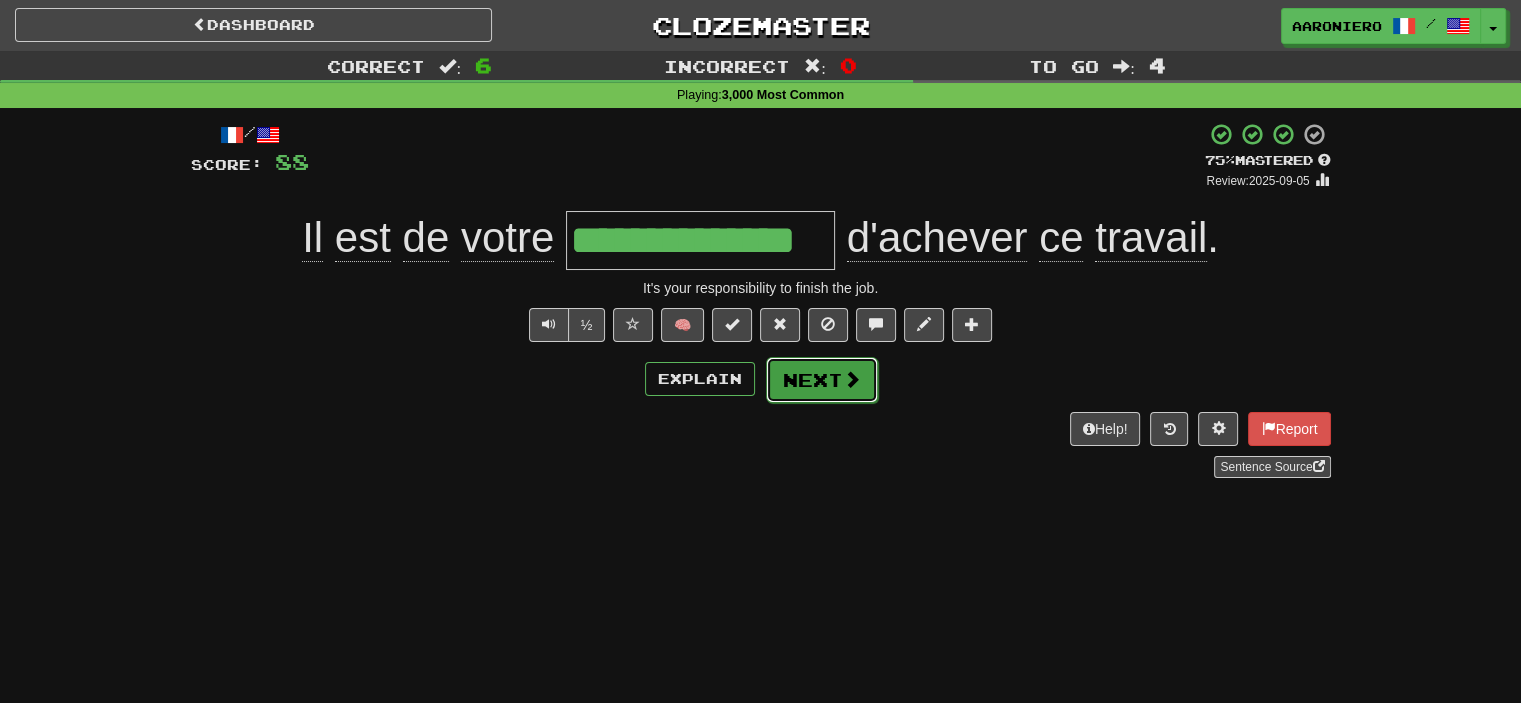 click on "Next" at bounding box center (822, 380) 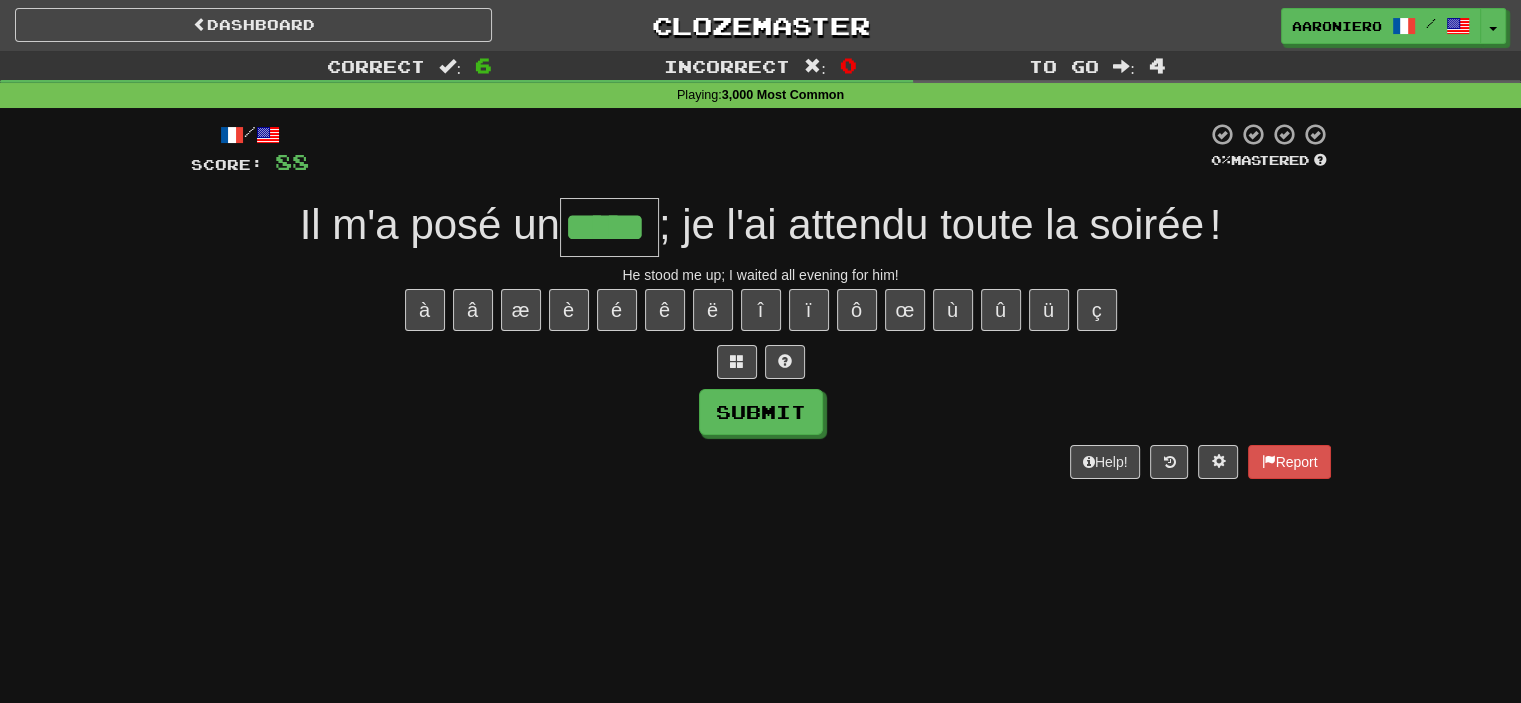 type on "*****" 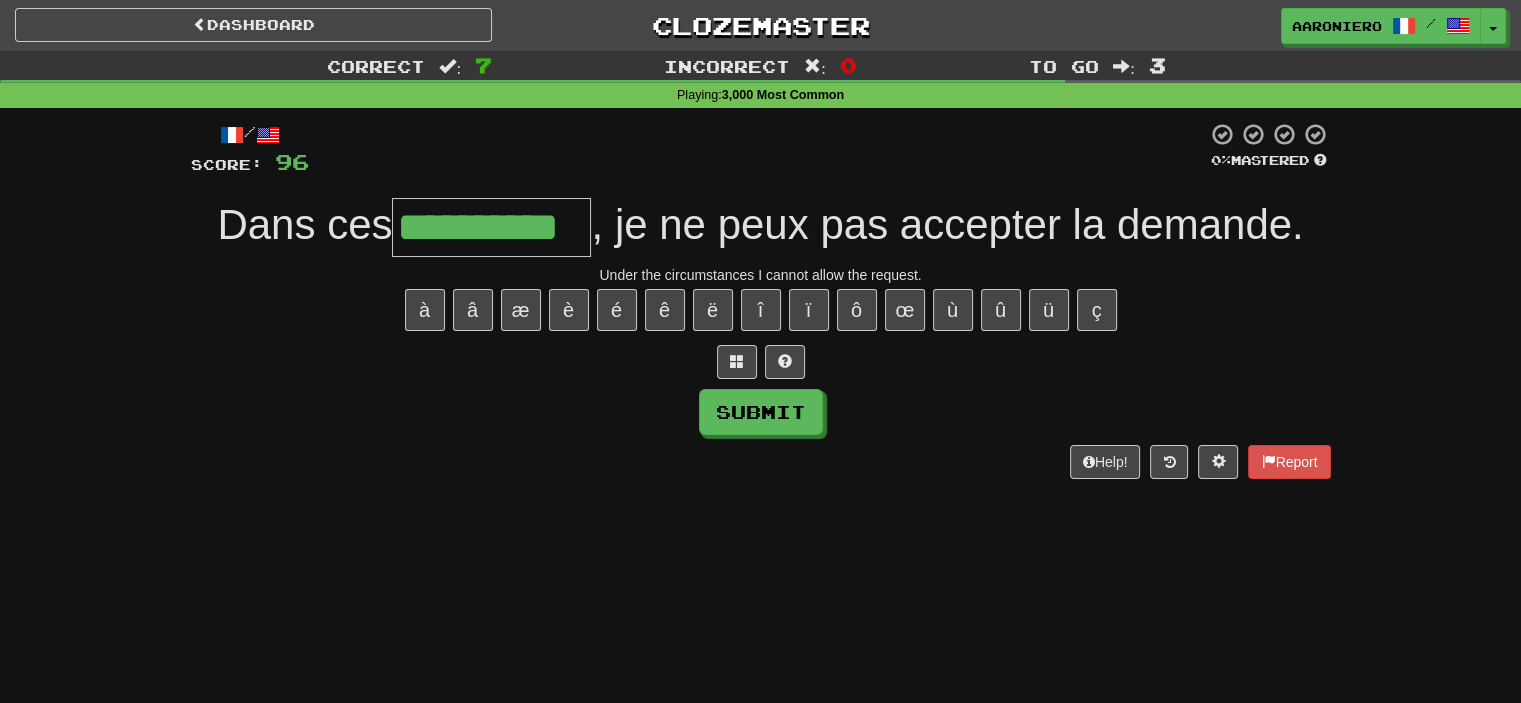 type on "**********" 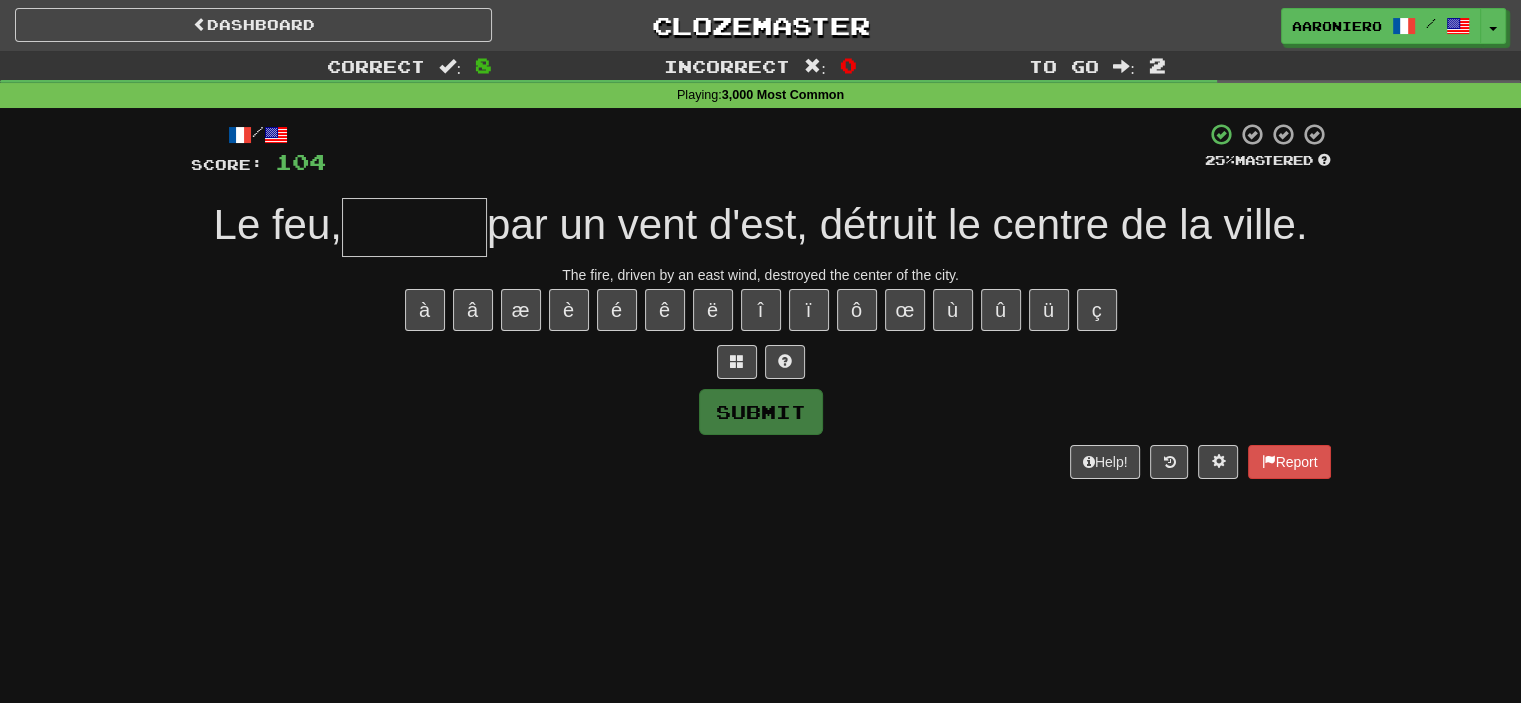 type on "*" 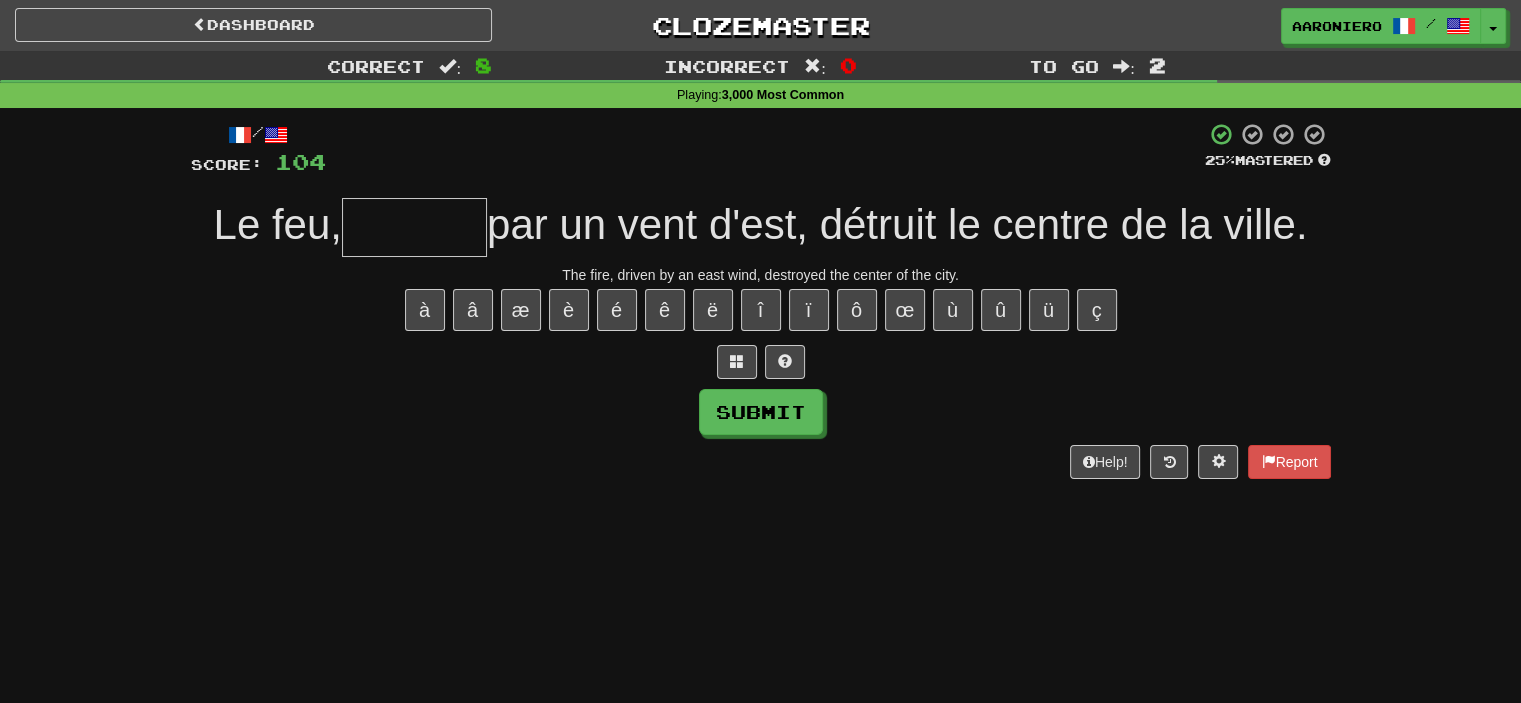 type on "*" 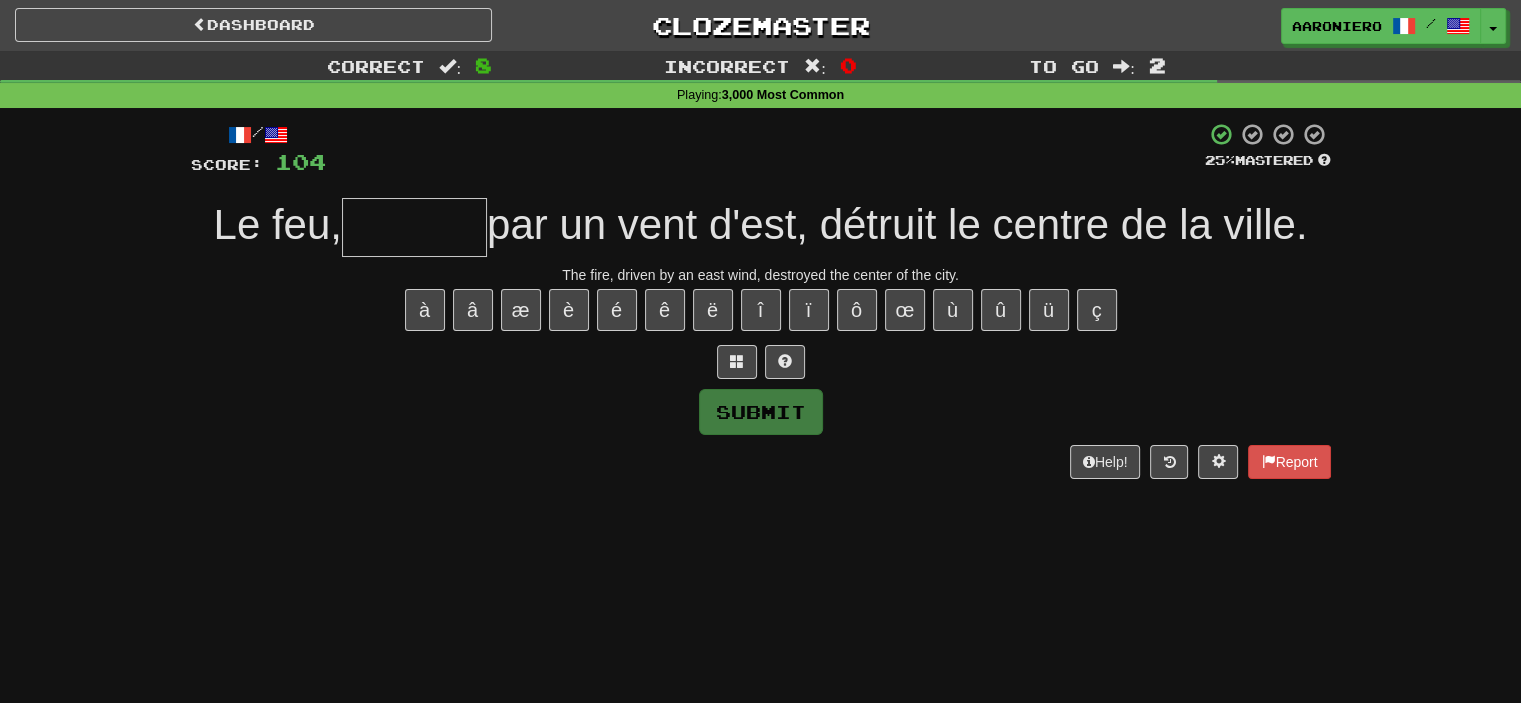 type on "*" 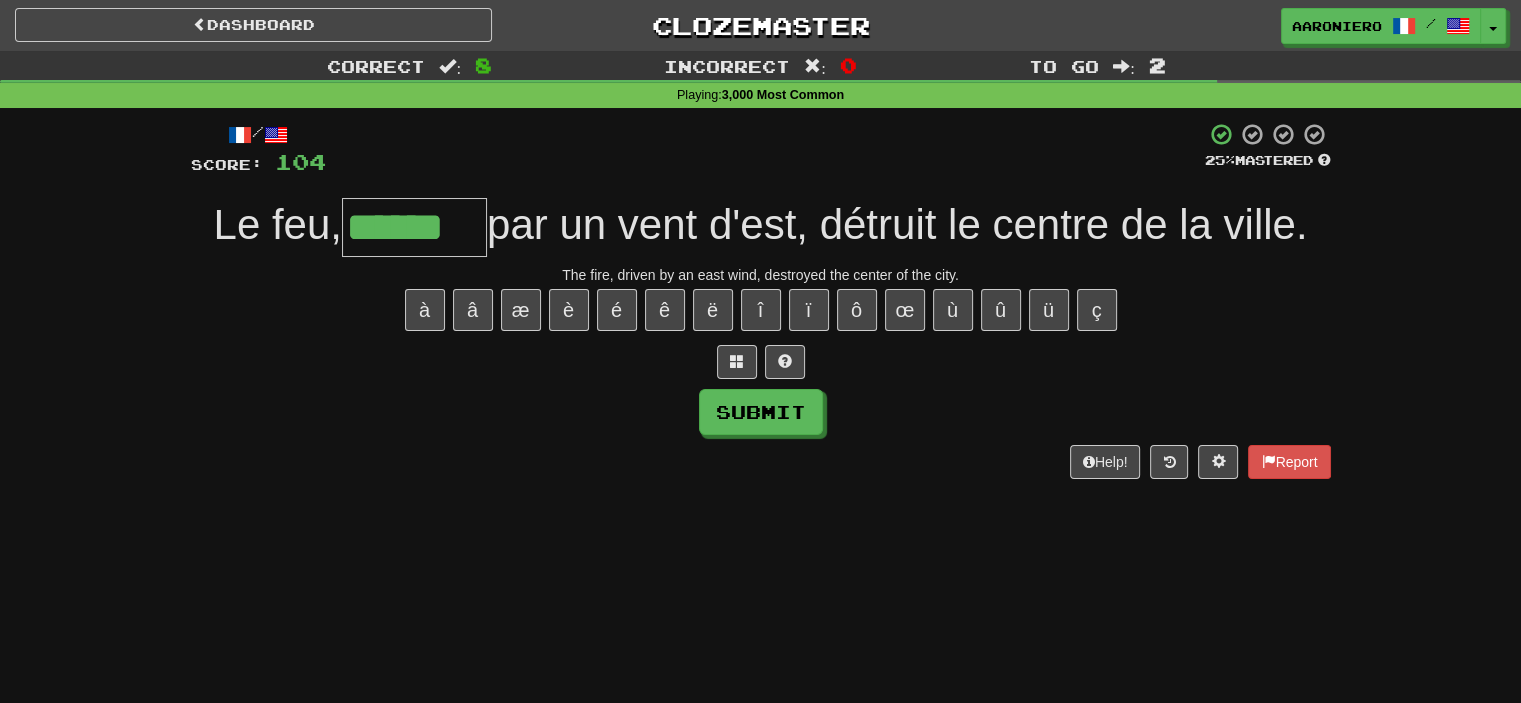 type on "******" 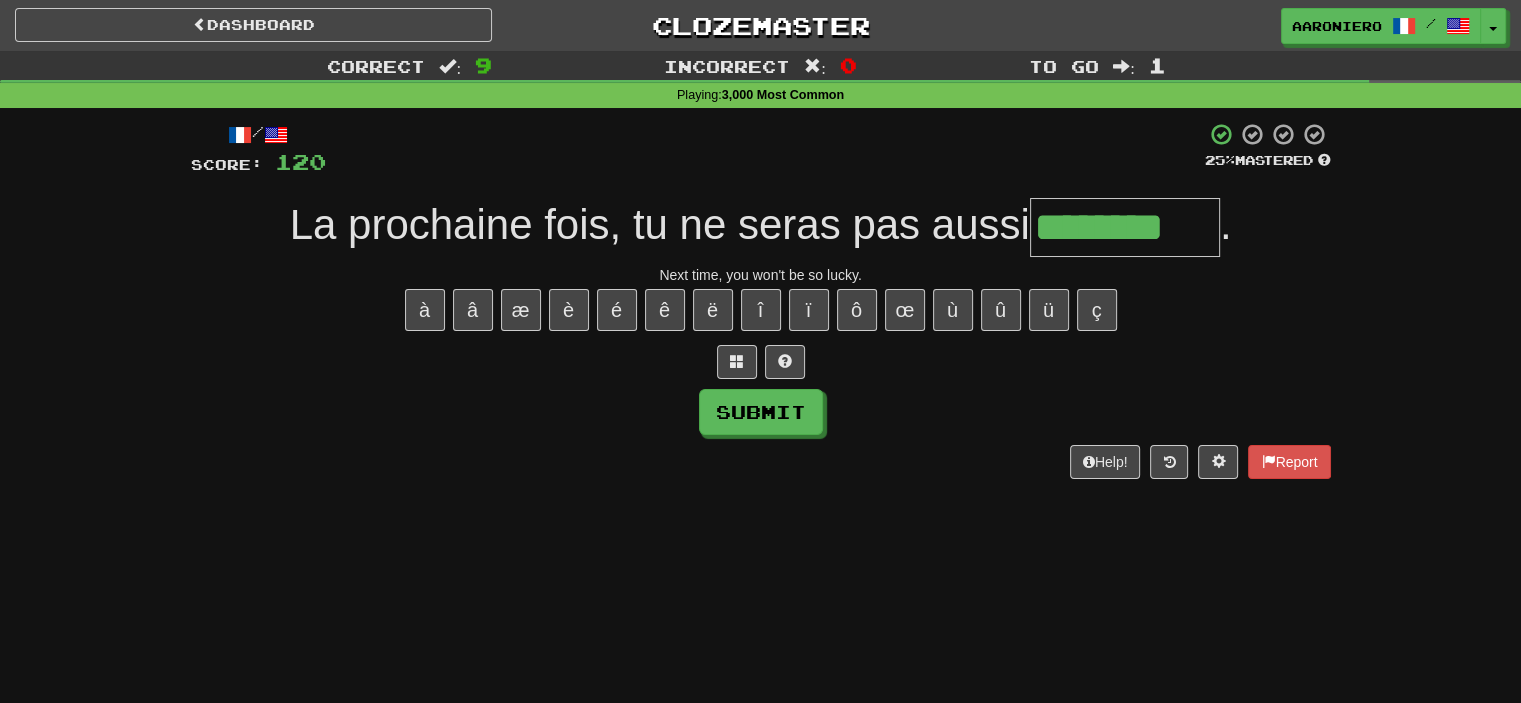 type on "********" 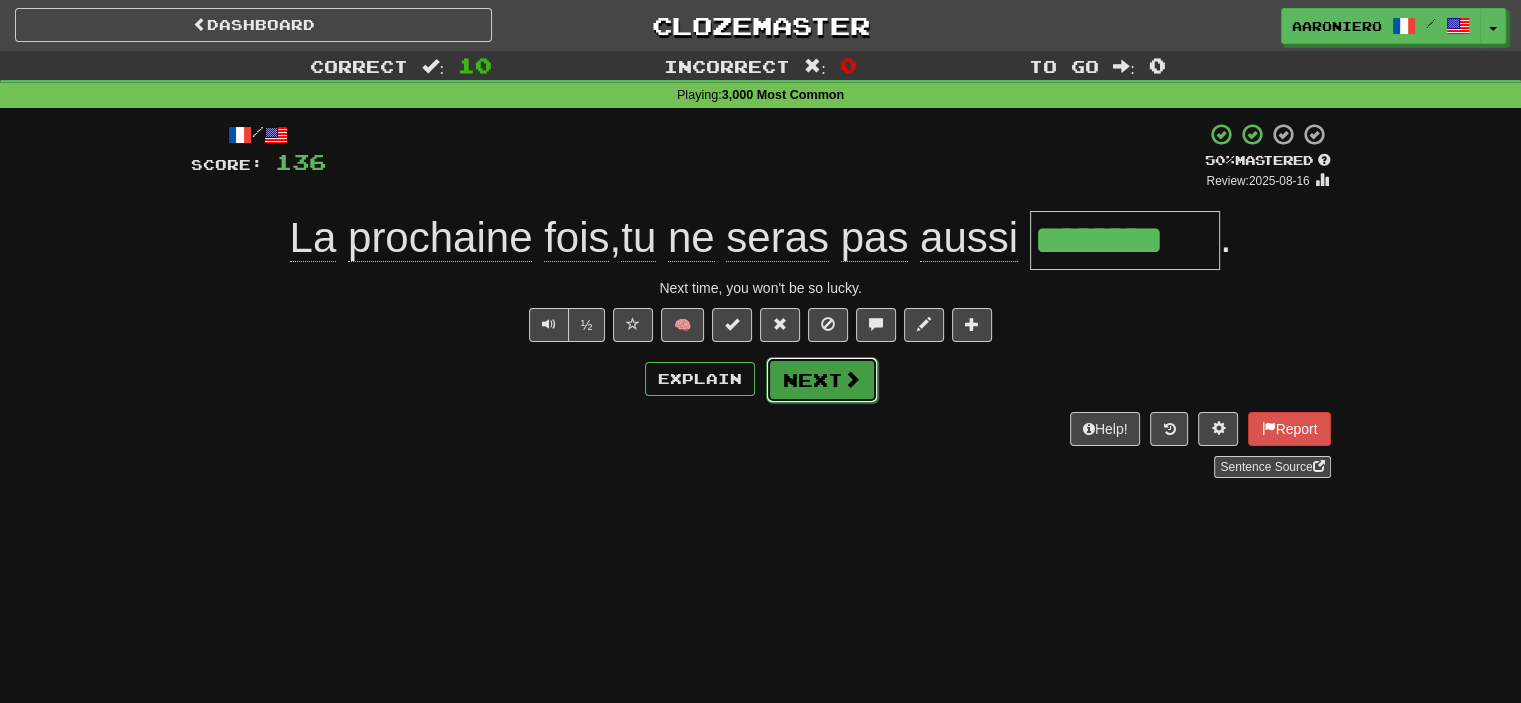 click on "Next" at bounding box center (822, 380) 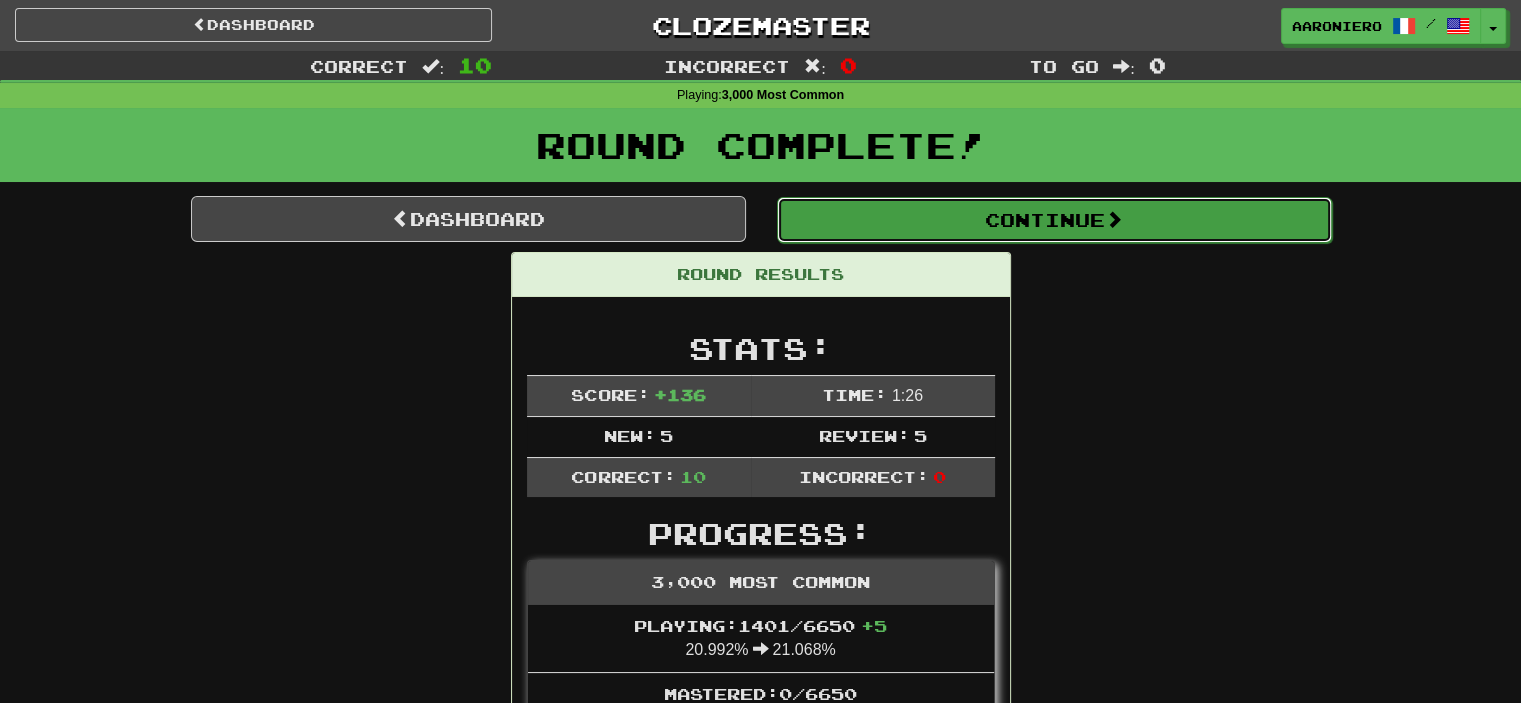 click on "Continue" at bounding box center [1054, 220] 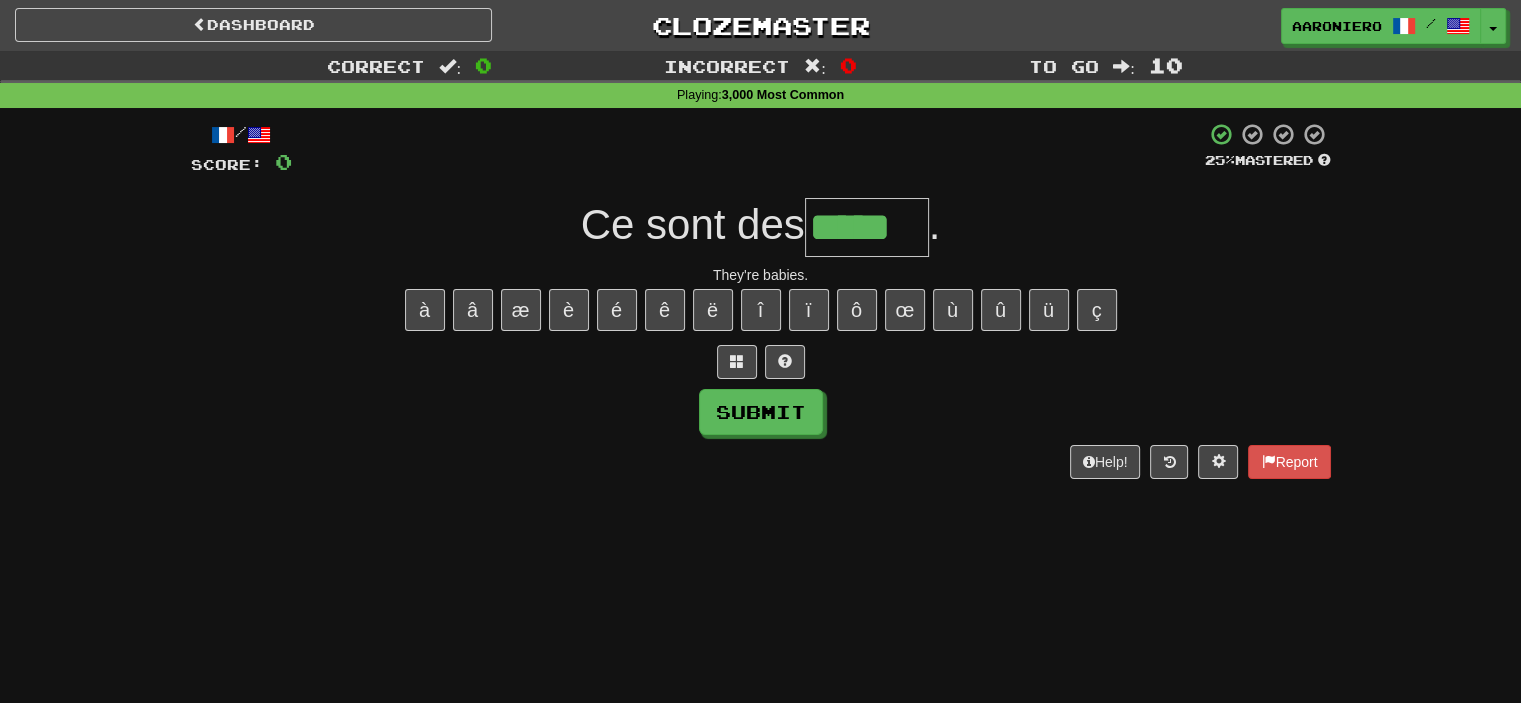type on "*****" 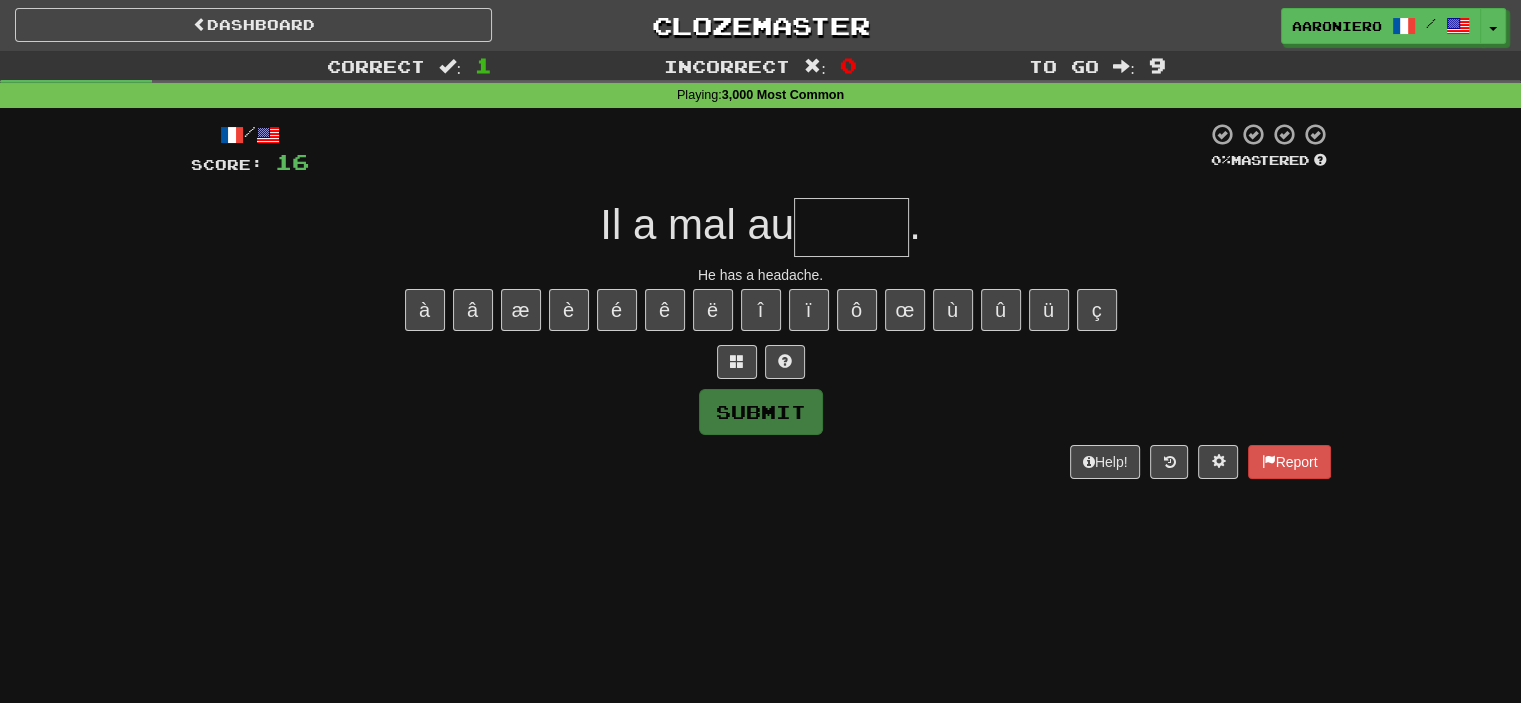 type on "*" 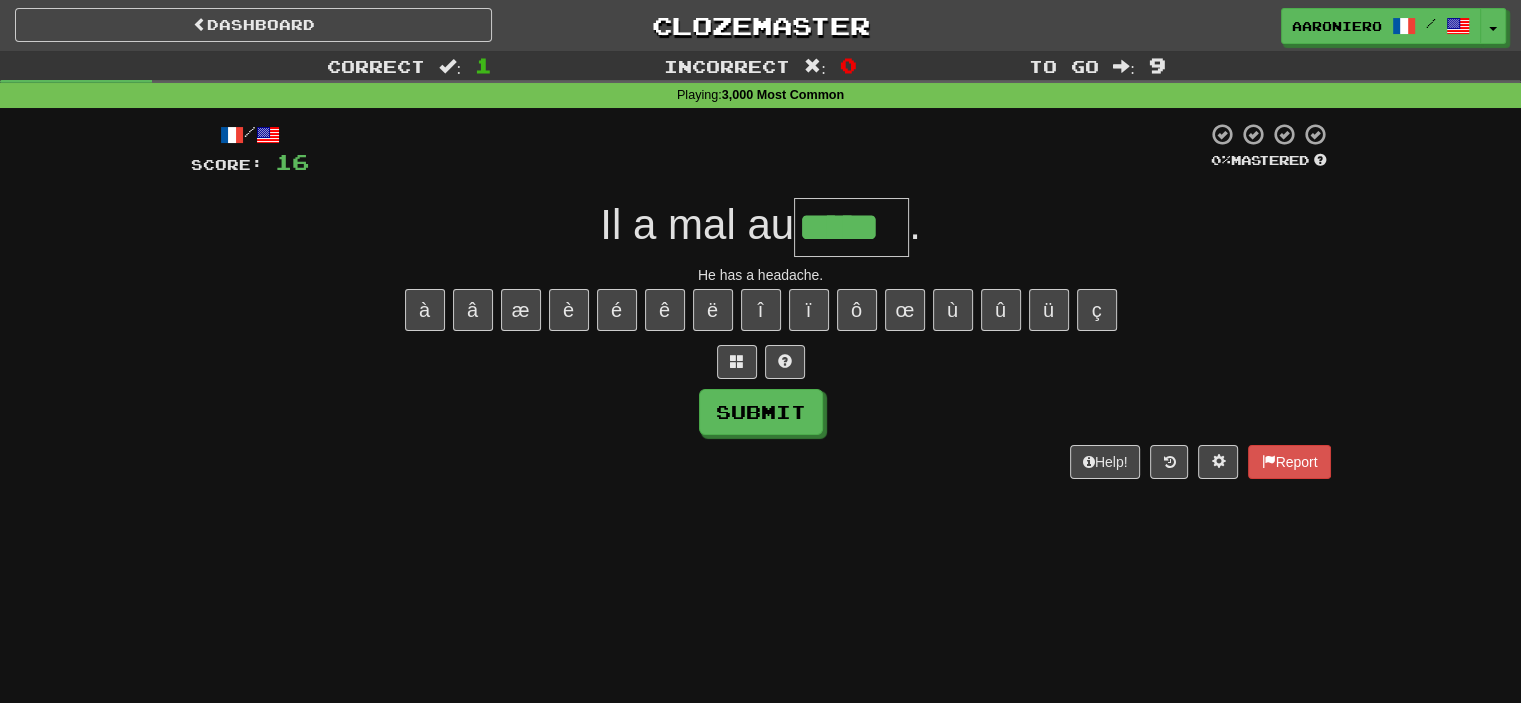 type on "*****" 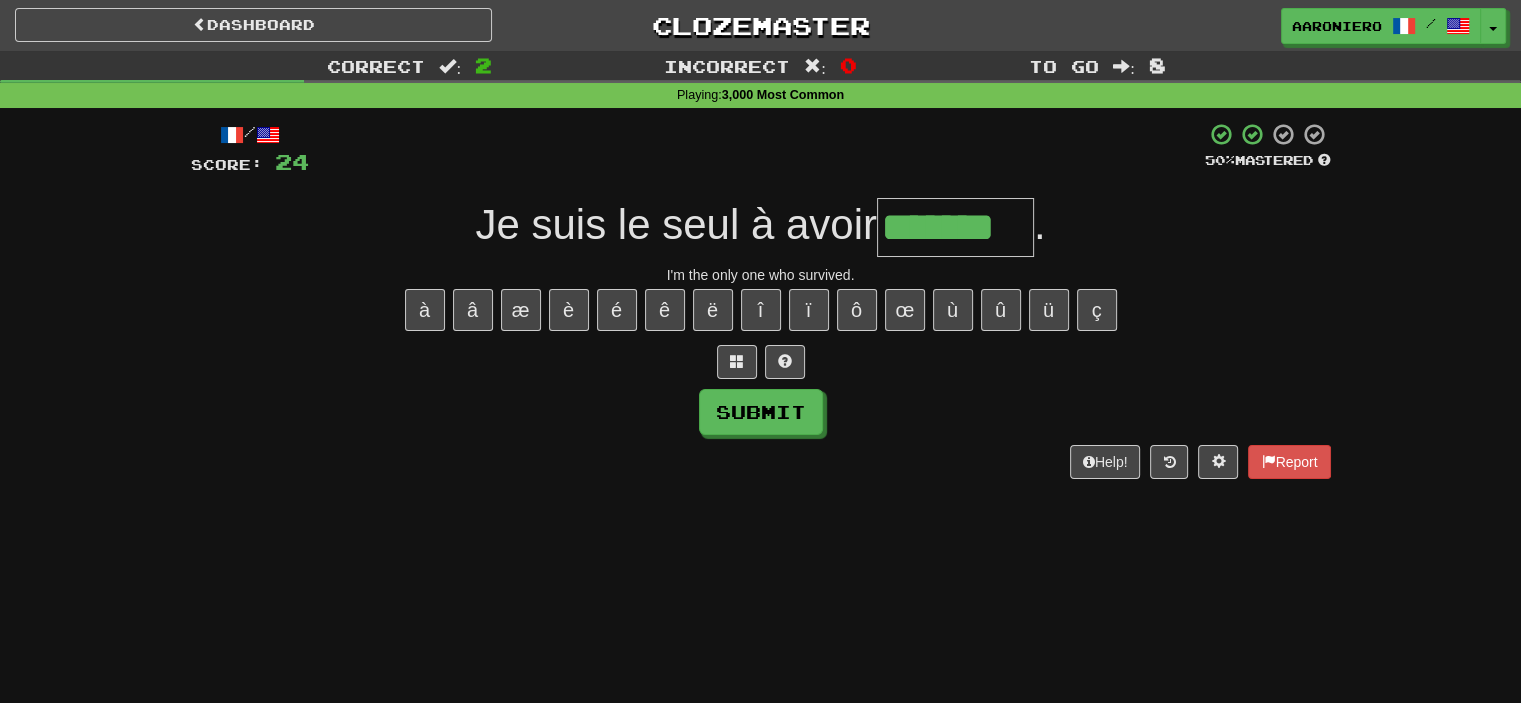 type on "*******" 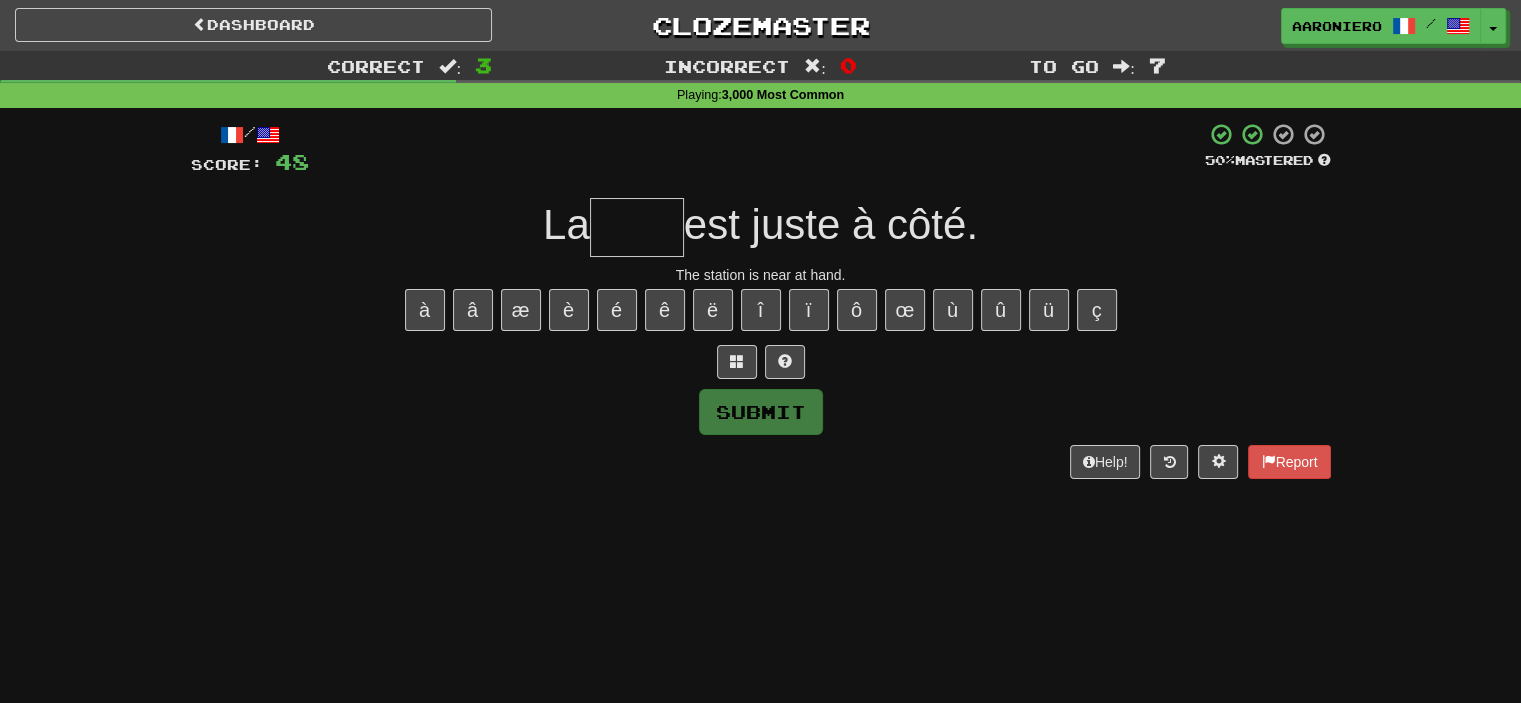 type on "*" 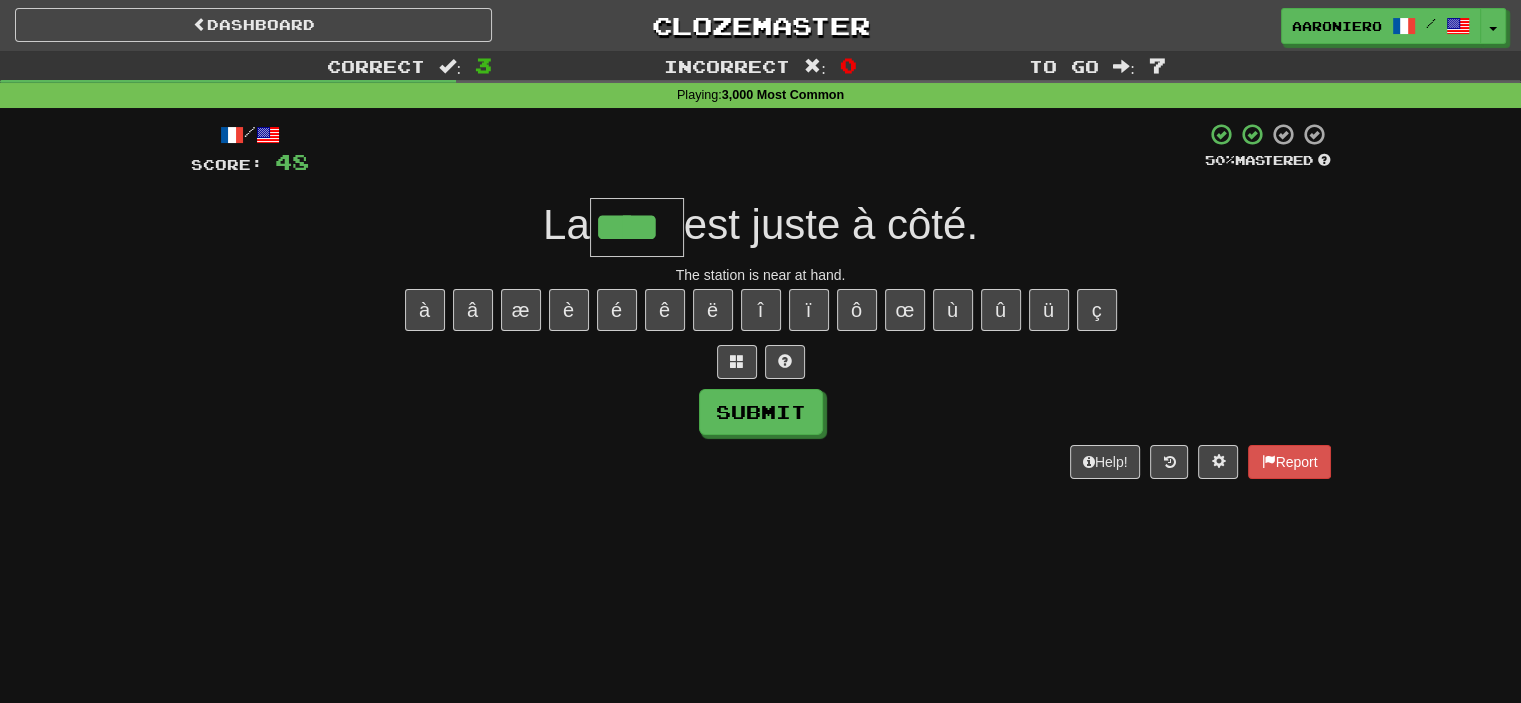type on "****" 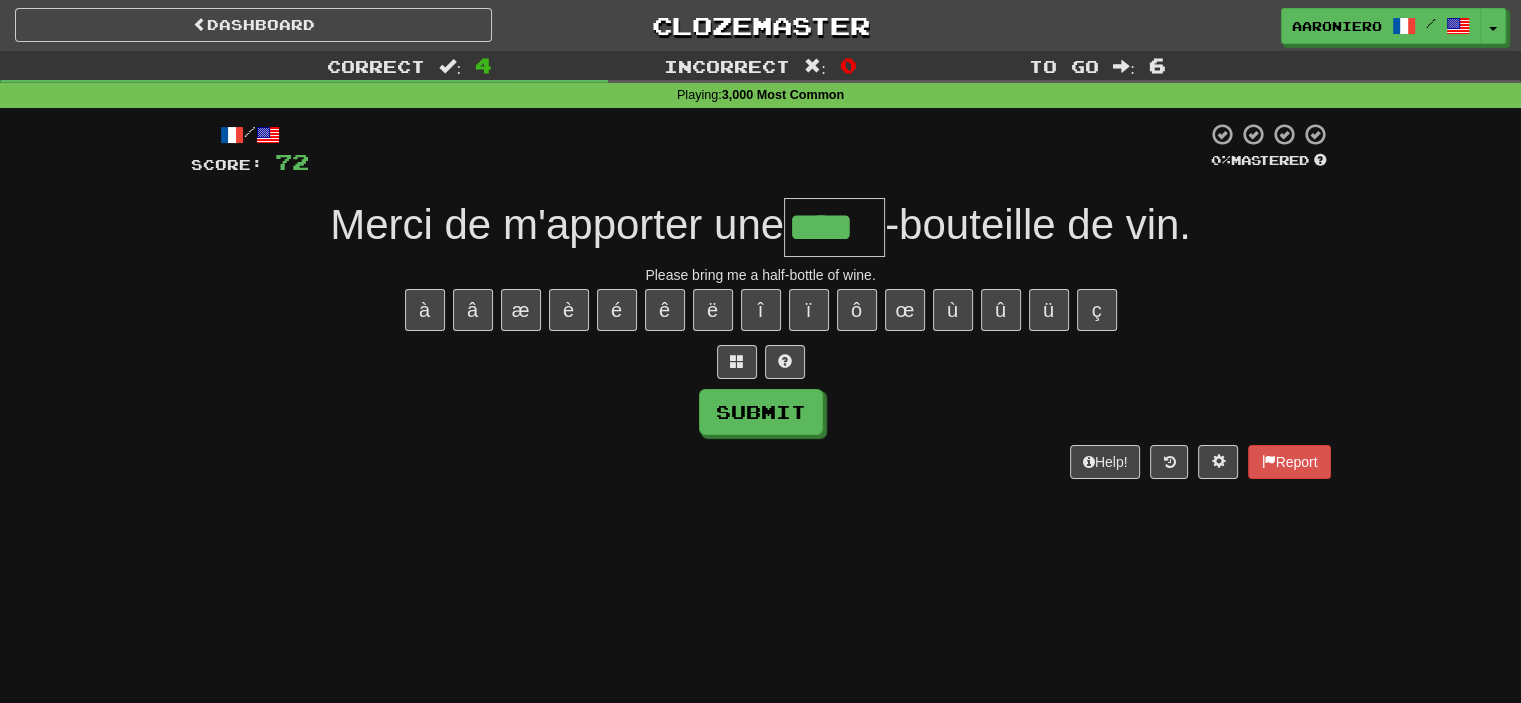 type on "****" 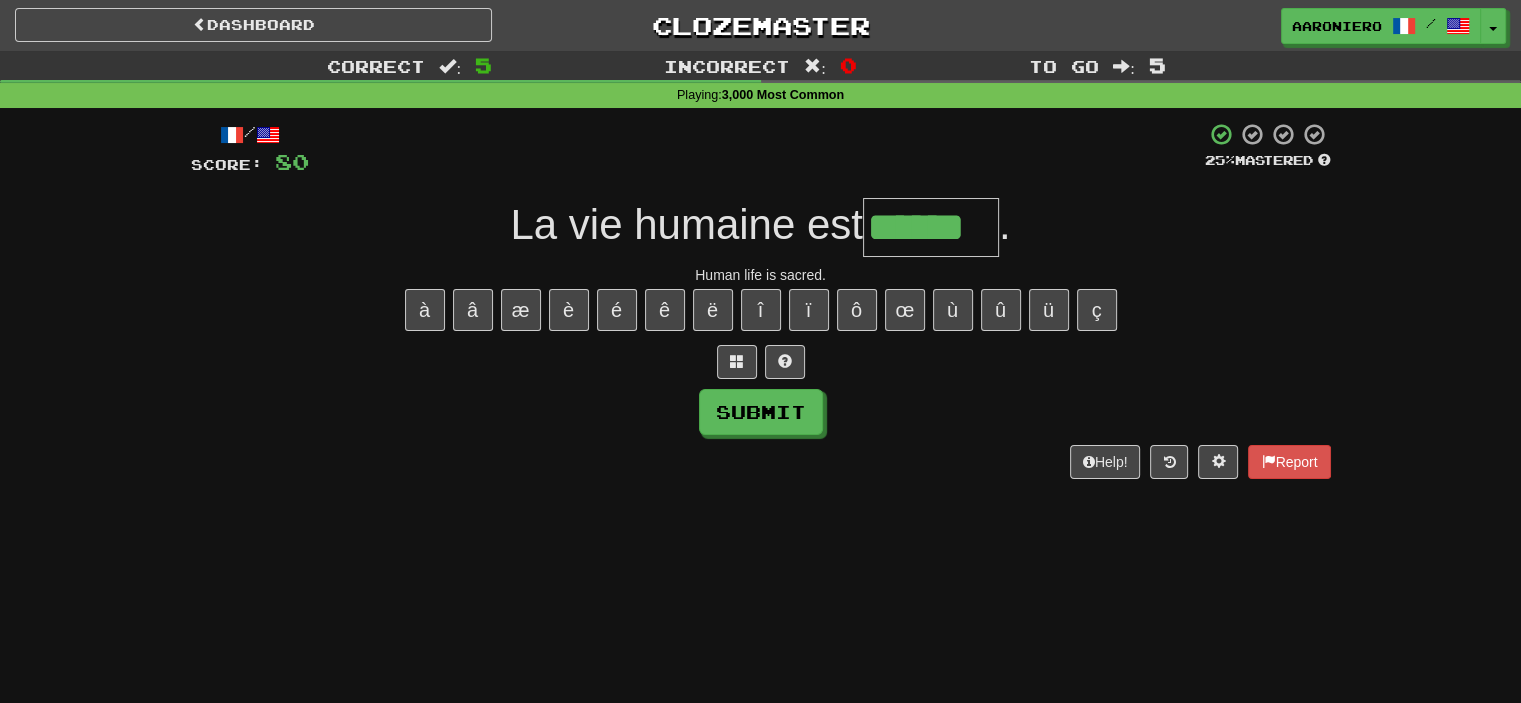 type on "******" 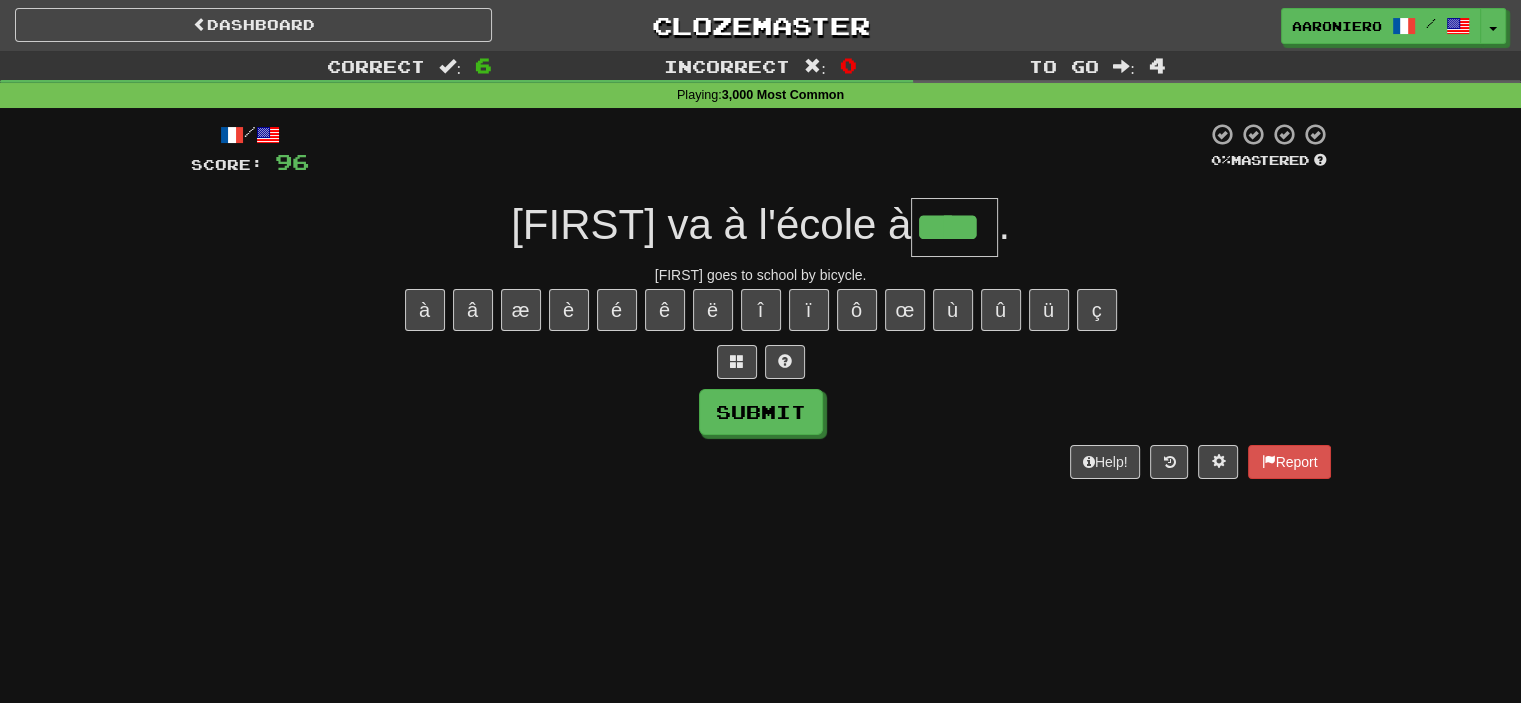 type on "****" 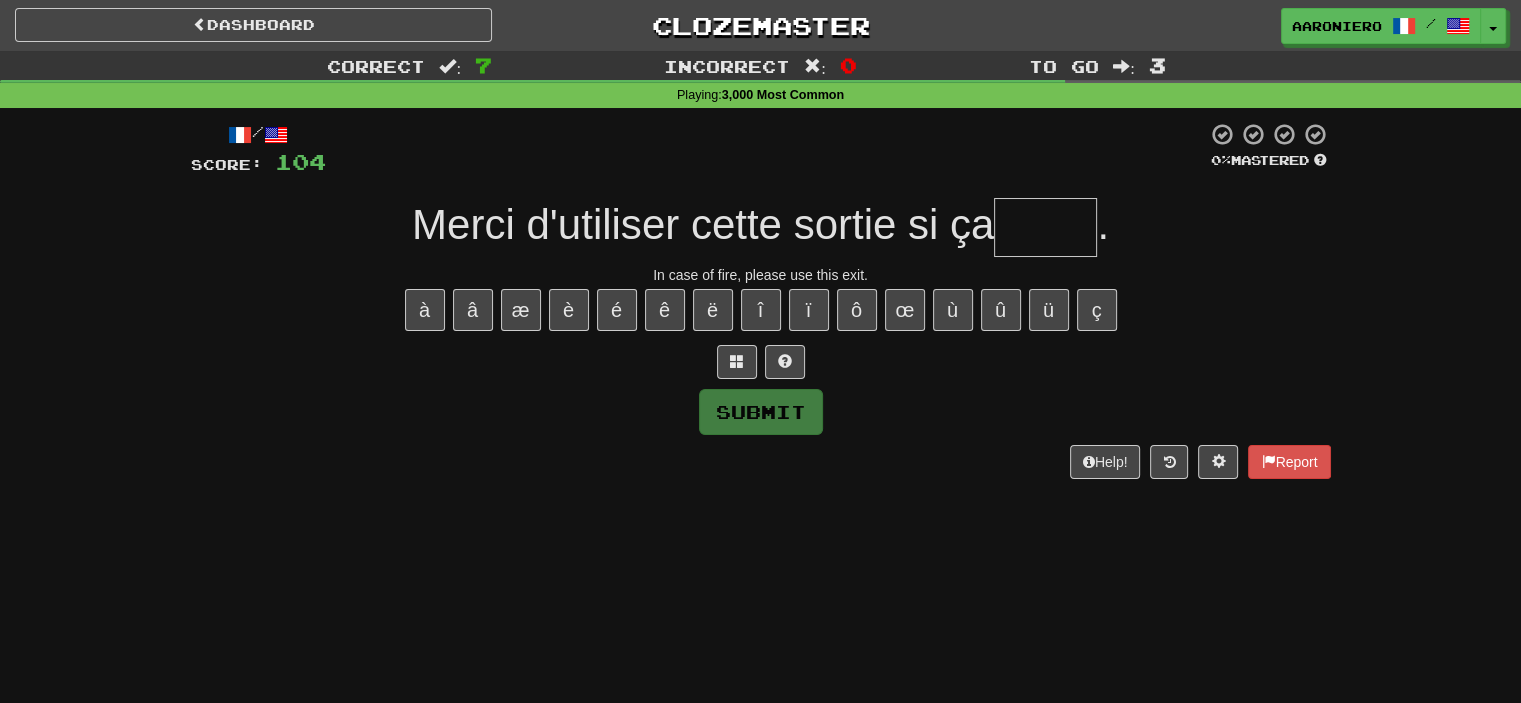 type on "*" 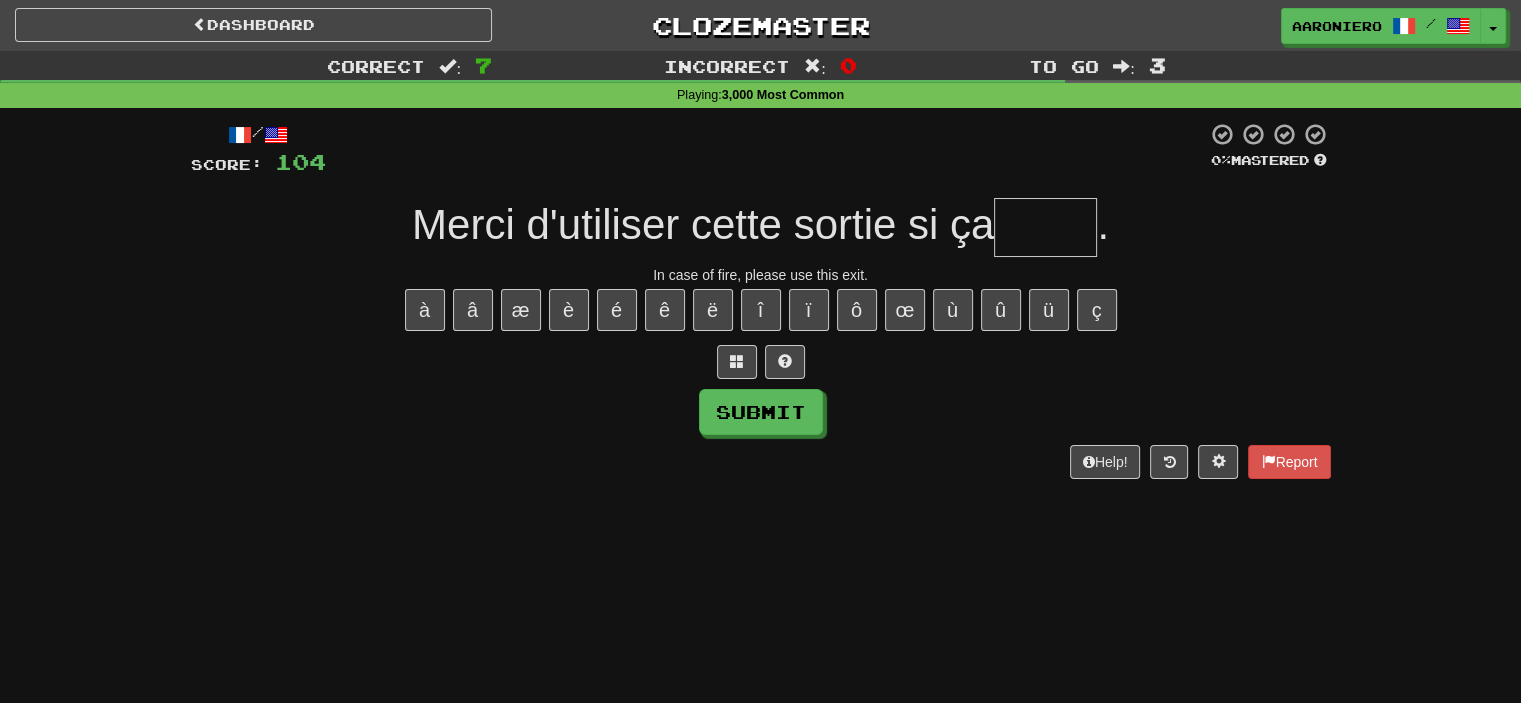 type on "*" 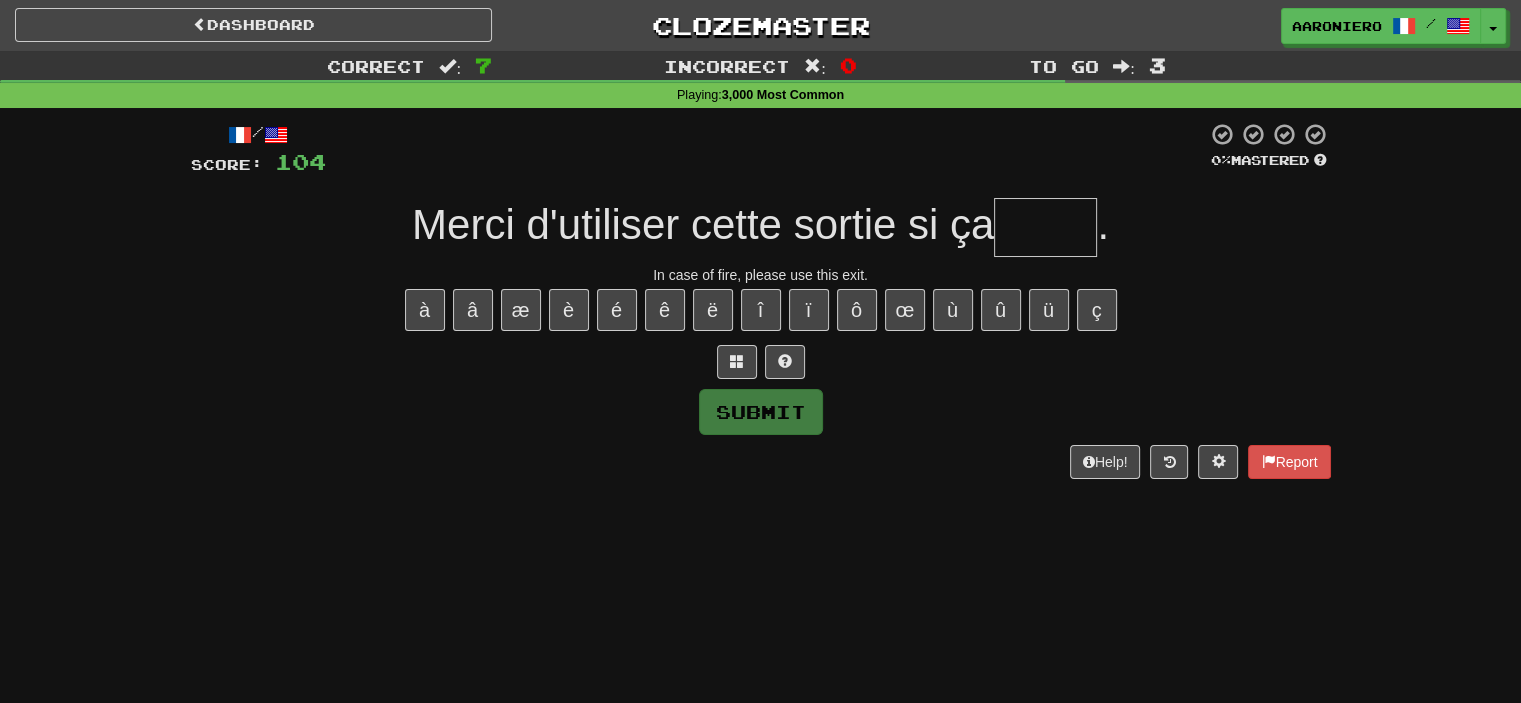 type on "*" 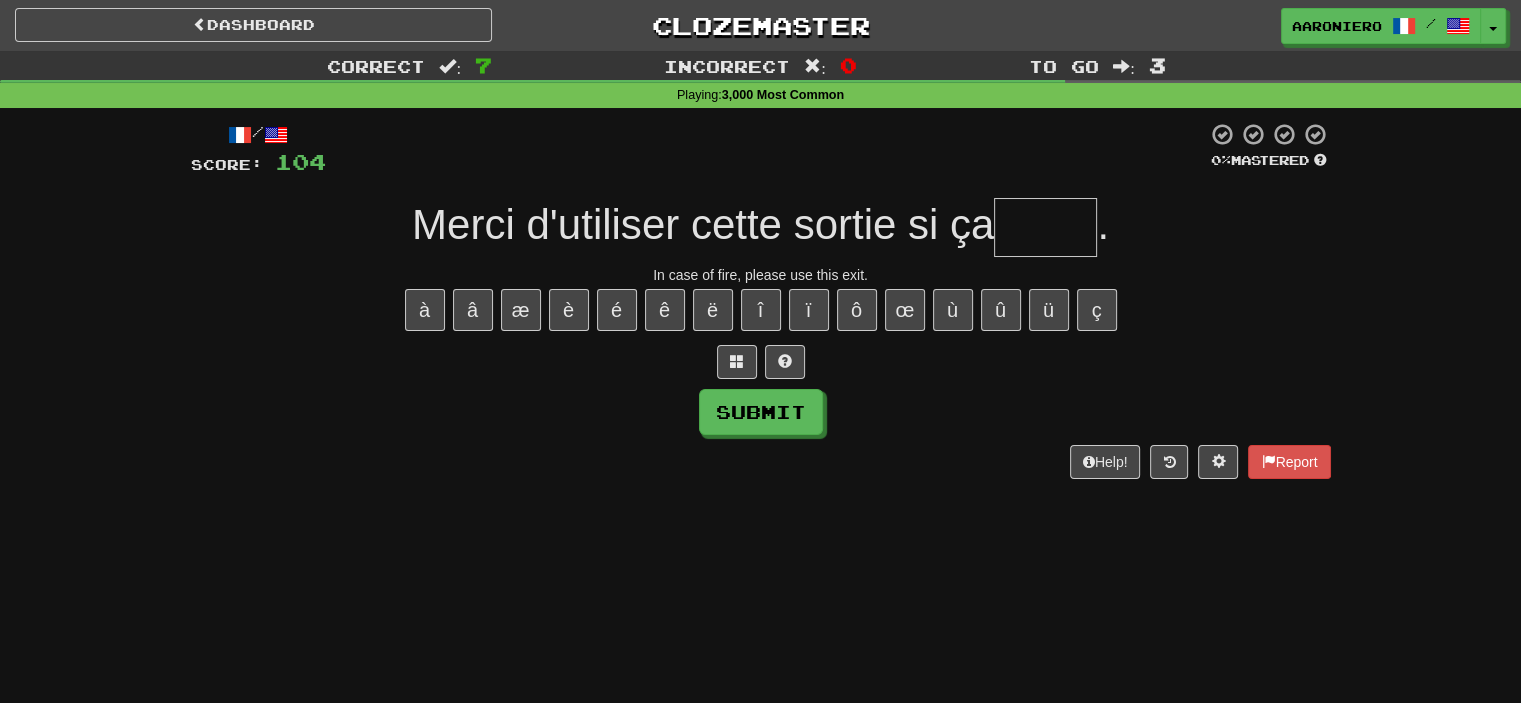 type on "*" 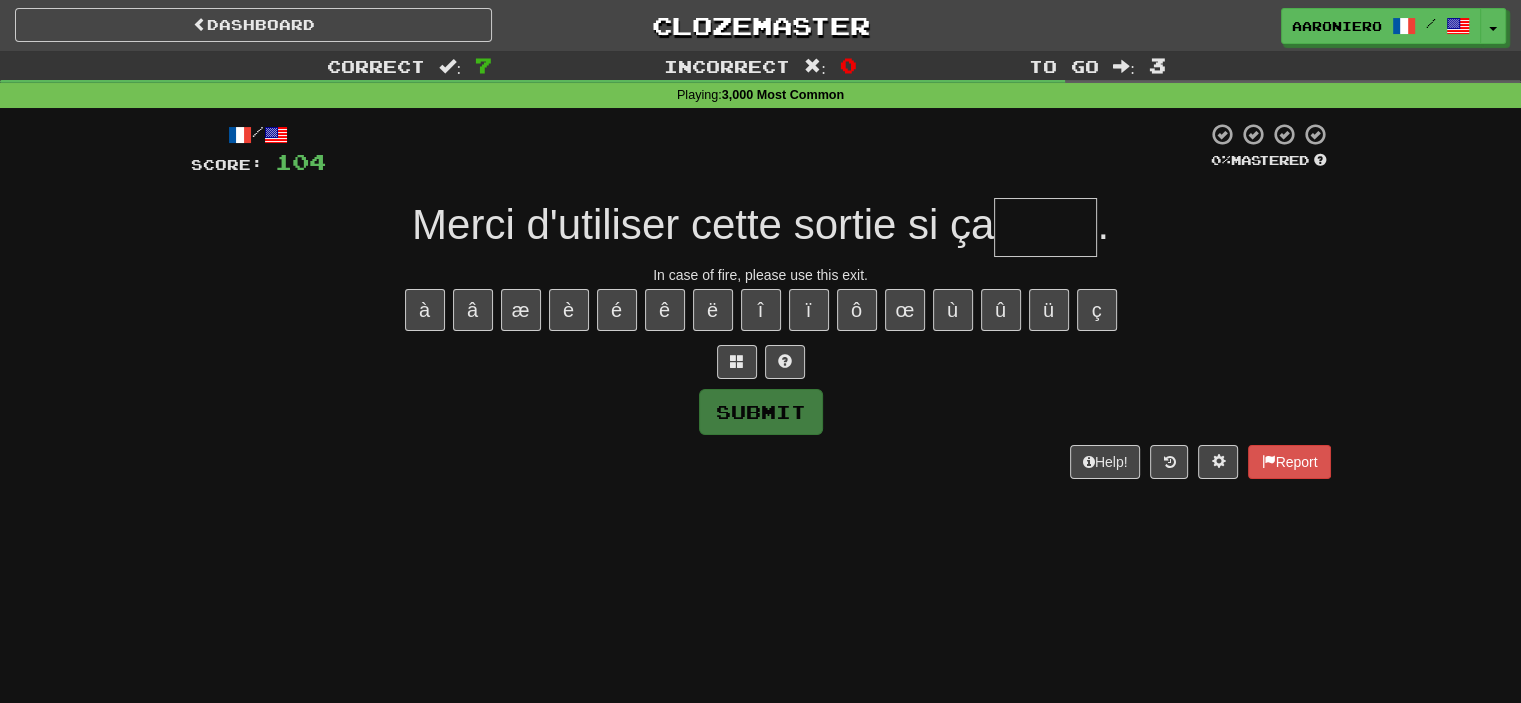 type on "*" 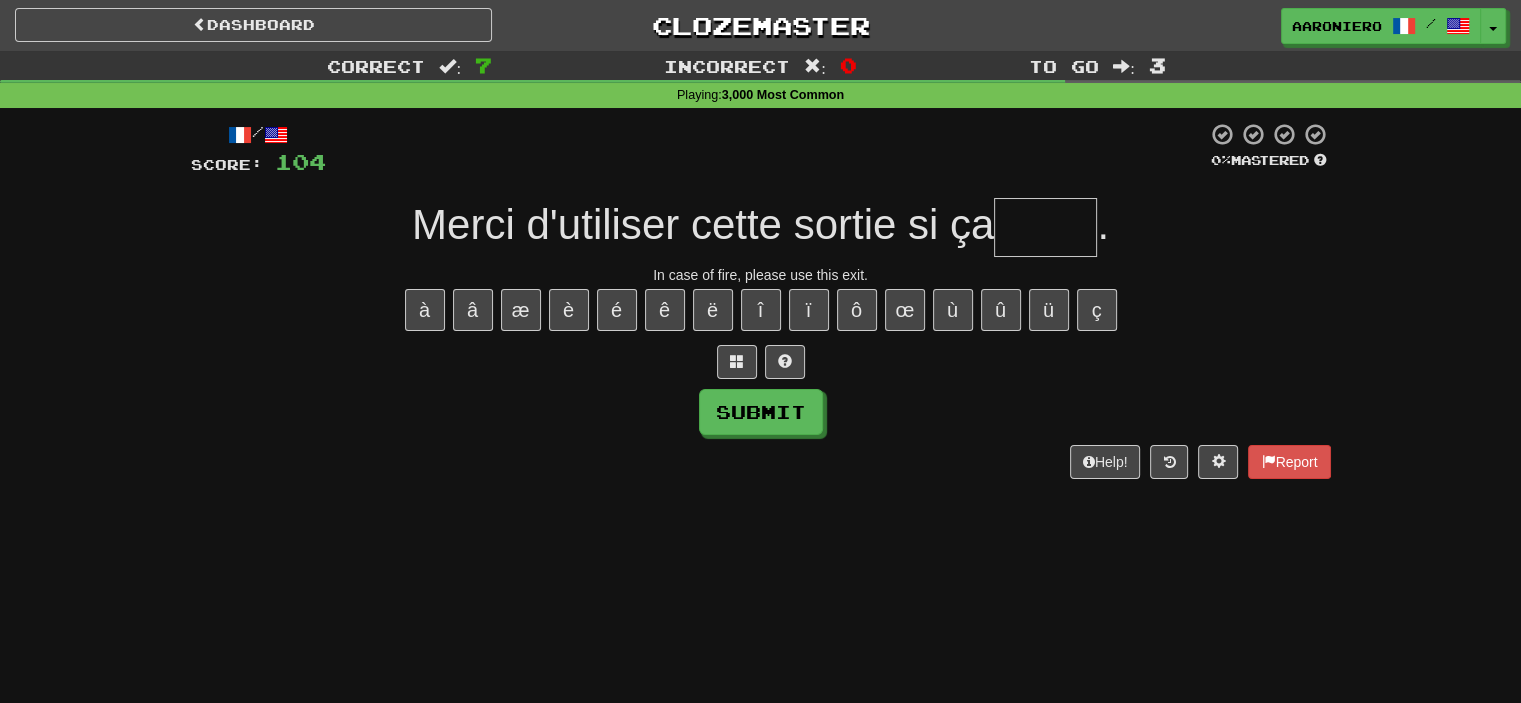 type on "*" 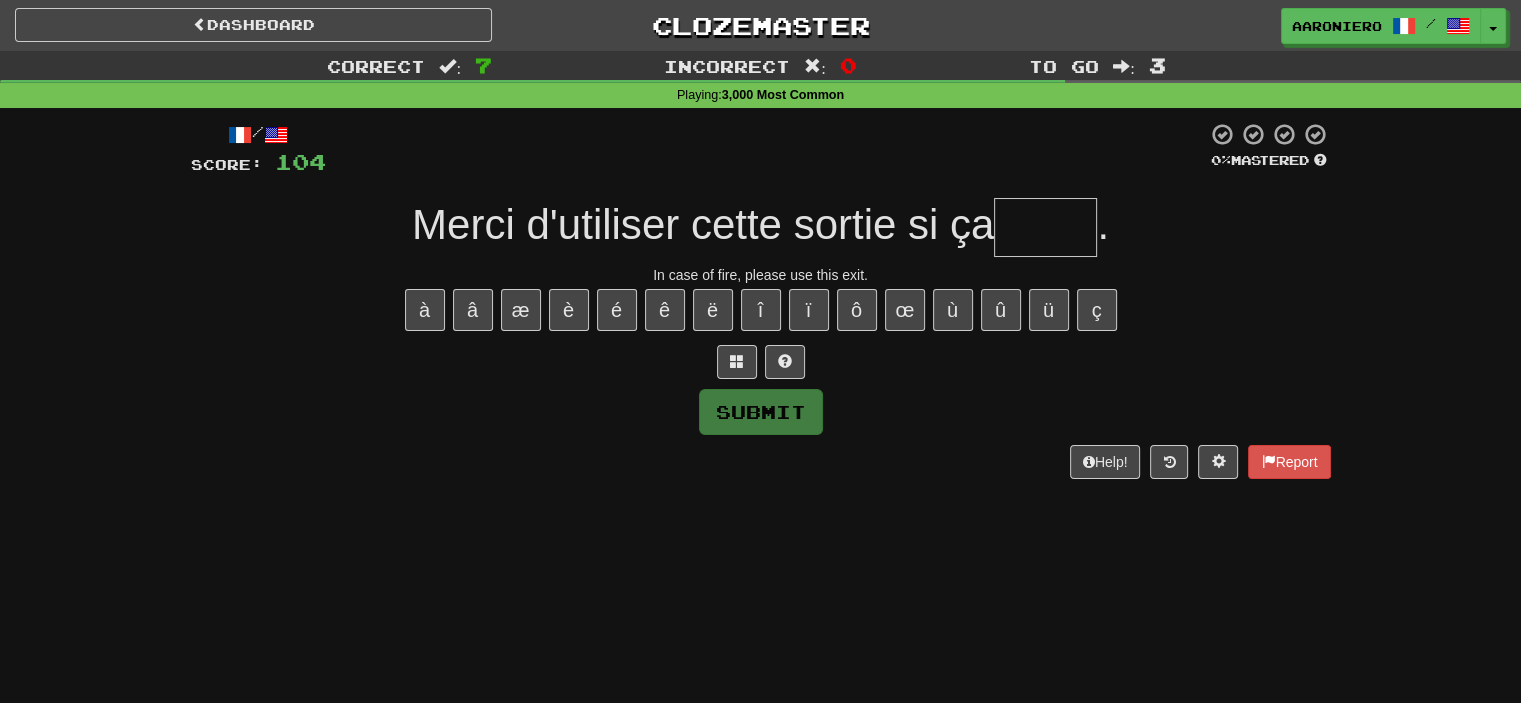 paste on "*" 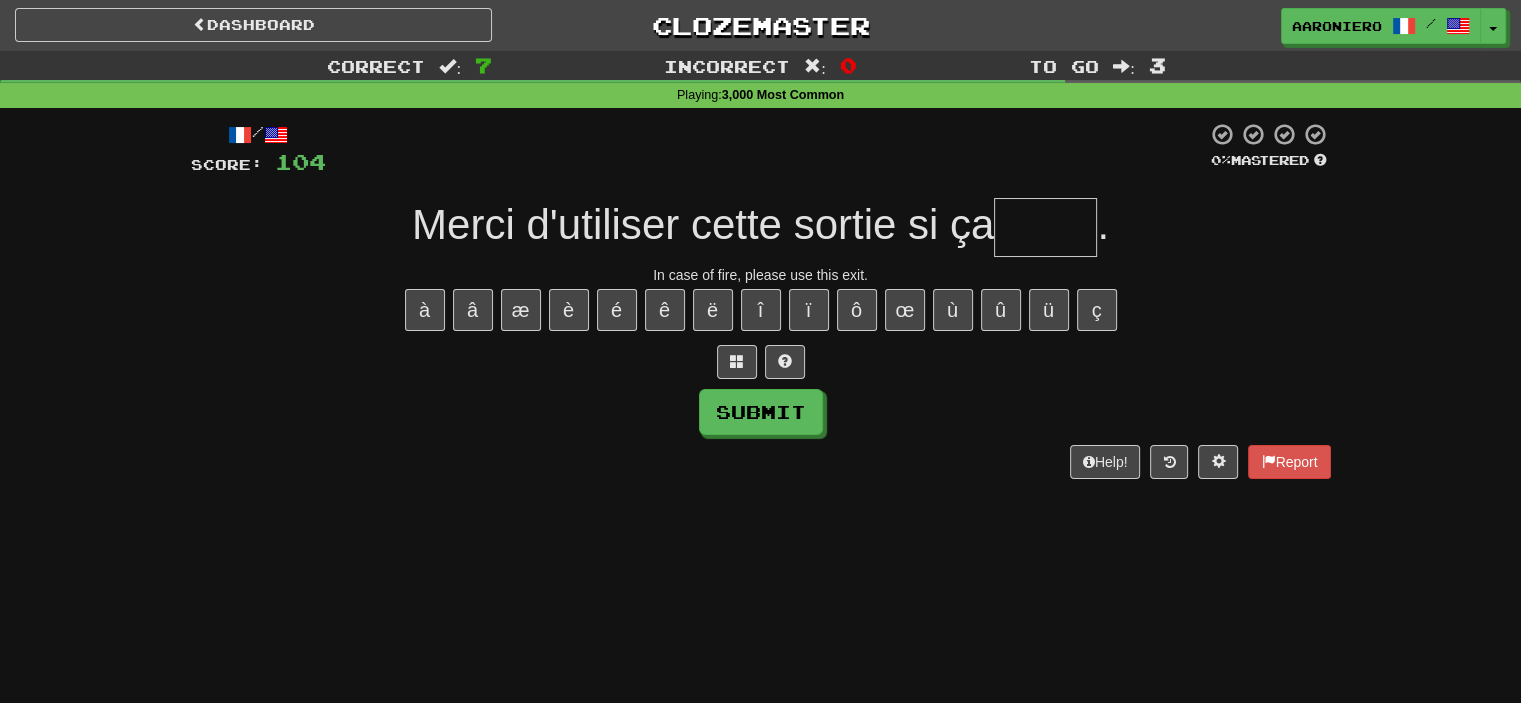 type on "*" 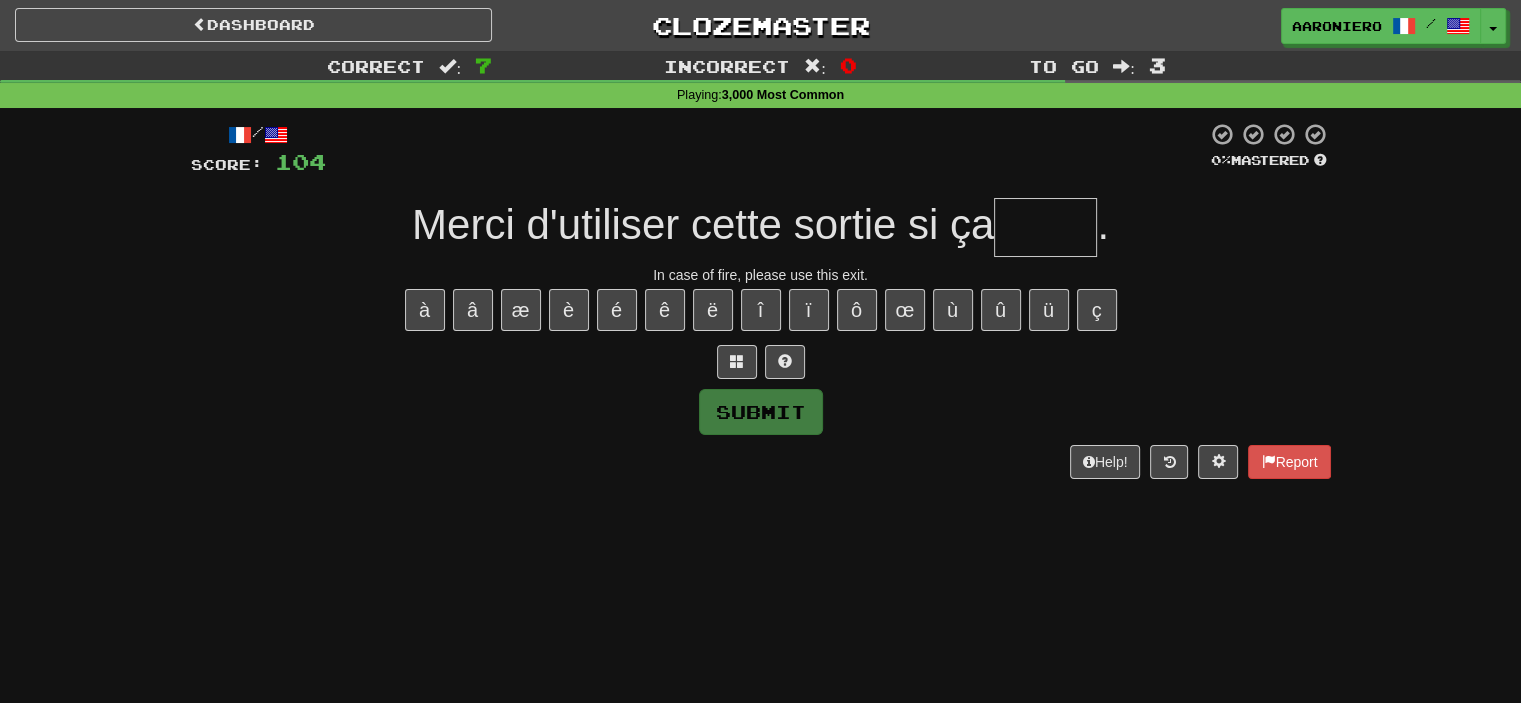 type on "*" 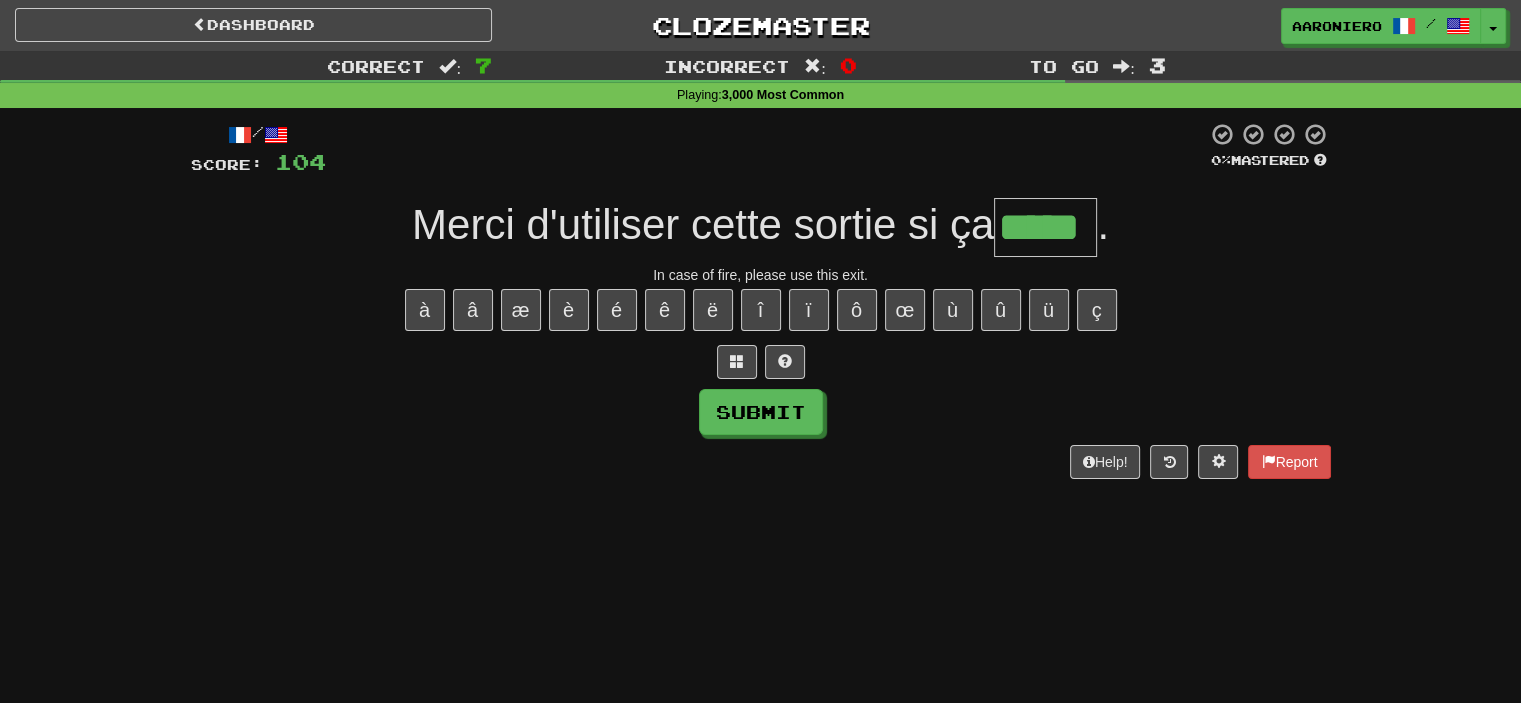 type on "*****" 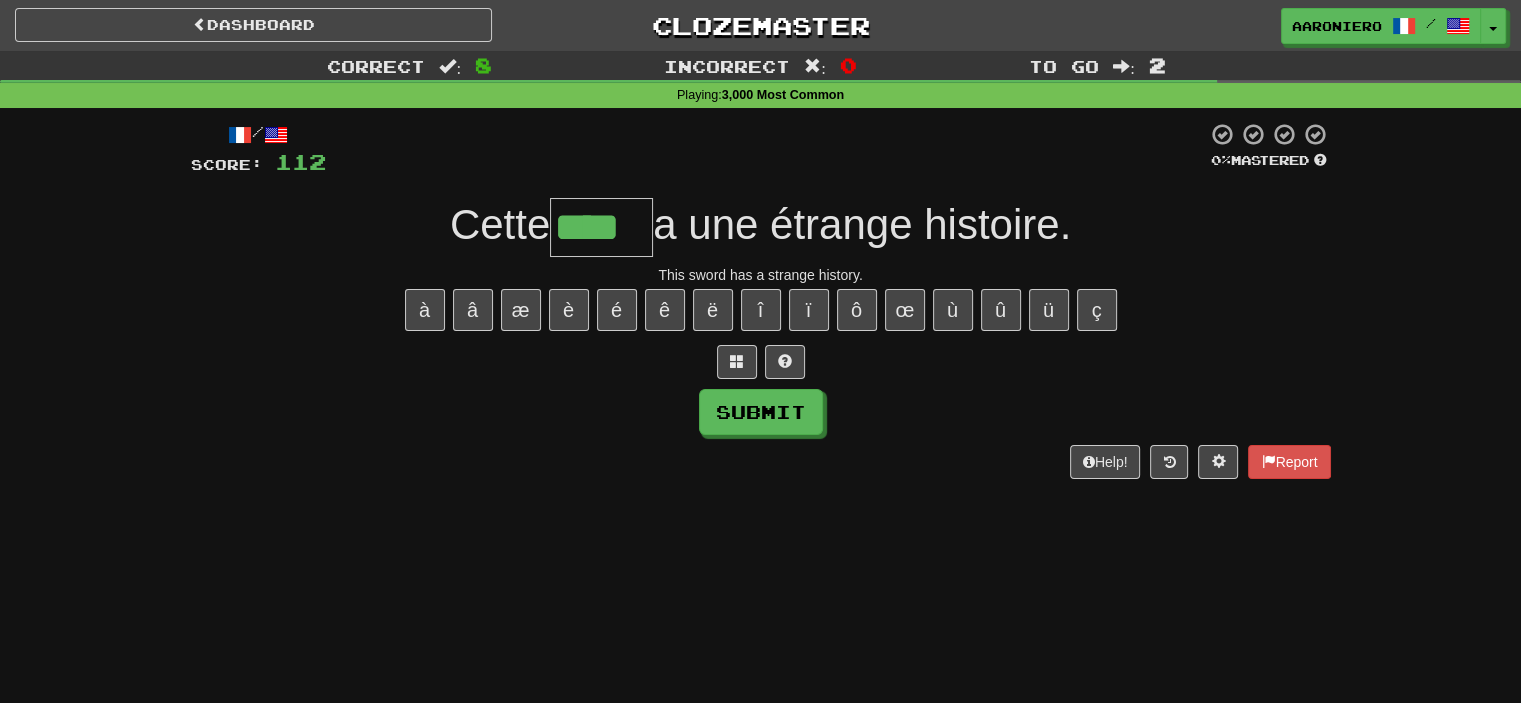 type on "****" 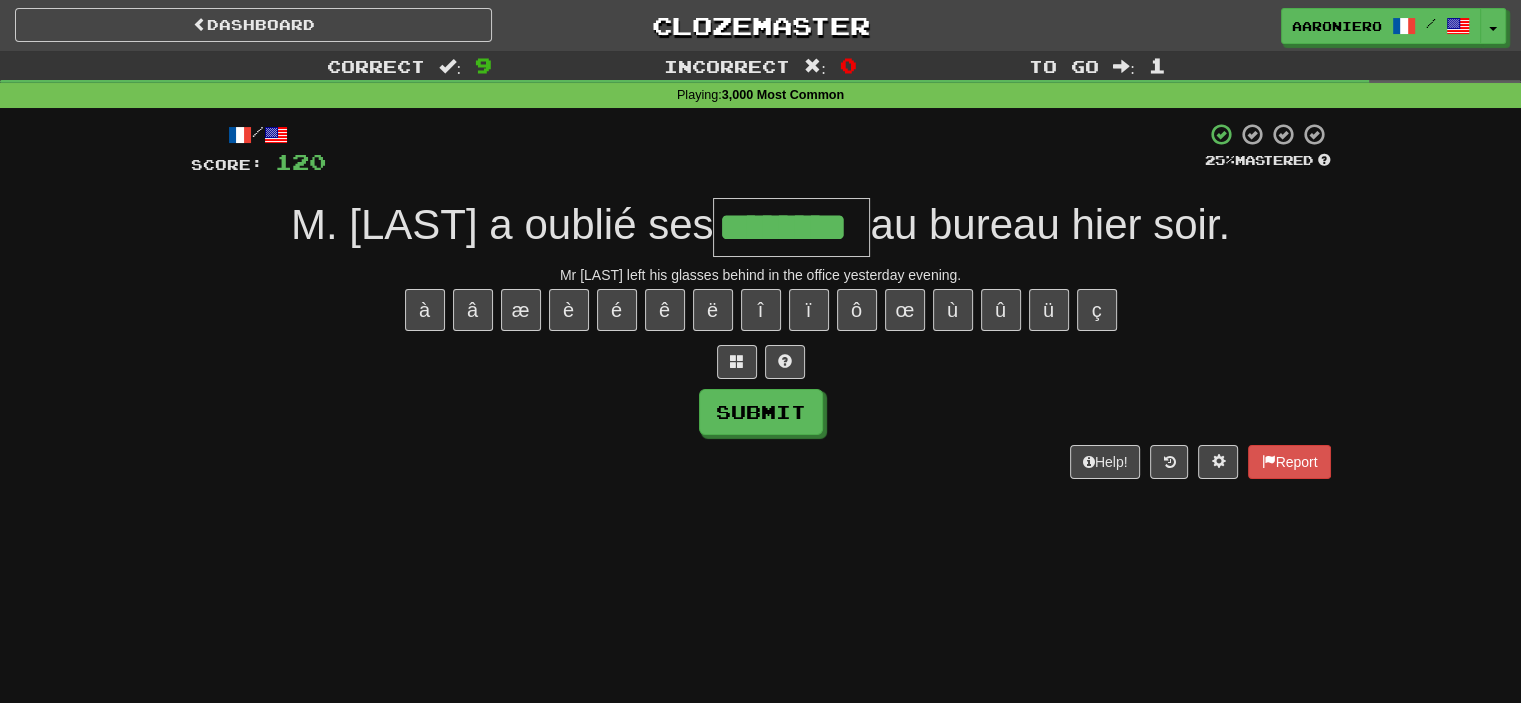 type on "********" 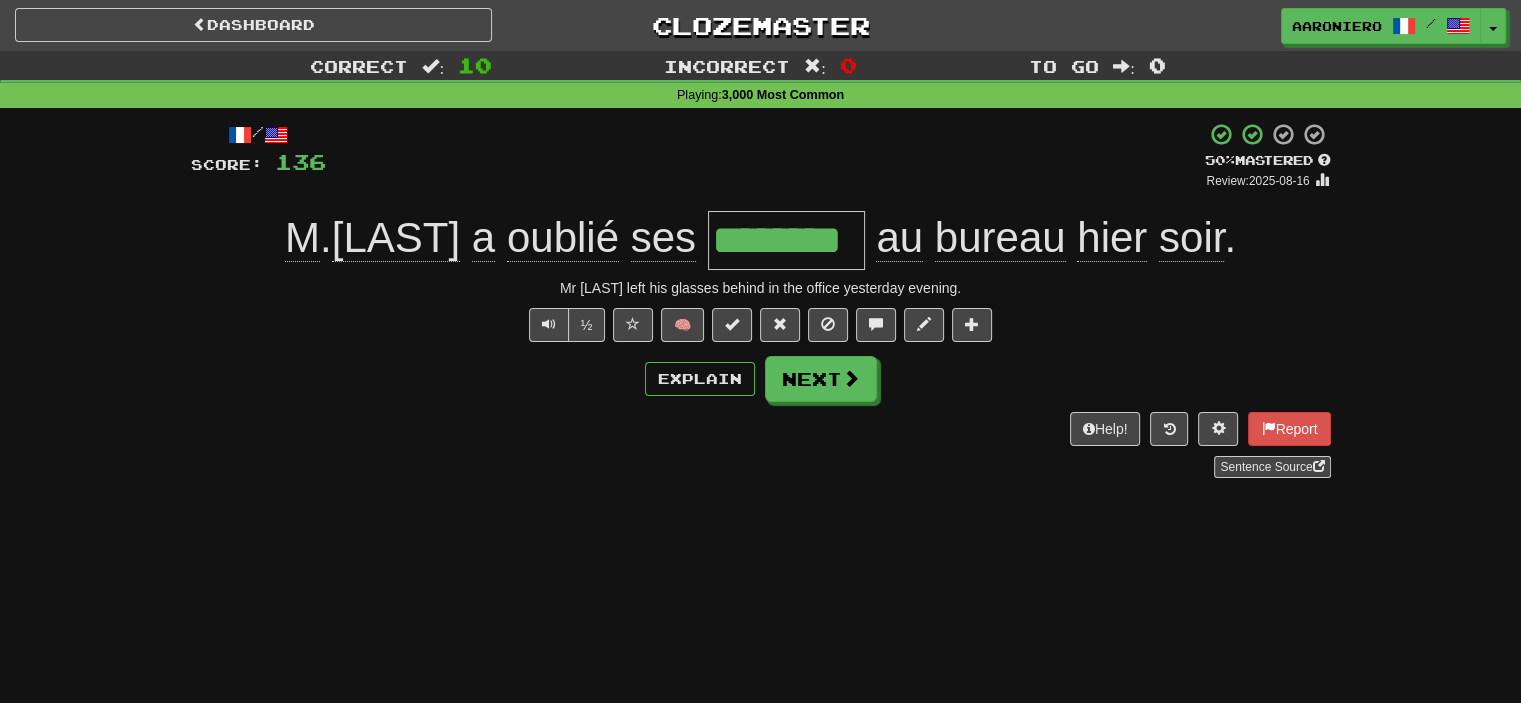 click on "Explain Next" at bounding box center (761, 379) 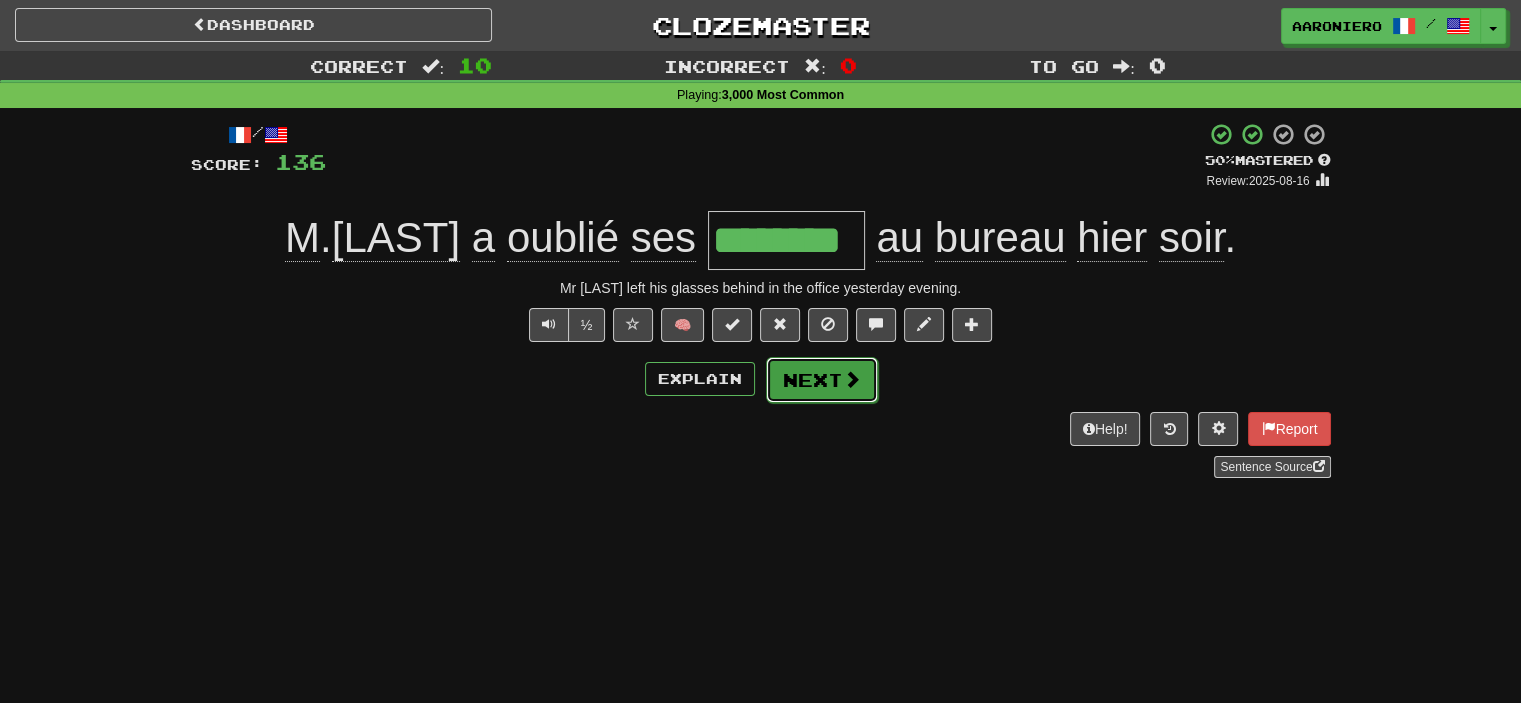 click on "Next" at bounding box center [822, 380] 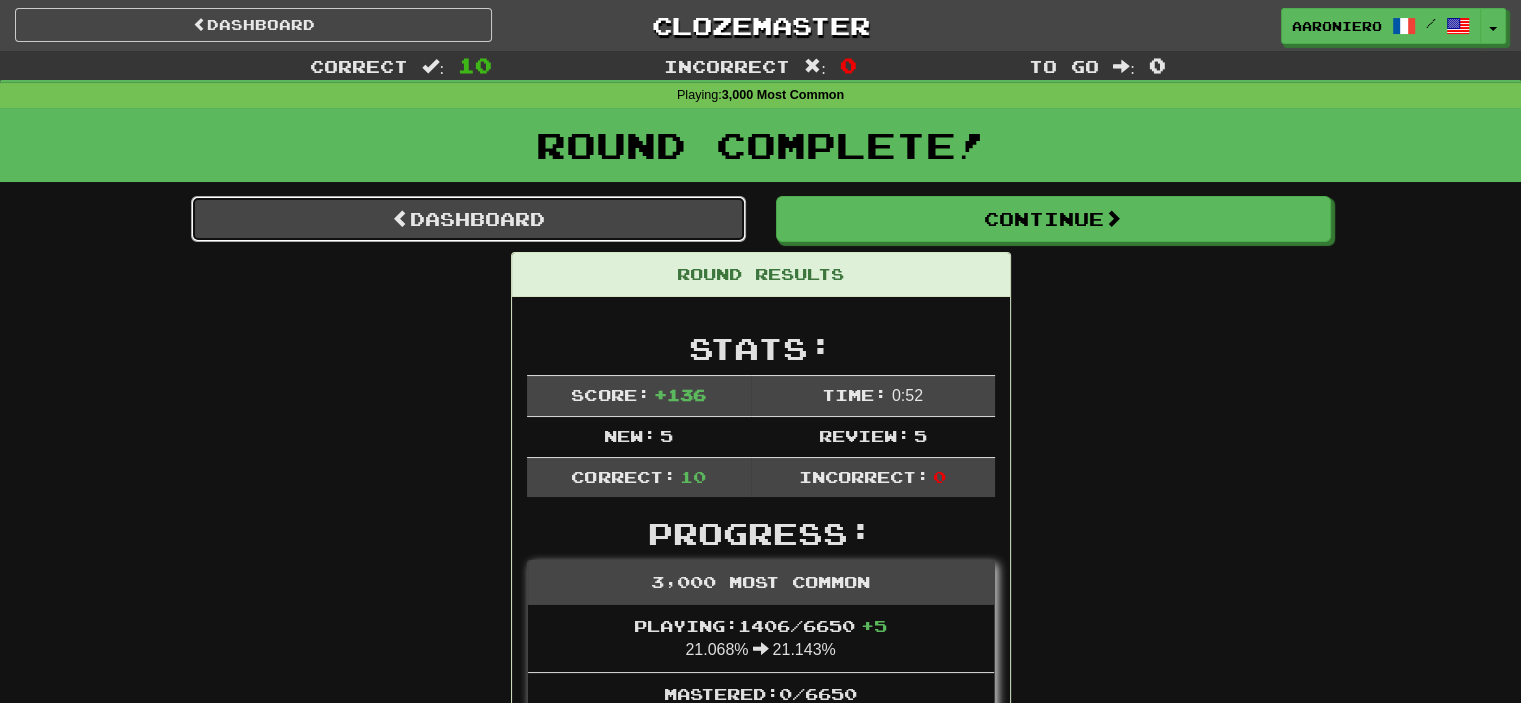 click at bounding box center [401, 218] 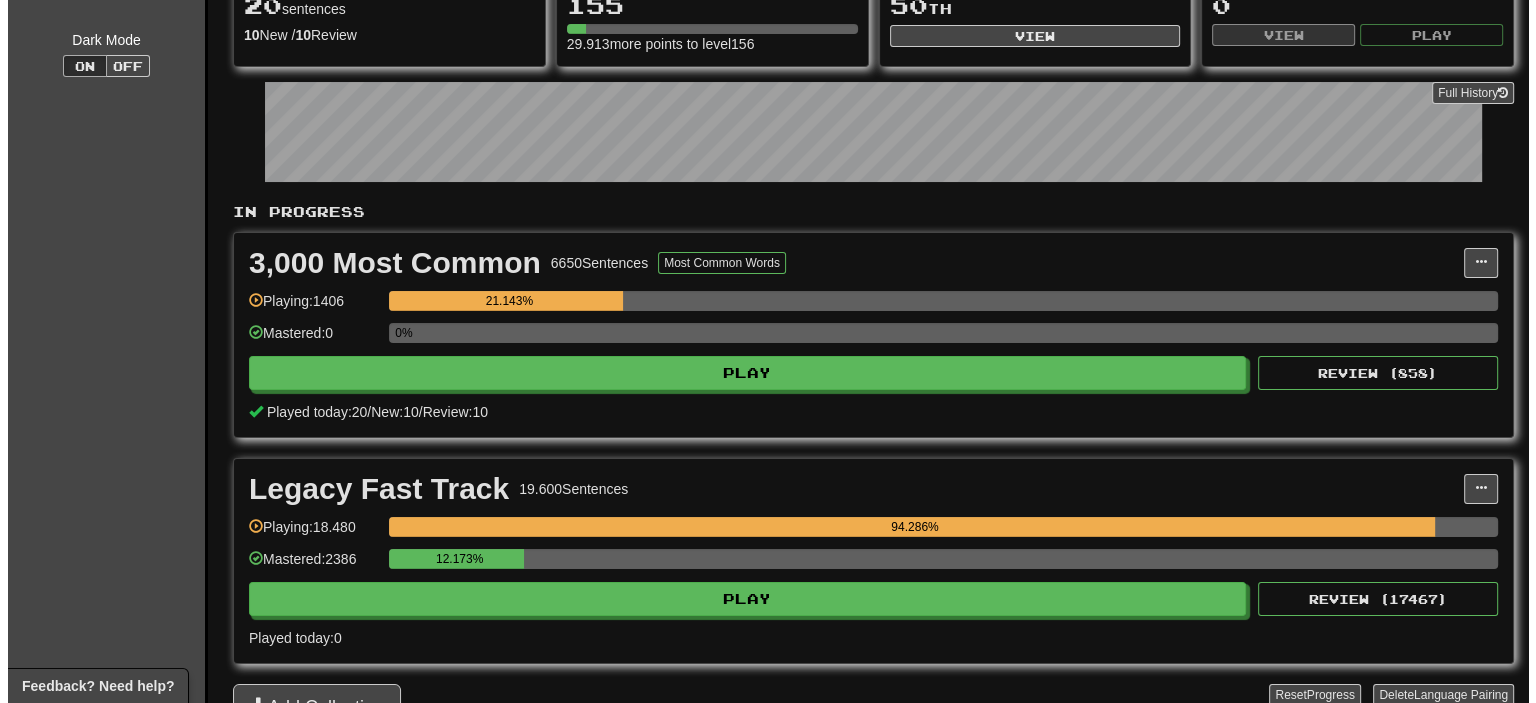 scroll, scrollTop: 300, scrollLeft: 0, axis: vertical 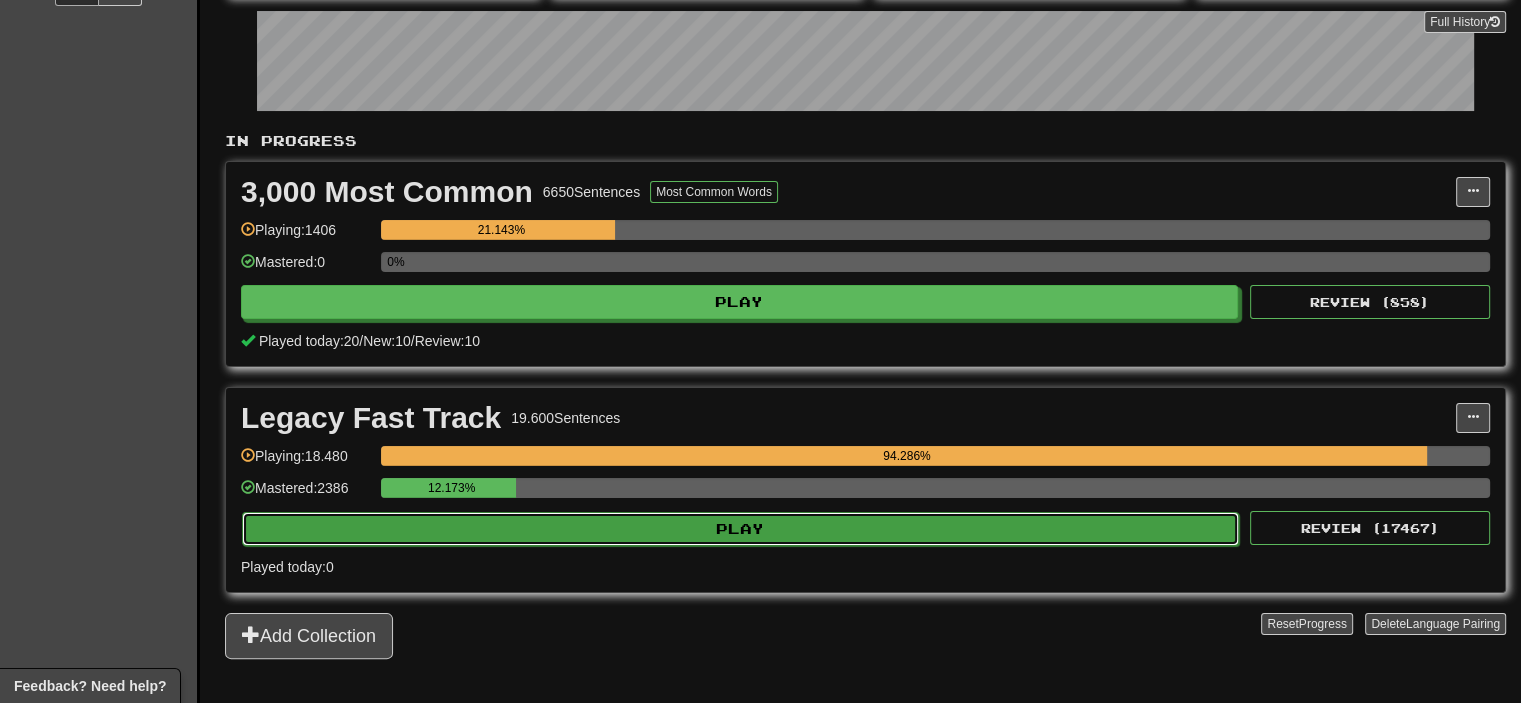 click on "Play" at bounding box center [740, 529] 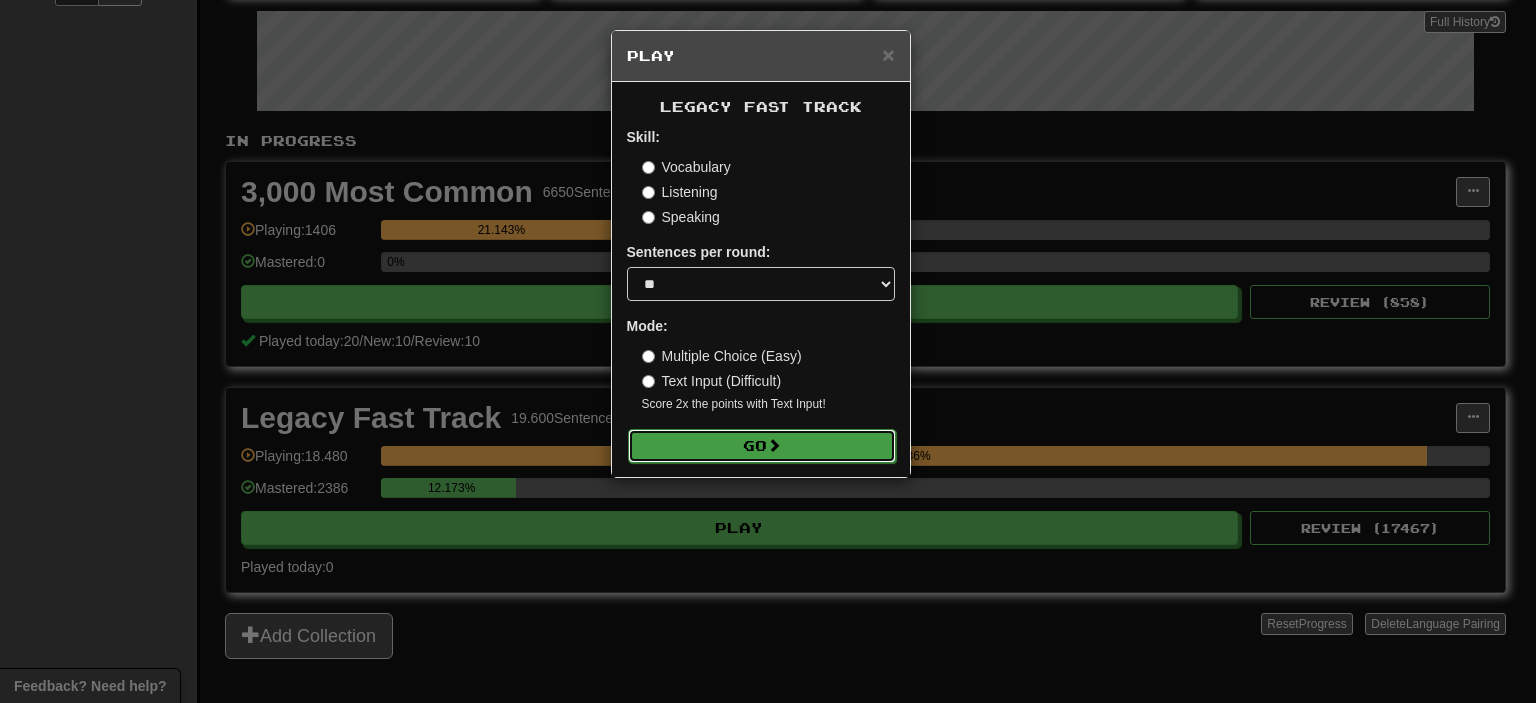 click on "Go" at bounding box center (762, 446) 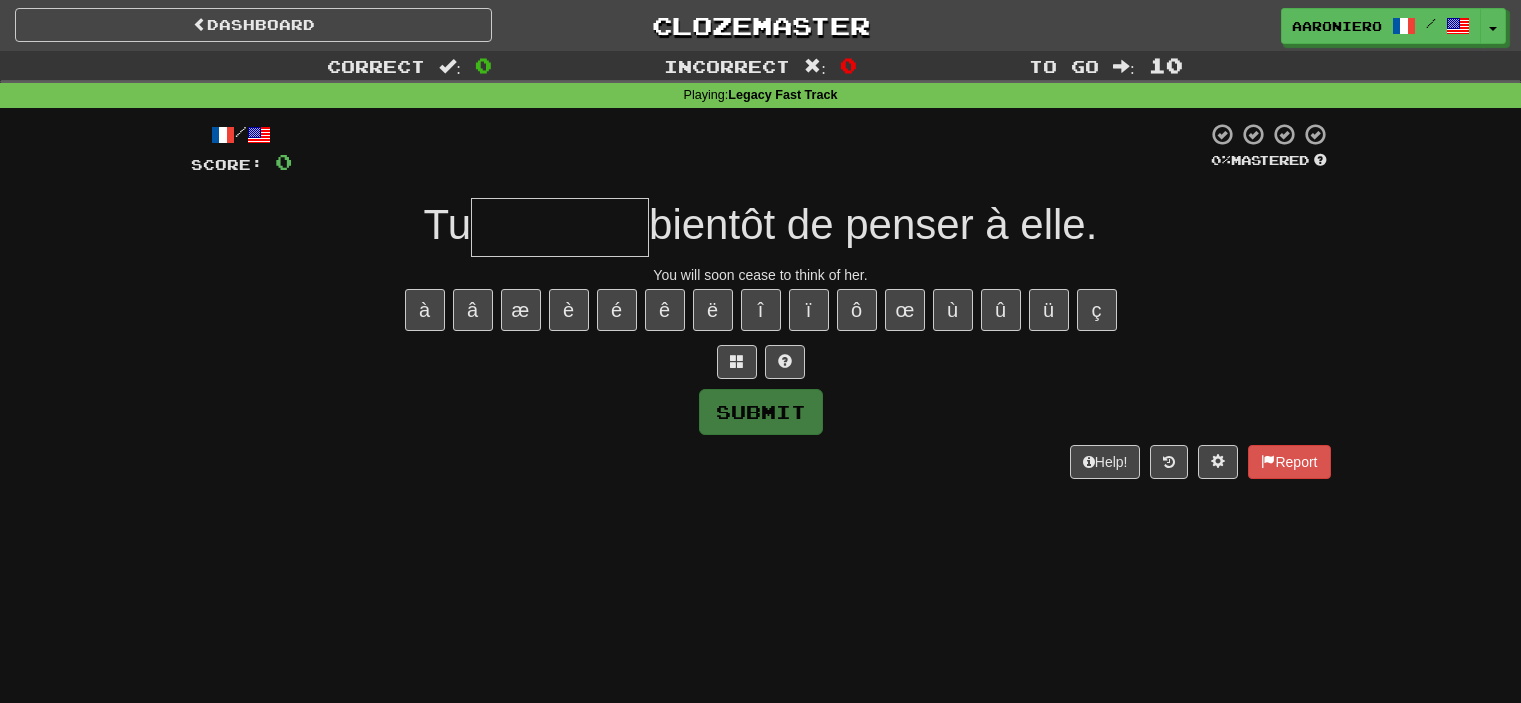 scroll, scrollTop: 0, scrollLeft: 0, axis: both 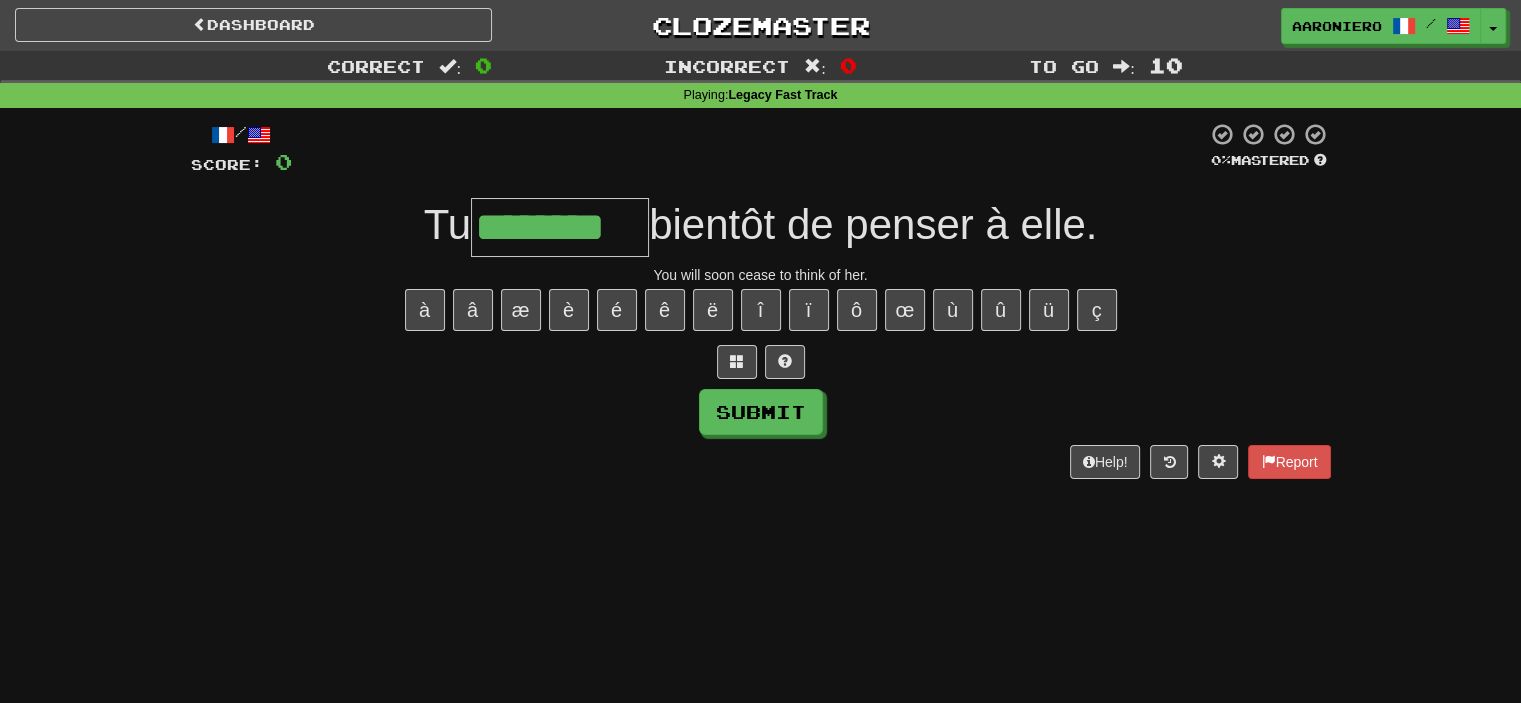 type on "********" 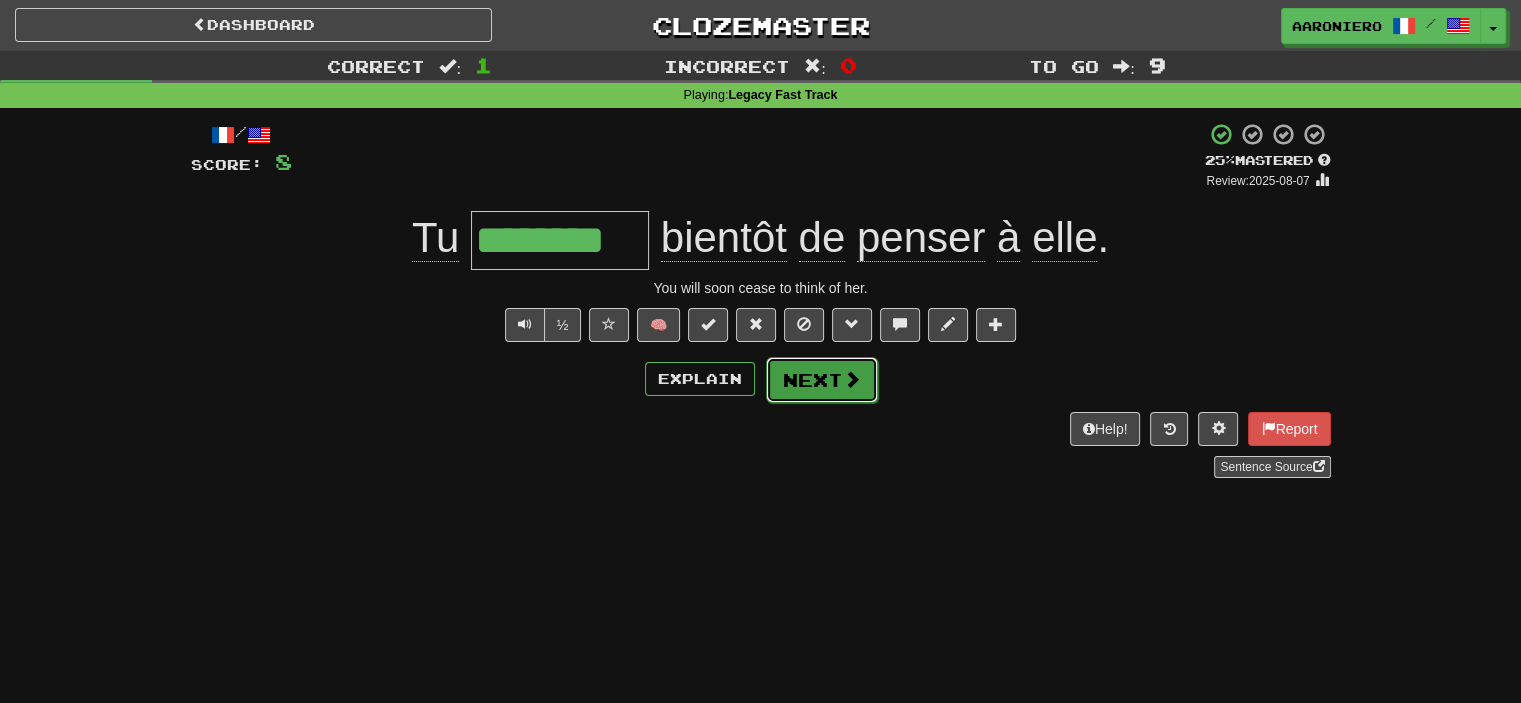 click on "Next" at bounding box center (822, 380) 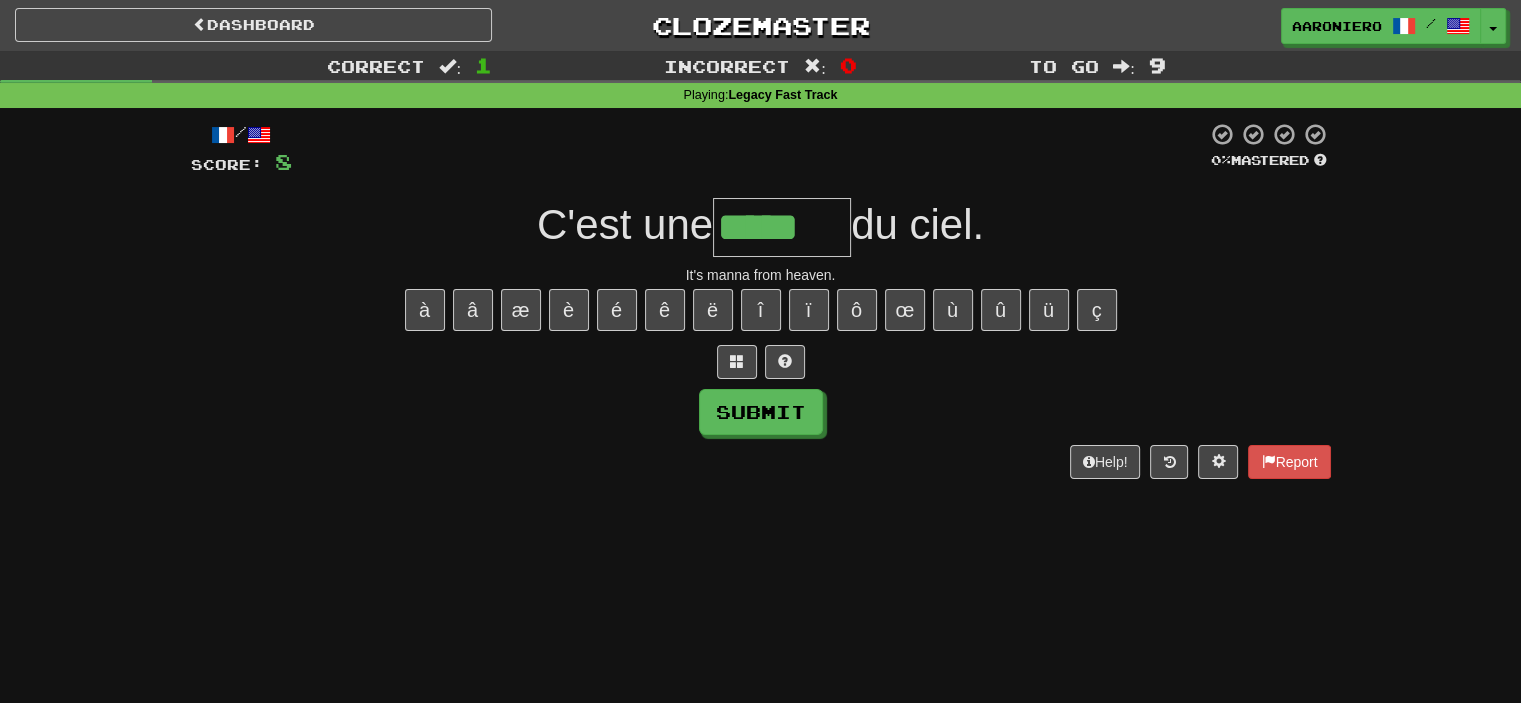 type on "*****" 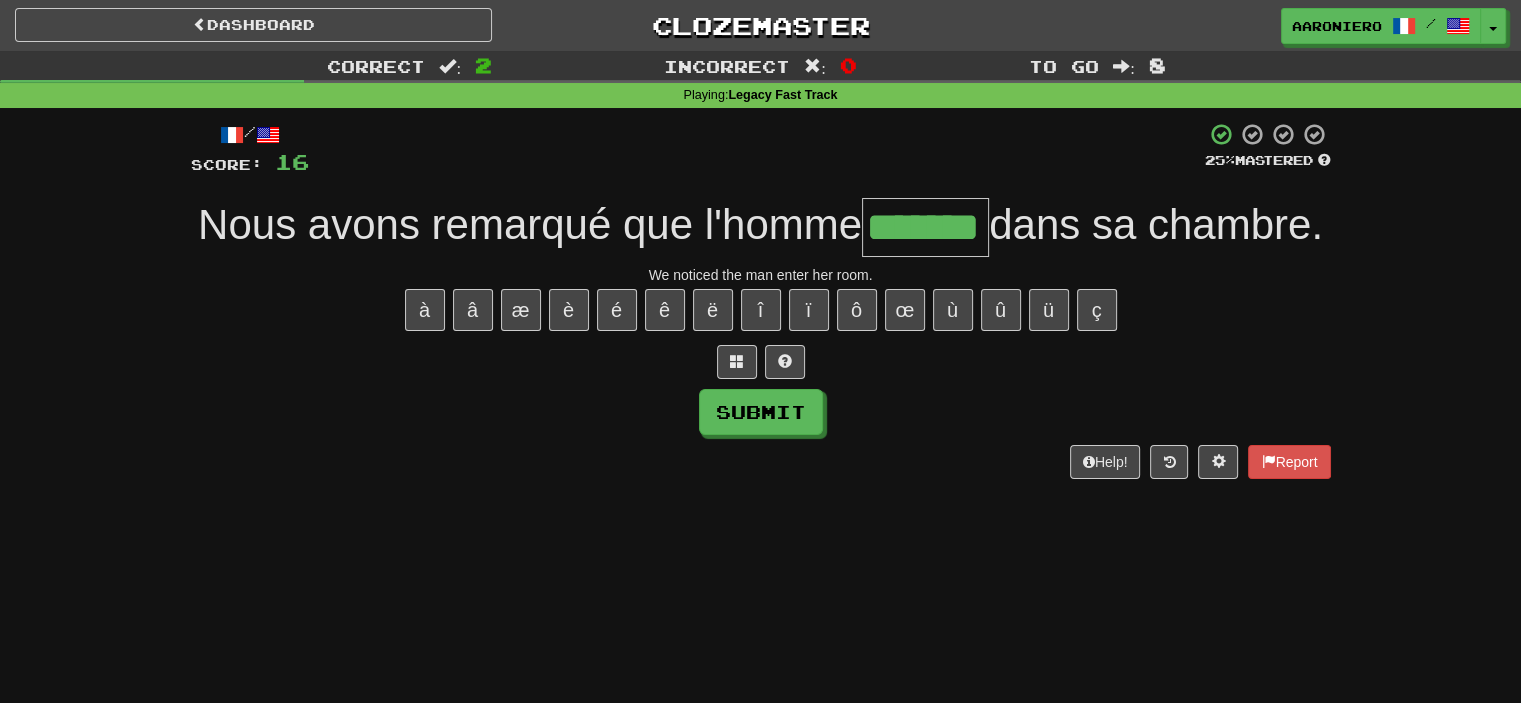 type on "*******" 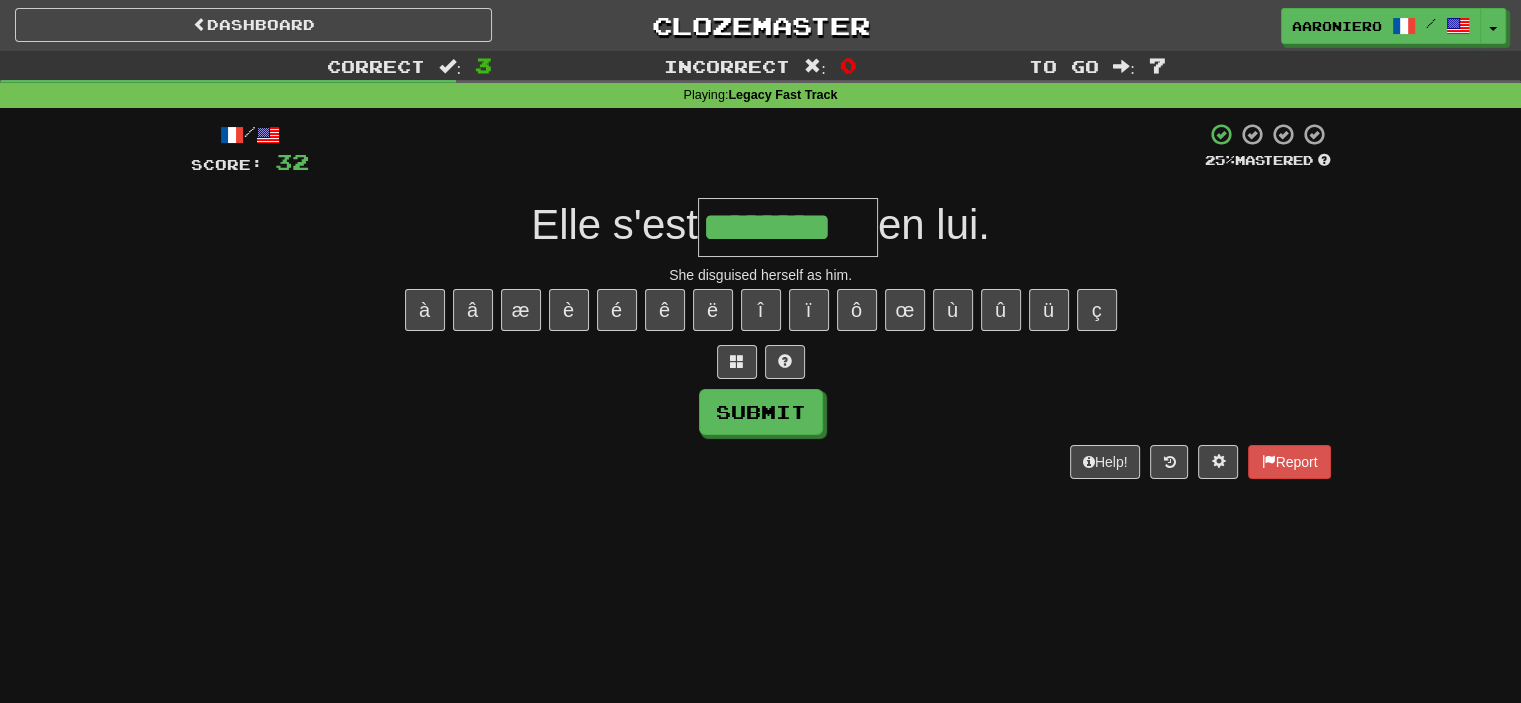 type on "********" 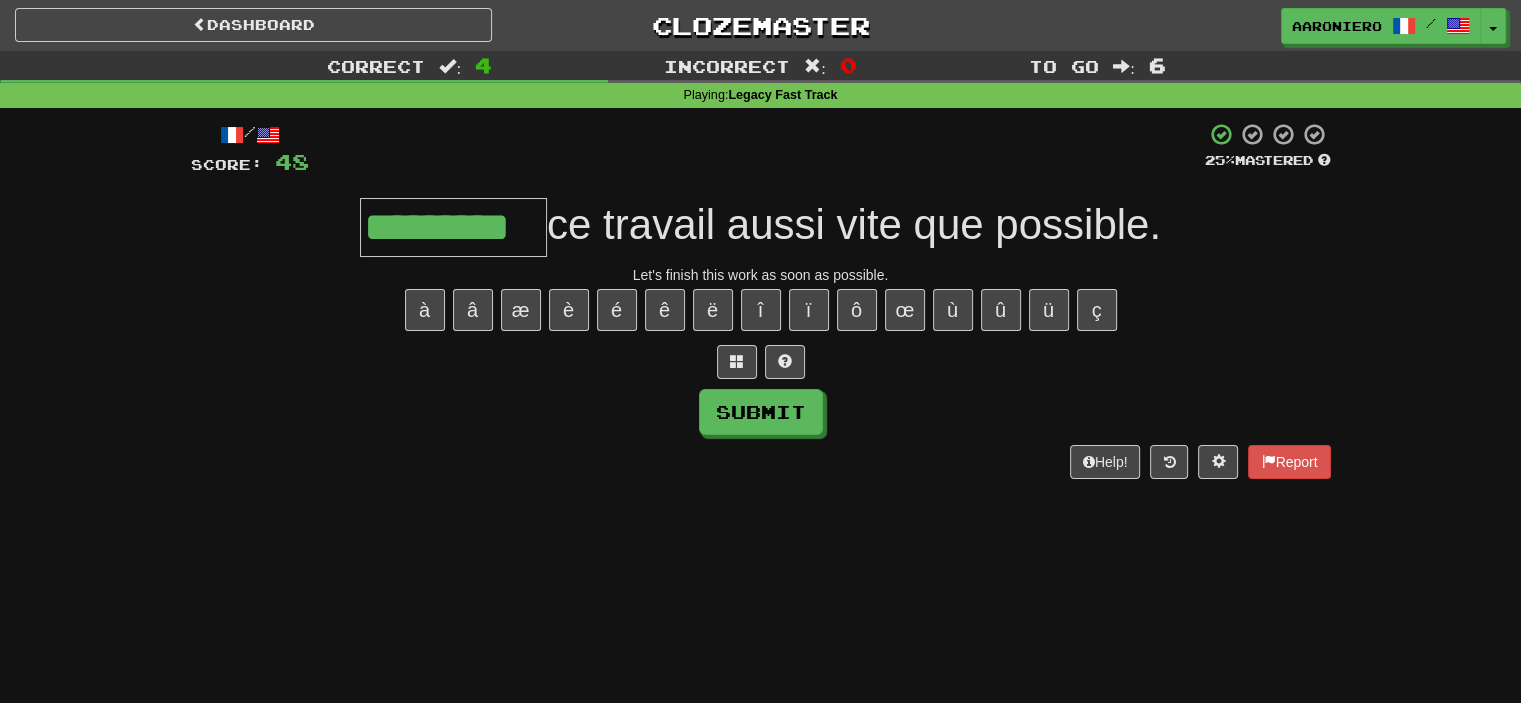 type on "*********" 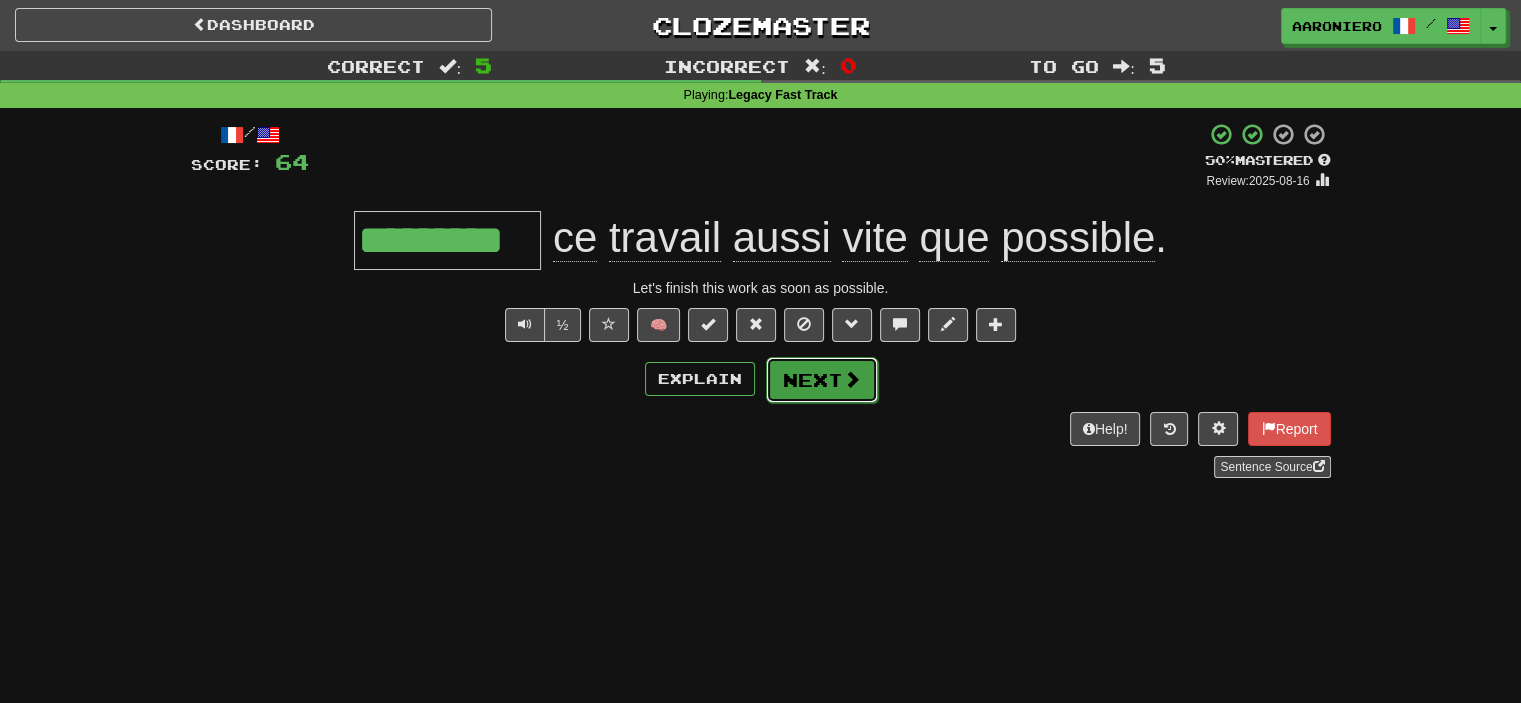 click at bounding box center (852, 379) 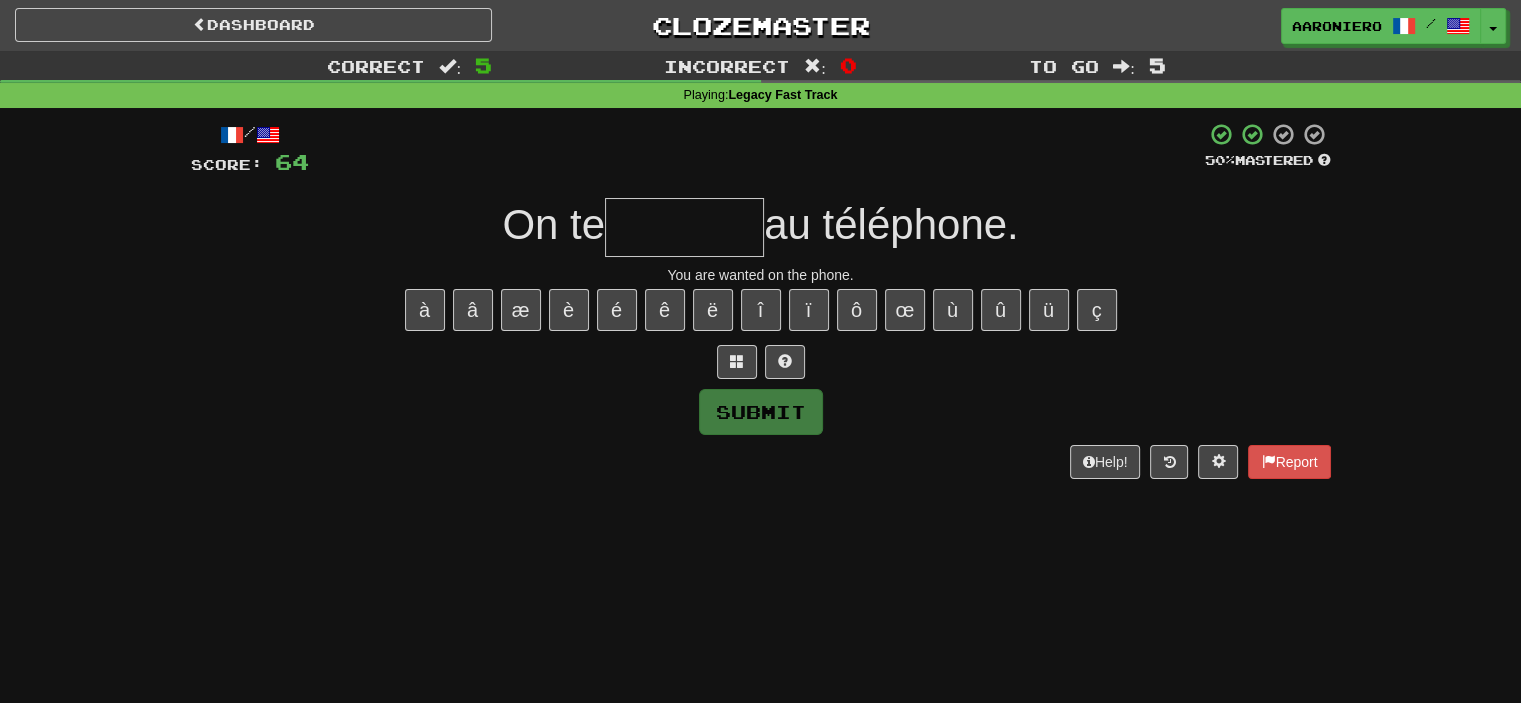 type on "*" 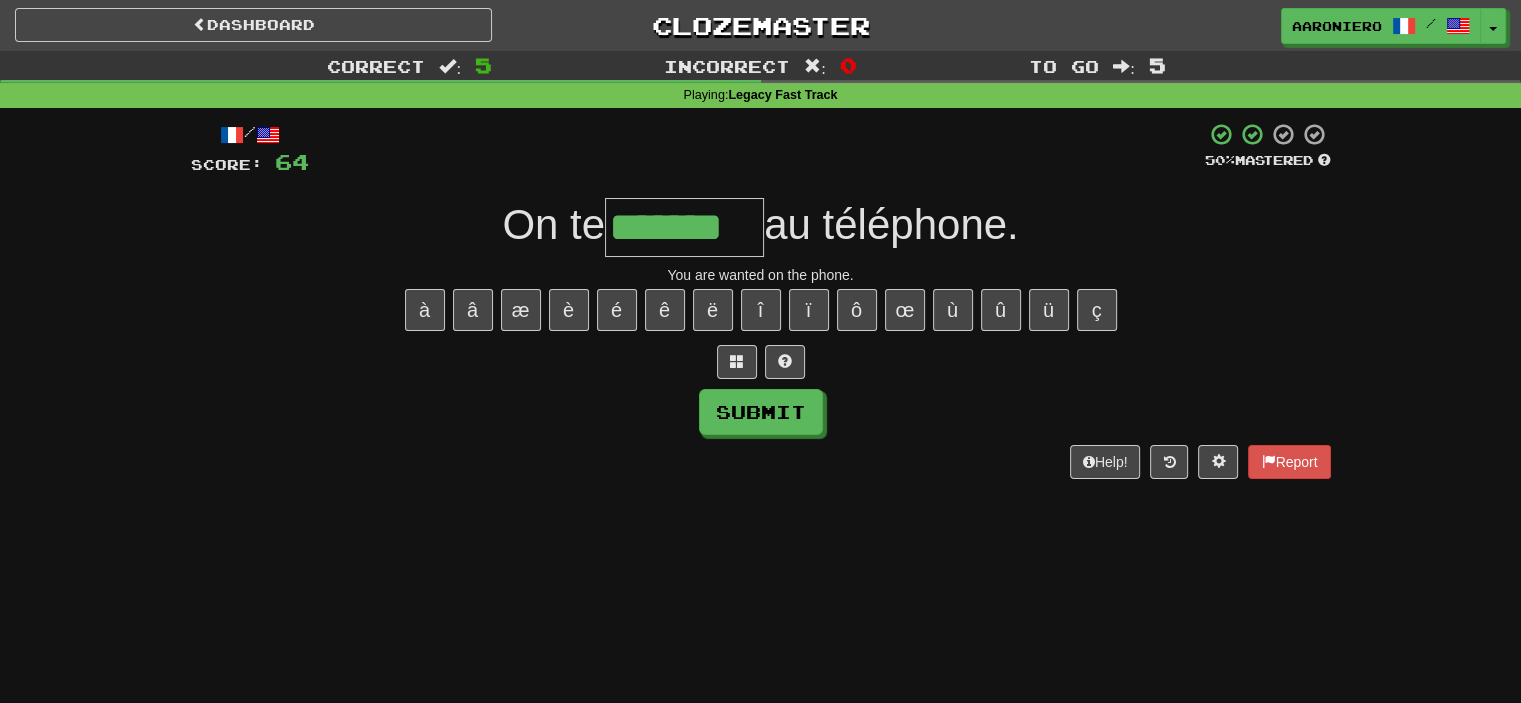 type on "*******" 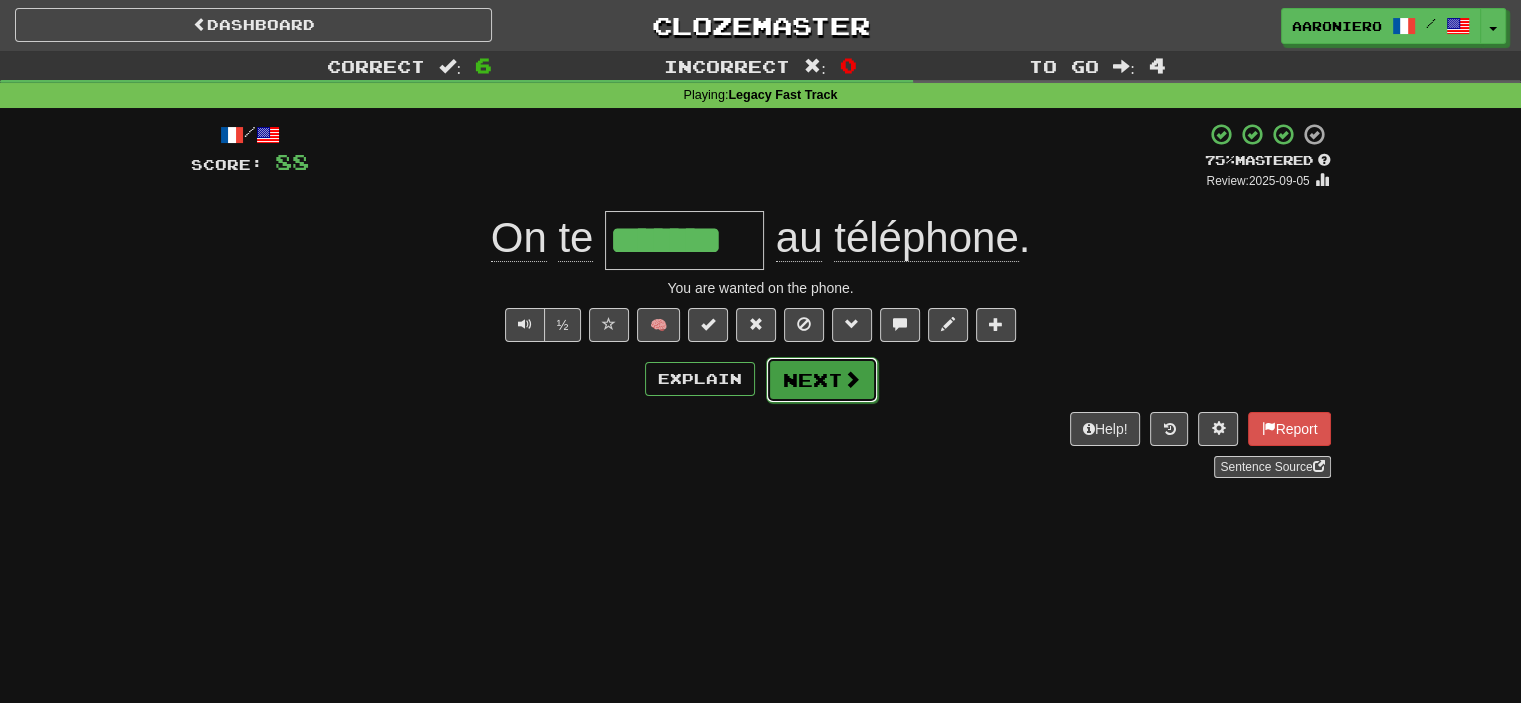 click at bounding box center (852, 379) 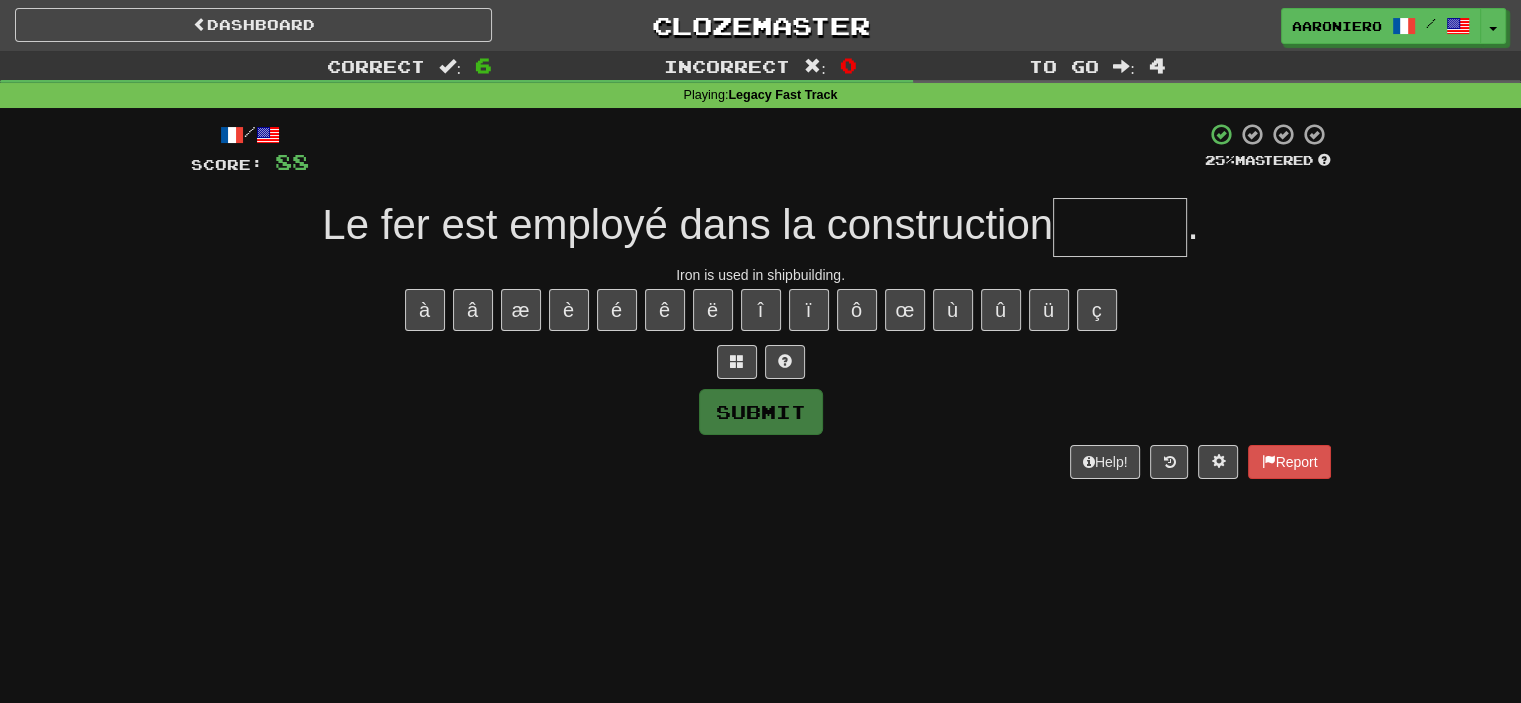 type on "*" 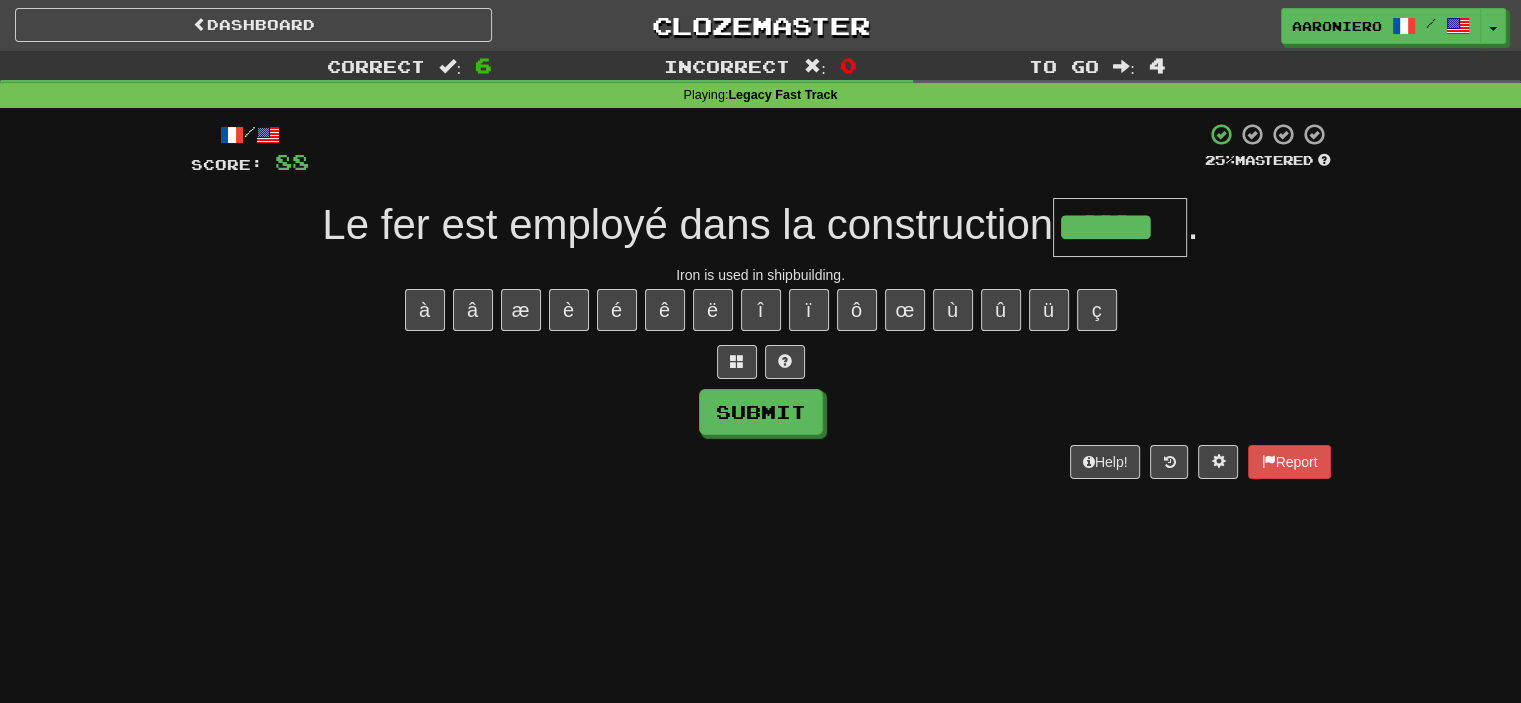 type on "******" 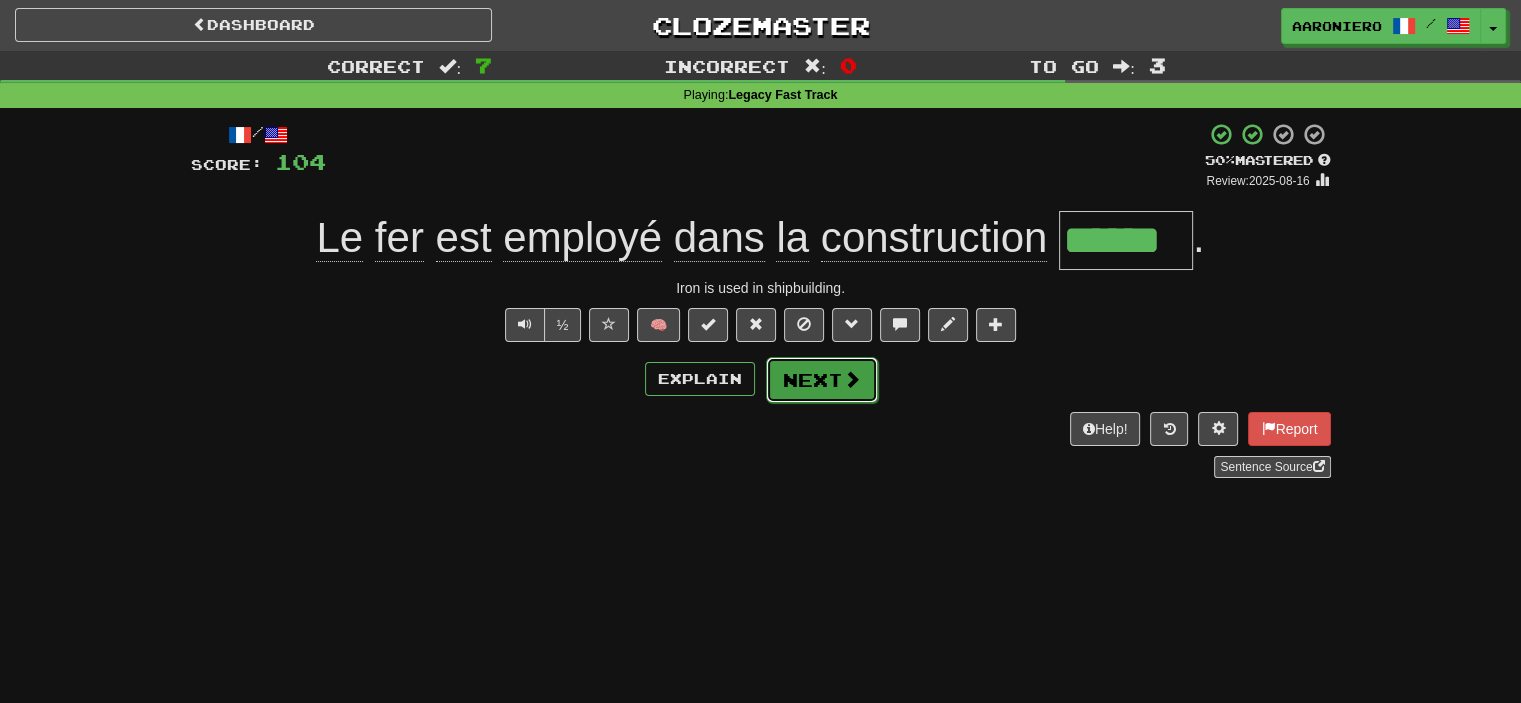 click at bounding box center (852, 379) 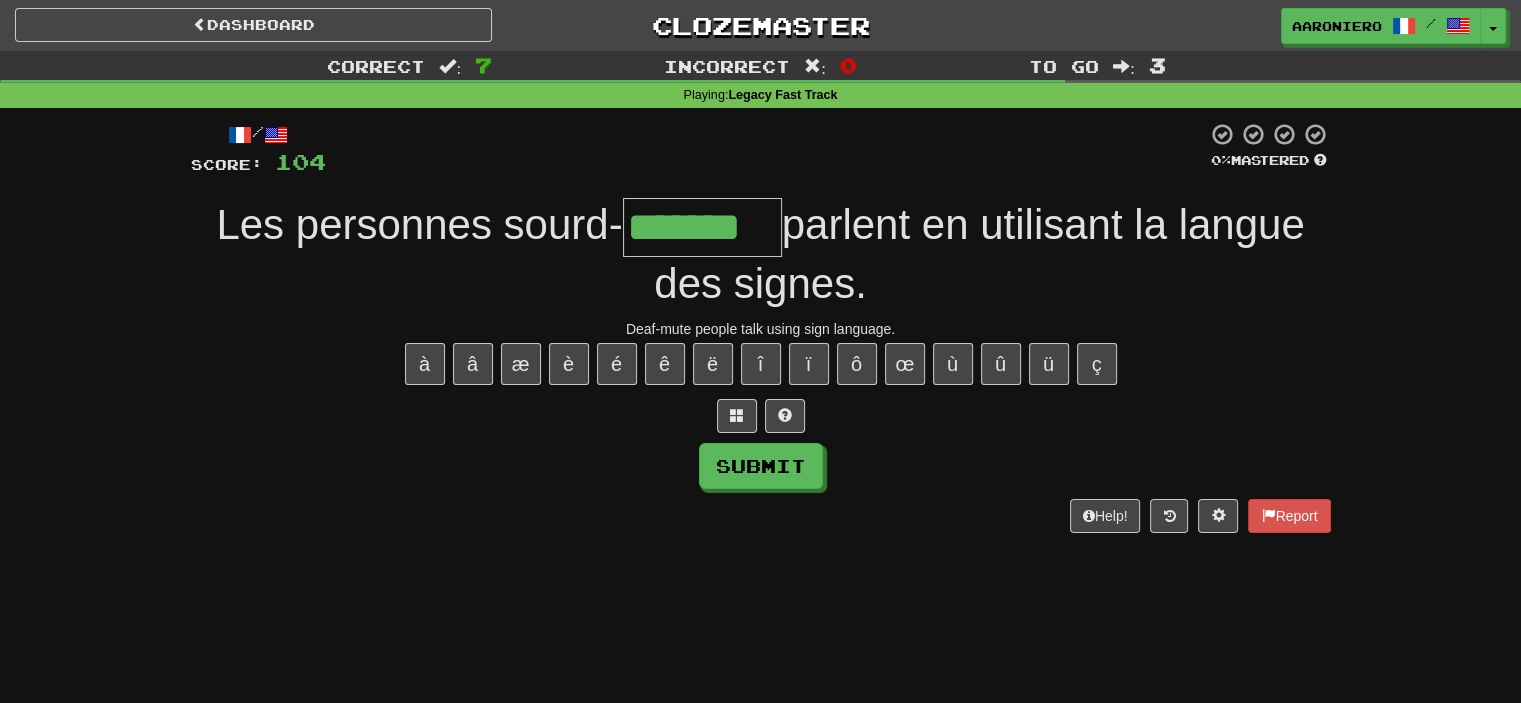 type on "*******" 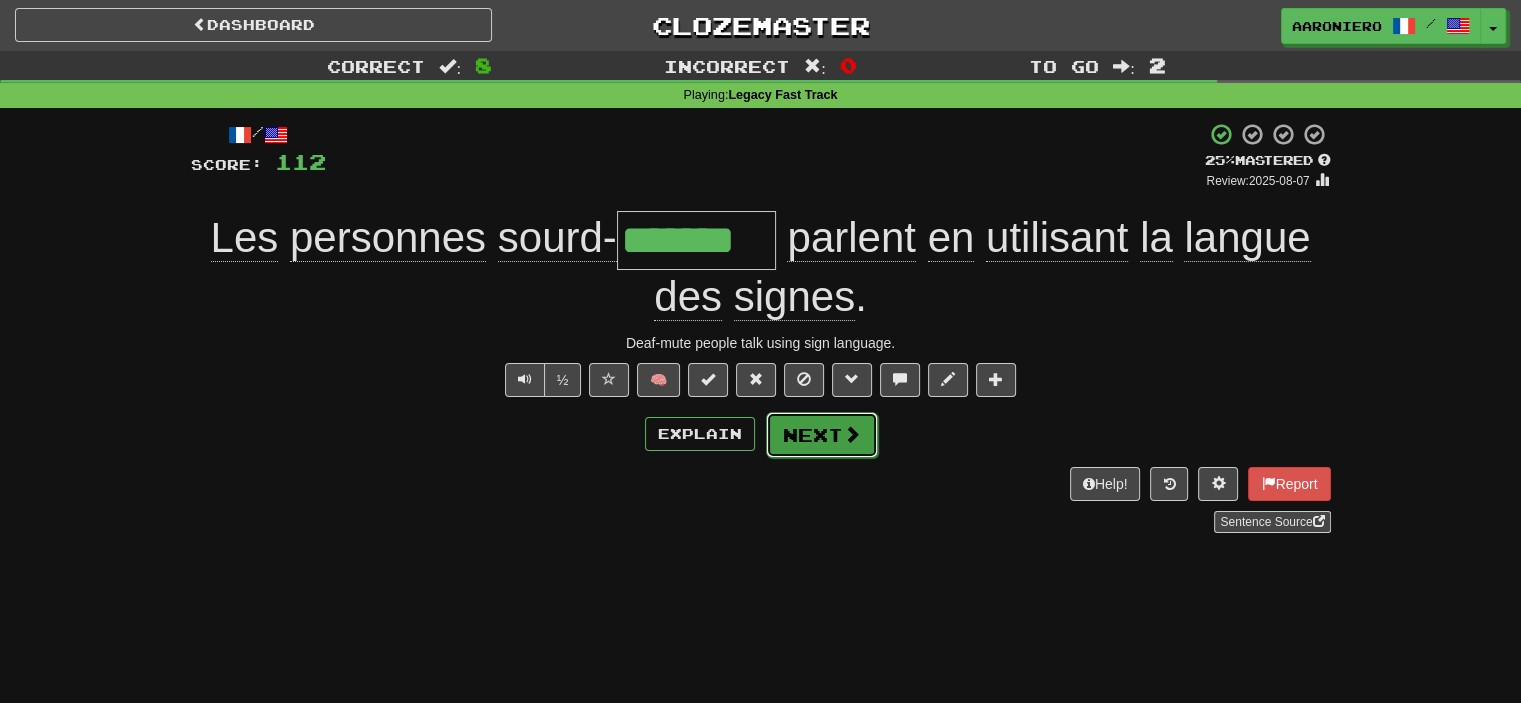 click on "Next" at bounding box center (822, 435) 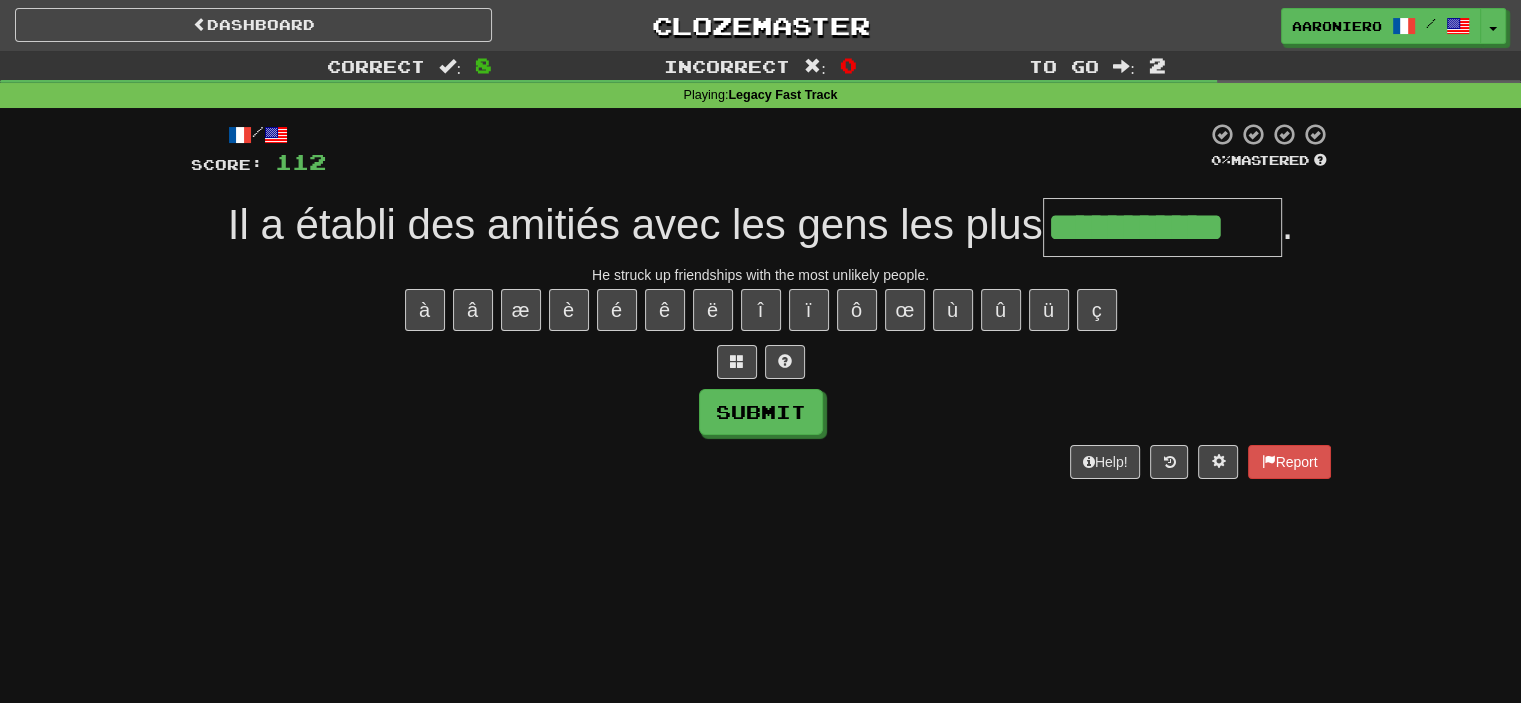 type on "**********" 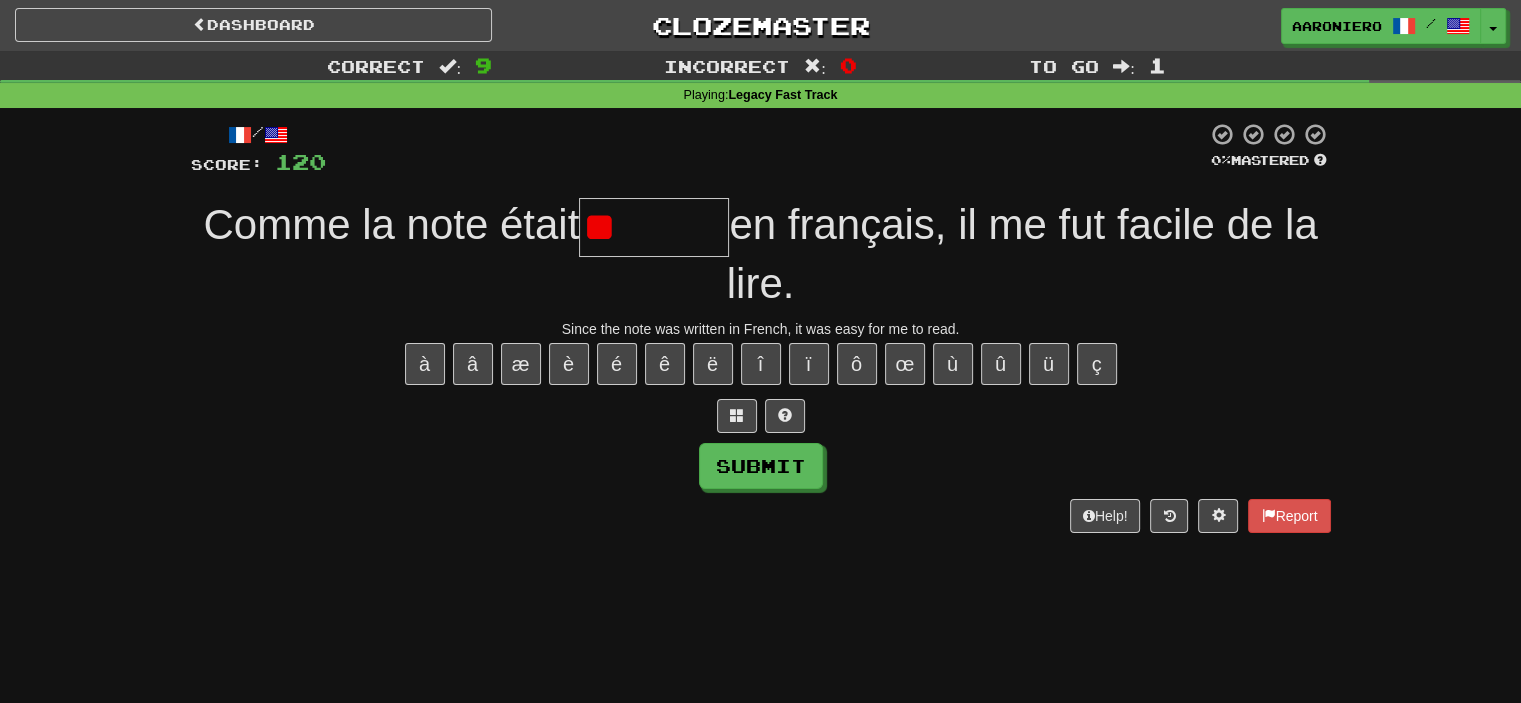 type on "*" 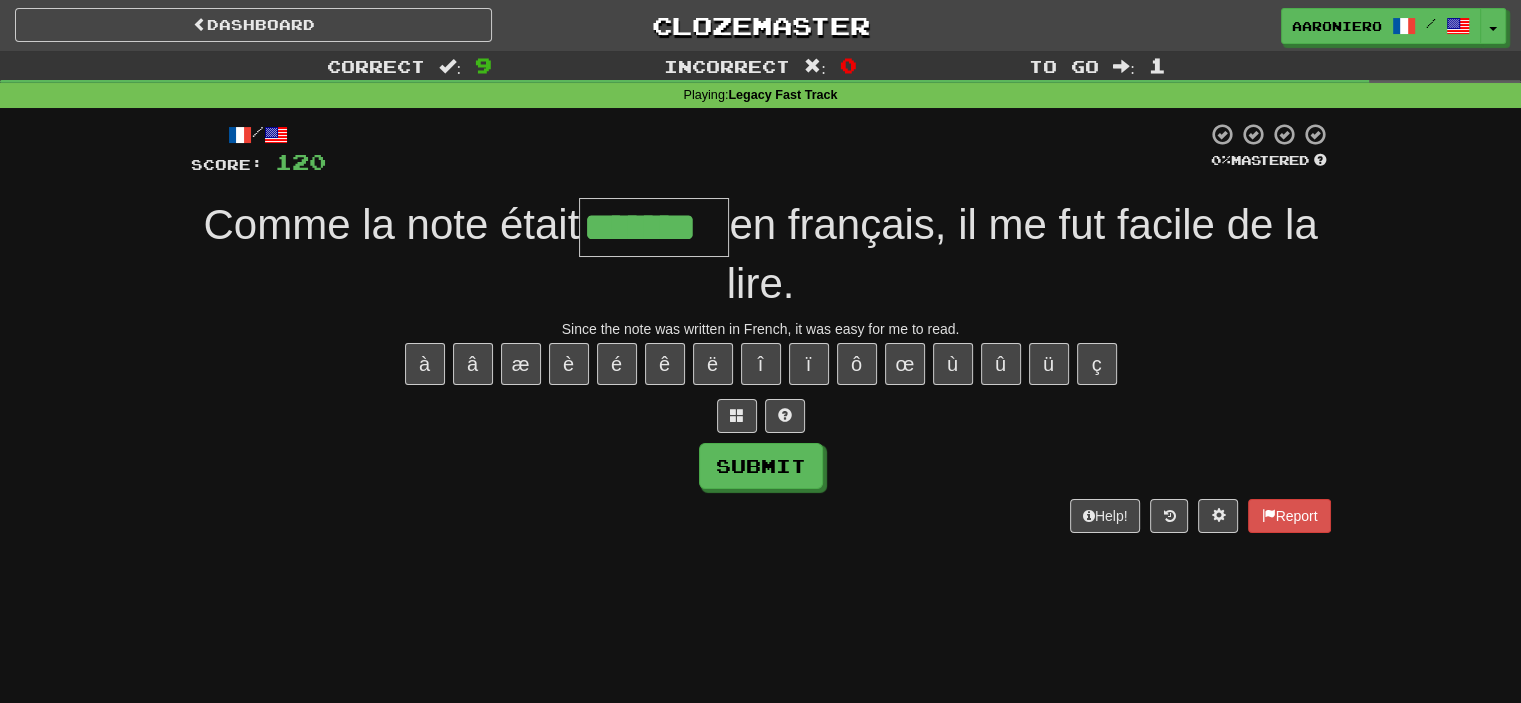 type on "*******" 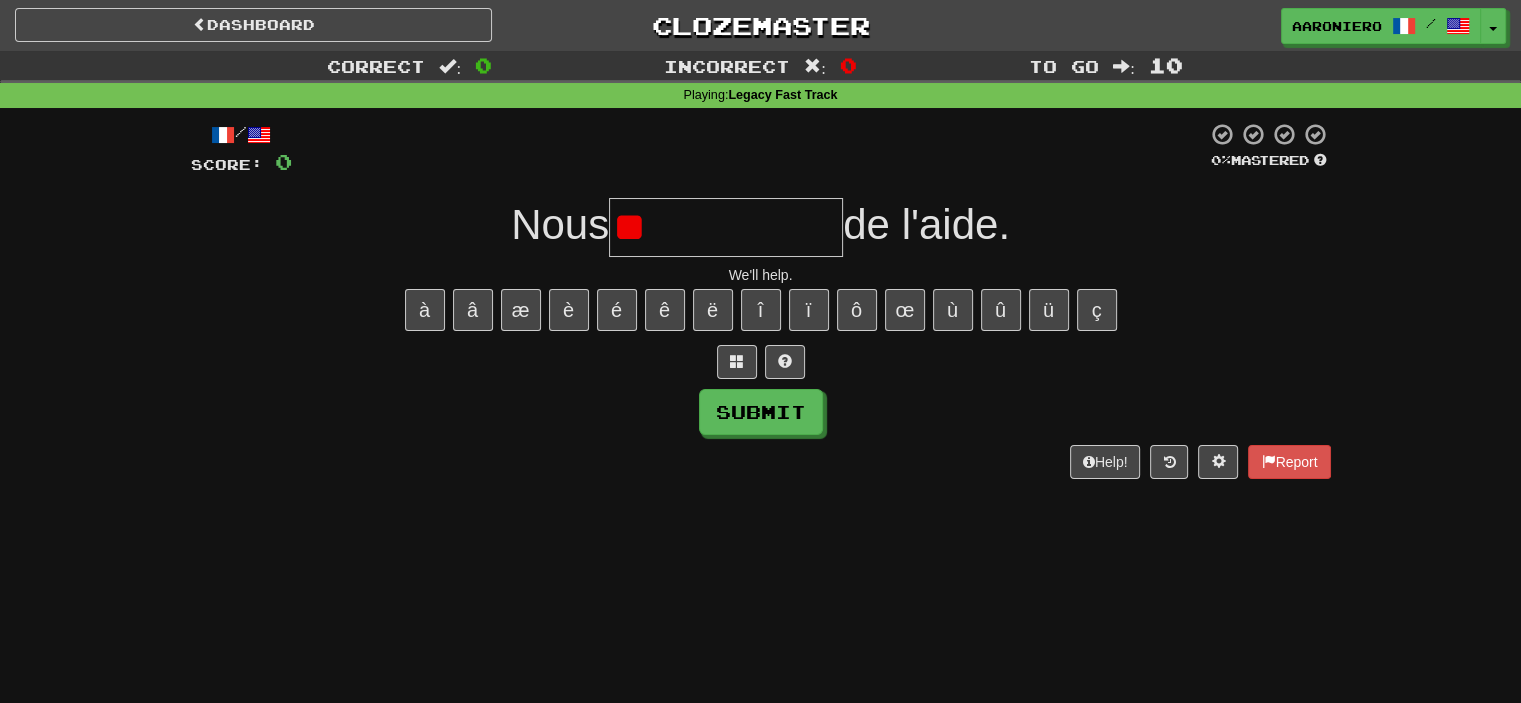 type on "*" 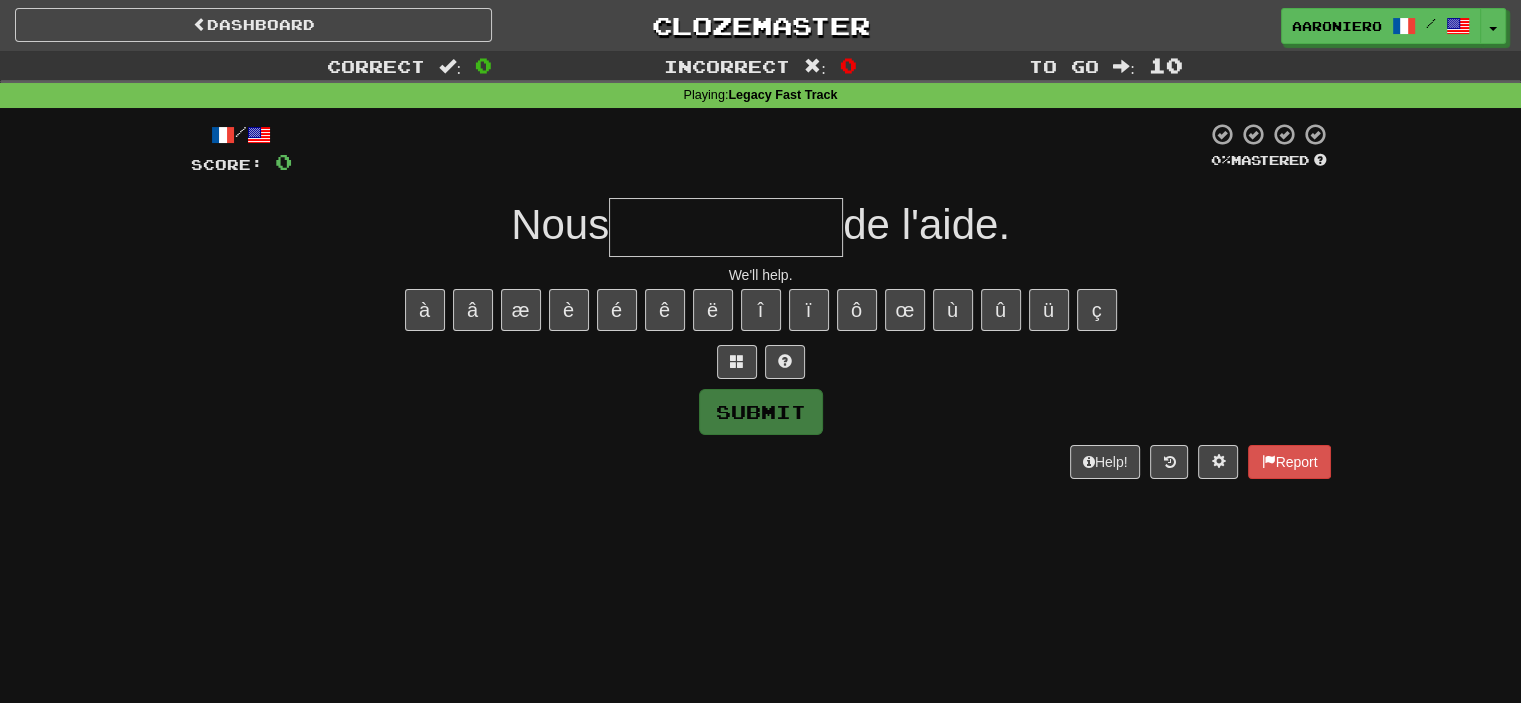 type on "*" 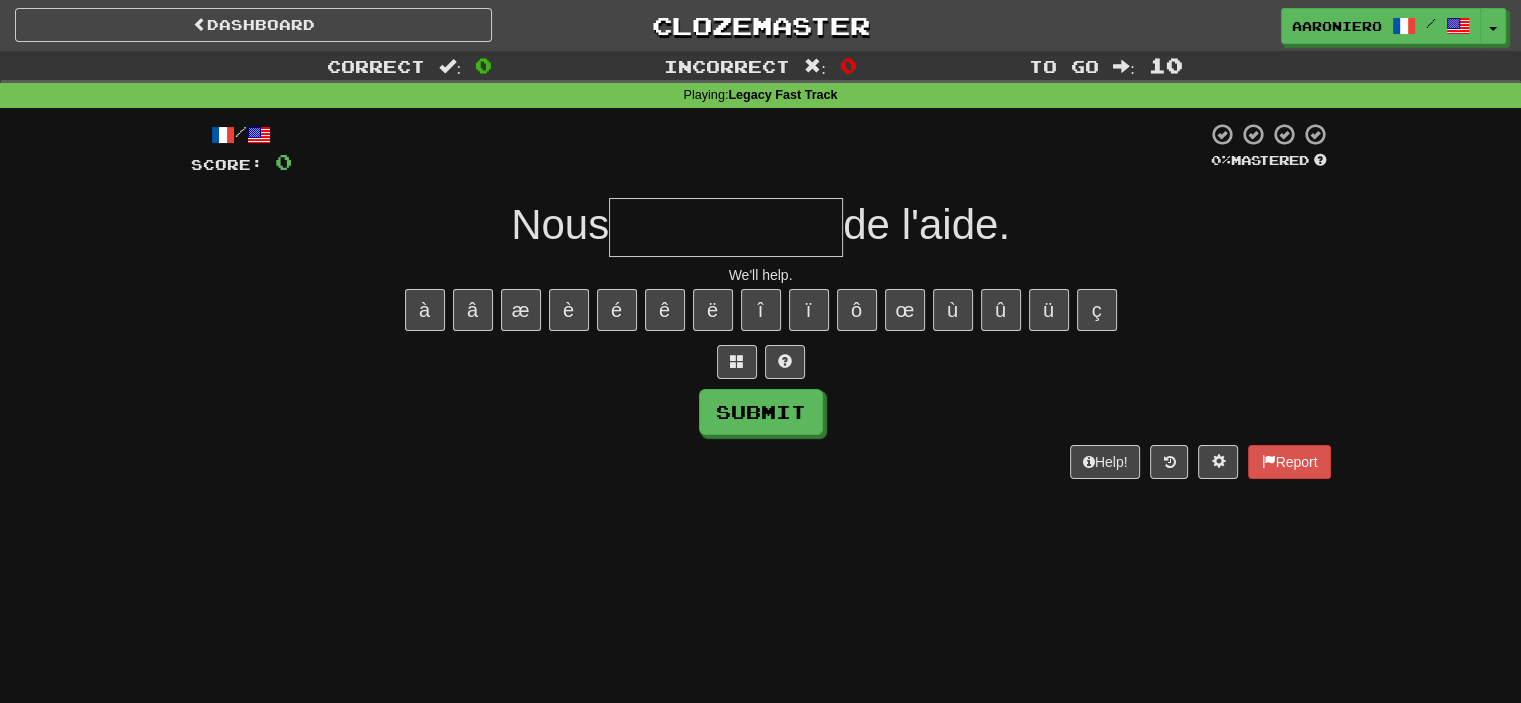 type on "*" 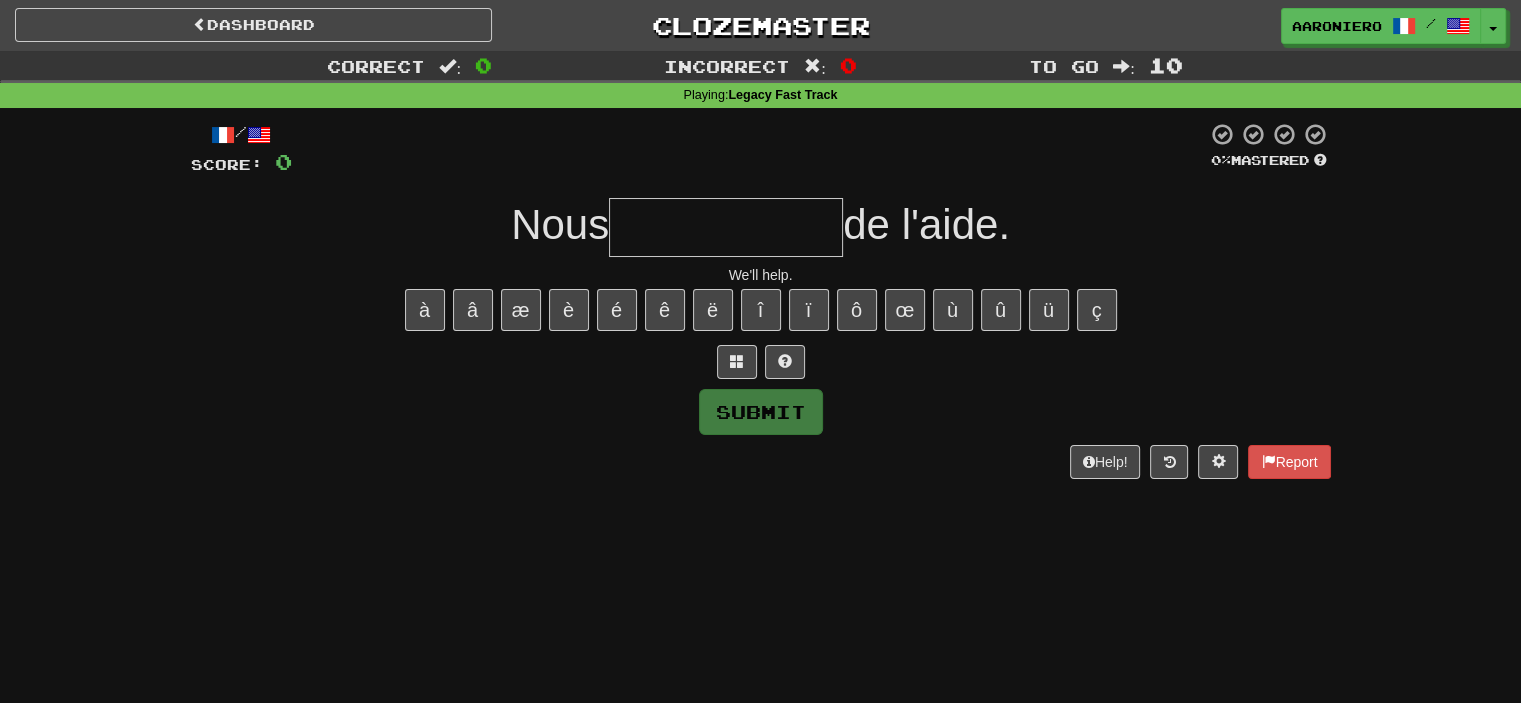 type on "*" 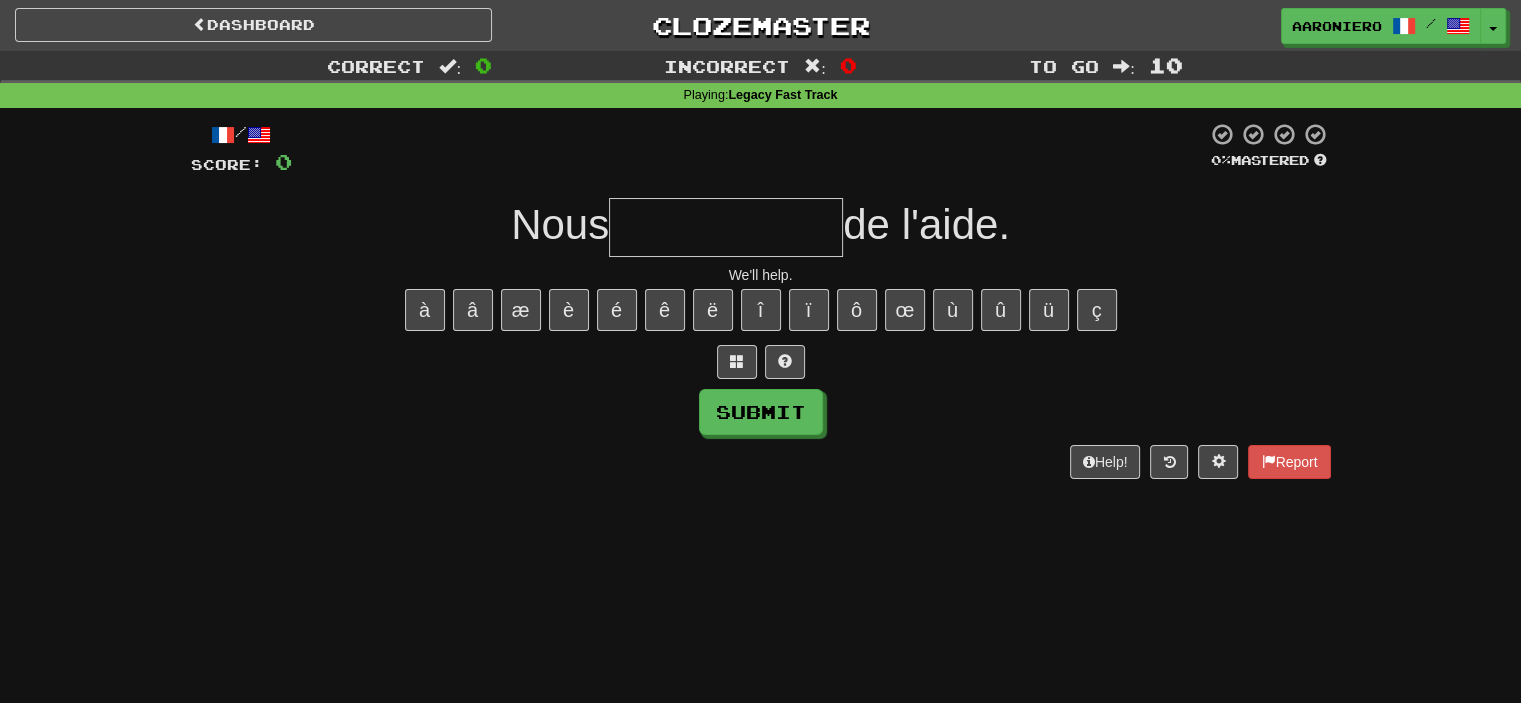 type on "*" 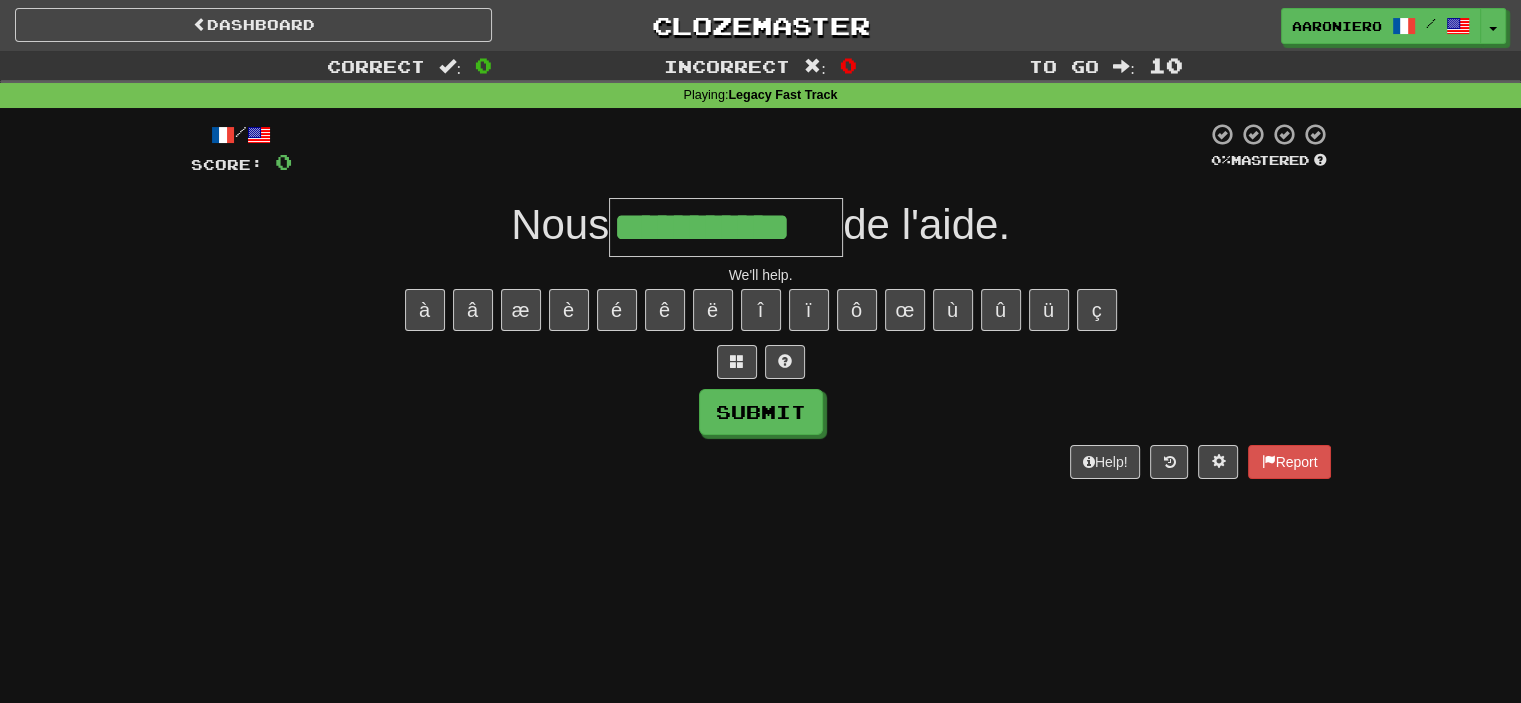 type on "**********" 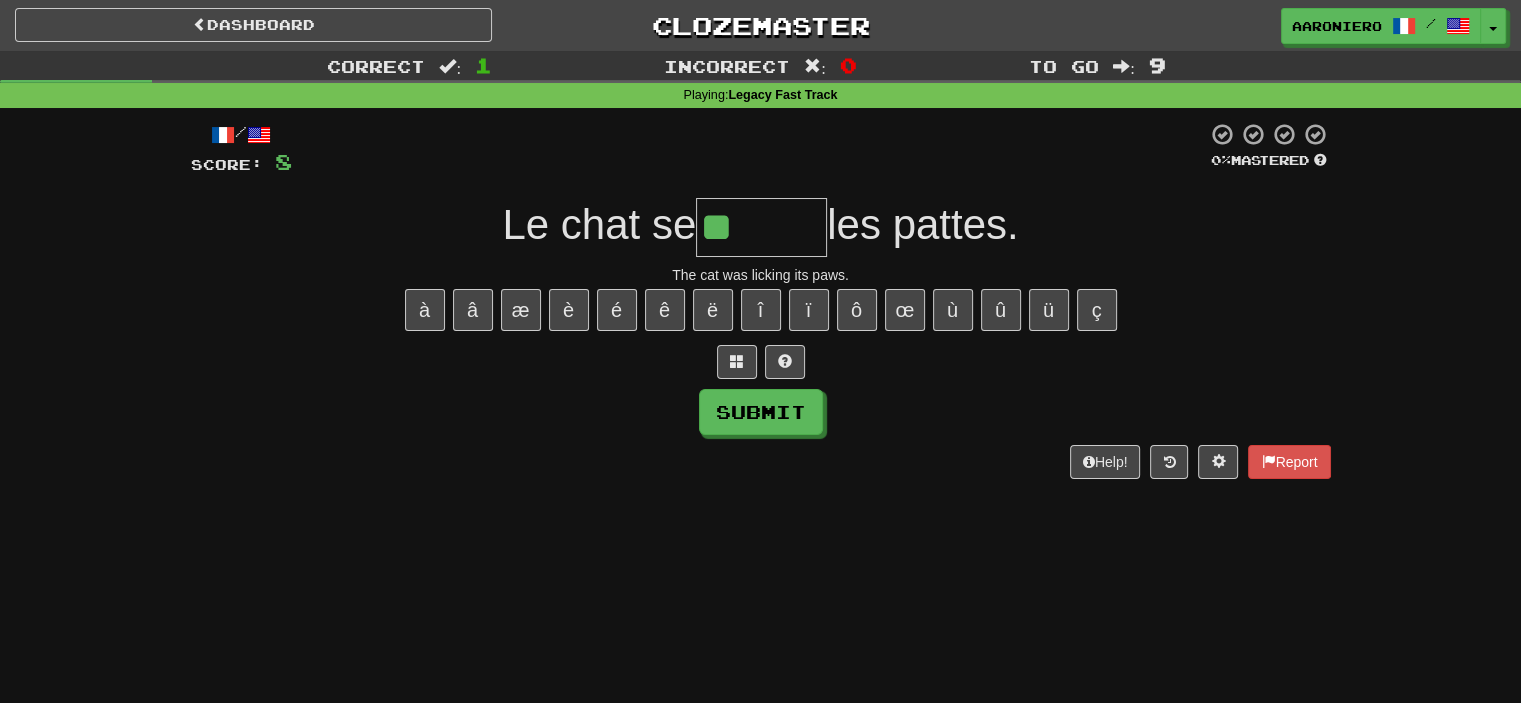 paste on "*" 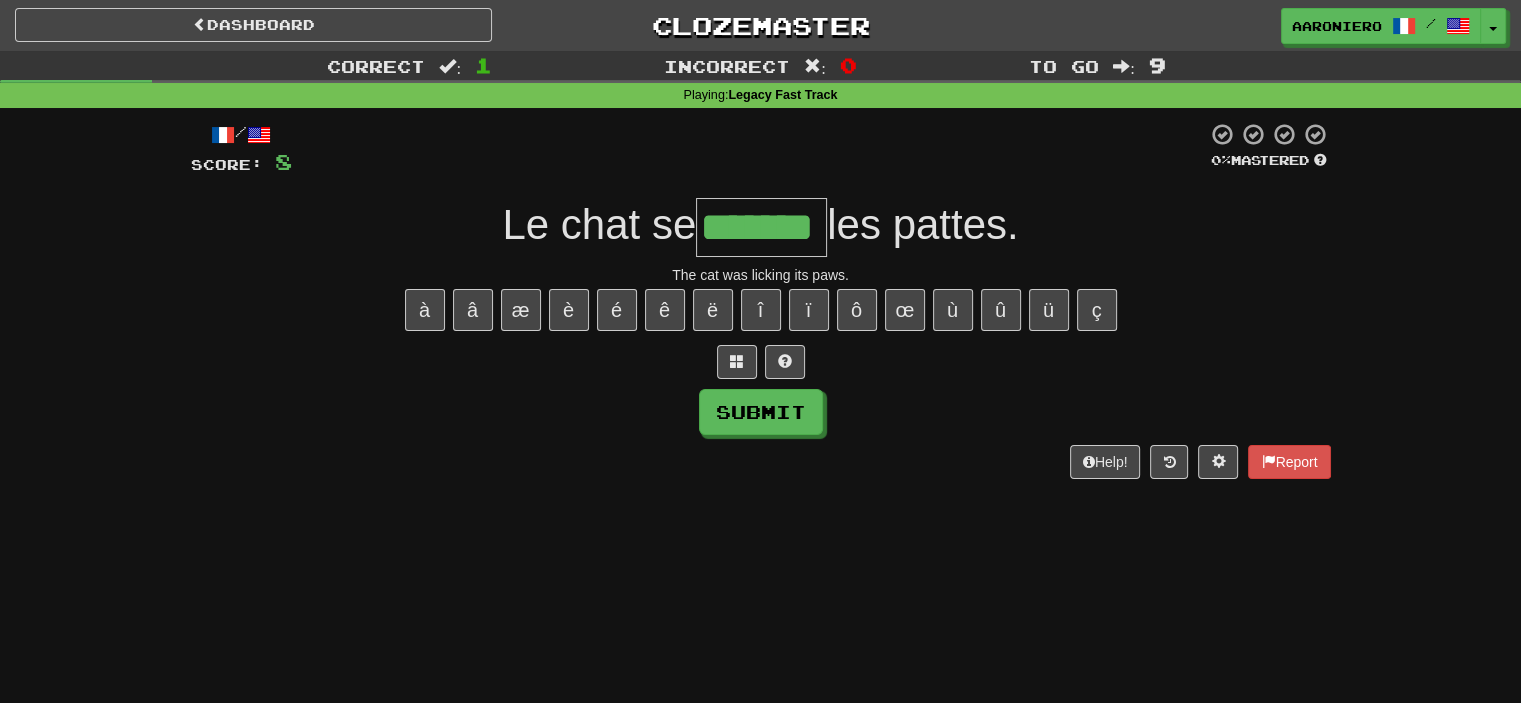 type on "*******" 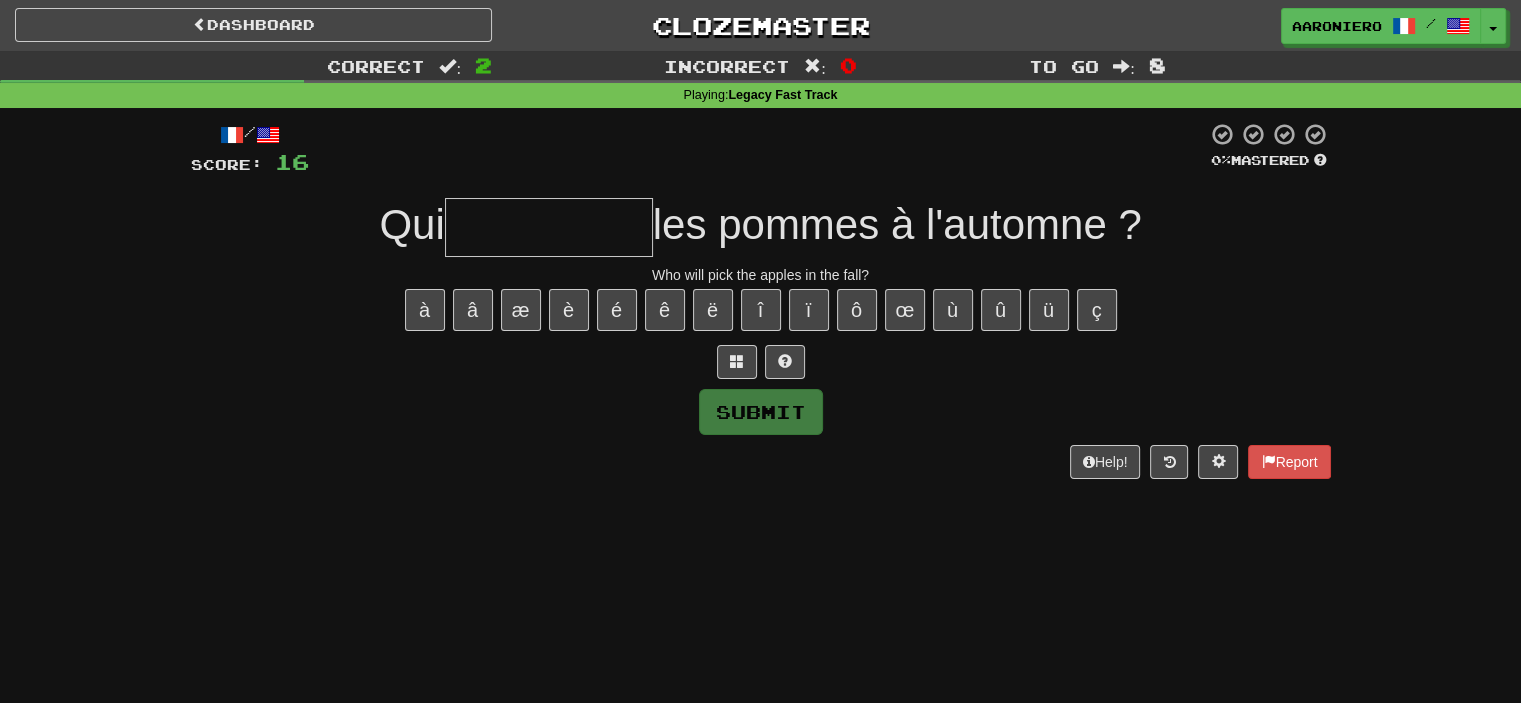 type on "*" 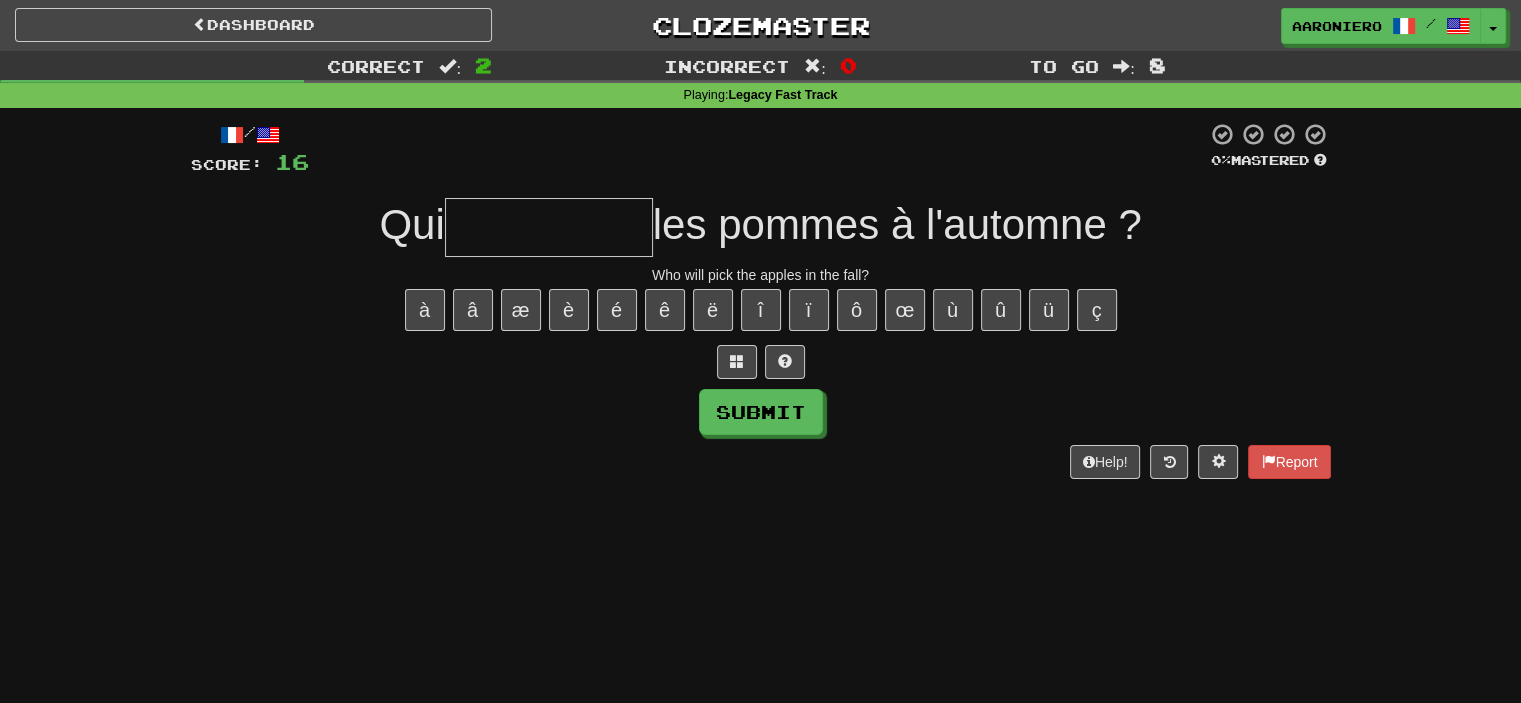 type on "*" 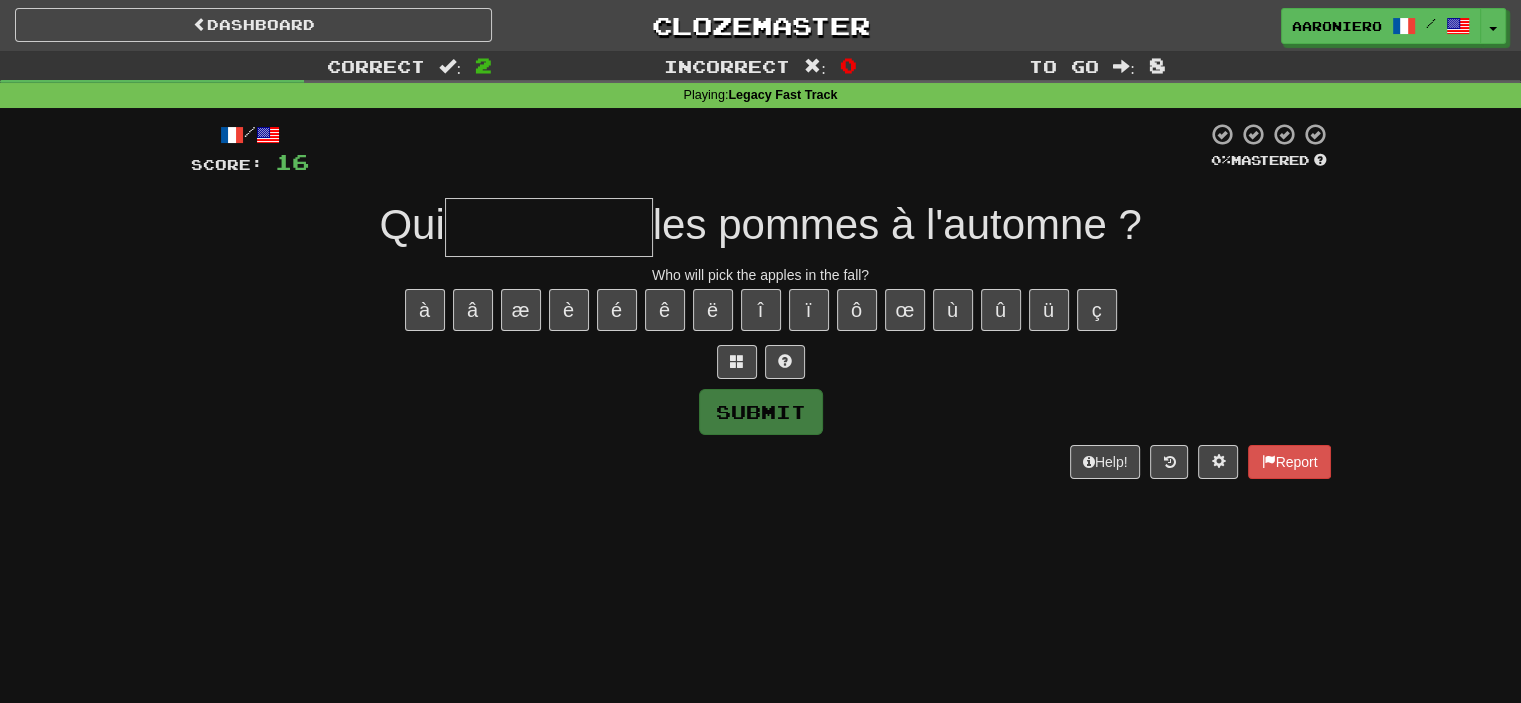 type on "*" 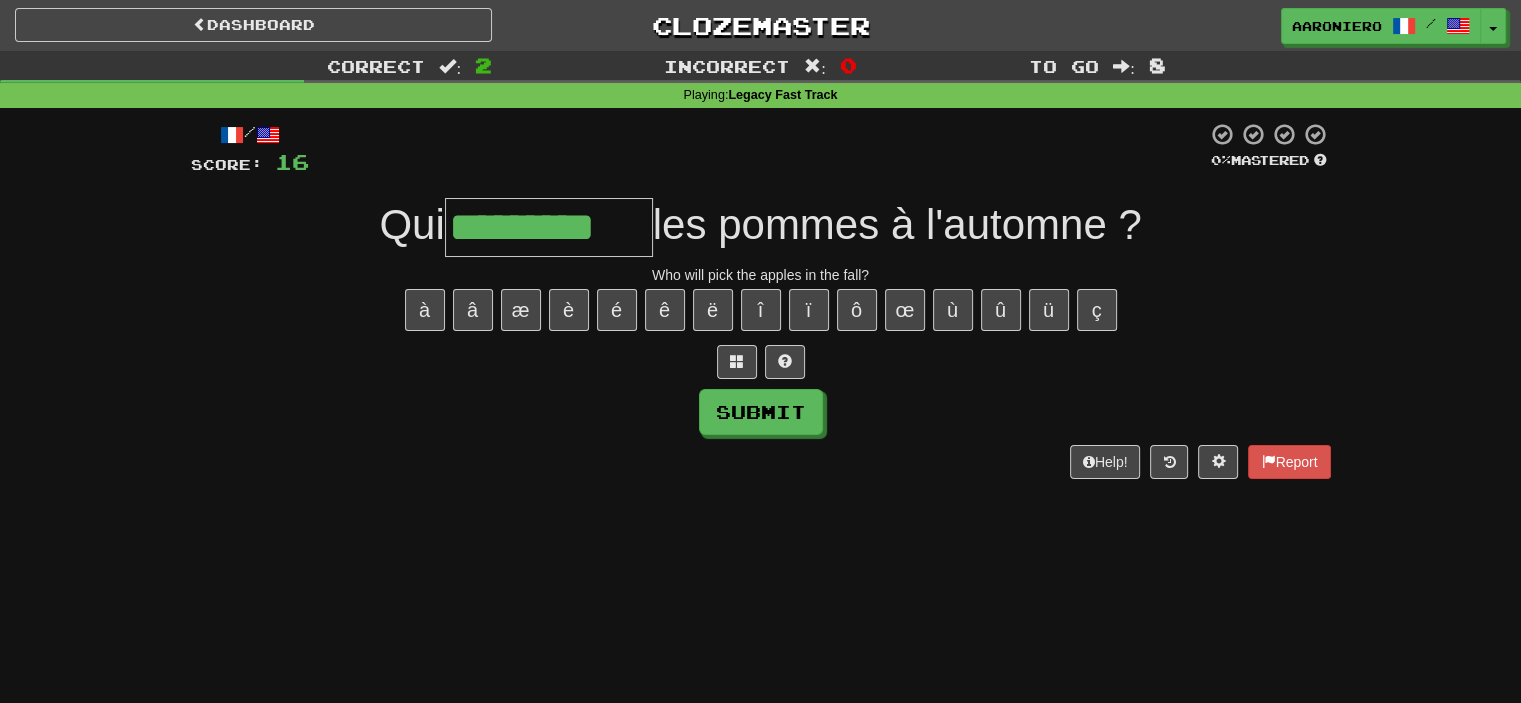 type on "*********" 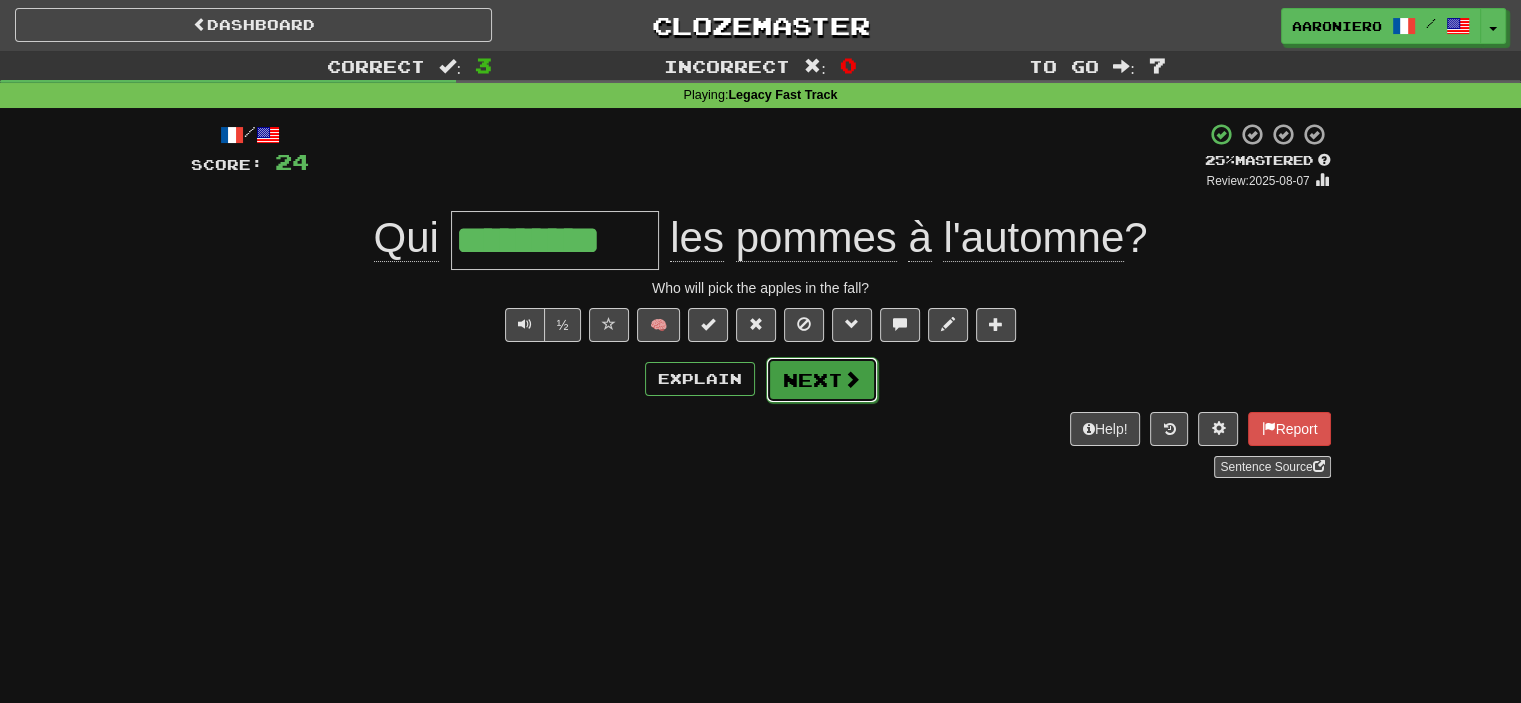 click at bounding box center (852, 379) 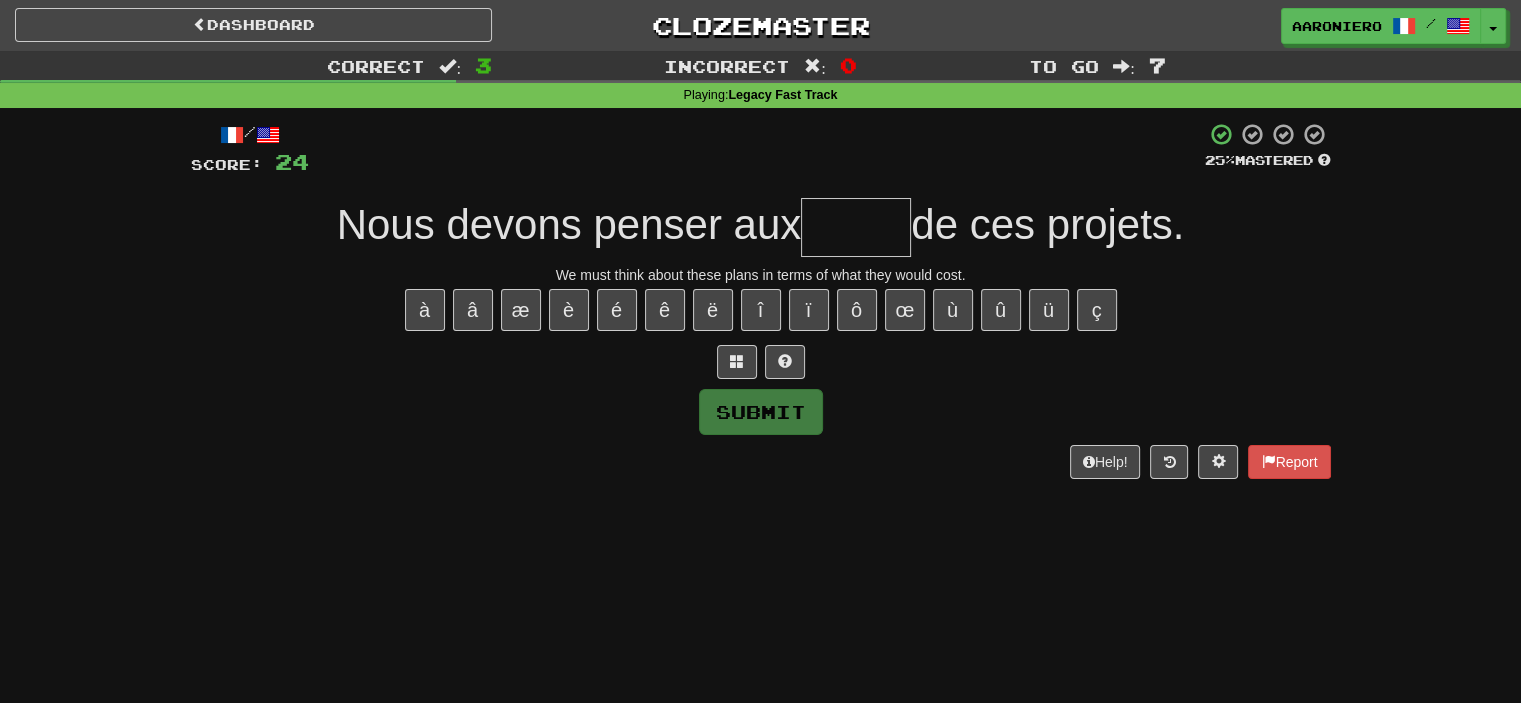 type on "*" 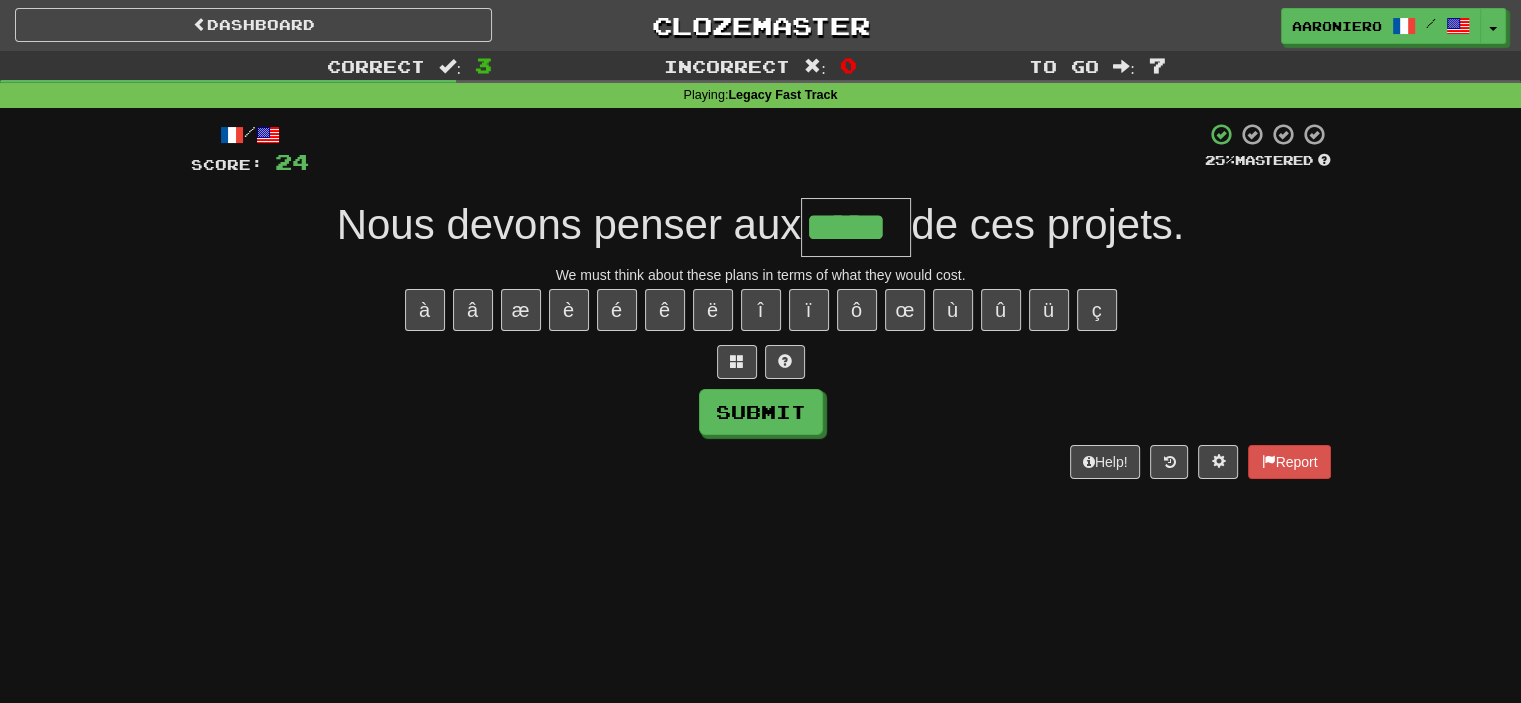 type on "*****" 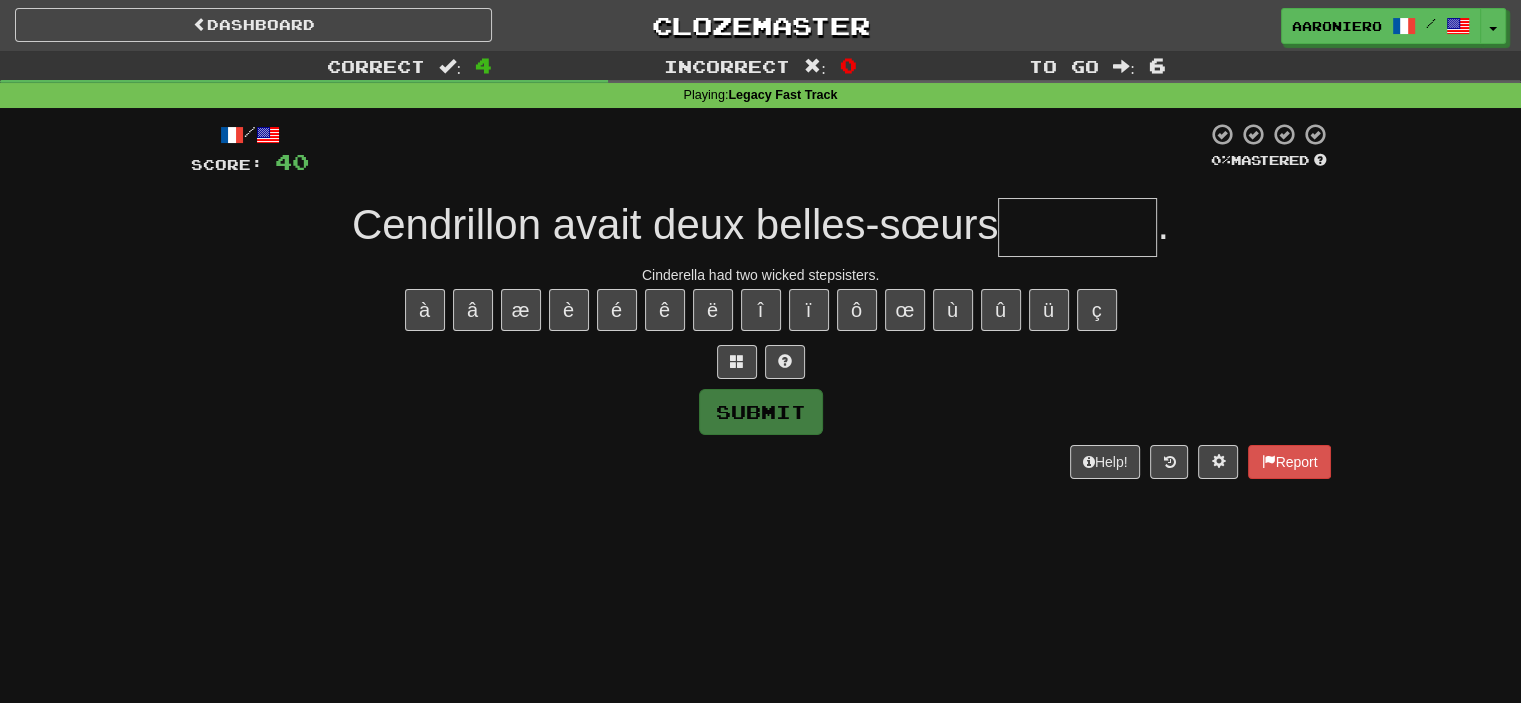 type on "*" 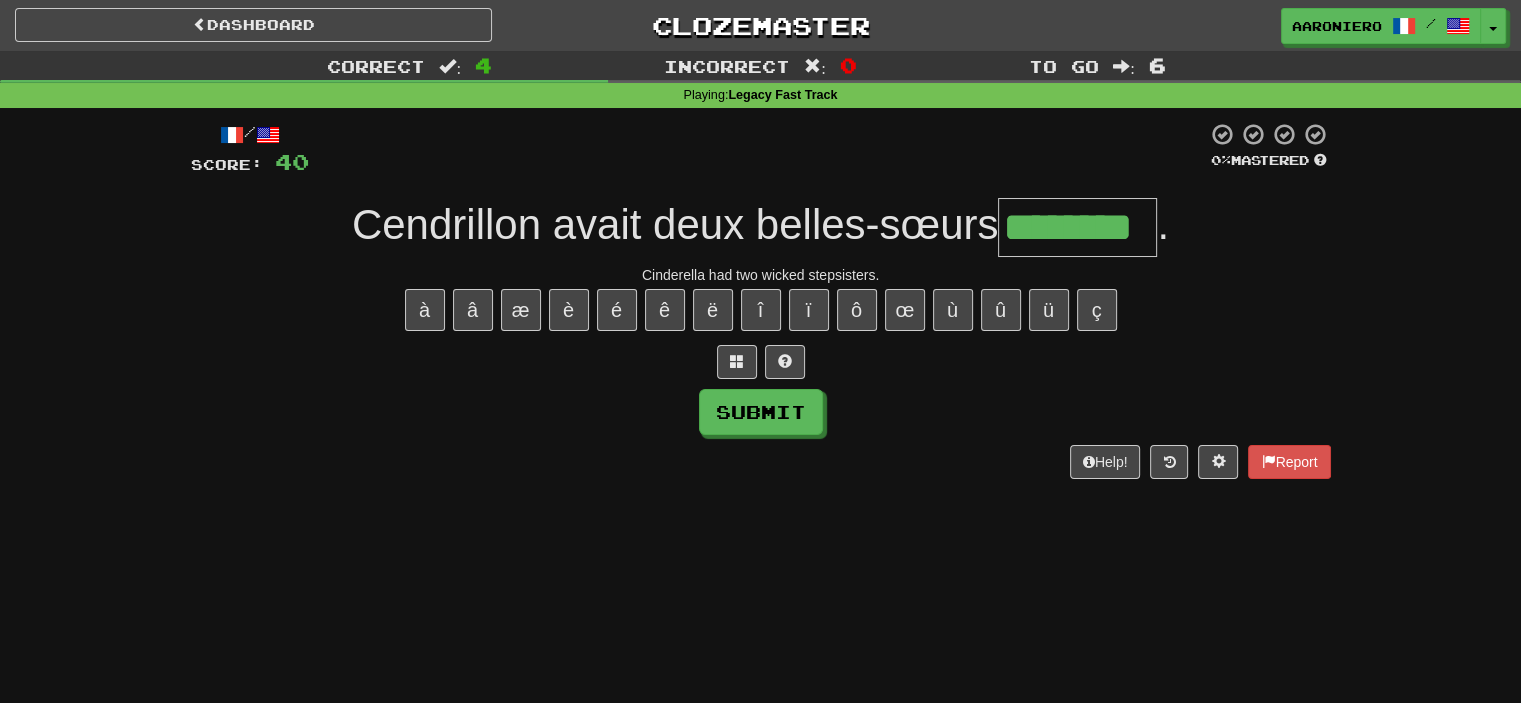 type on "********" 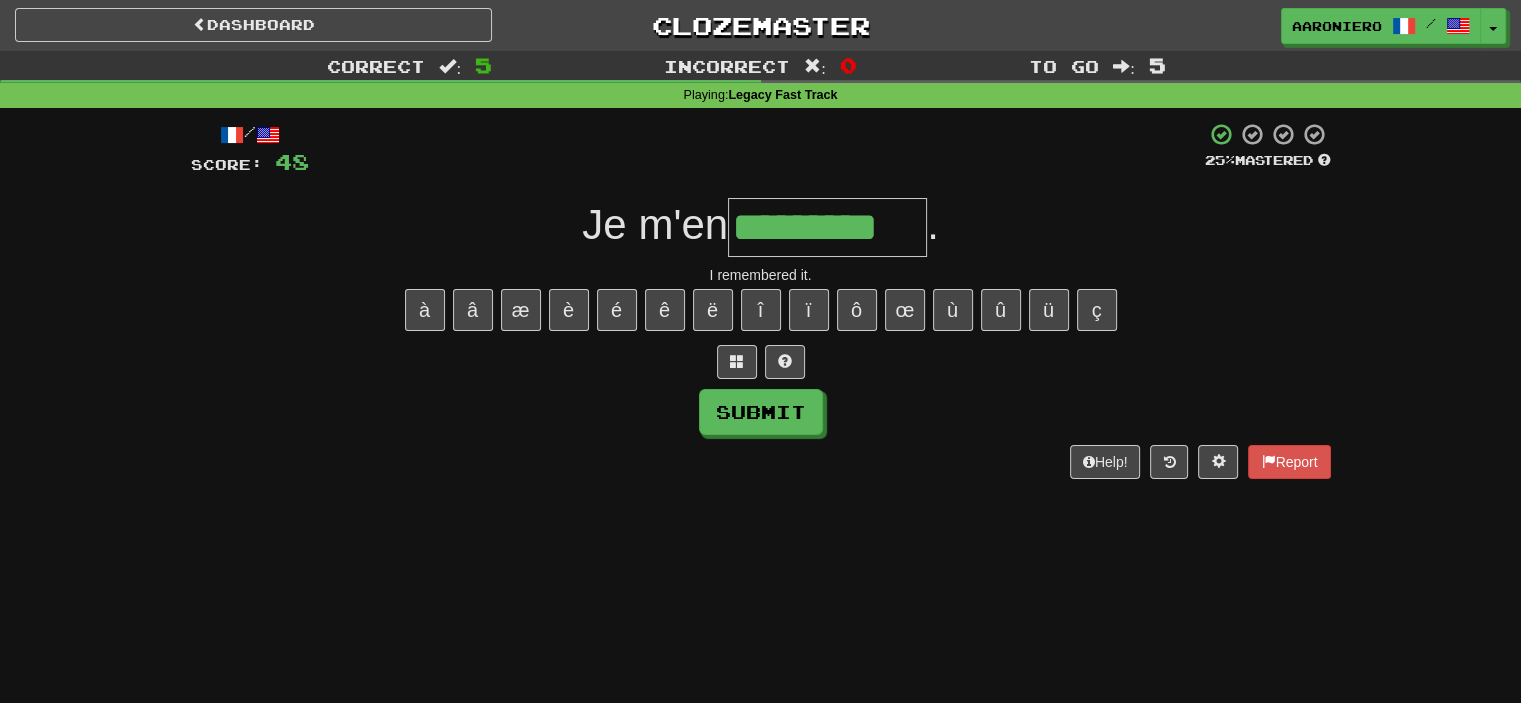 type on "*********" 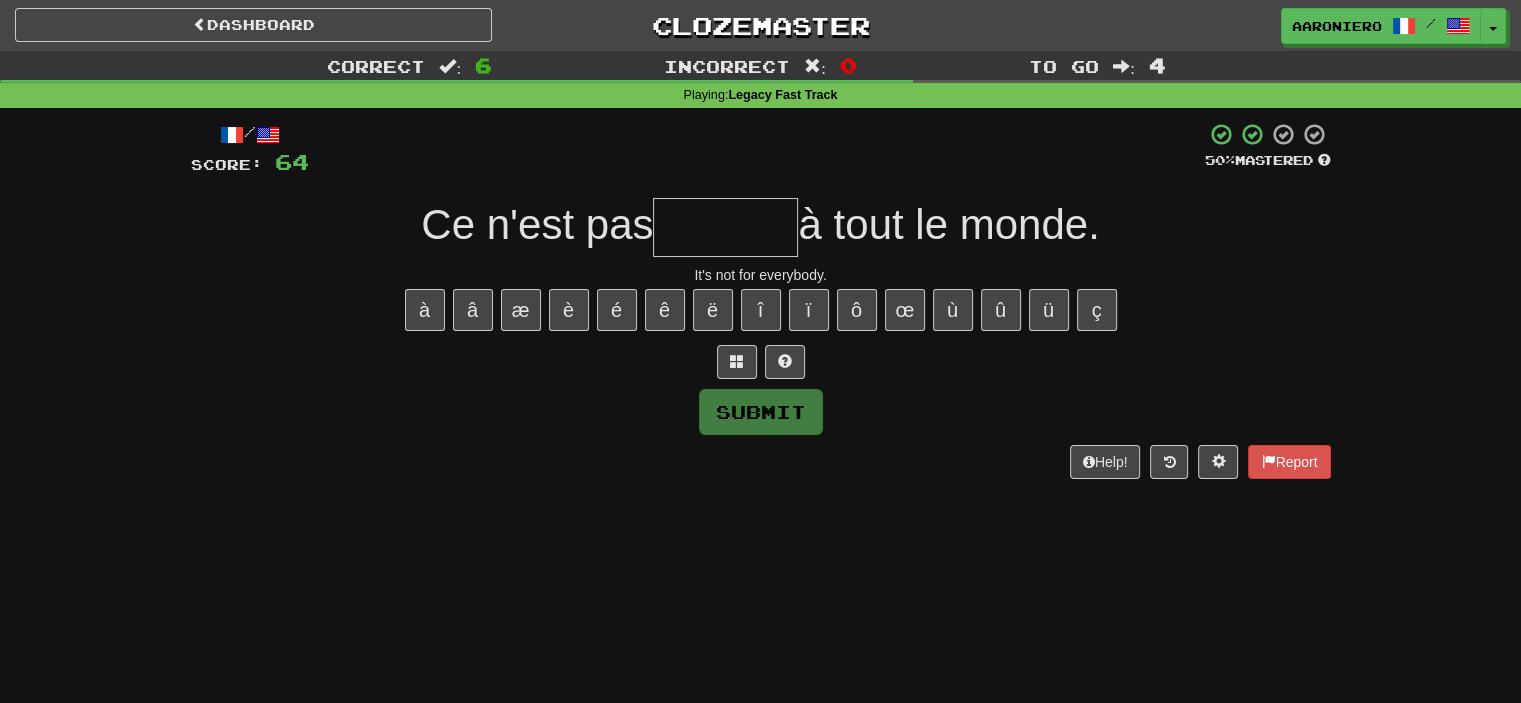 type on "*" 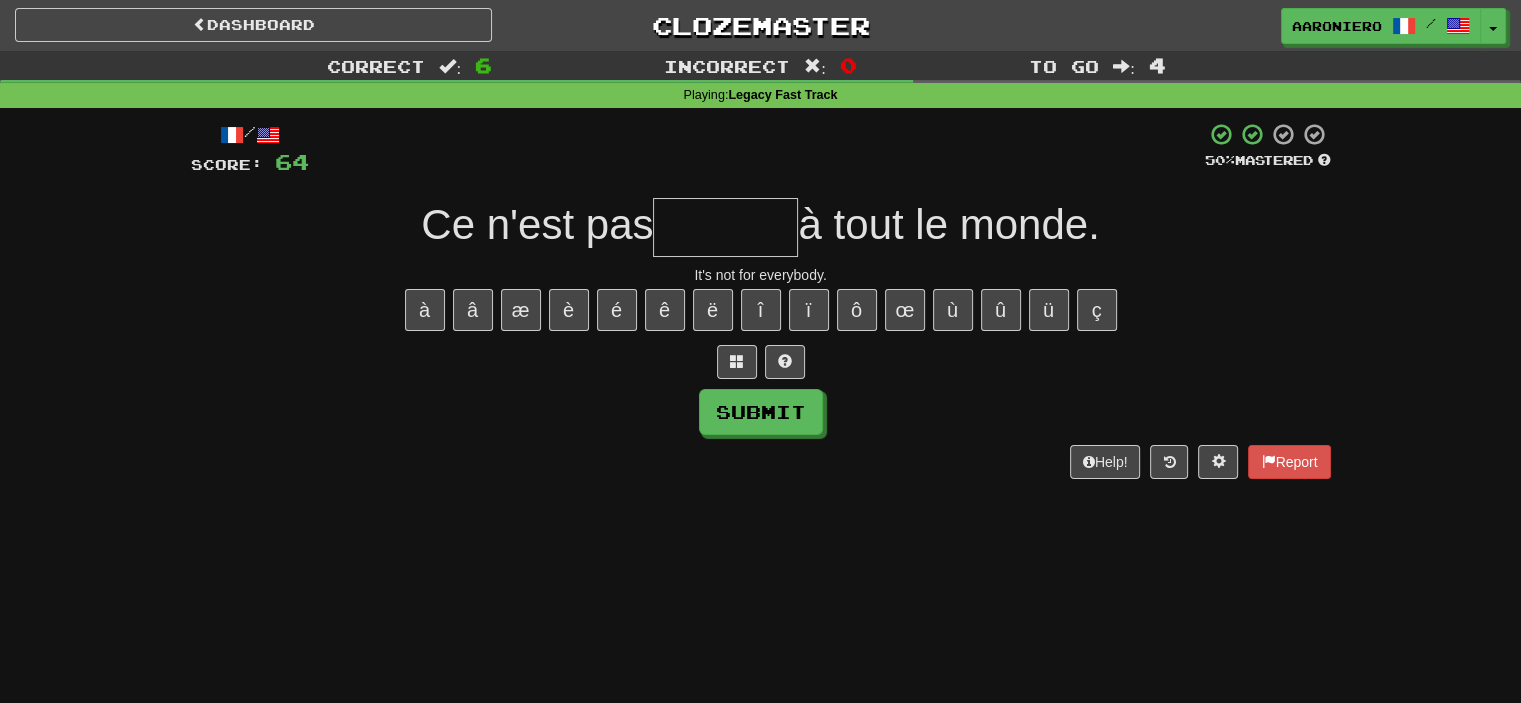 type on "*" 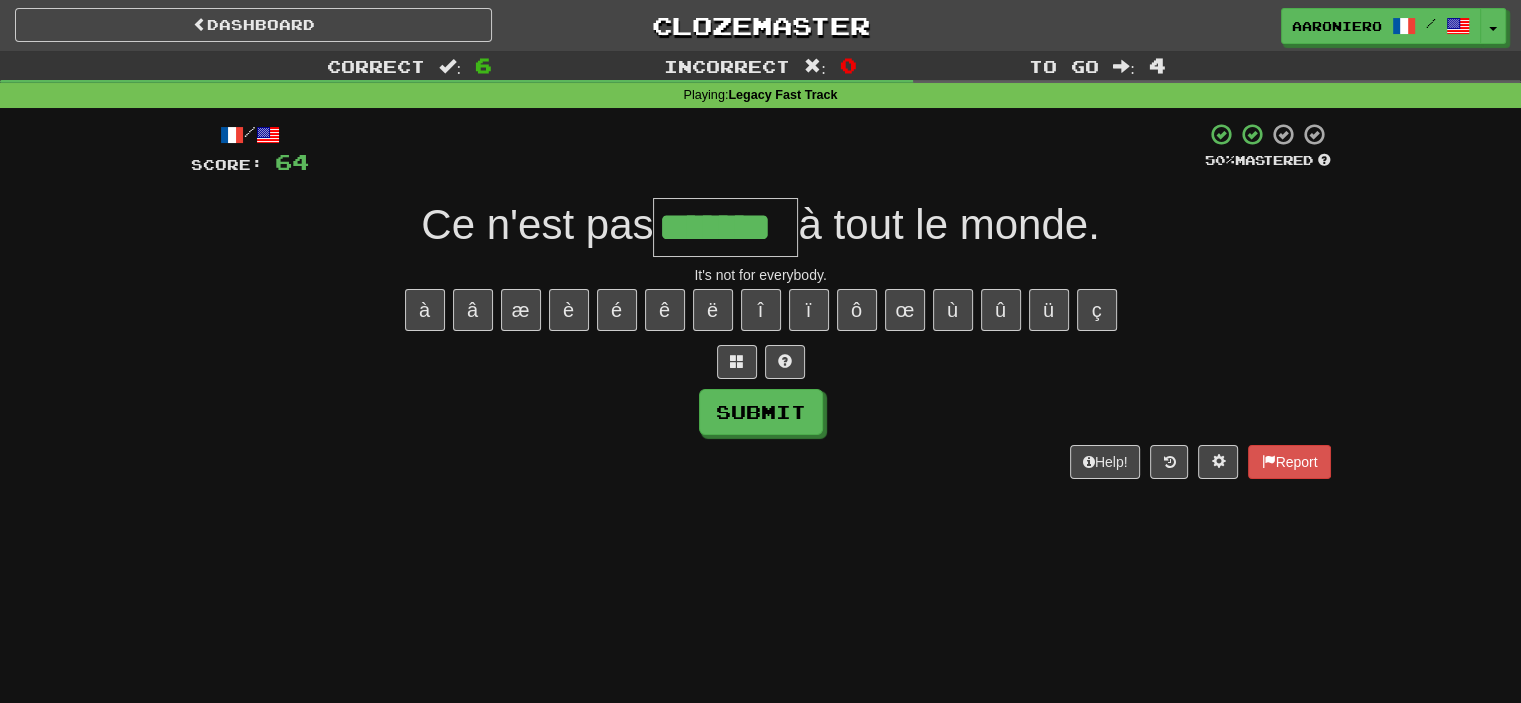 type on "*******" 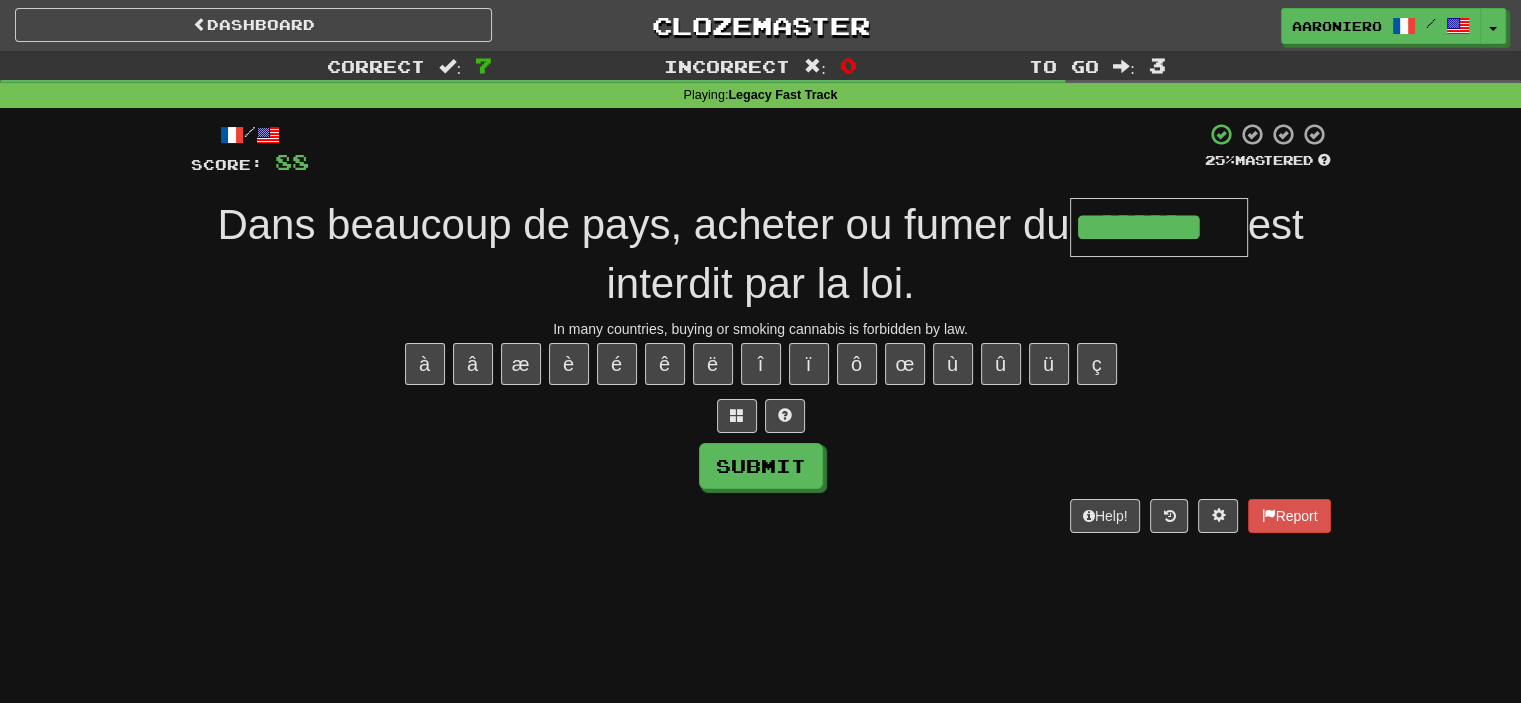 type on "********" 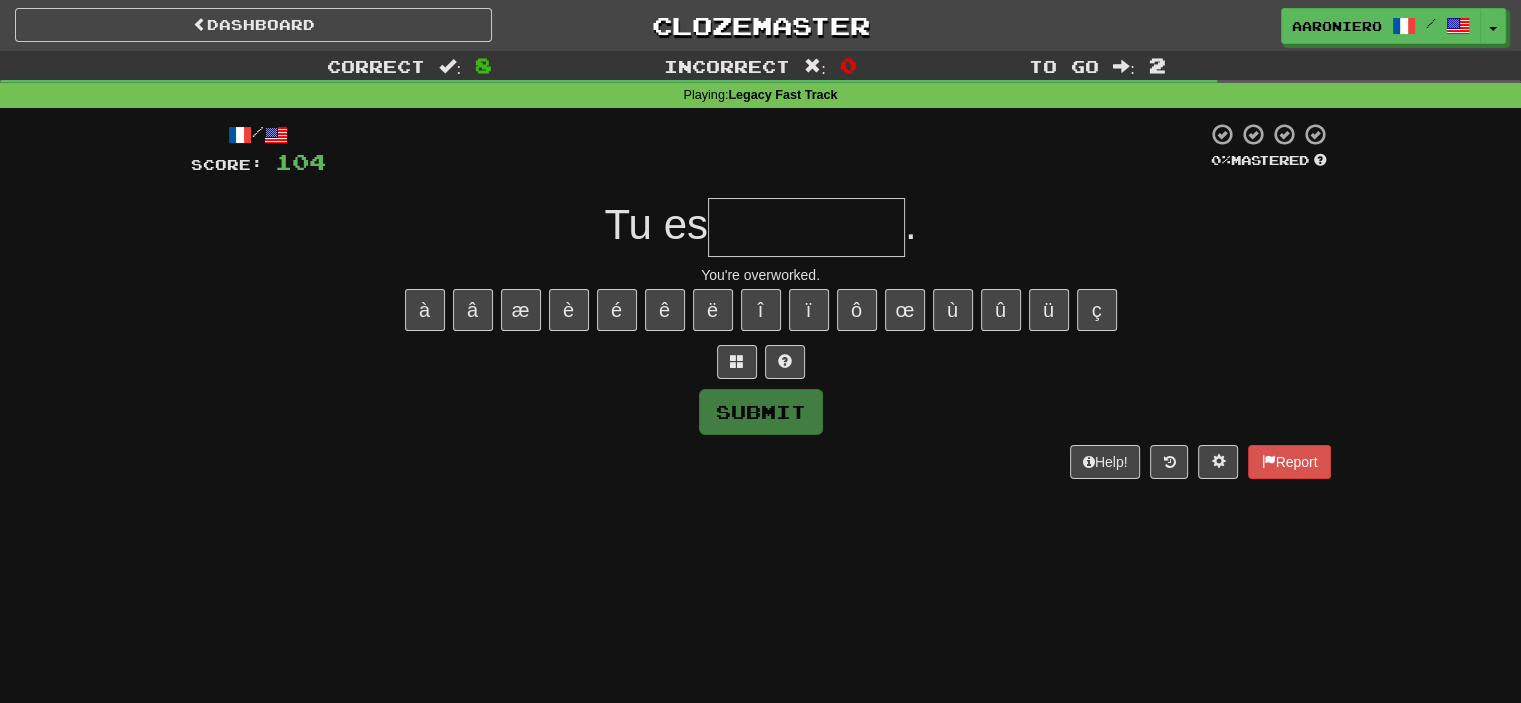 type on "*" 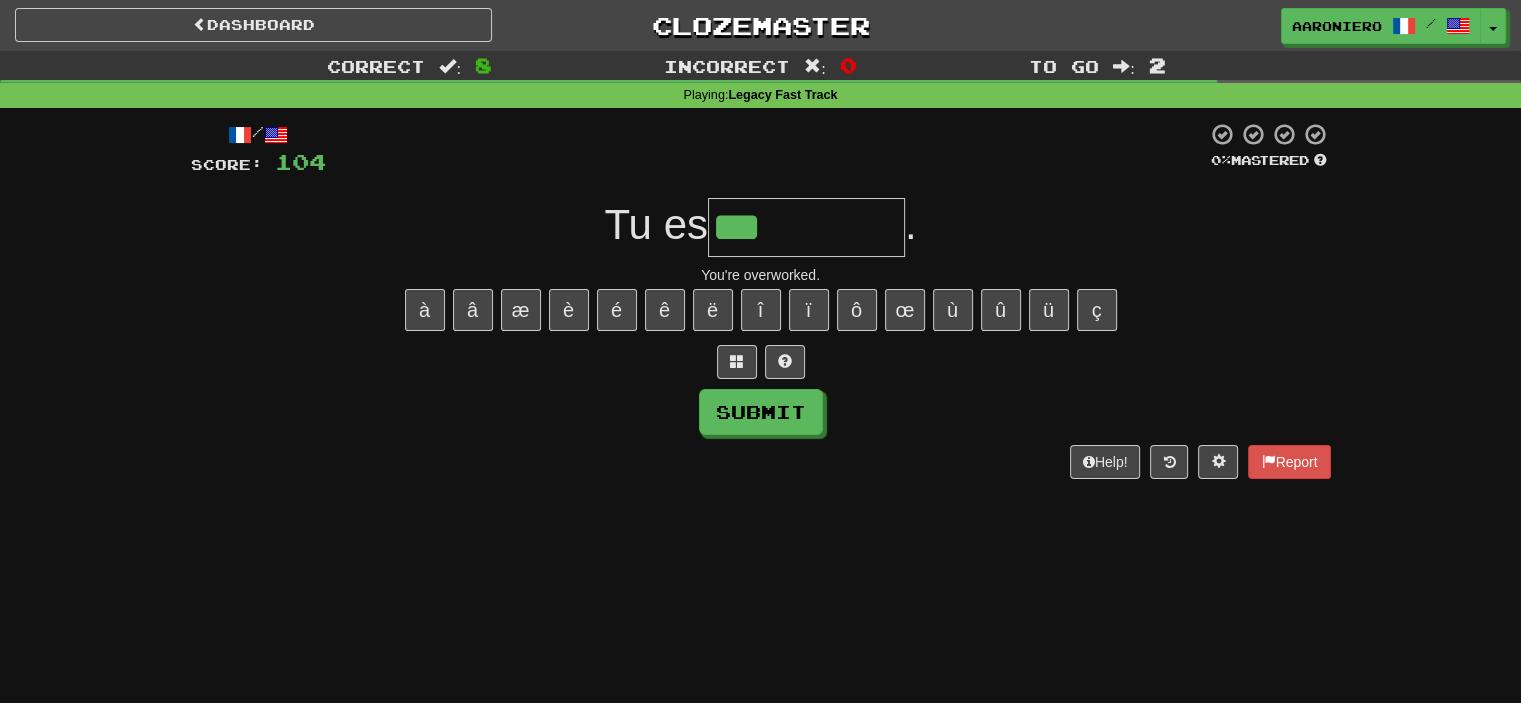 paste on "*" 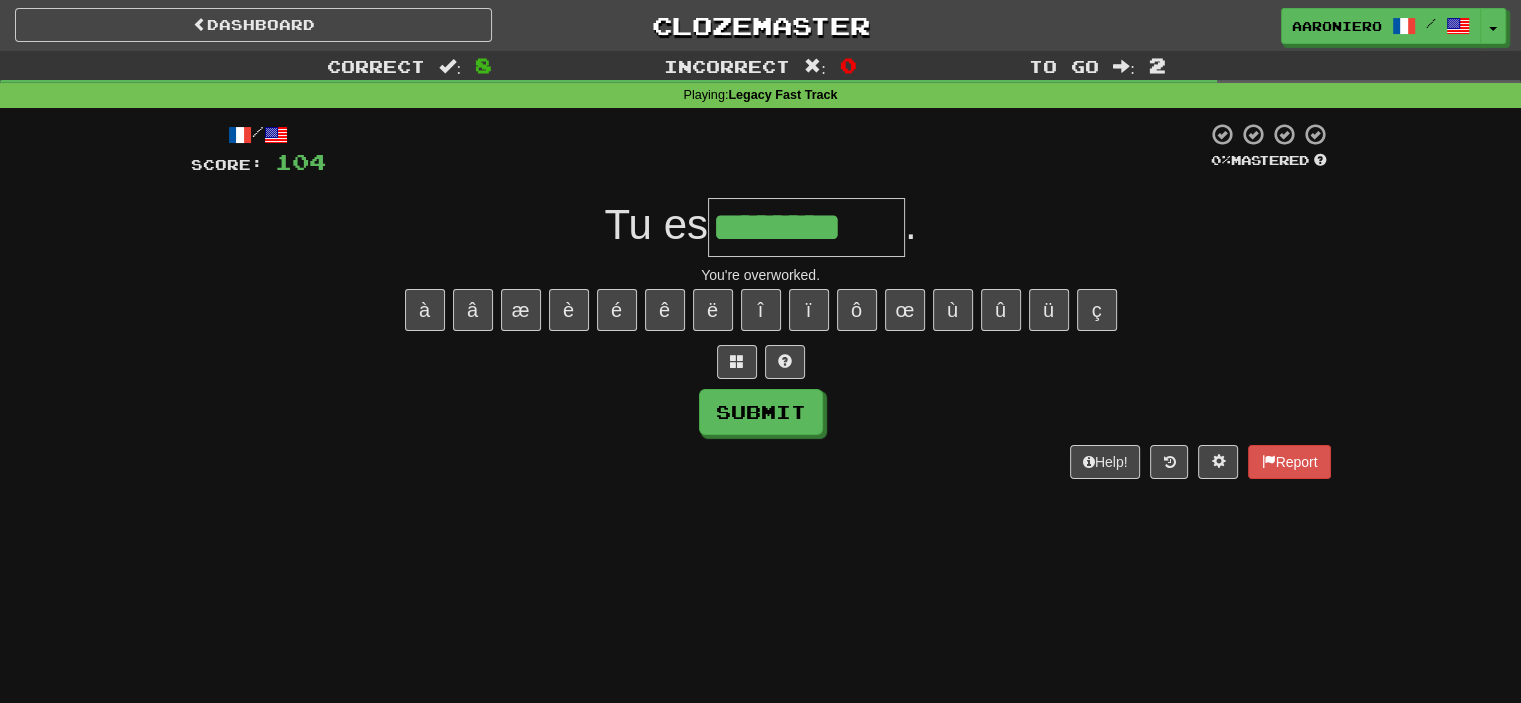 type on "********" 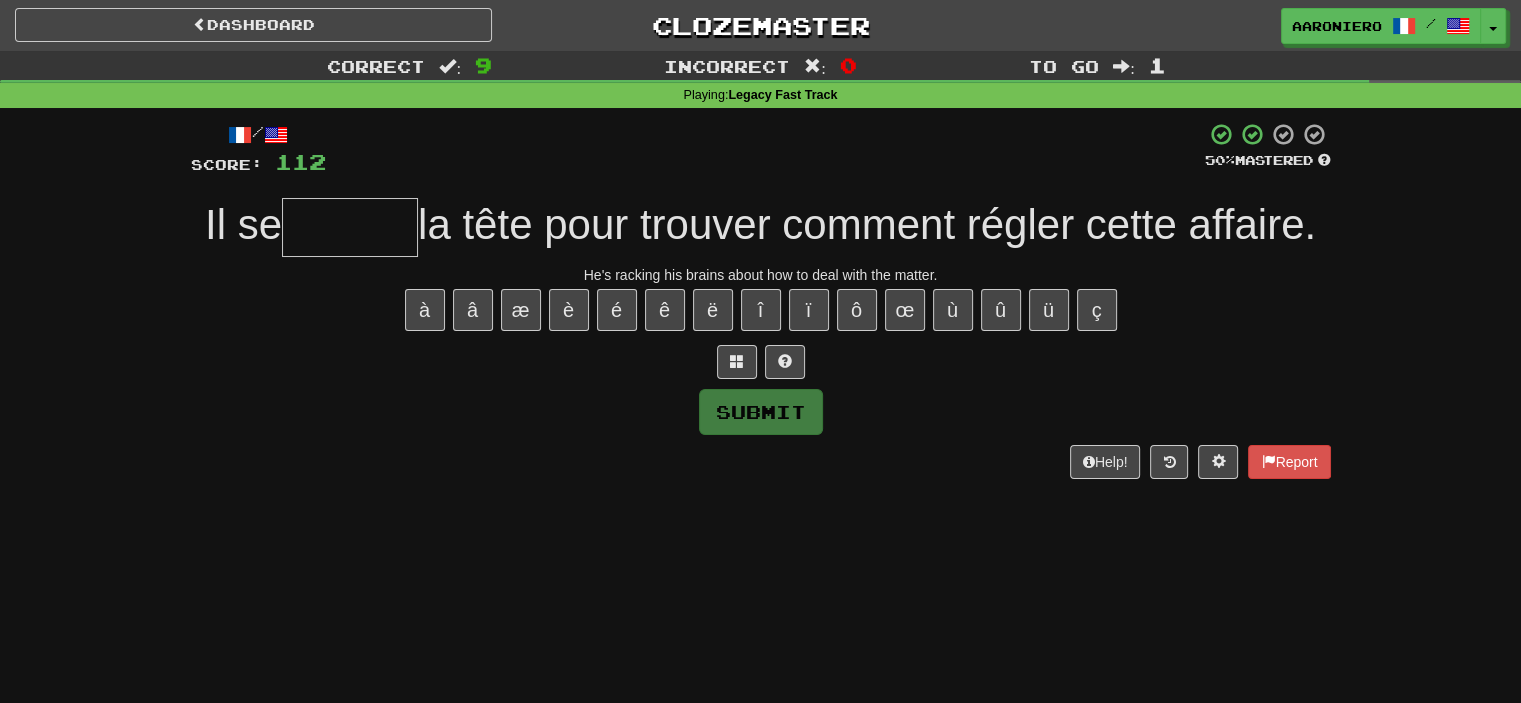 type on "*" 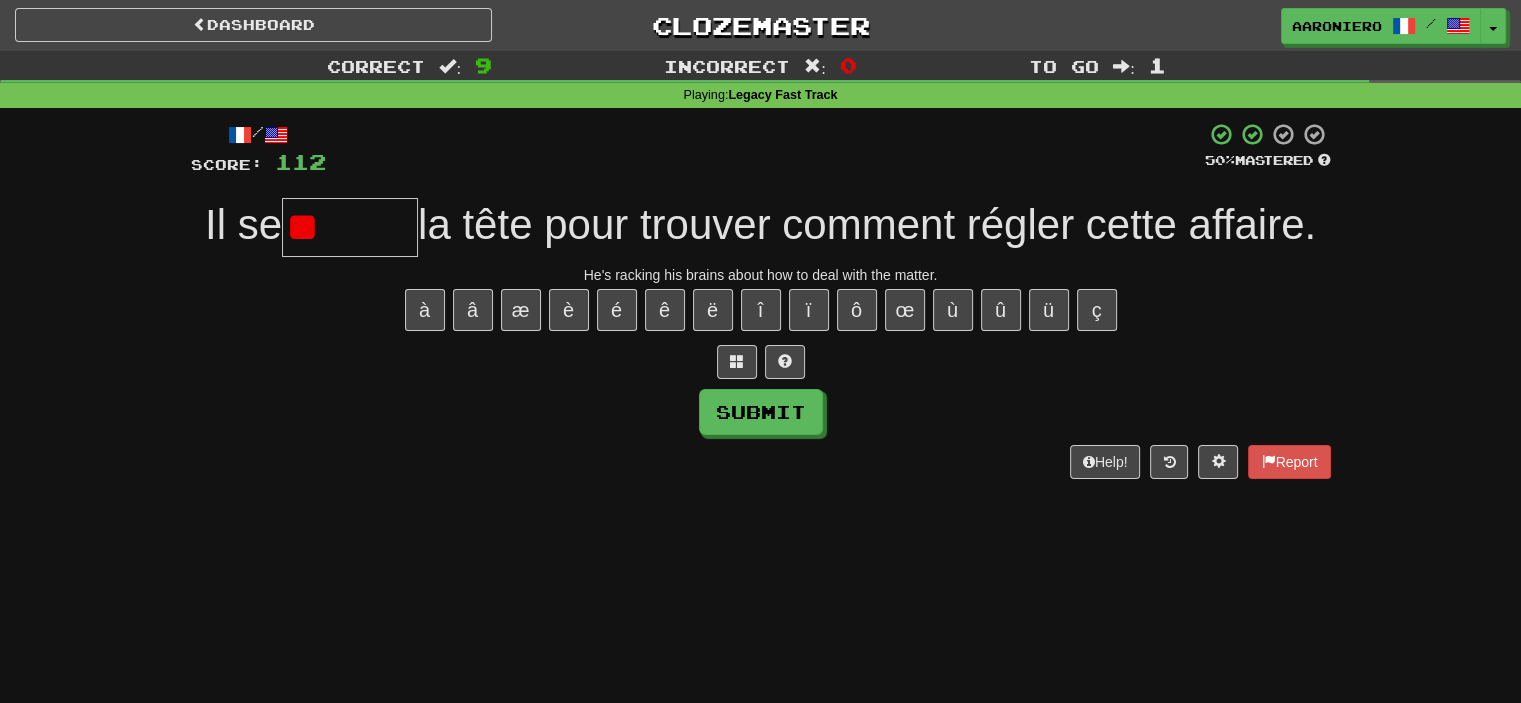 type on "*" 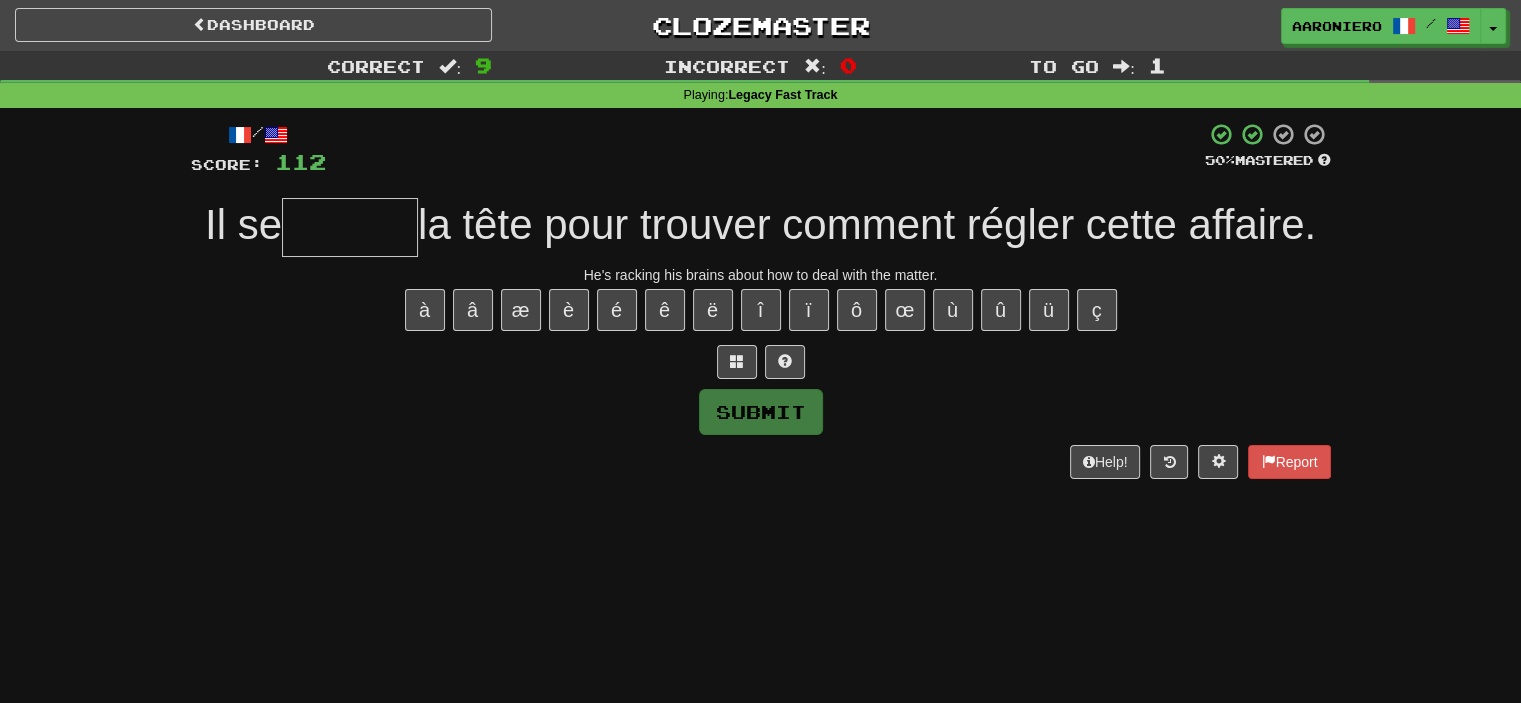 type on "*" 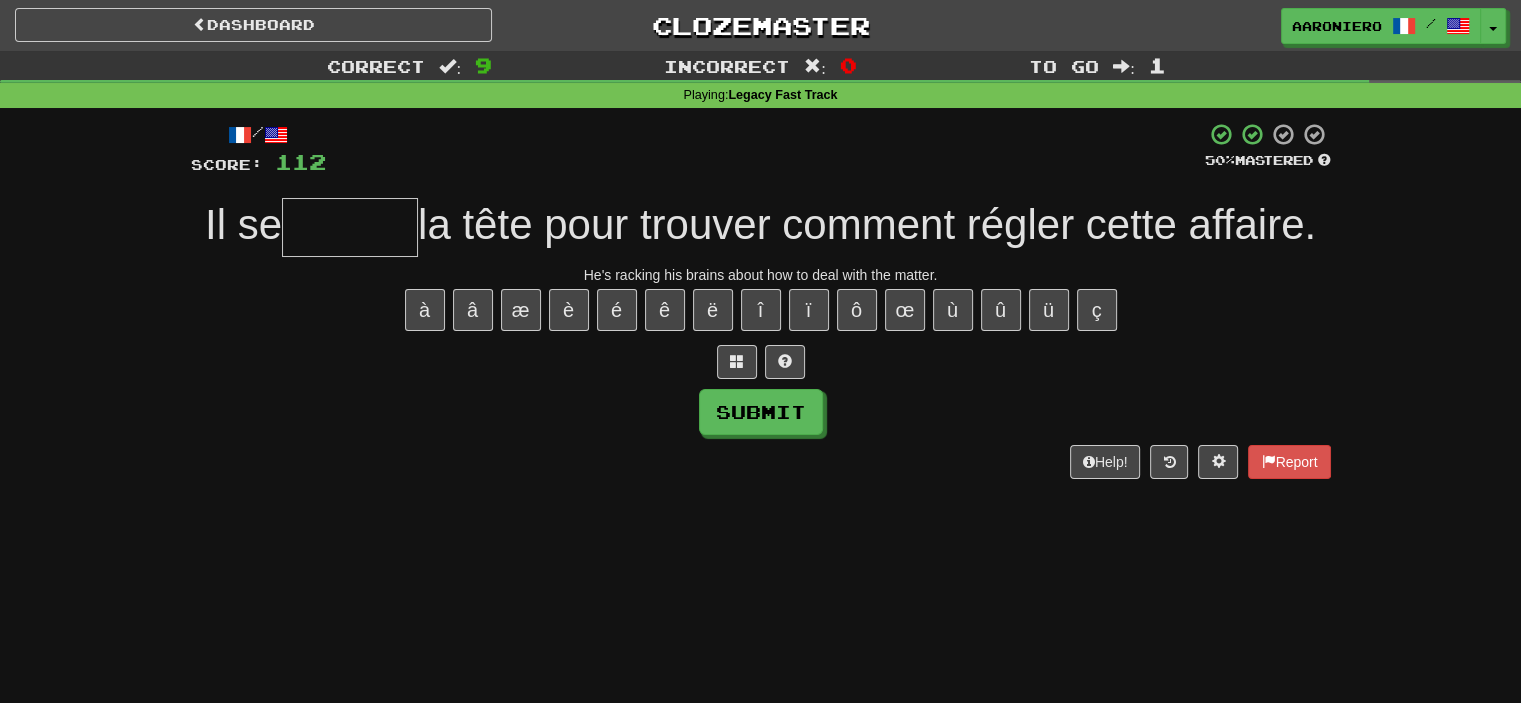 type on "*" 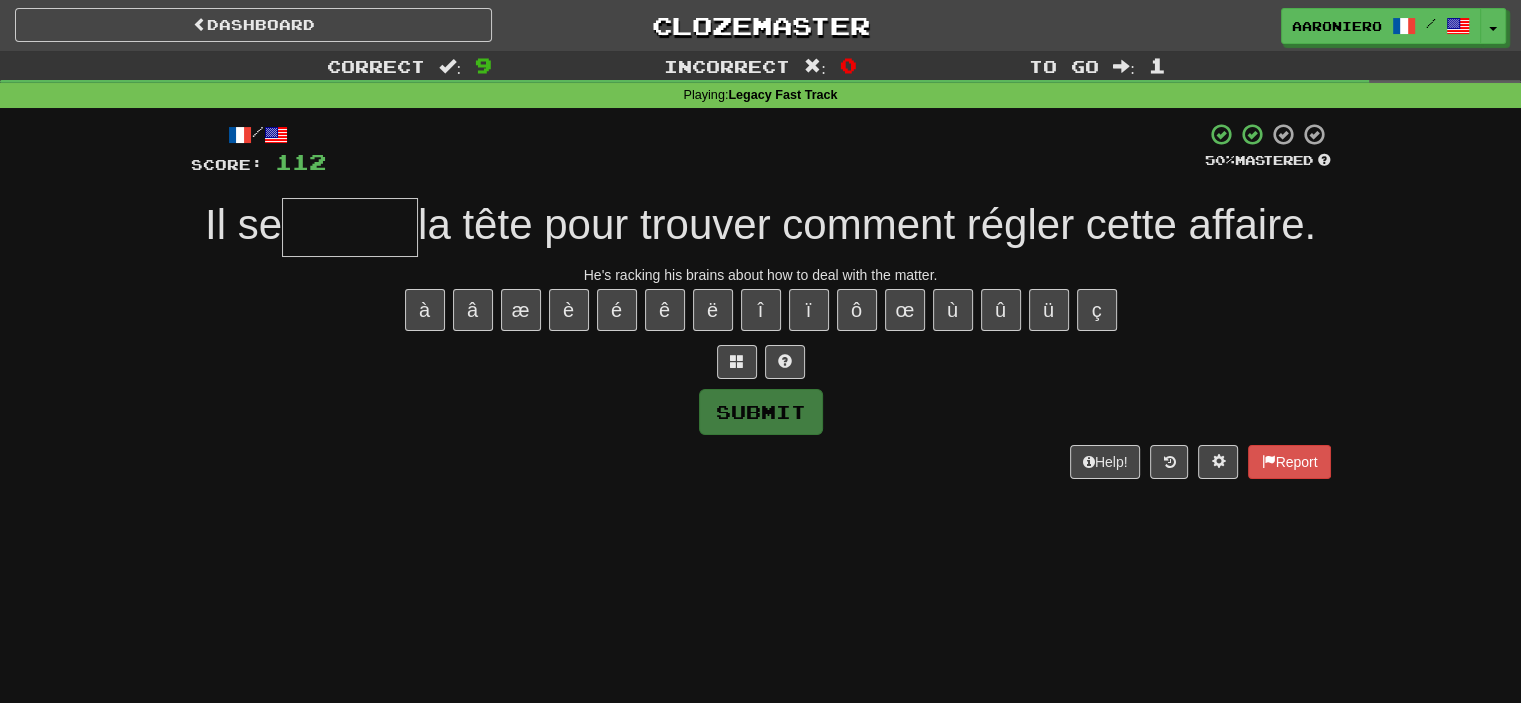 type on "*" 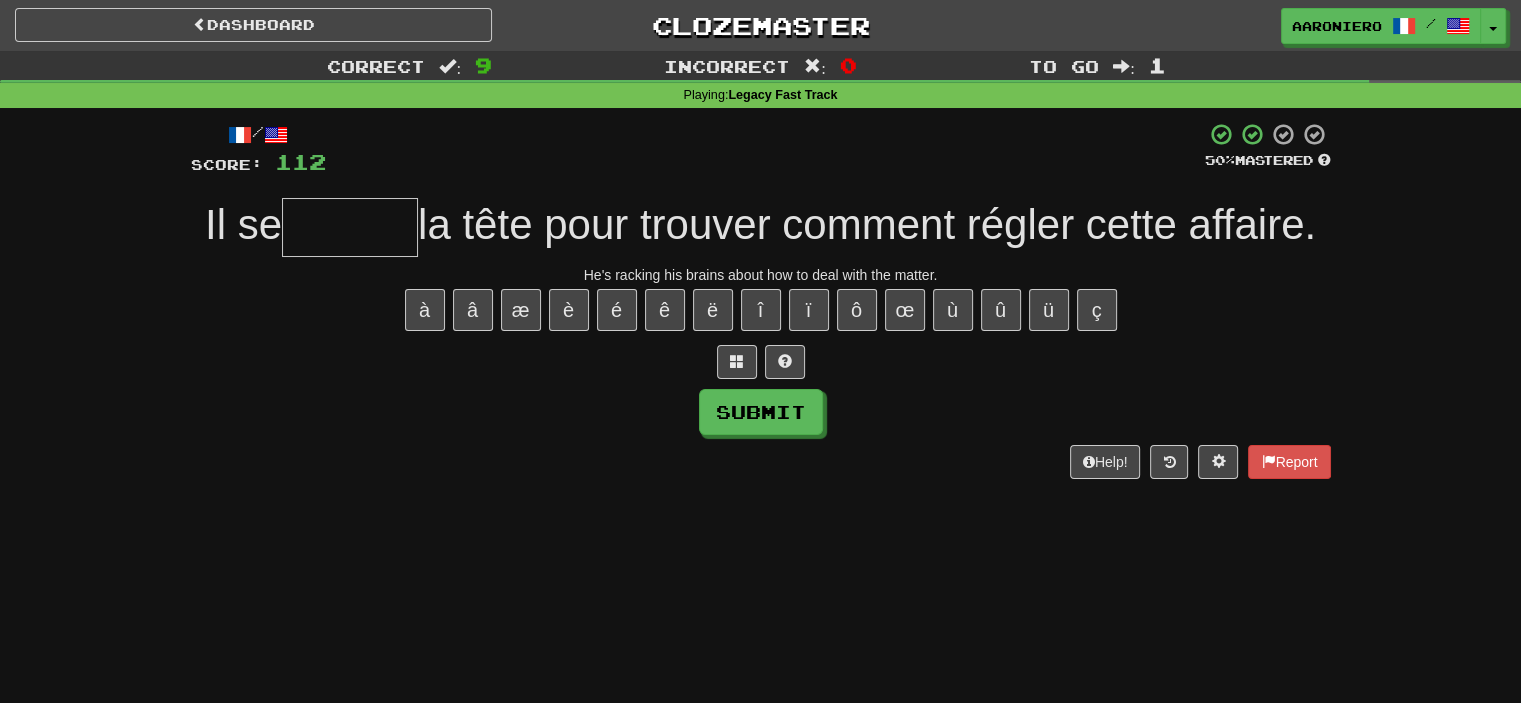 type on "*" 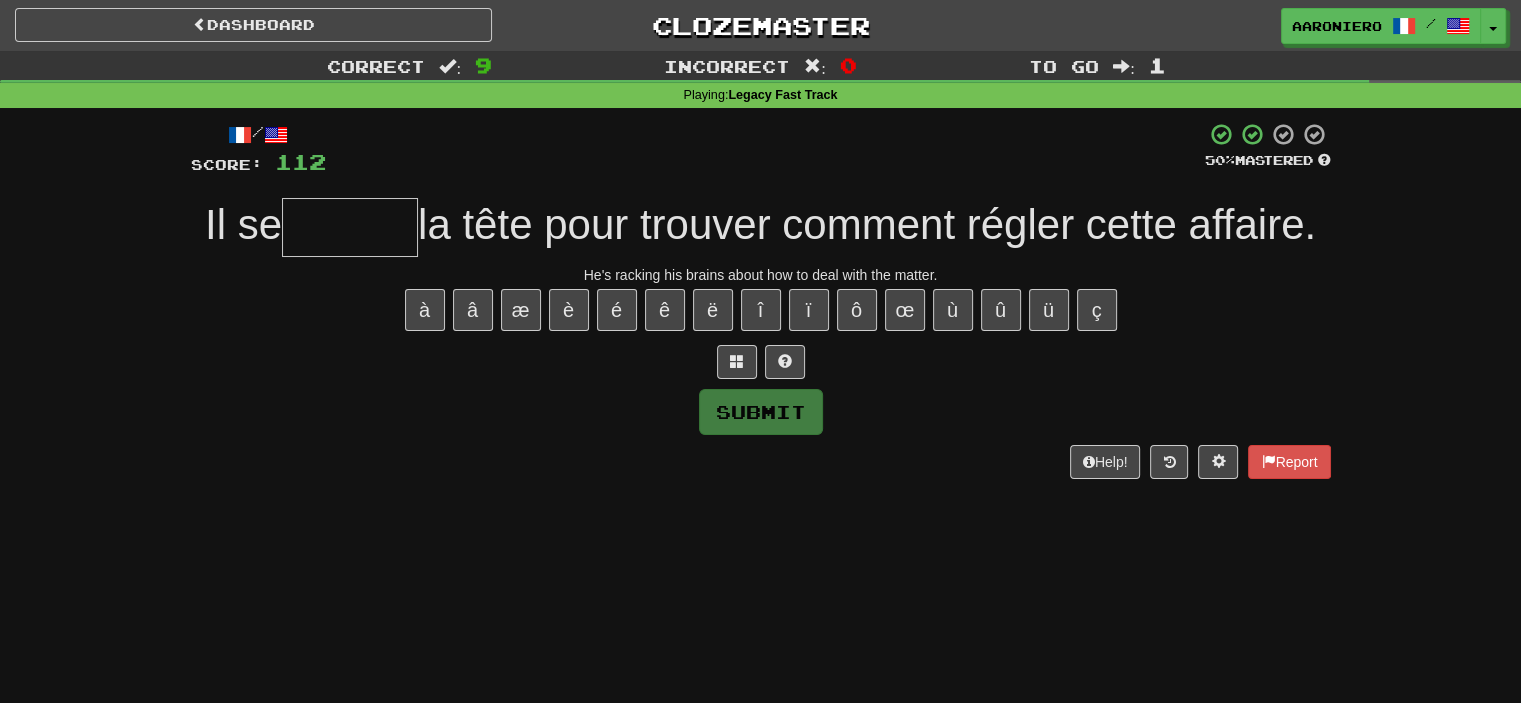 type on "*" 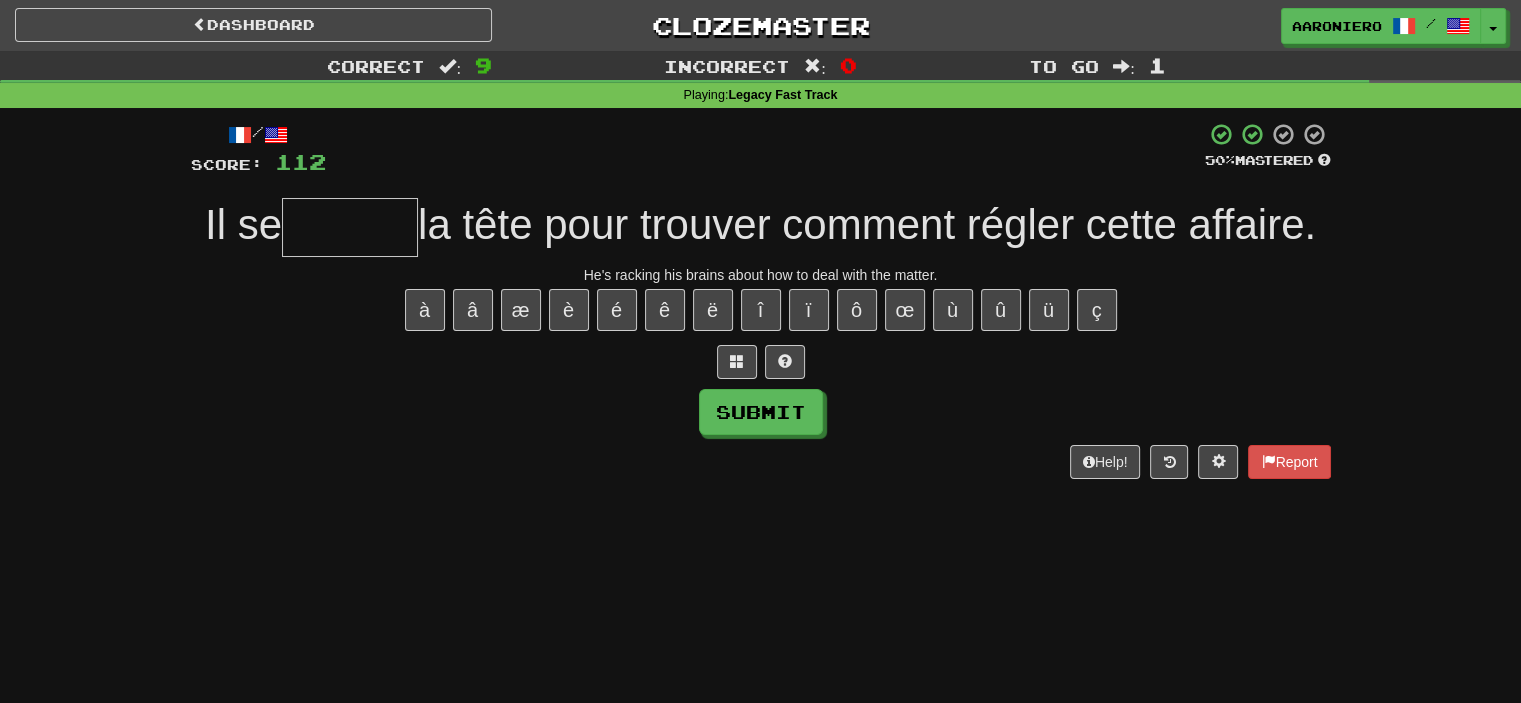 type on "*" 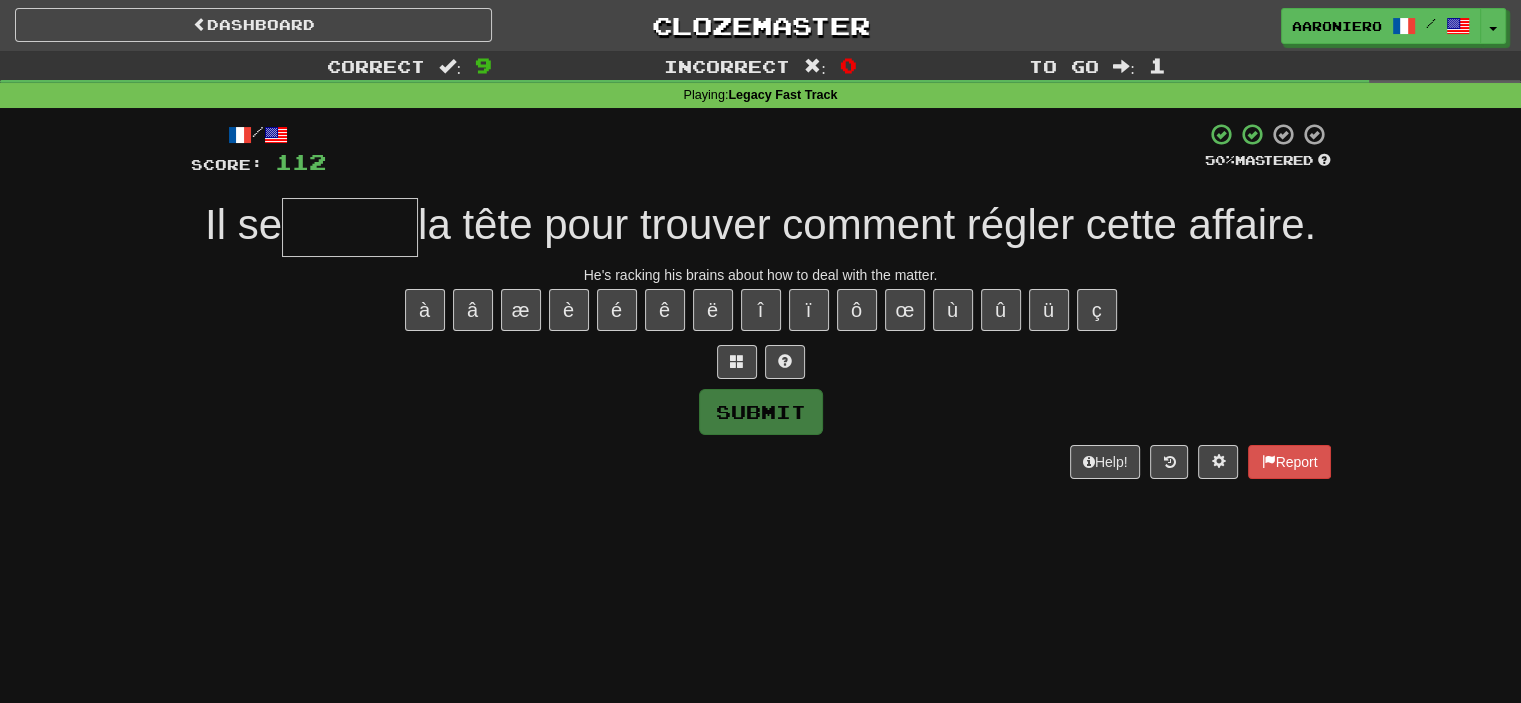 type on "*" 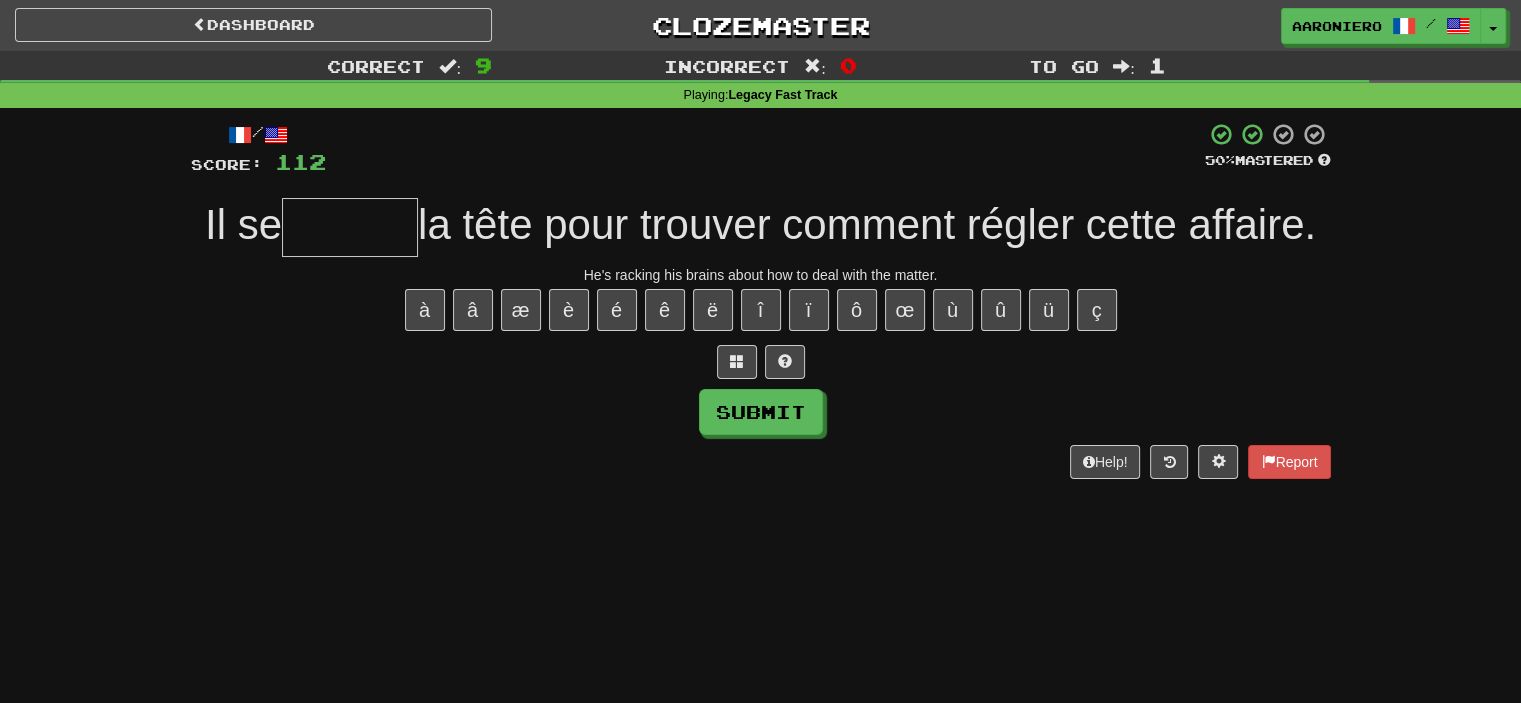 type on "*" 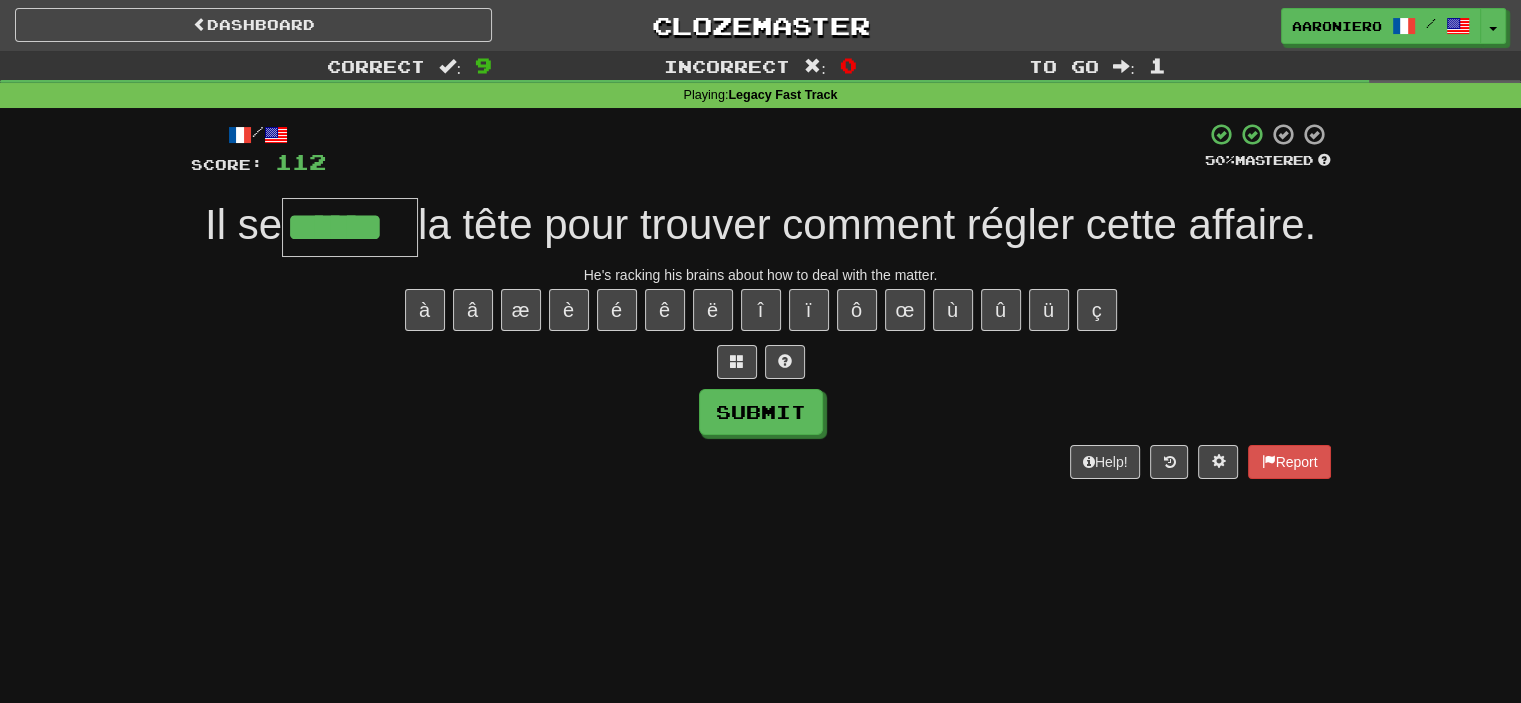 type on "******" 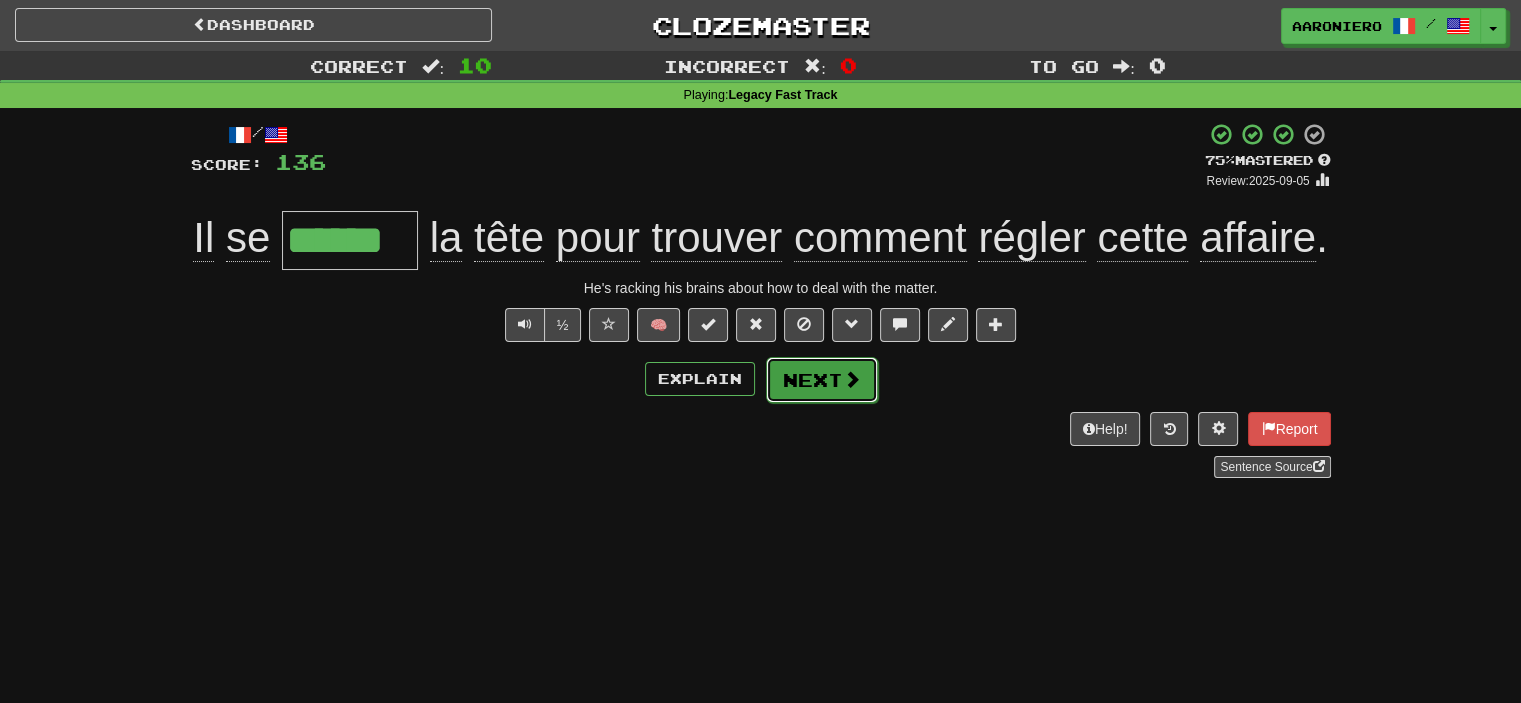 click on "Next" at bounding box center [822, 380] 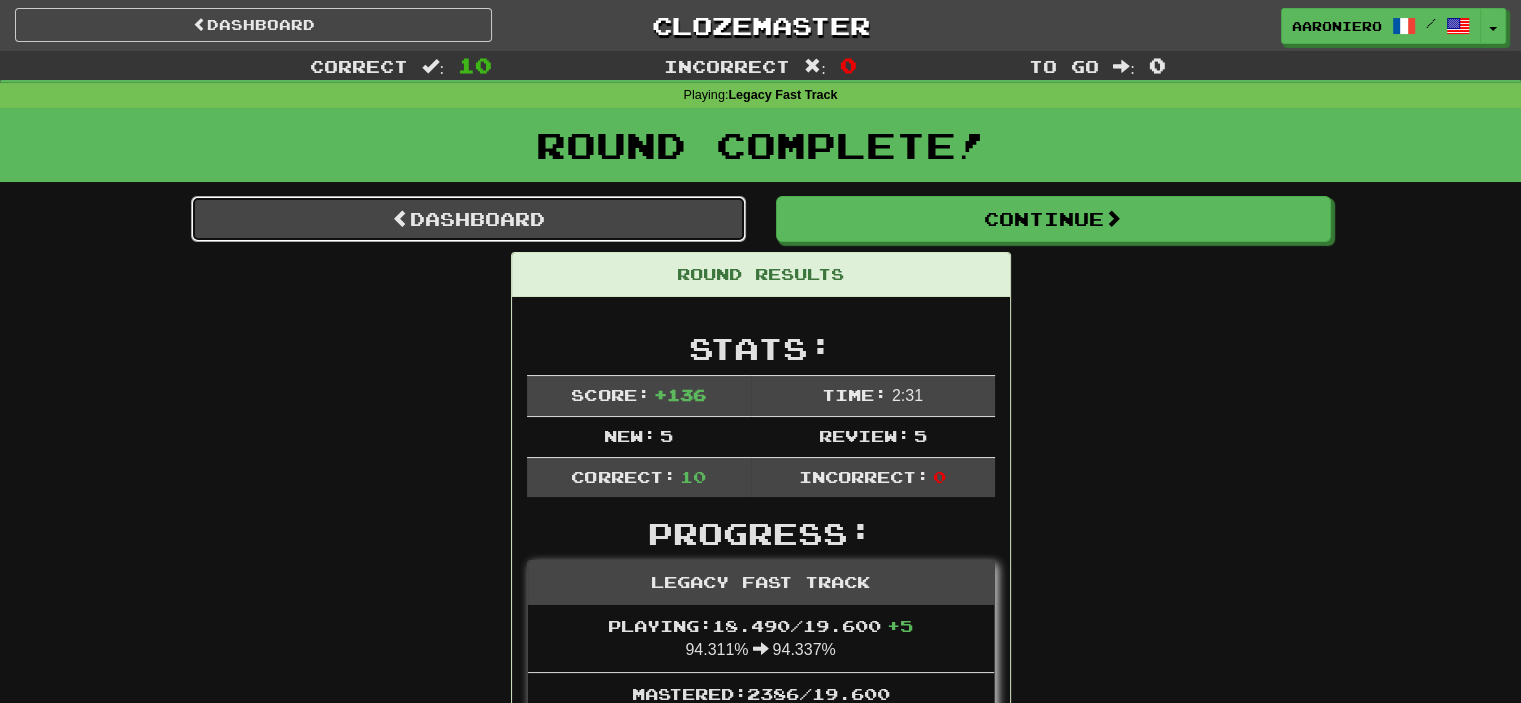 click on "Dashboard" at bounding box center [468, 219] 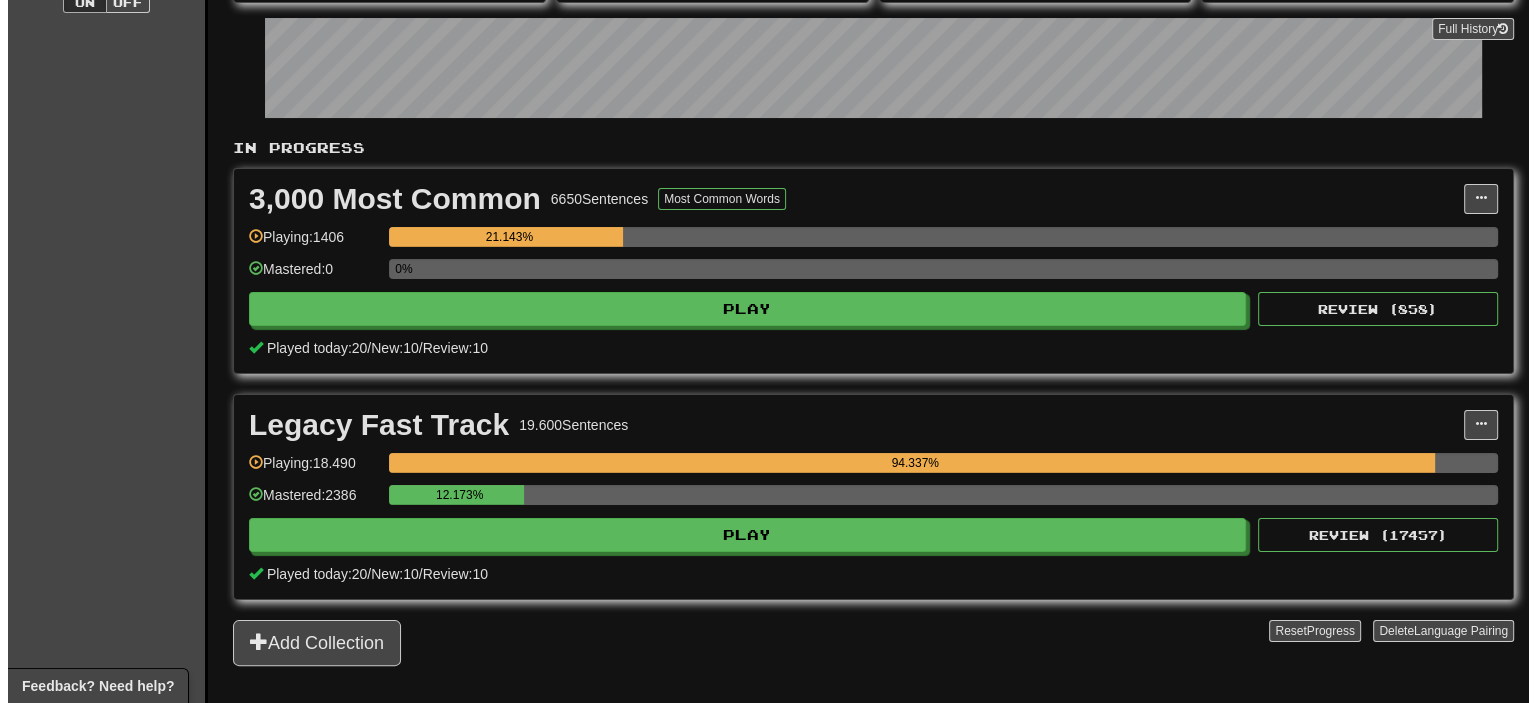scroll, scrollTop: 300, scrollLeft: 0, axis: vertical 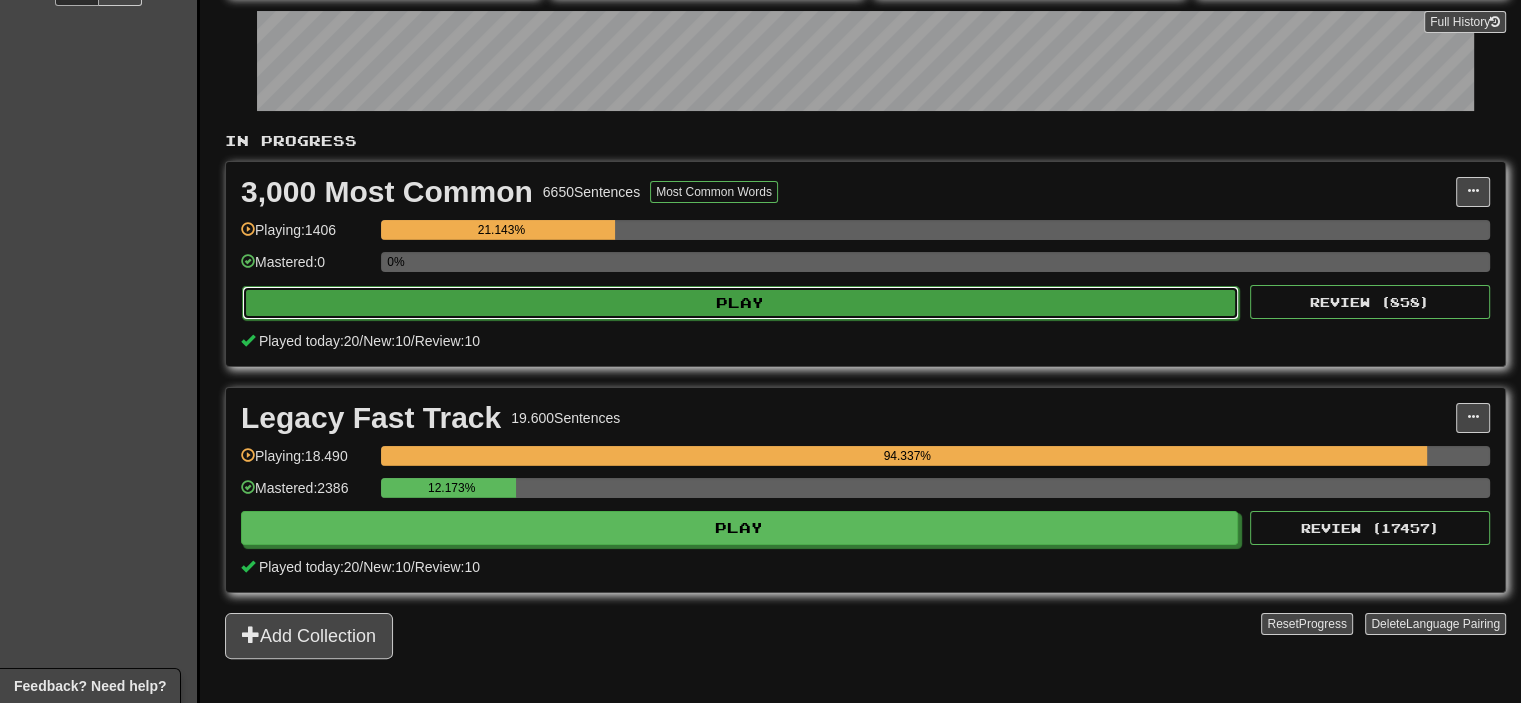 click on "Play" at bounding box center (740, 303) 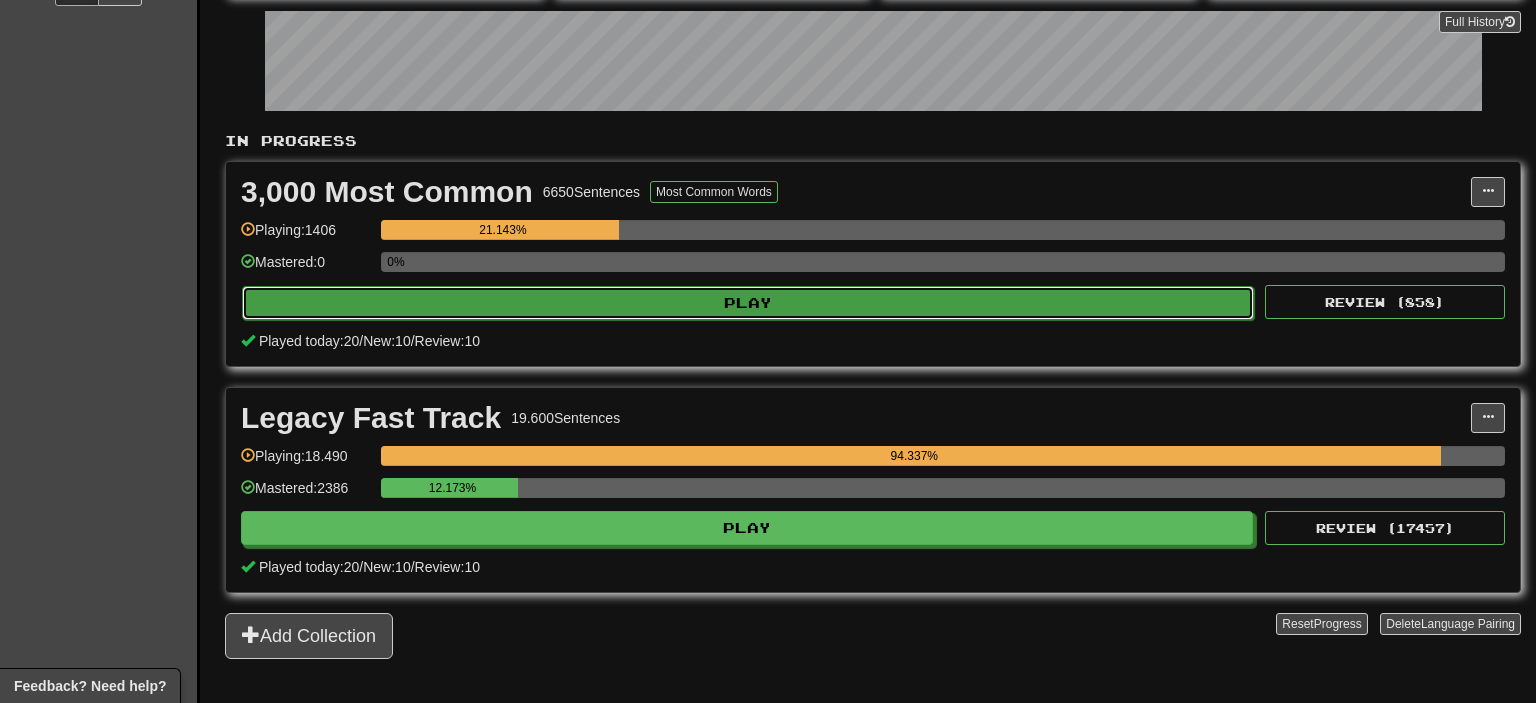 select on "**" 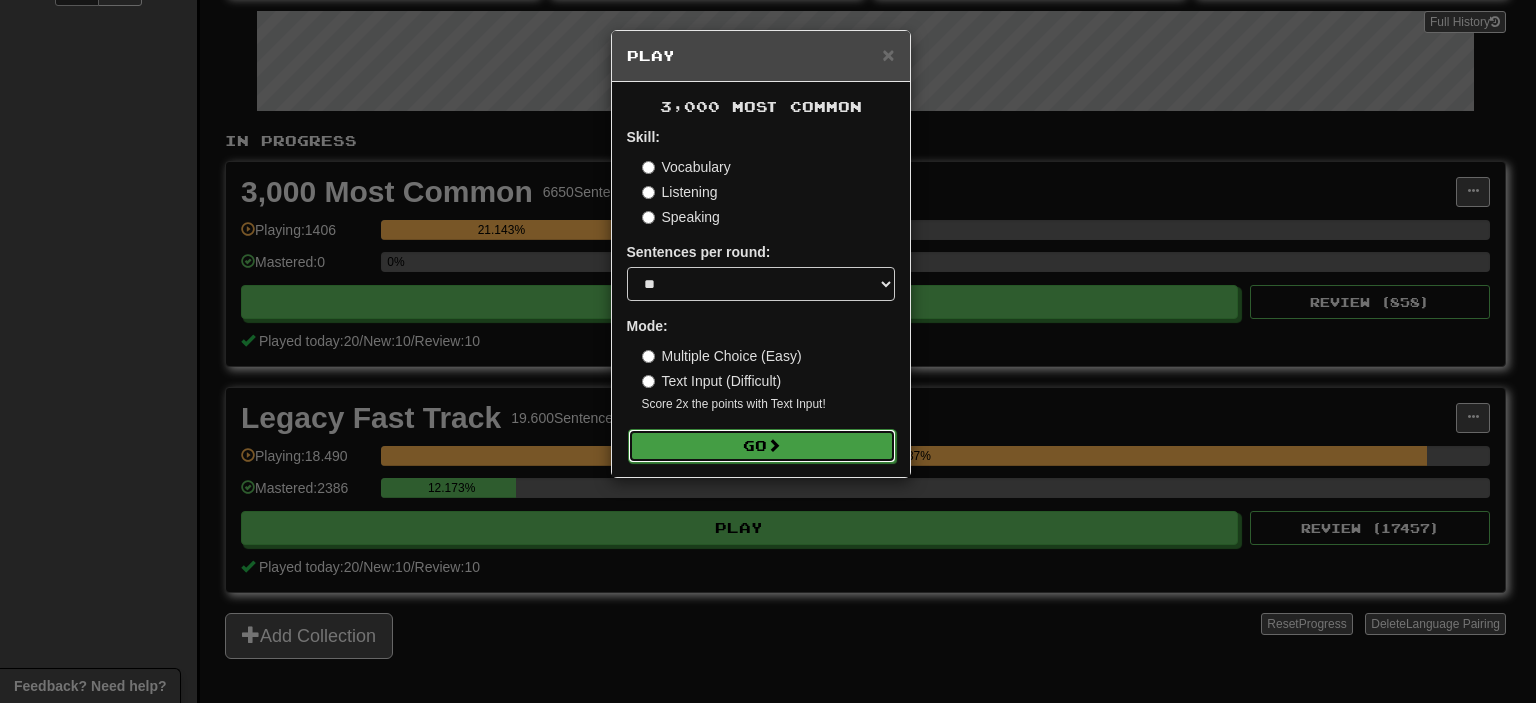 click on "Go" at bounding box center (762, 446) 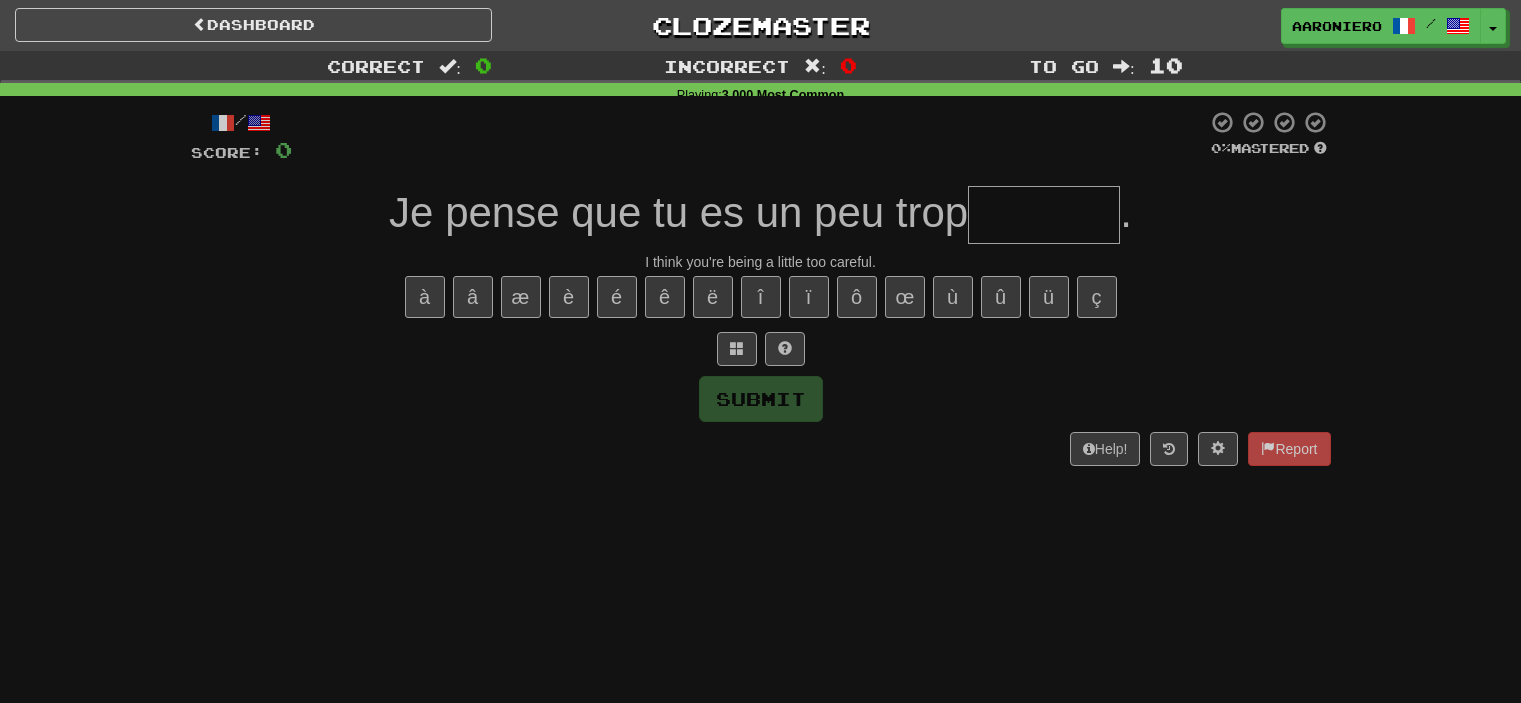 scroll, scrollTop: 0, scrollLeft: 0, axis: both 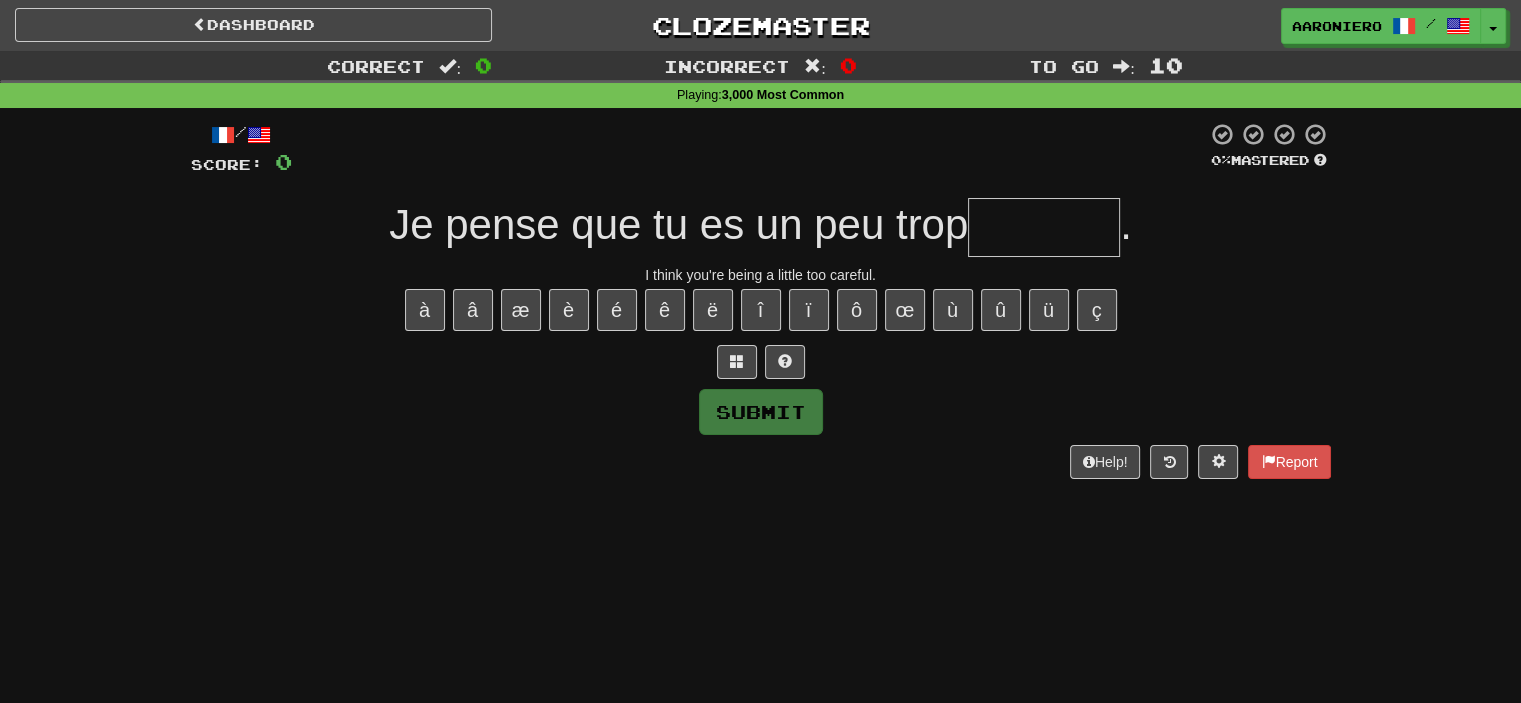 type on "*" 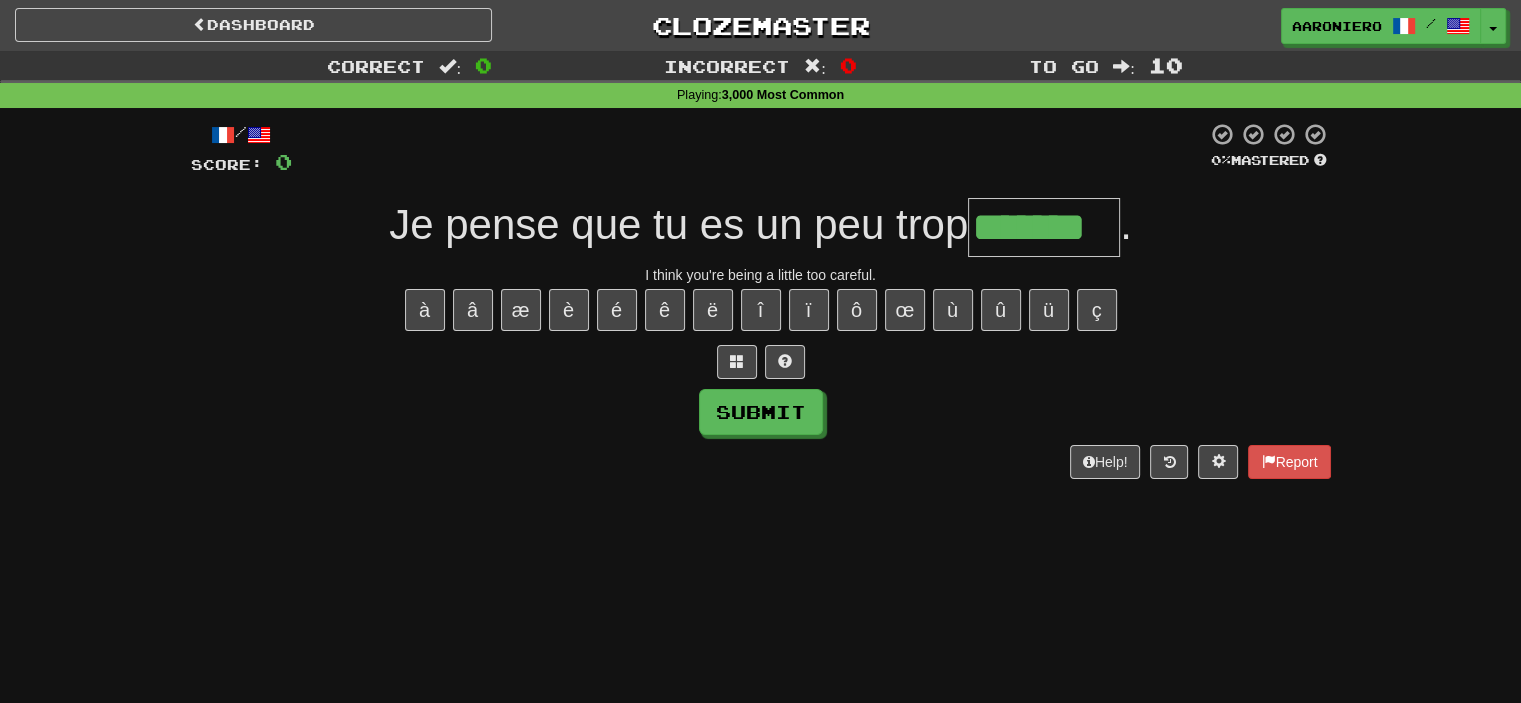type on "*******" 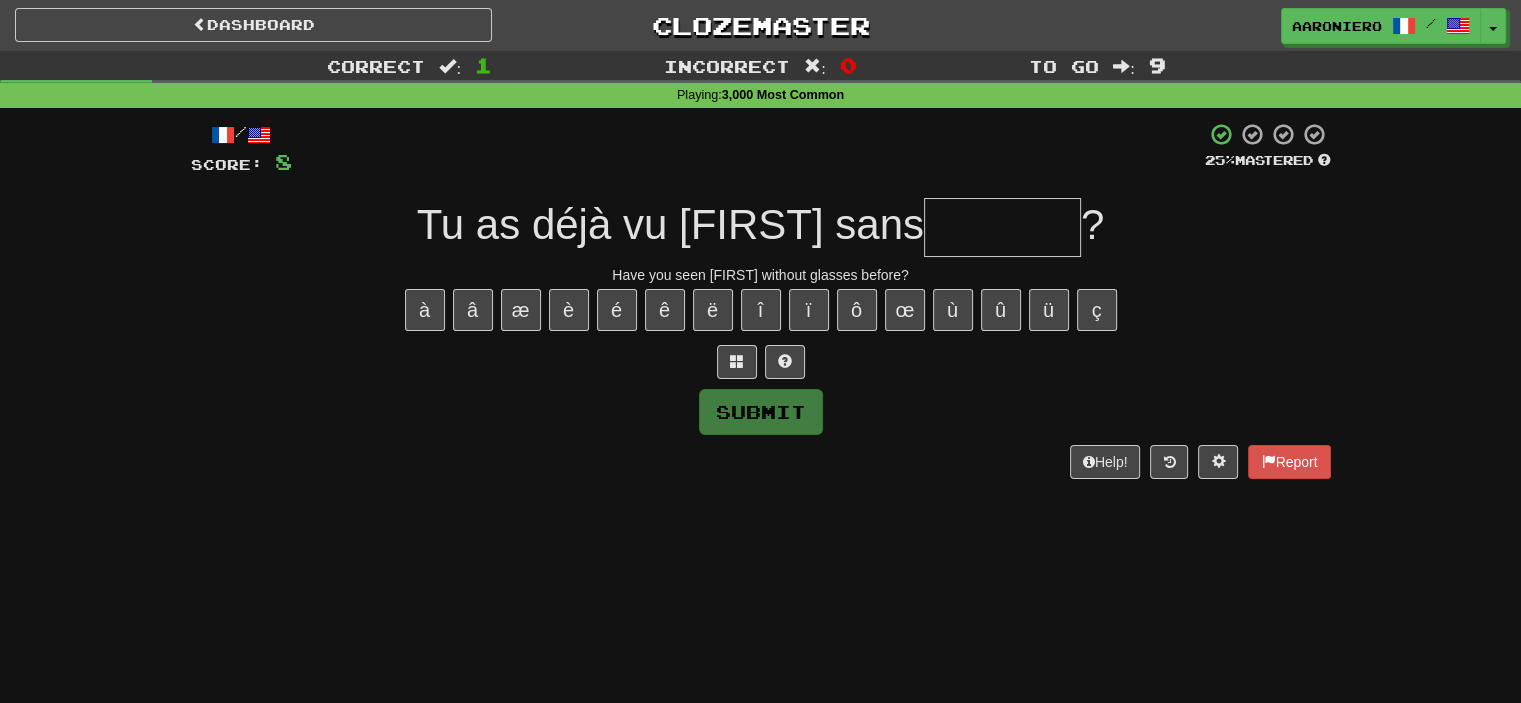 type on "*" 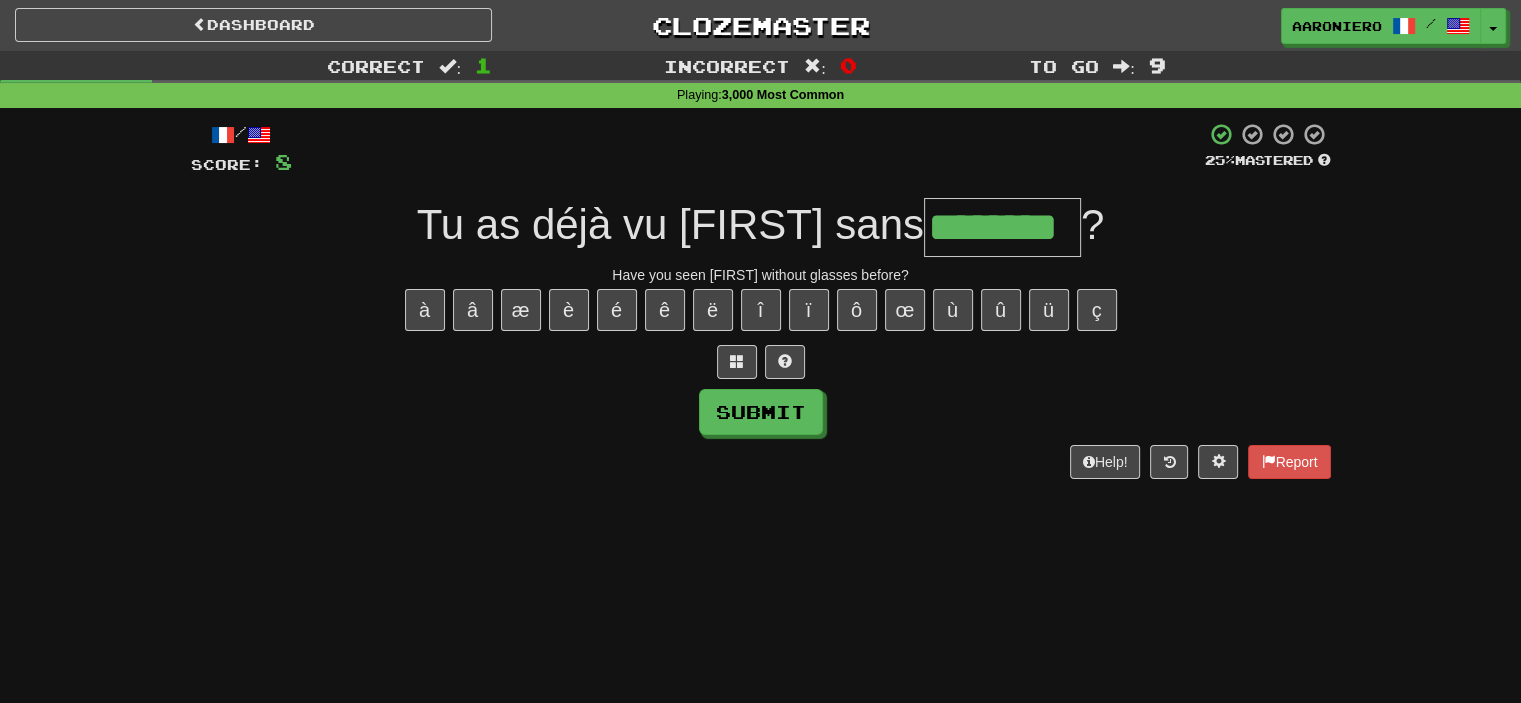 type on "********" 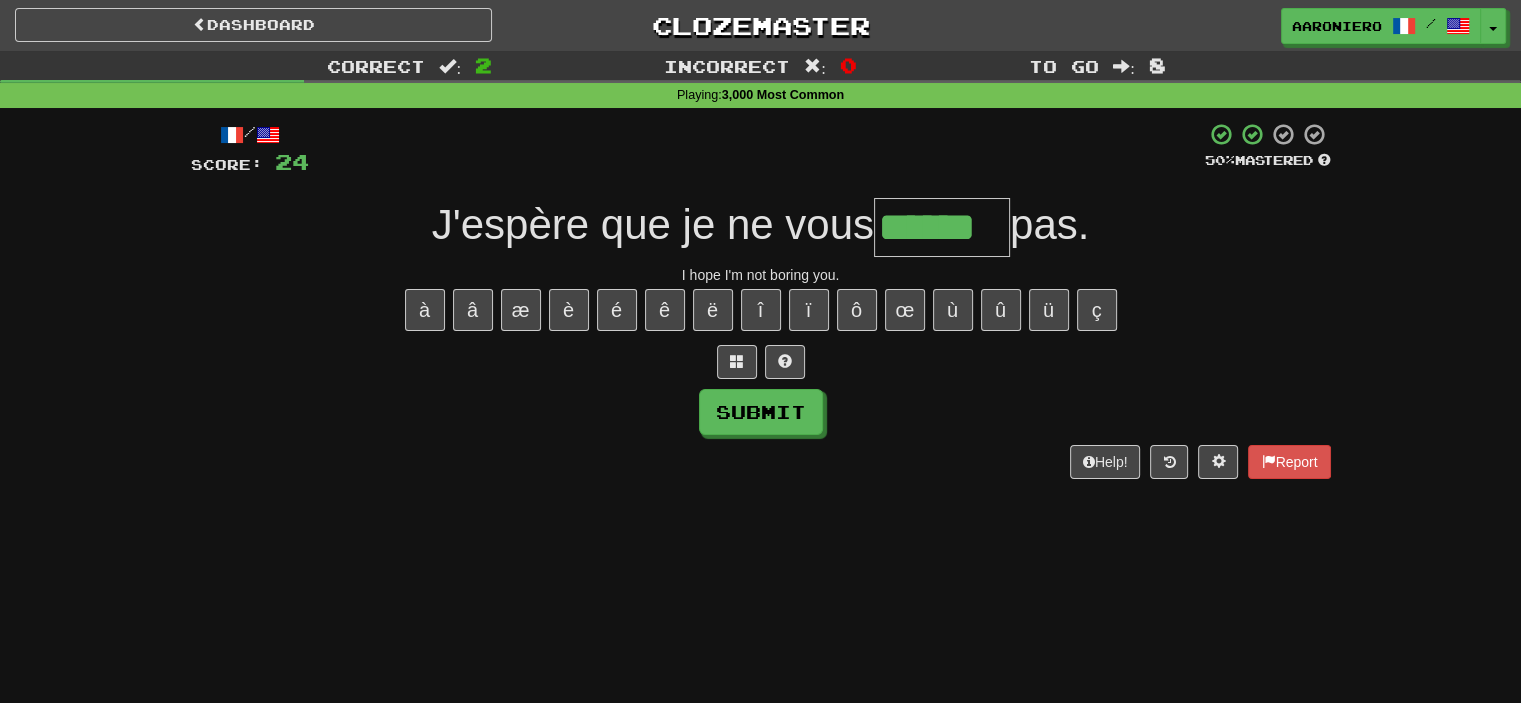 type on "******" 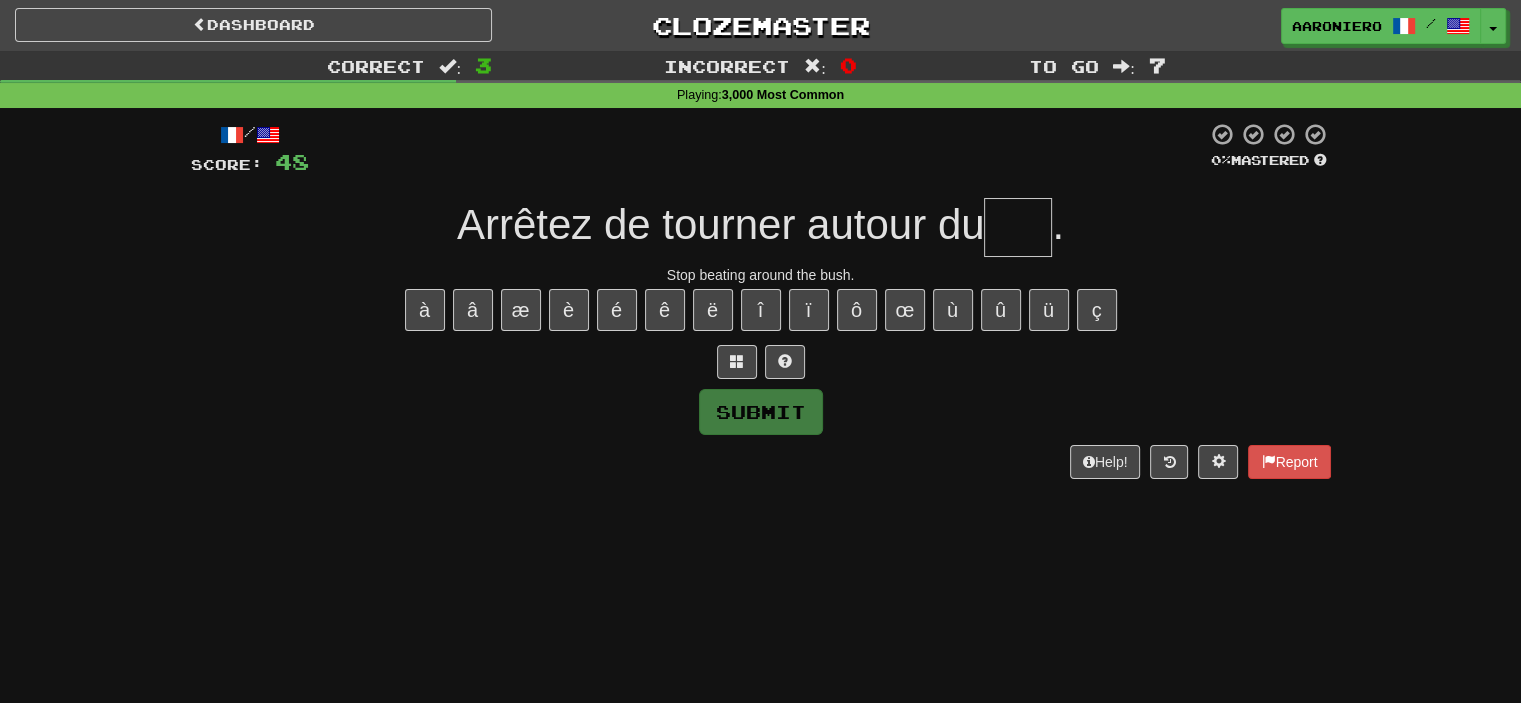 type on "*" 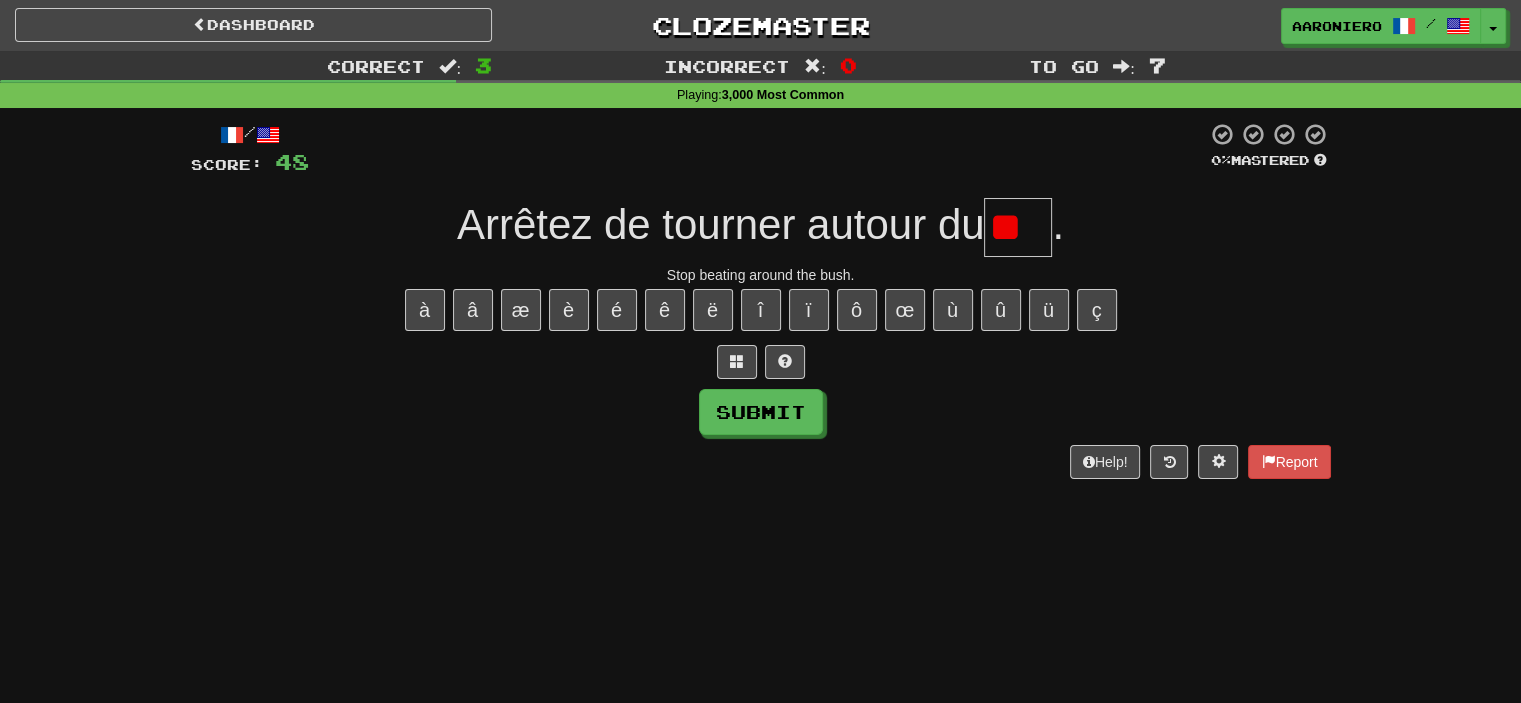 scroll, scrollTop: 0, scrollLeft: 0, axis: both 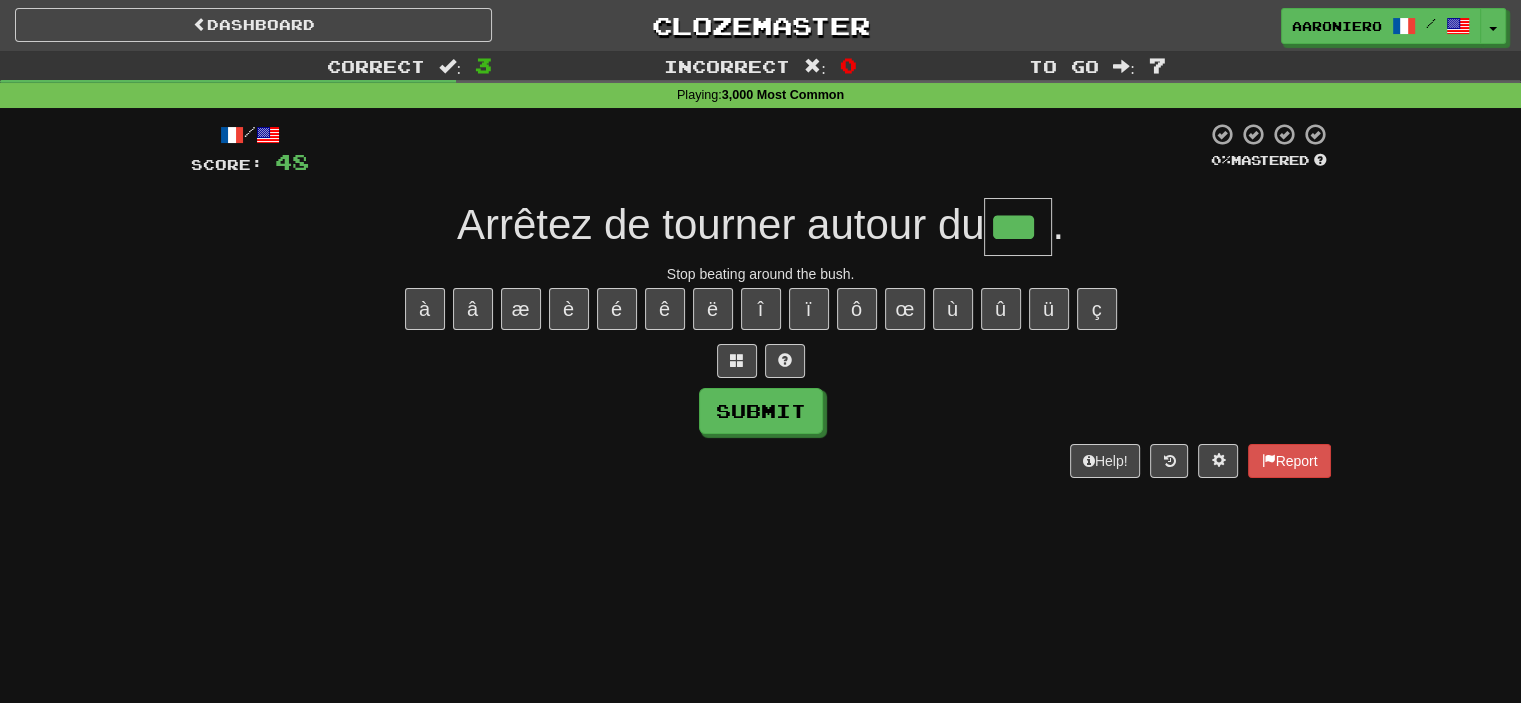 type on "***" 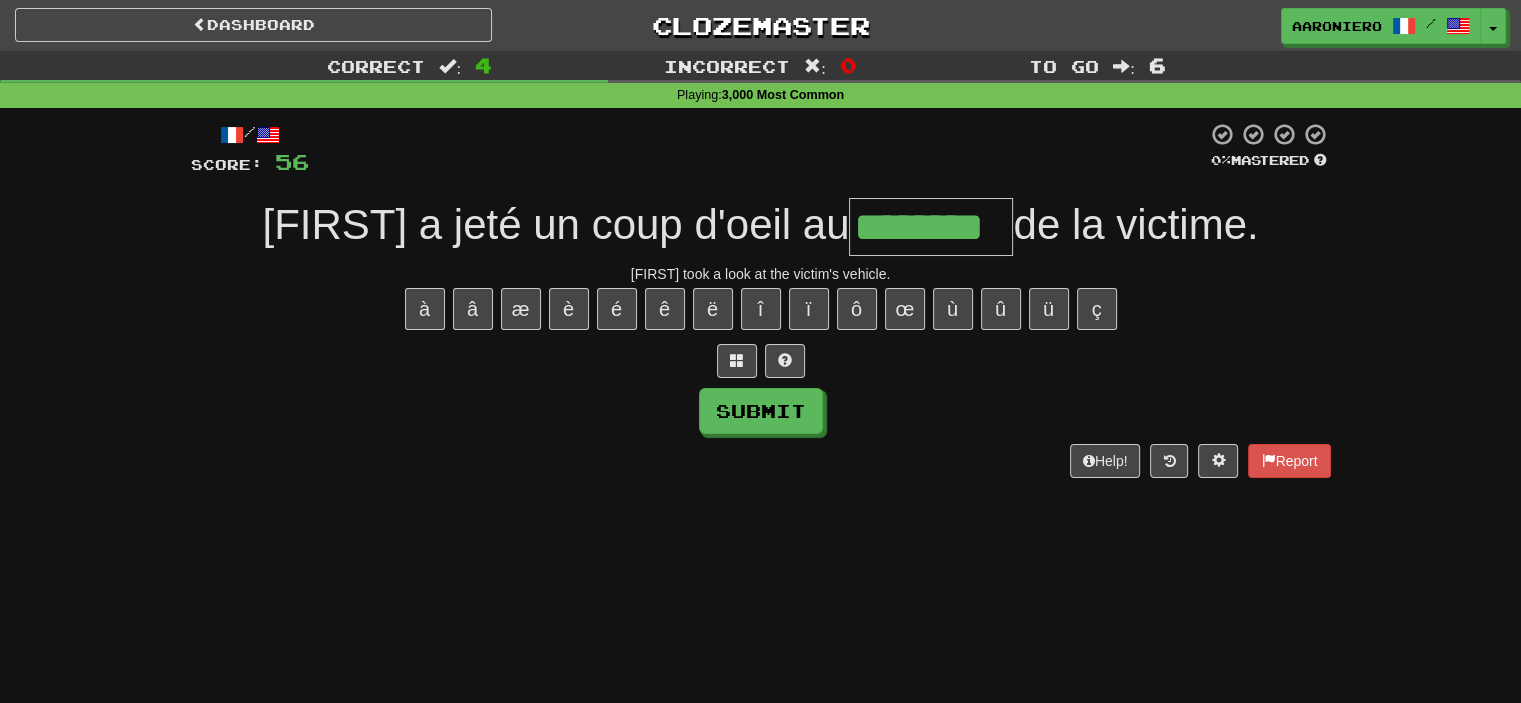 type on "********" 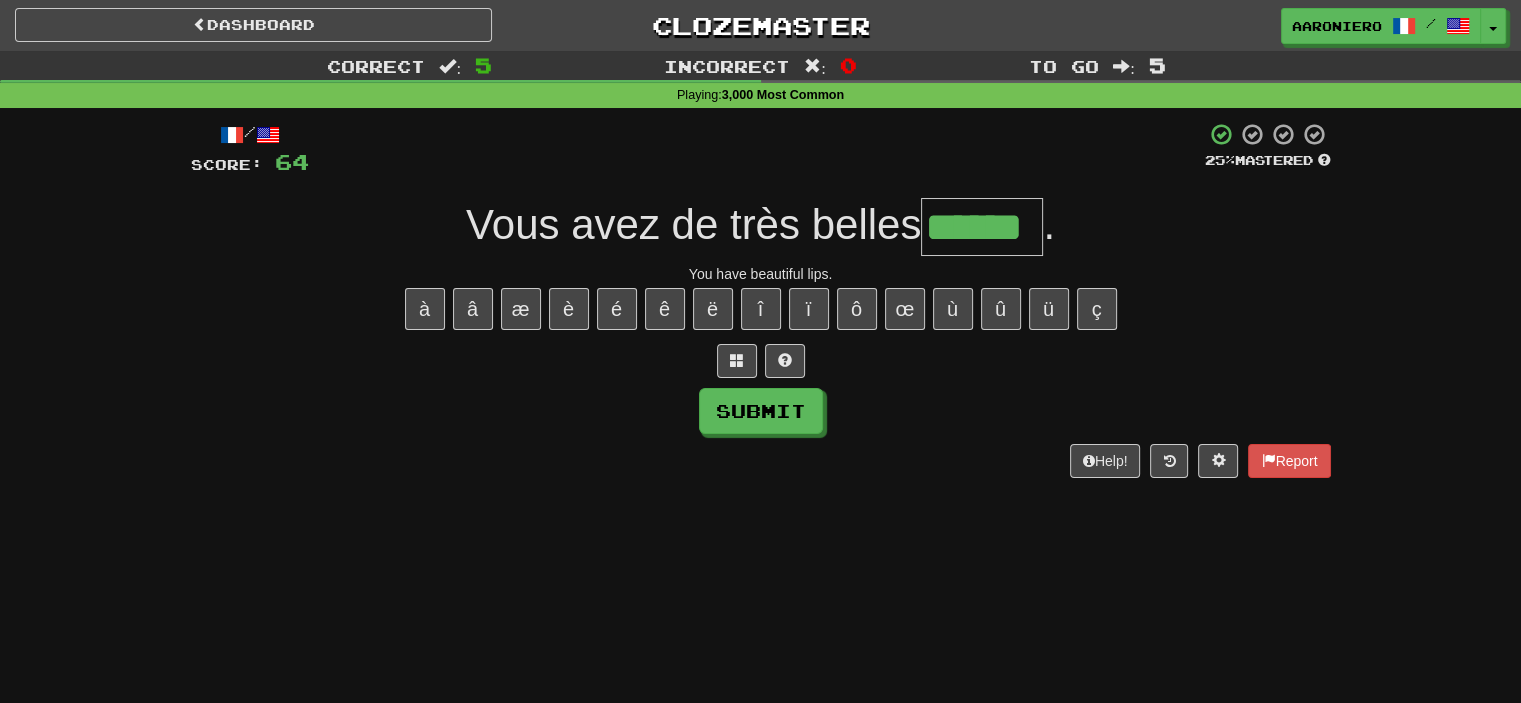 type on "******" 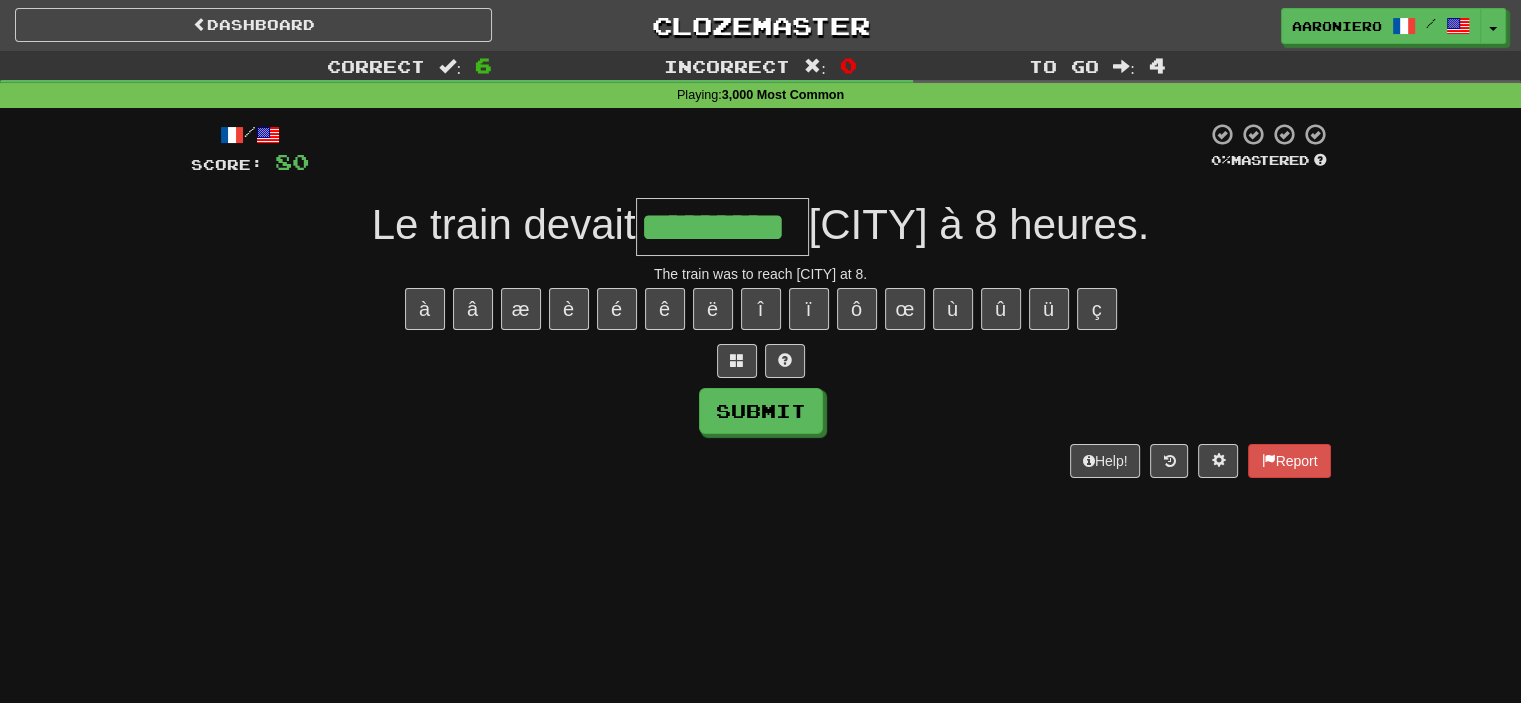 type on "*********" 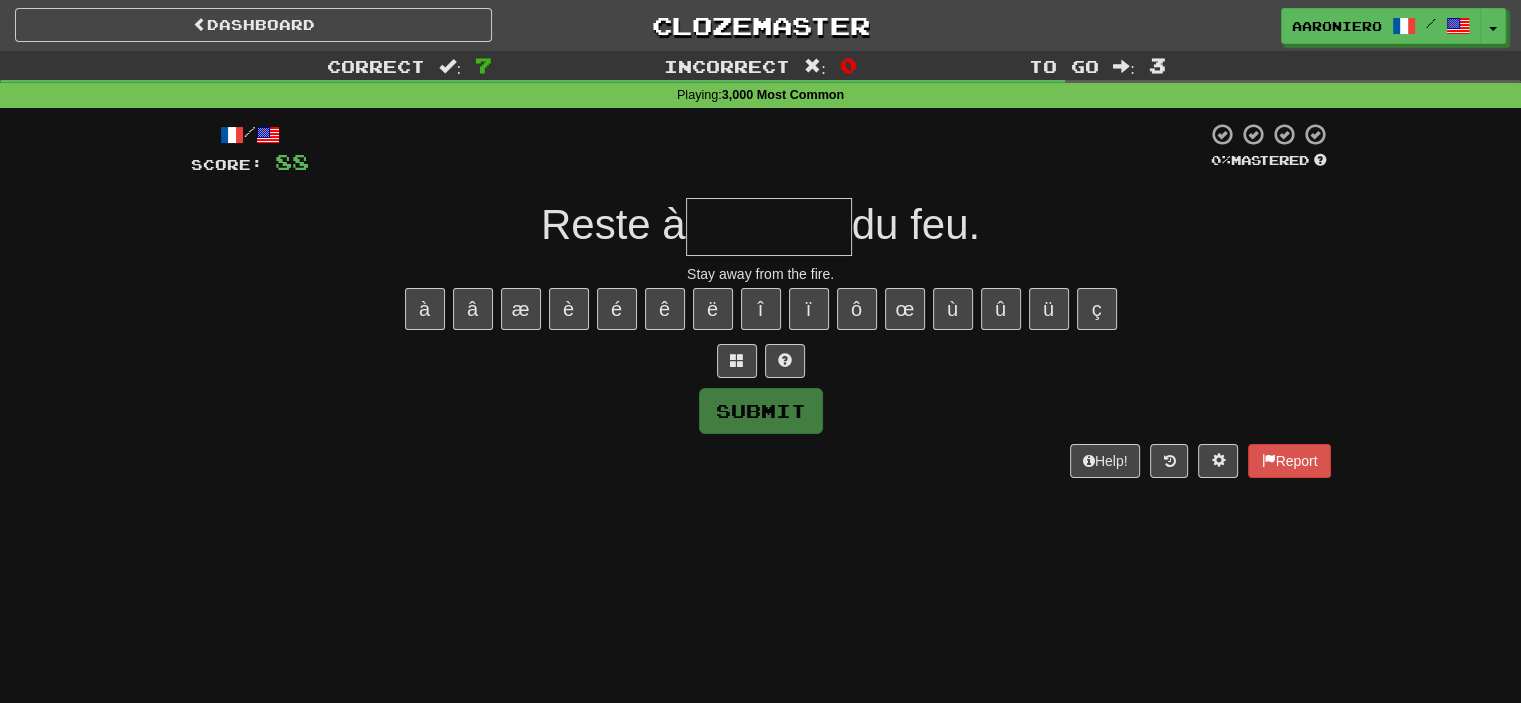 type on "*" 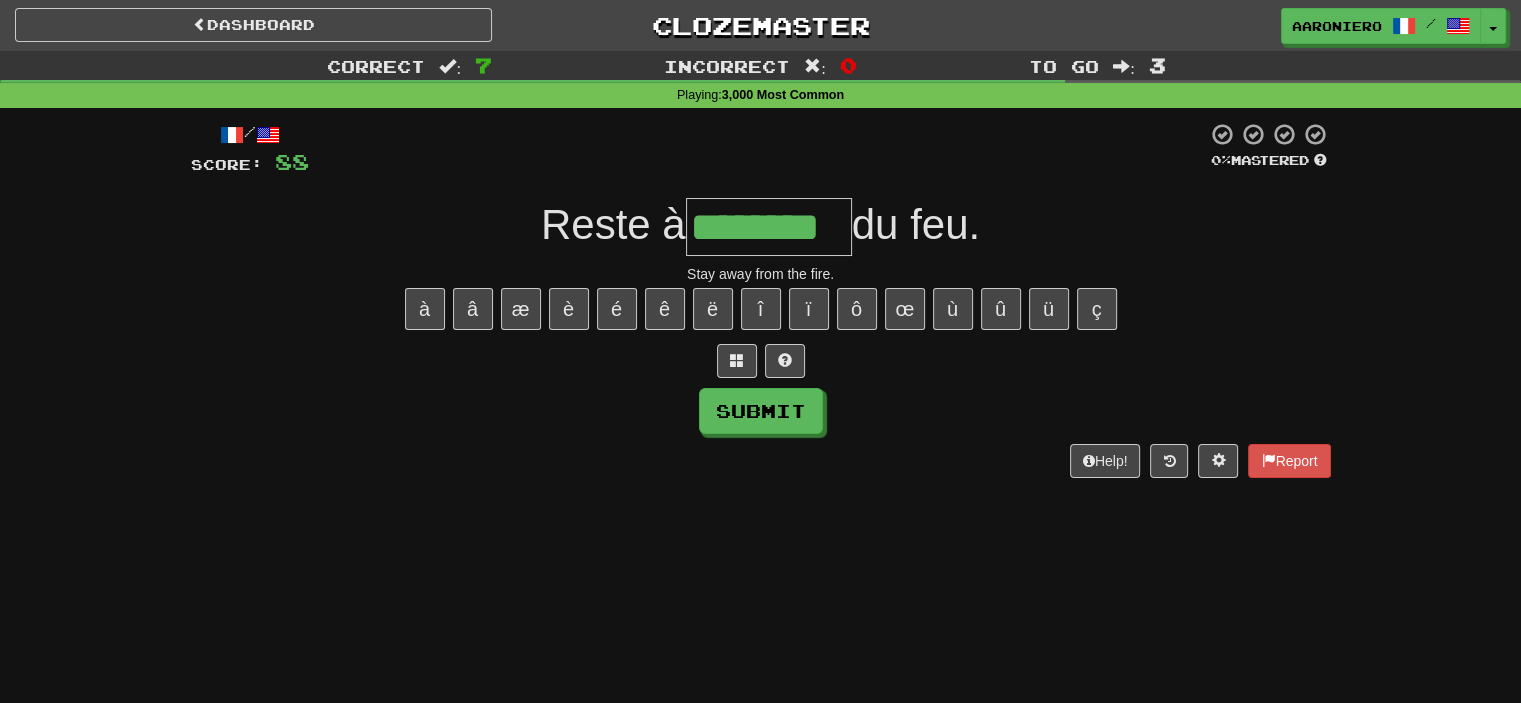 type on "********" 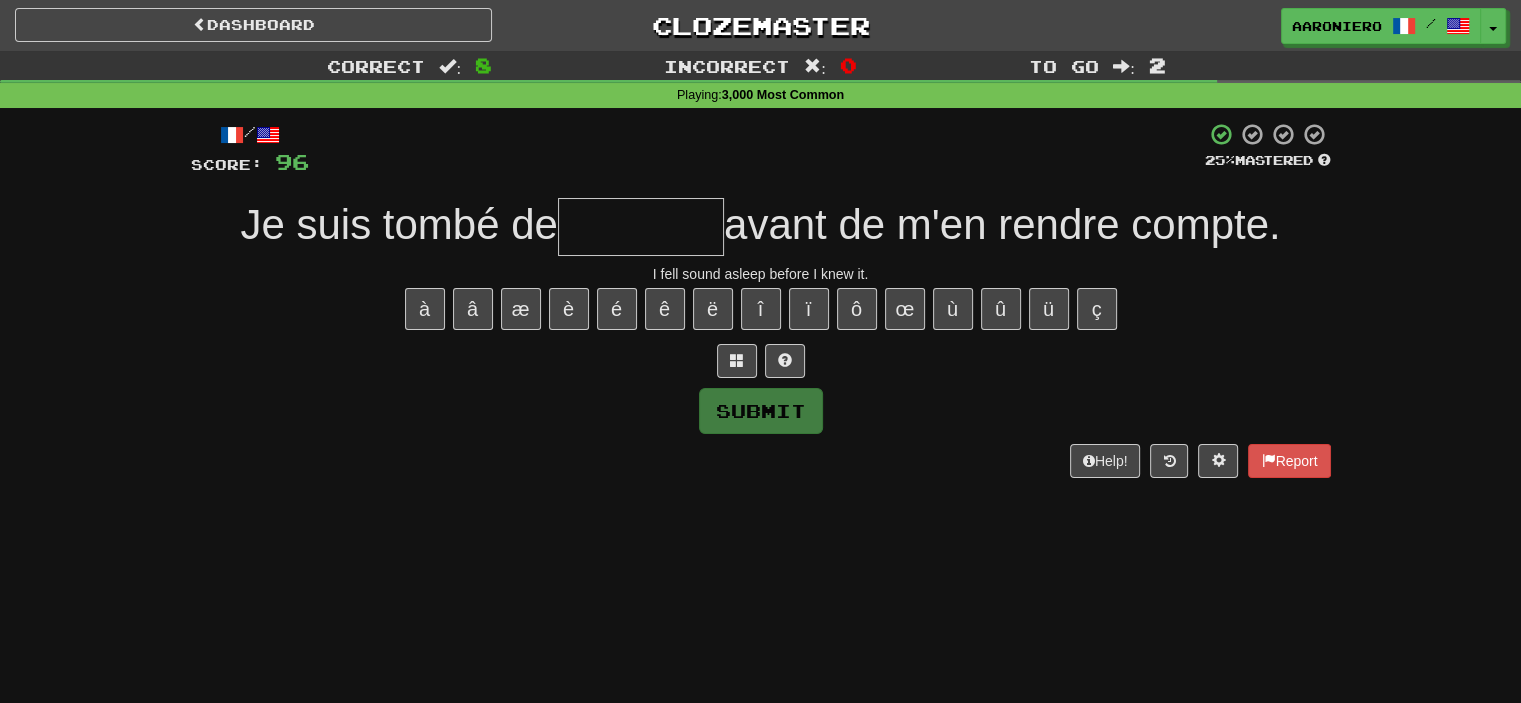 type on "*" 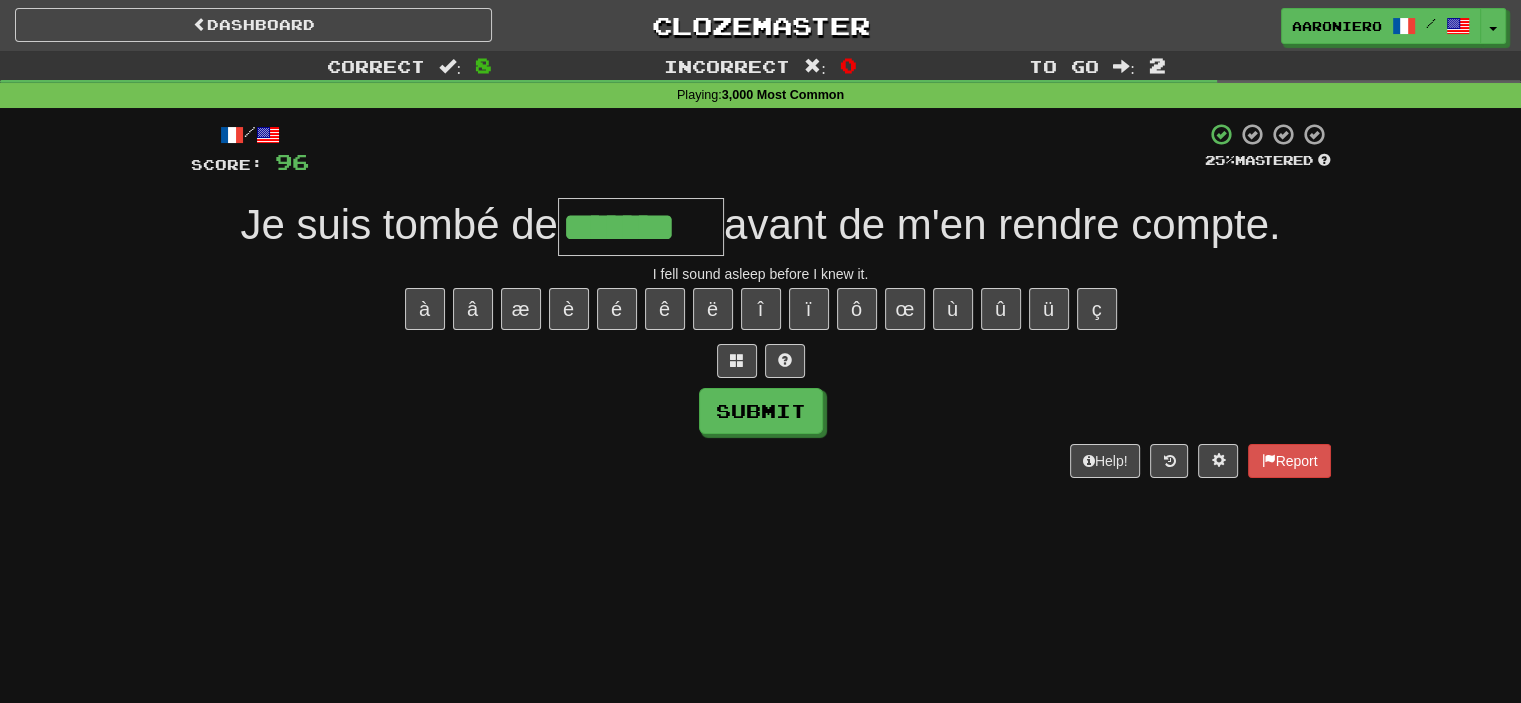 type on "*******" 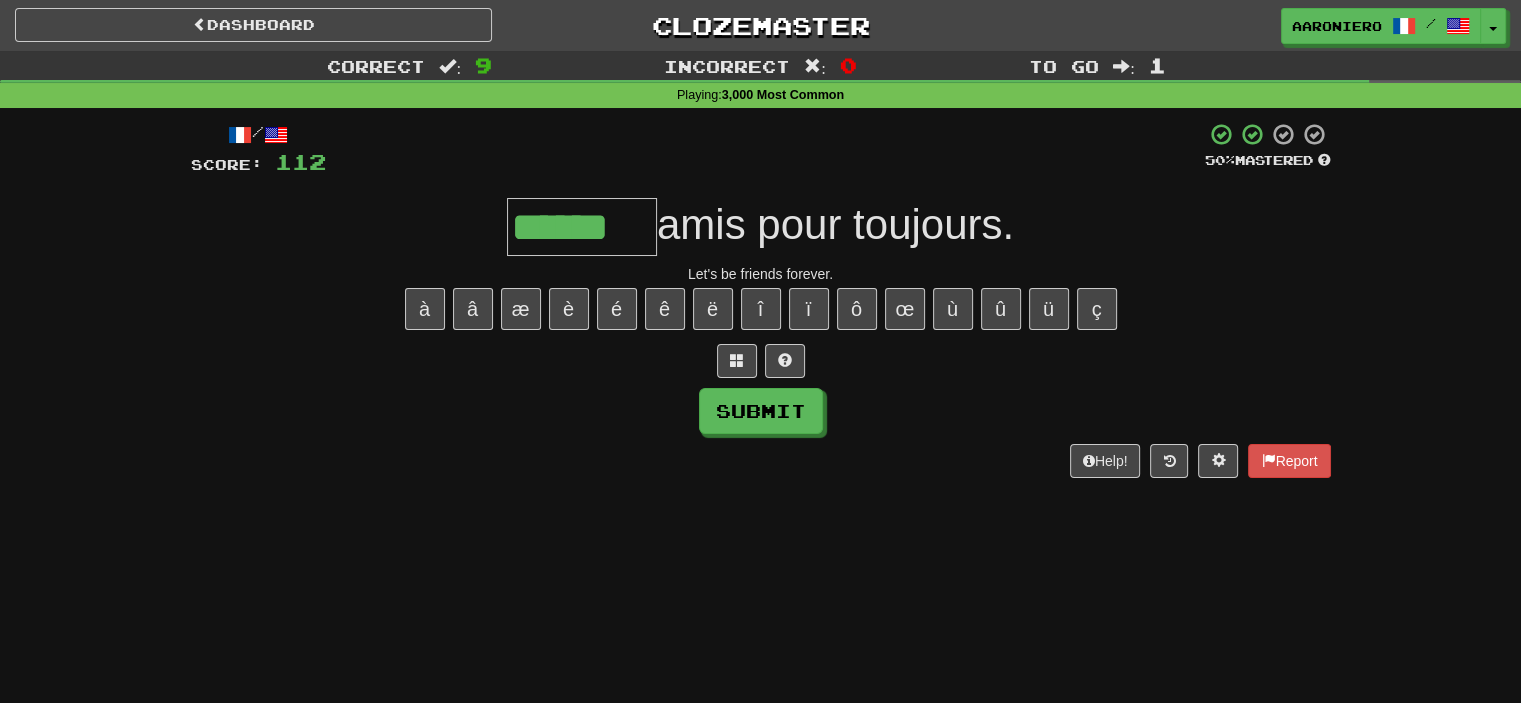 type on "******" 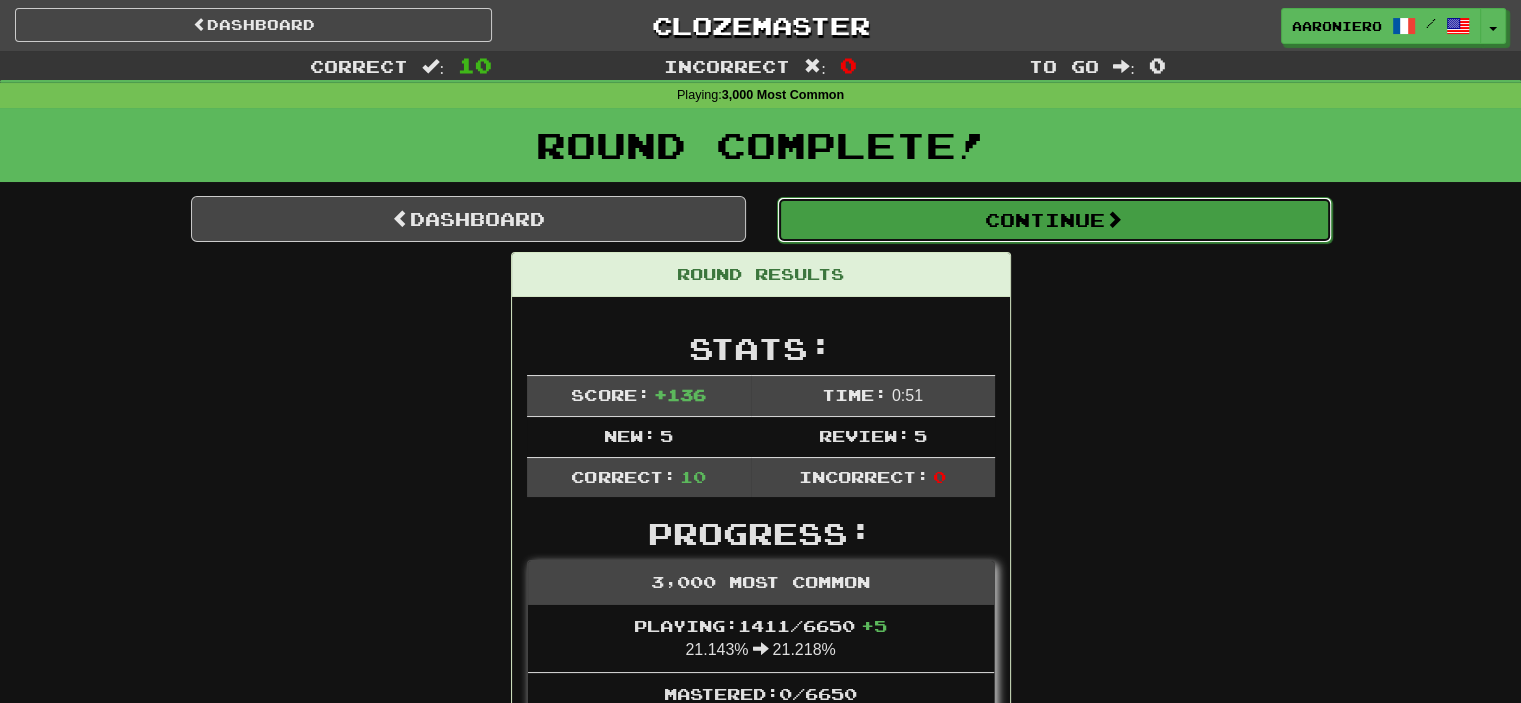 click on "Continue" at bounding box center [1054, 220] 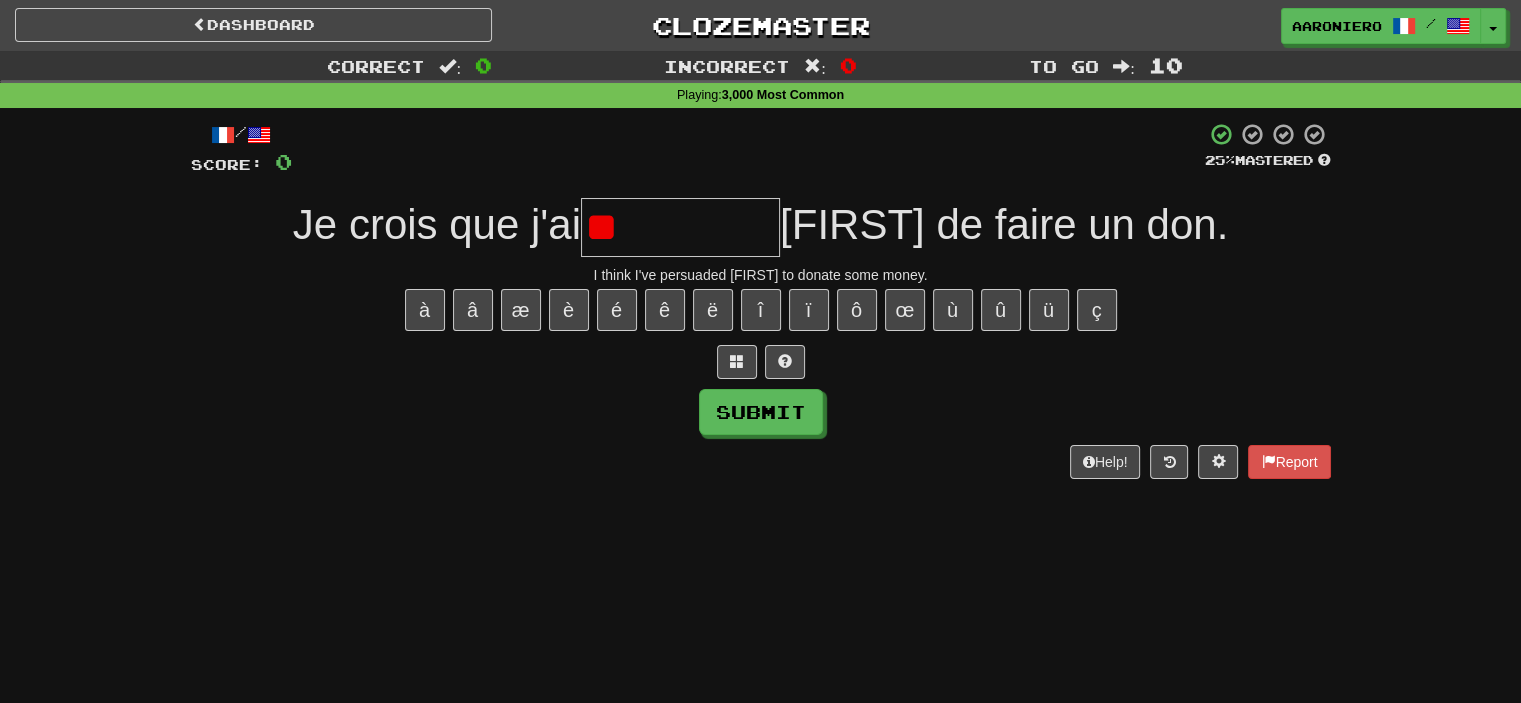 type on "*" 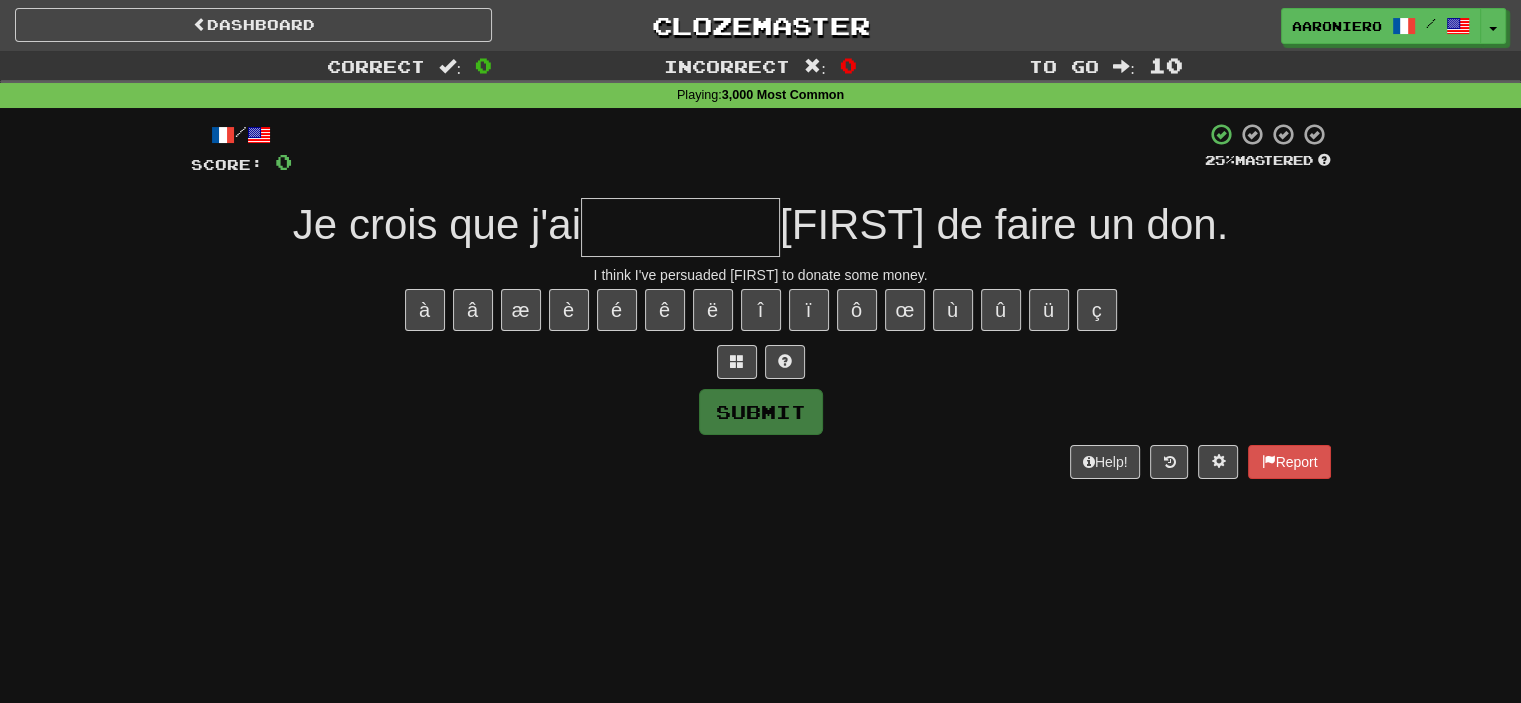 type on "*" 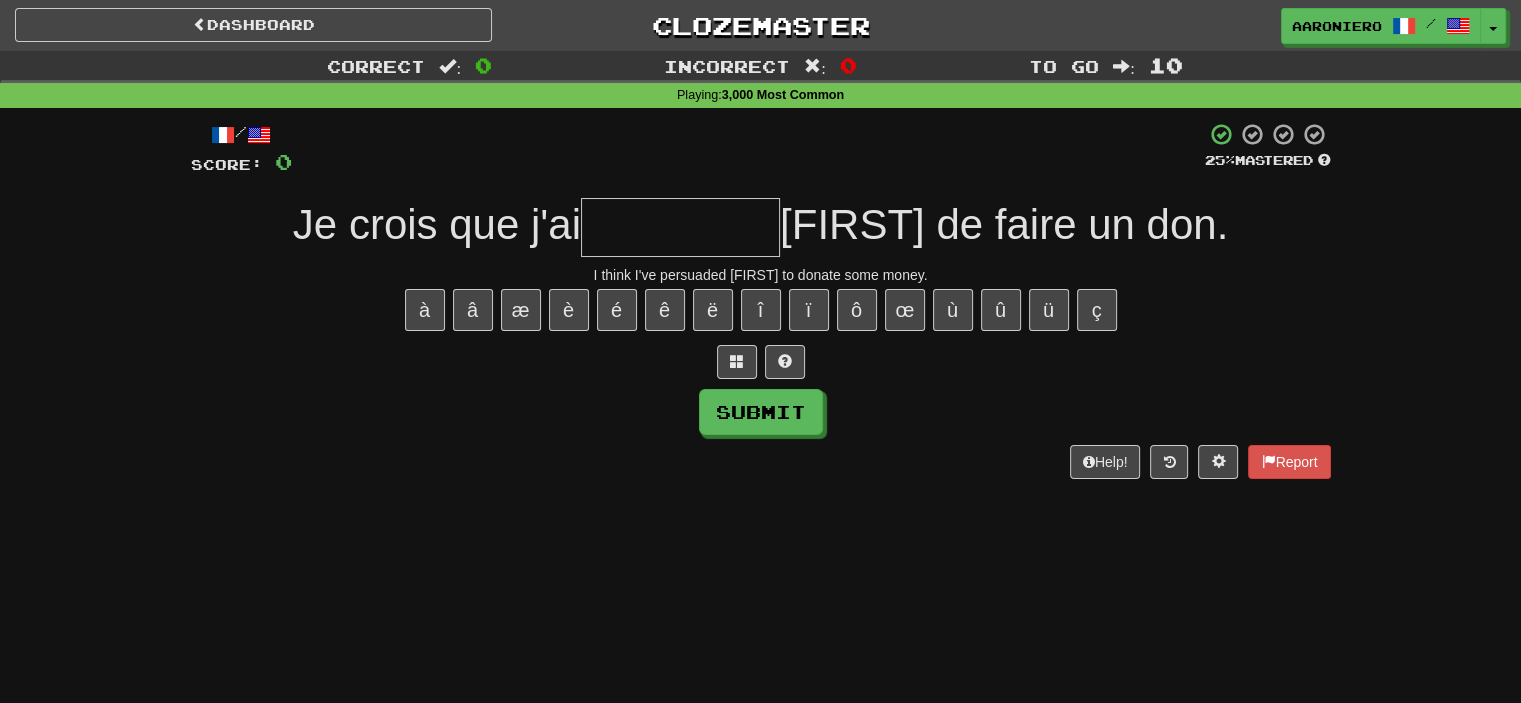 type on "*" 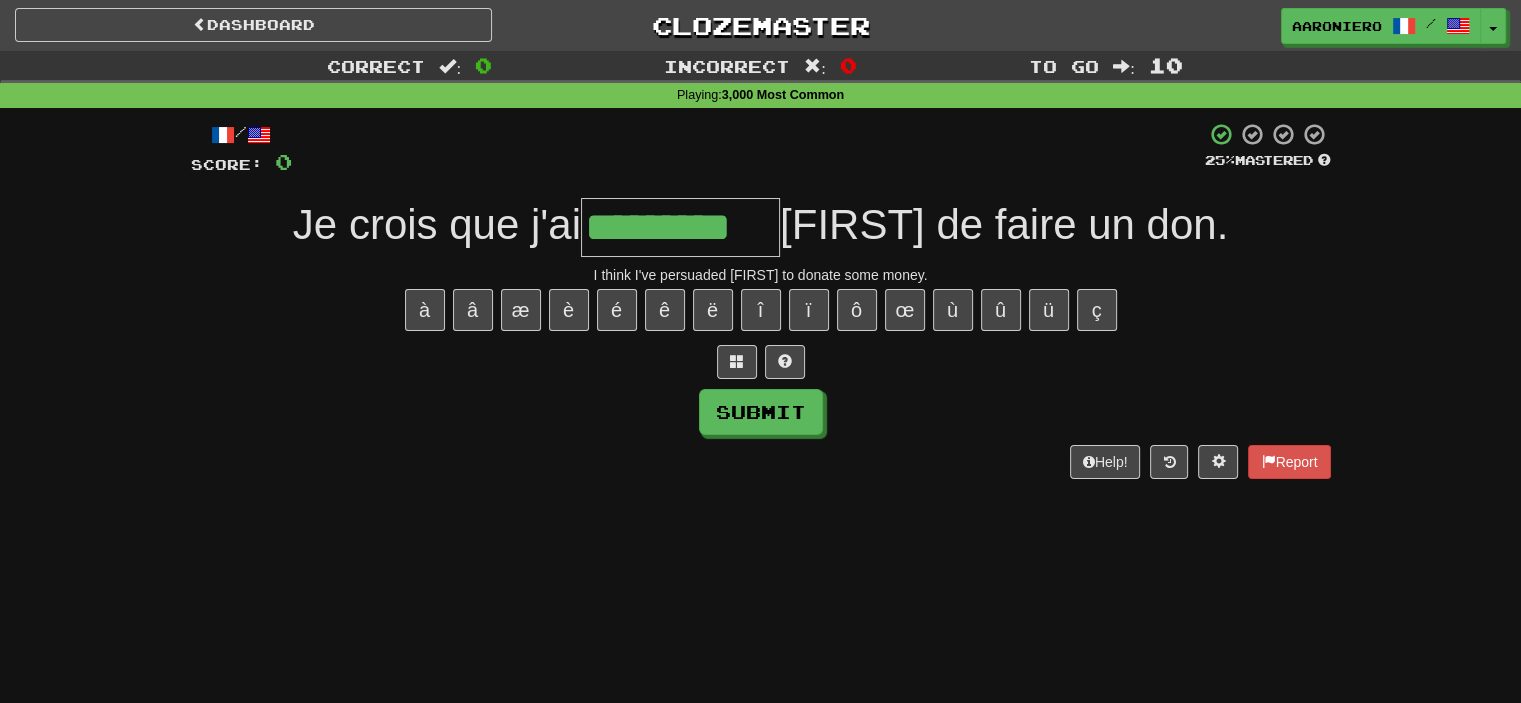 type on "*********" 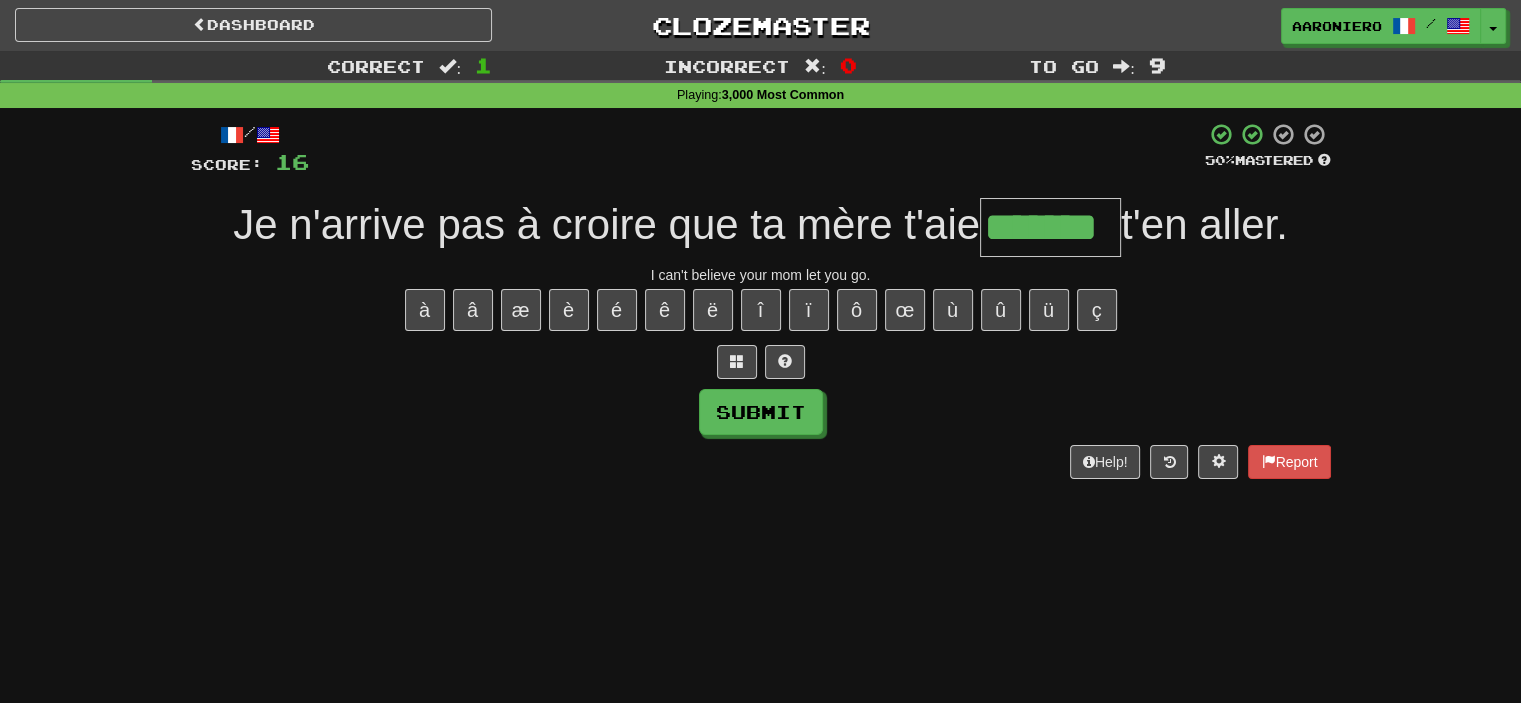 type on "*******" 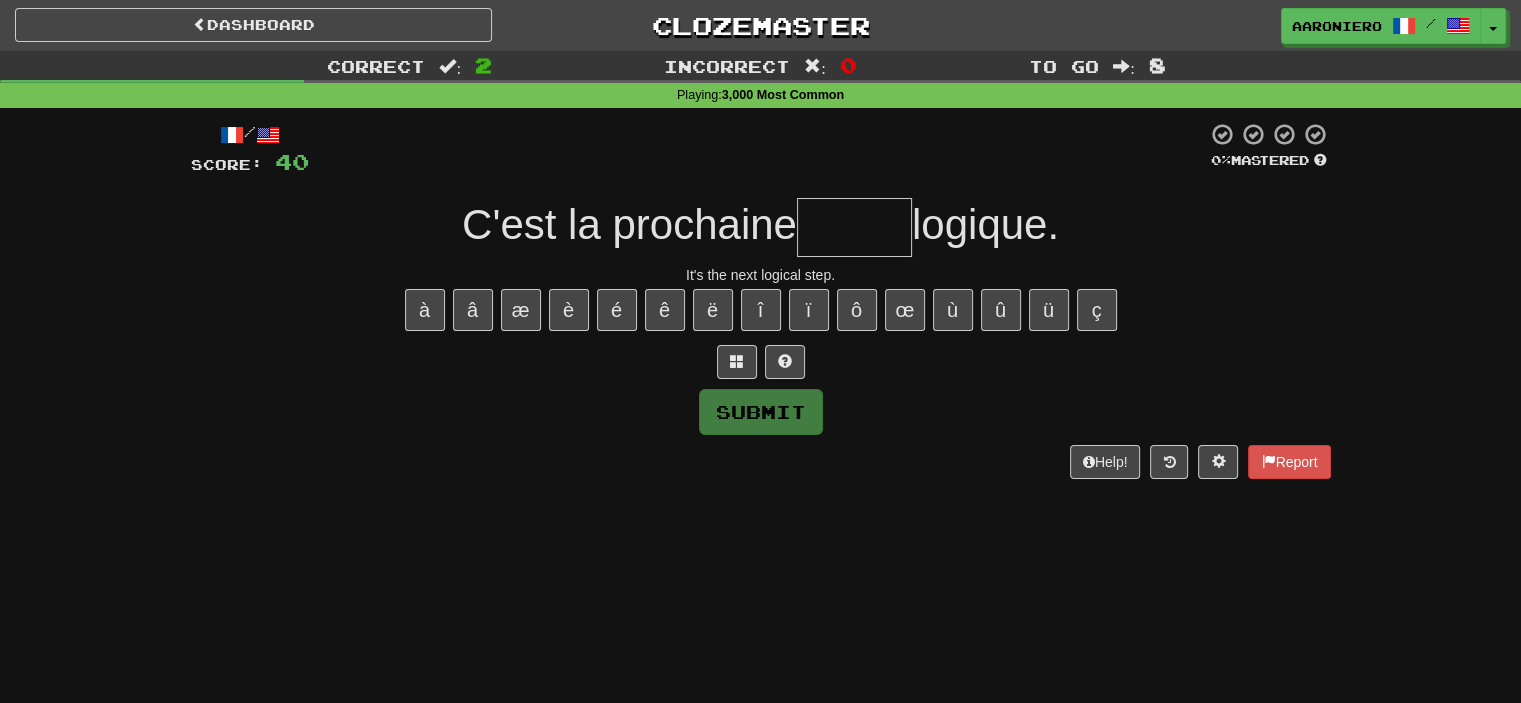 type on "*" 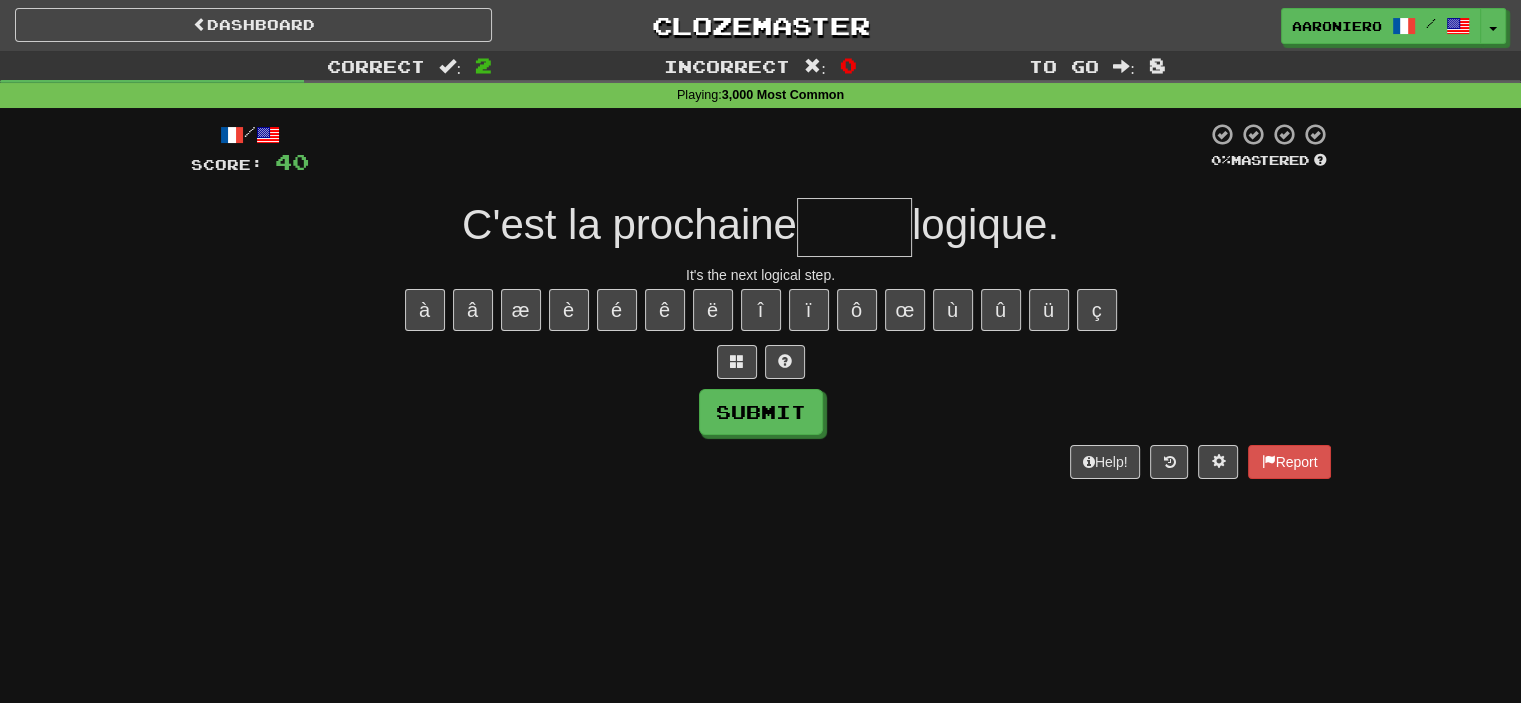 type on "*" 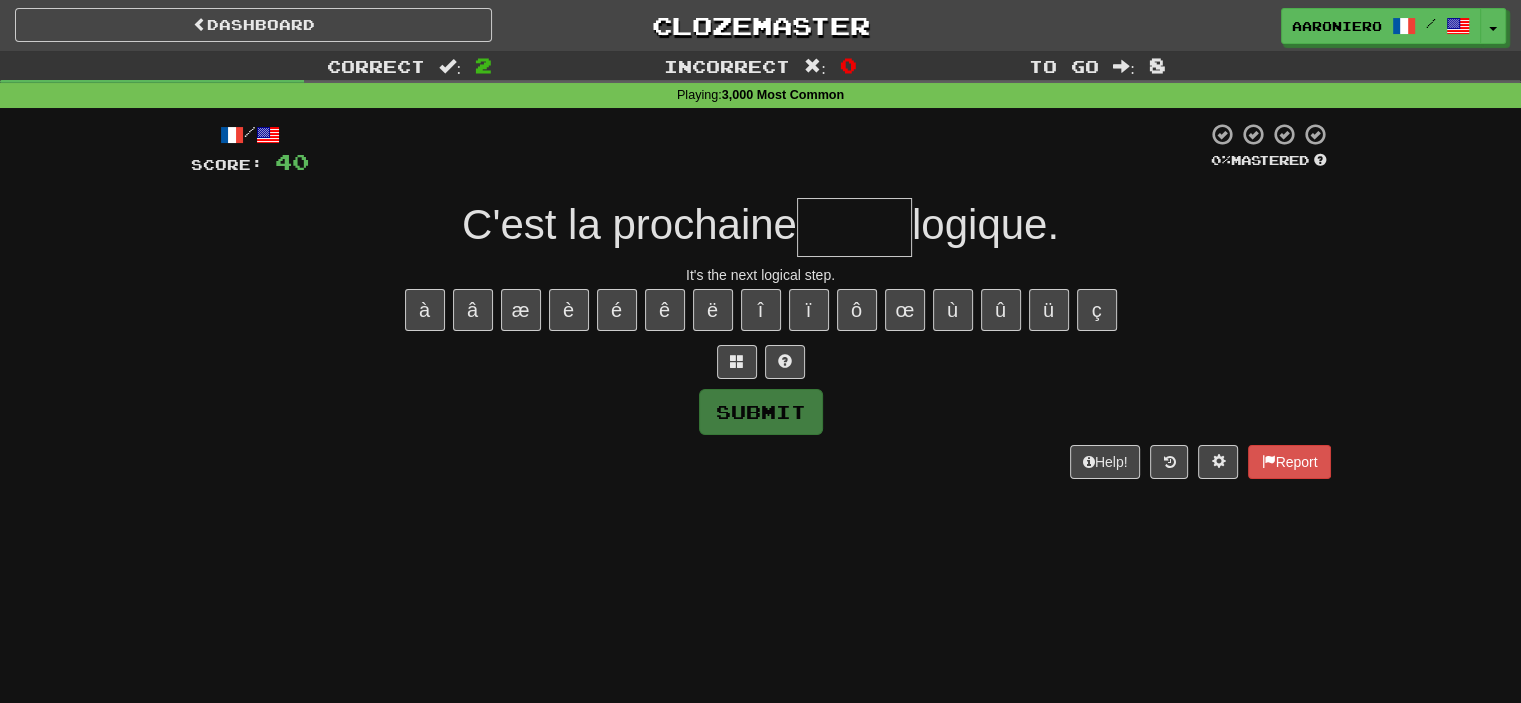 type on "*" 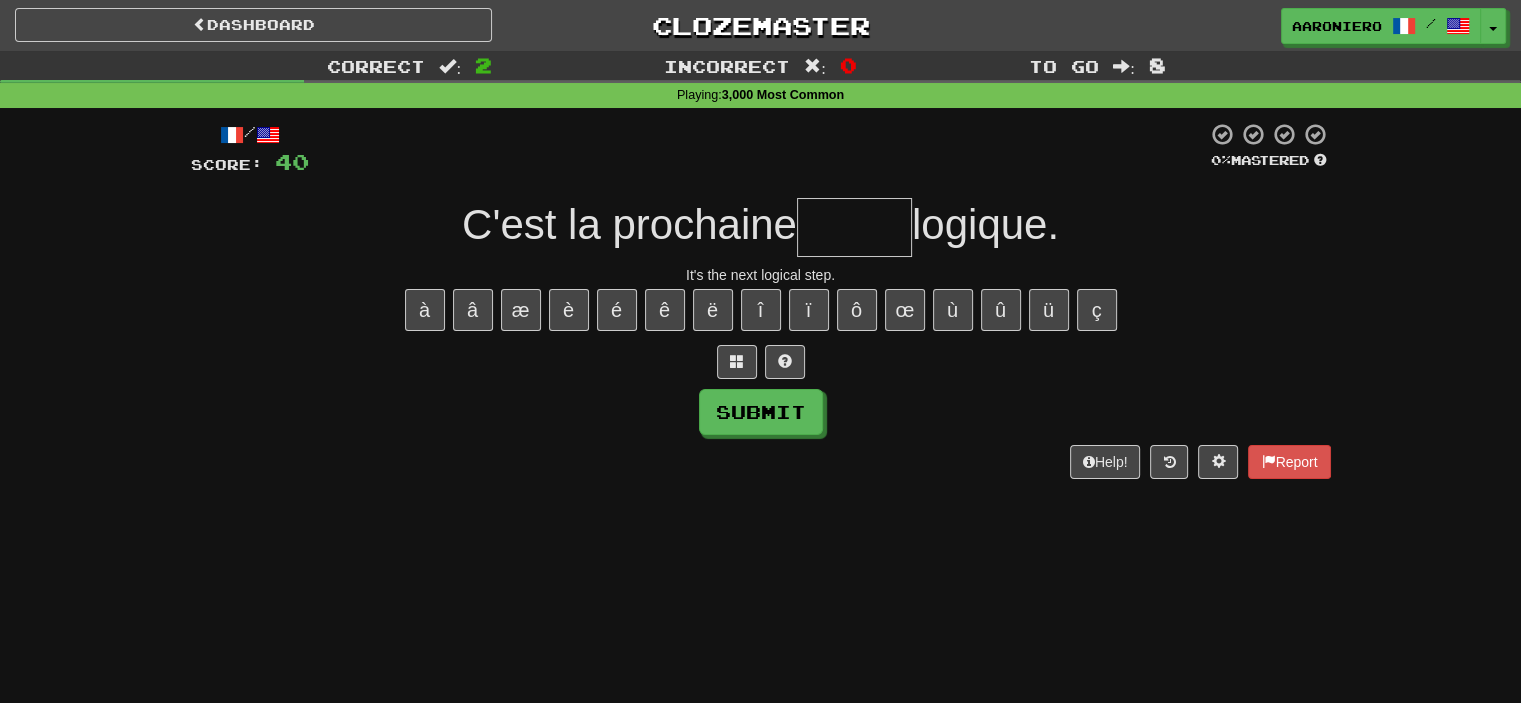 type on "*" 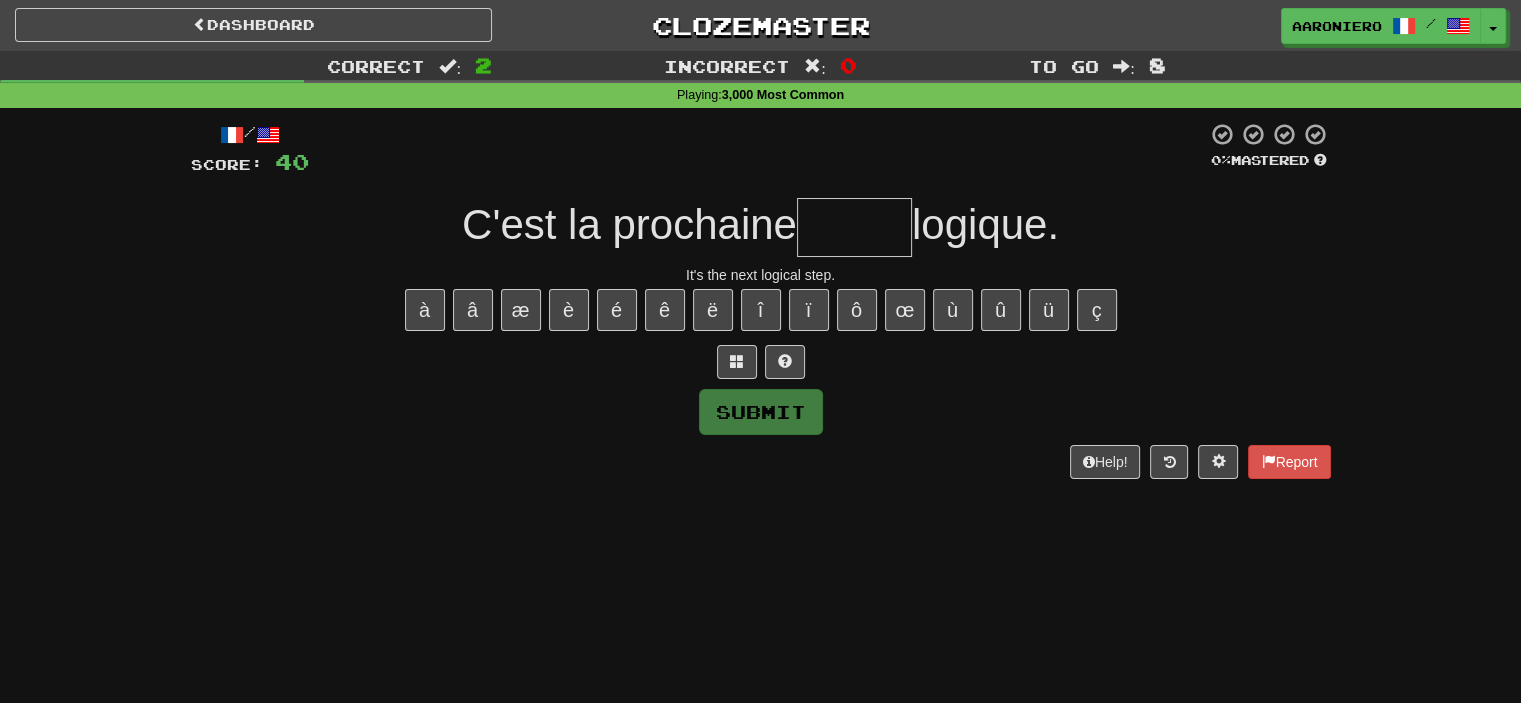 type on "*" 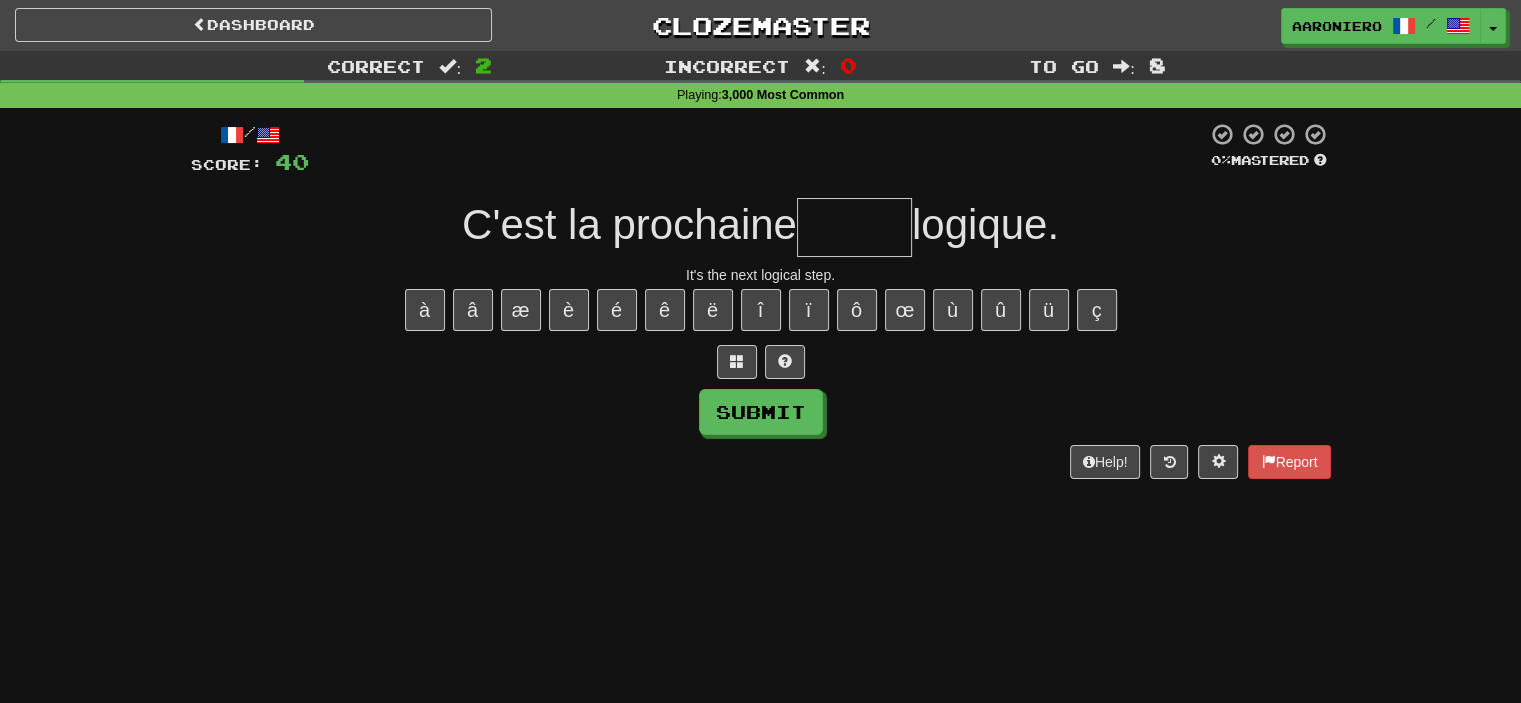 type on "*" 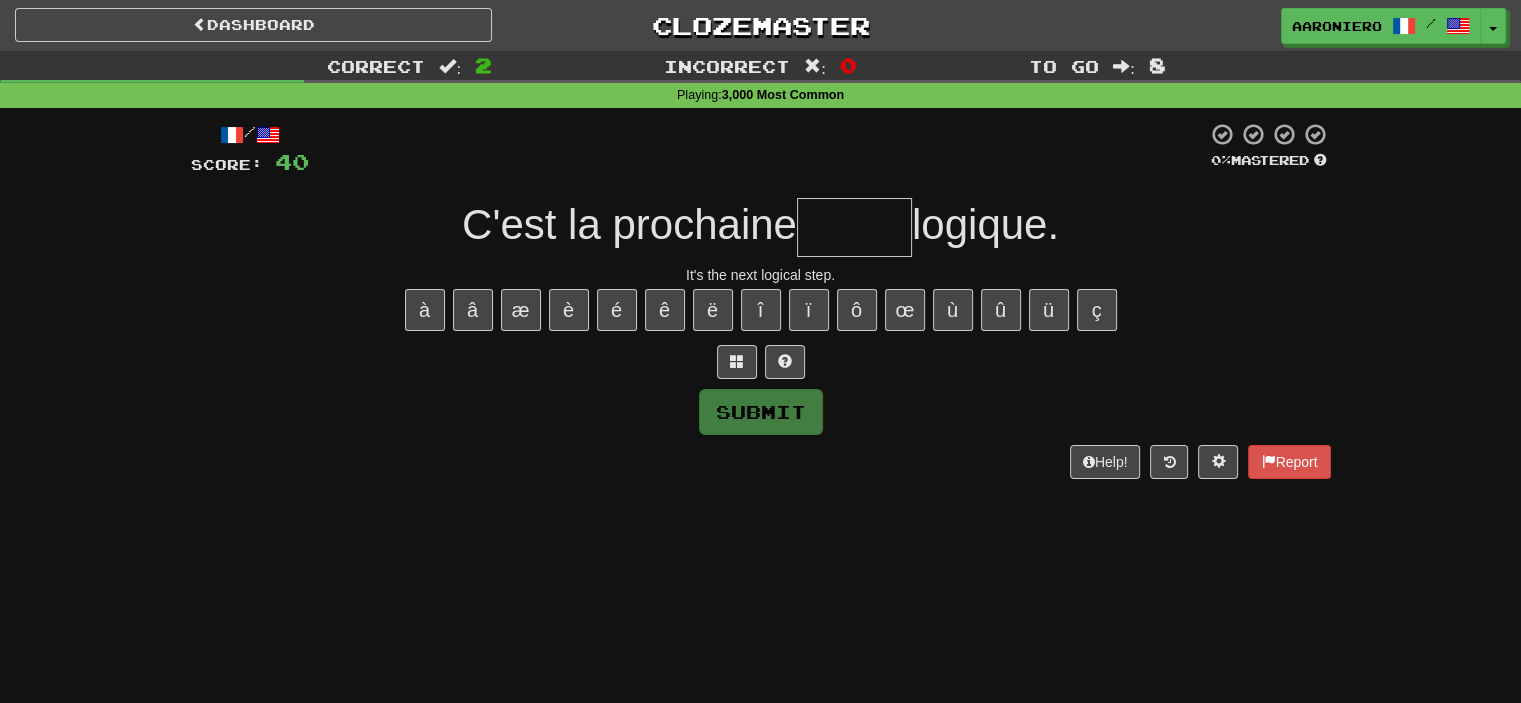 type on "*" 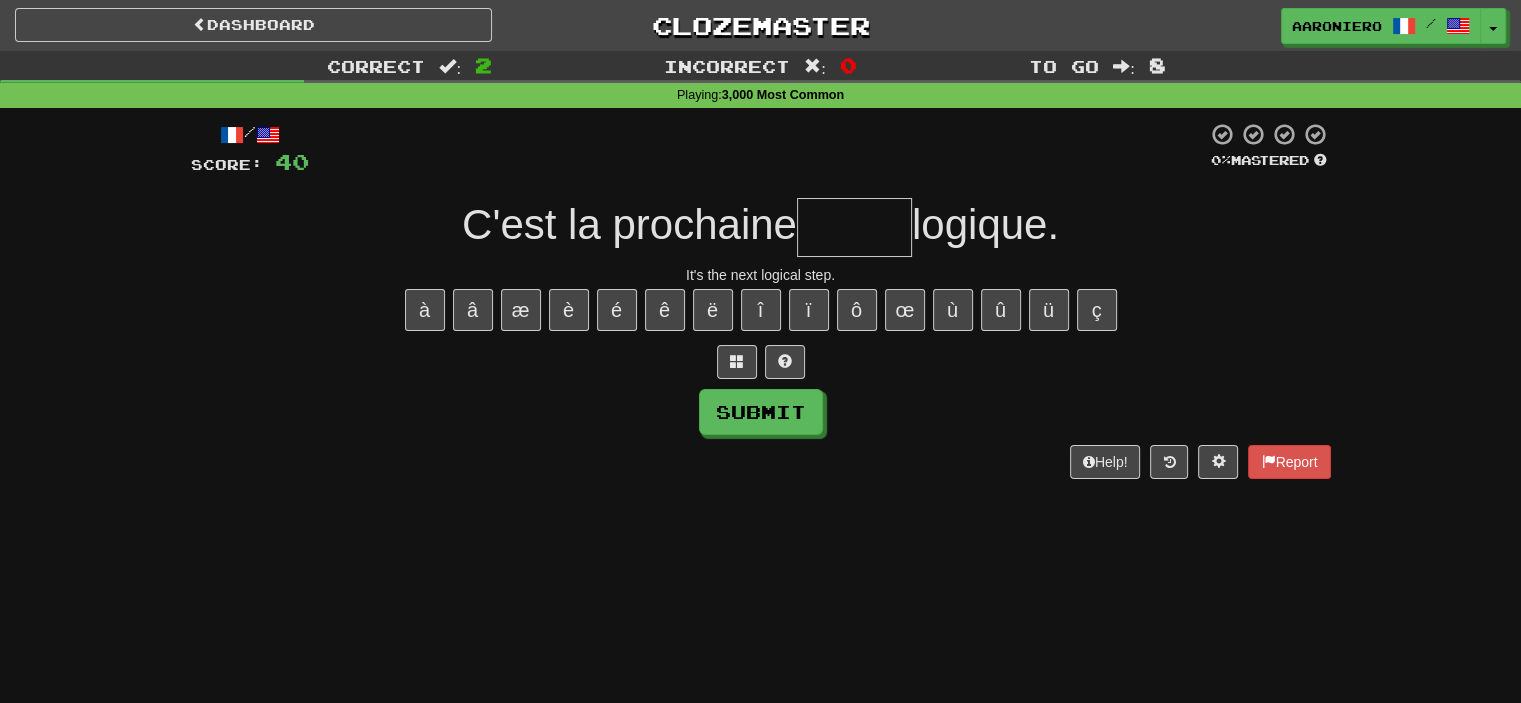 type on "*" 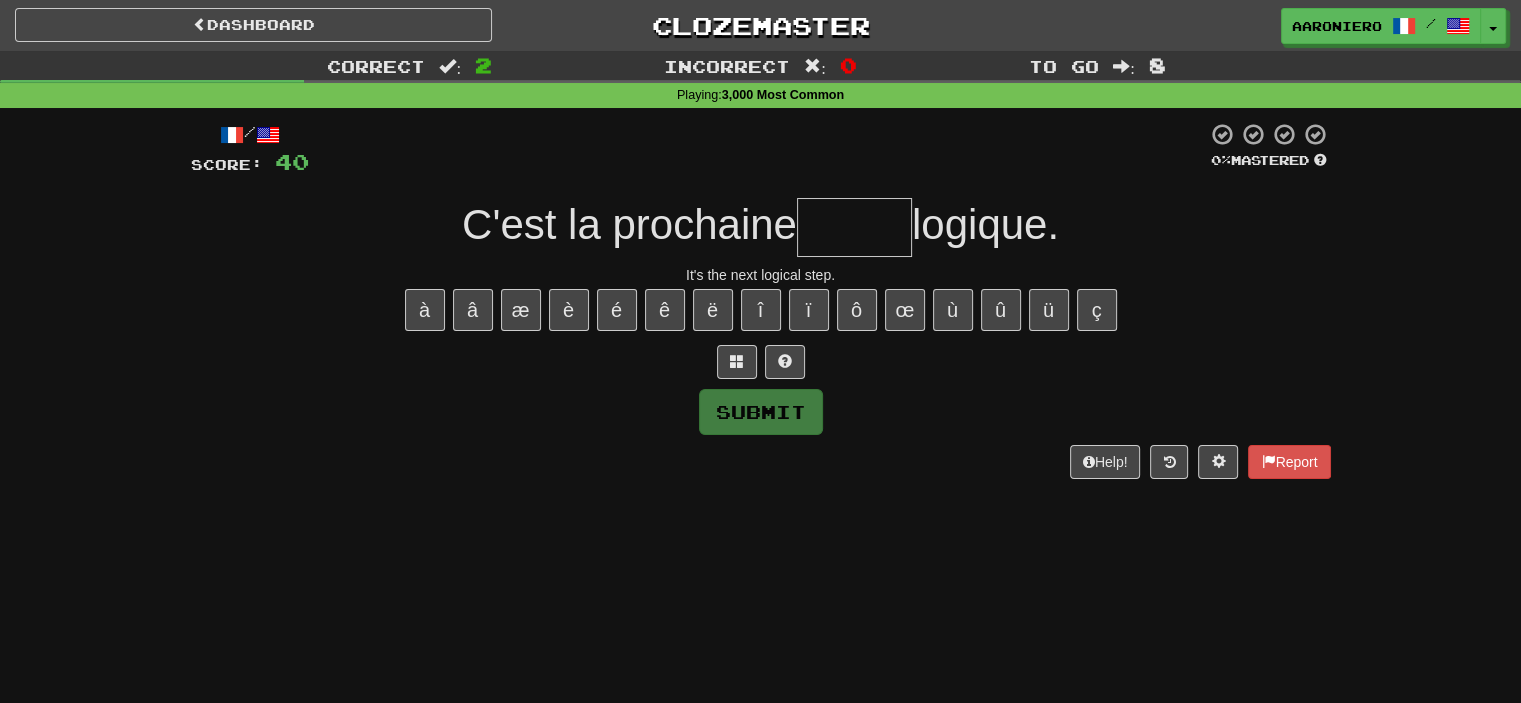 type on "*" 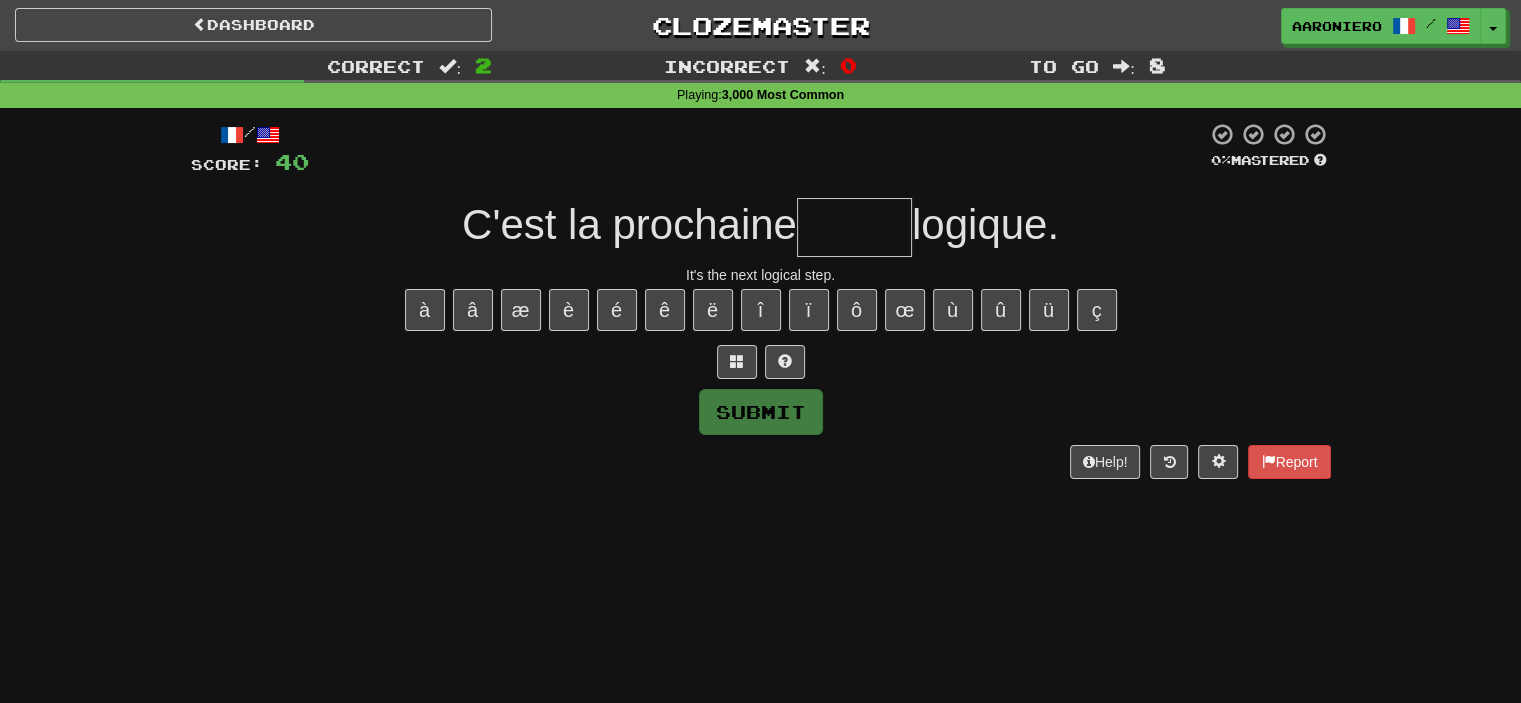 paste on "*" 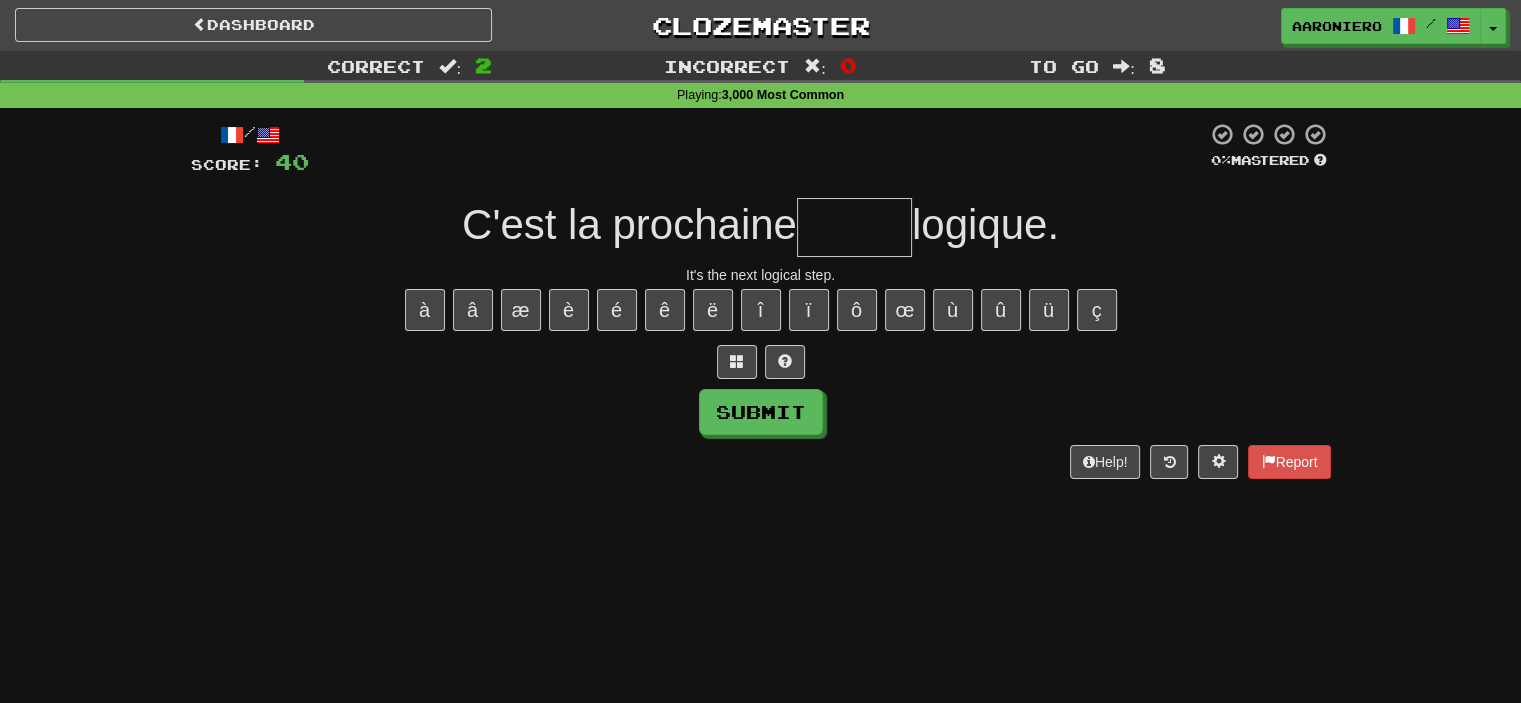 type on "*" 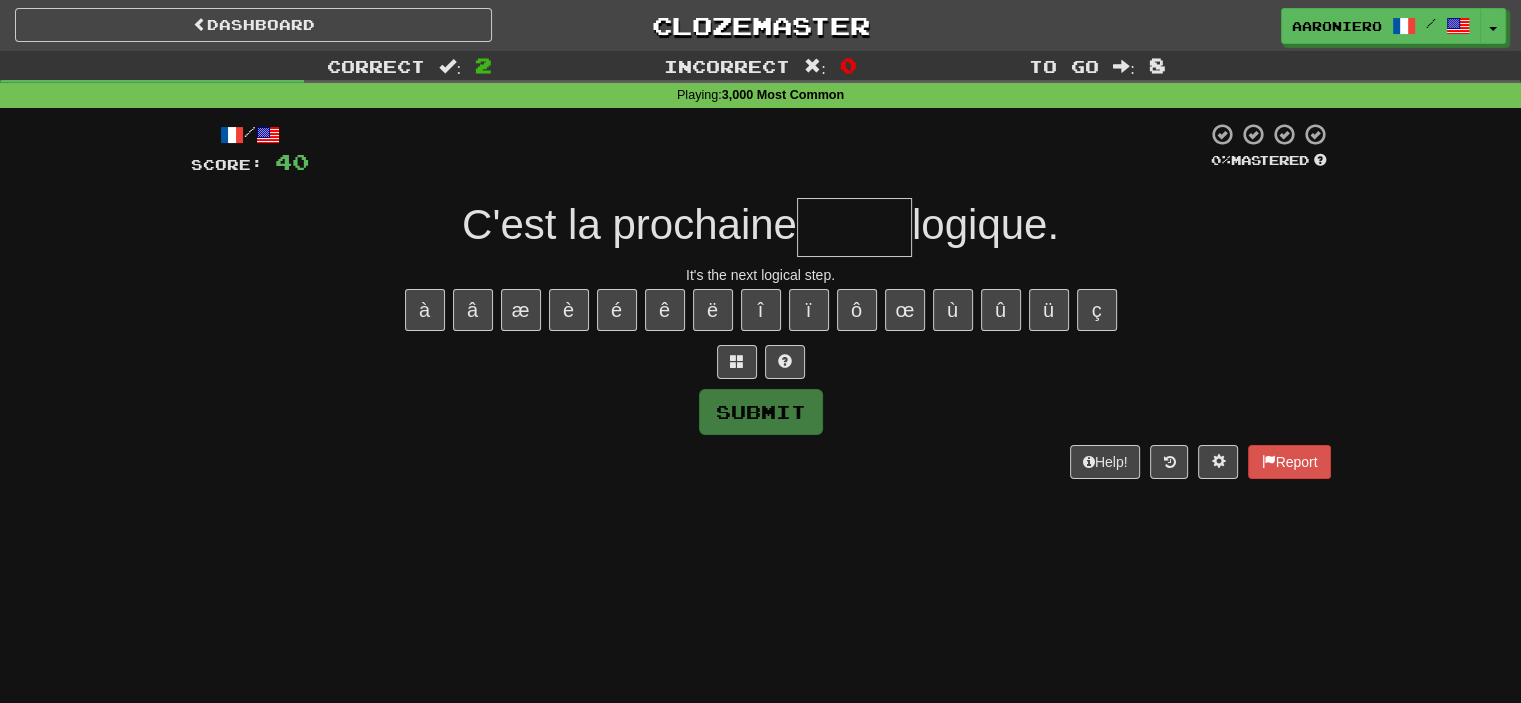 type on "*" 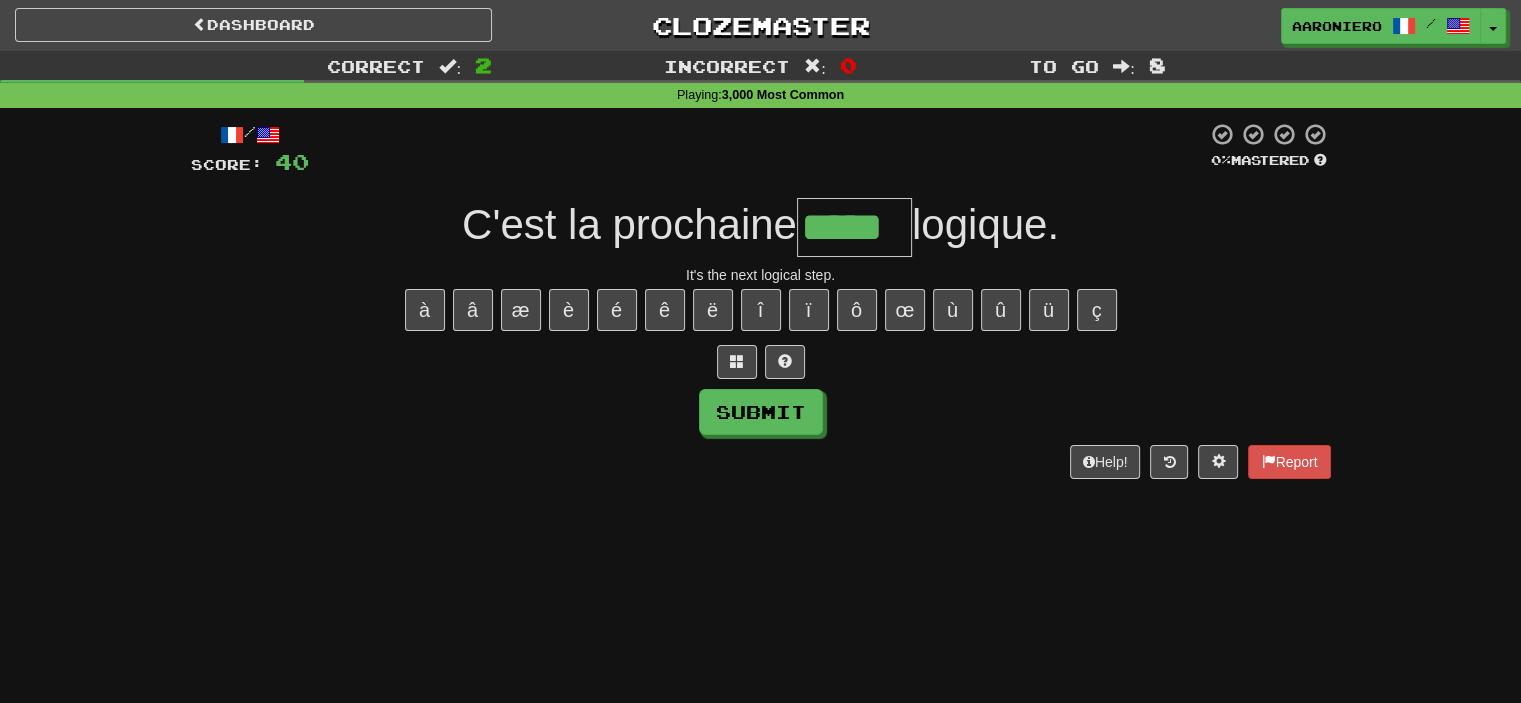 type on "*****" 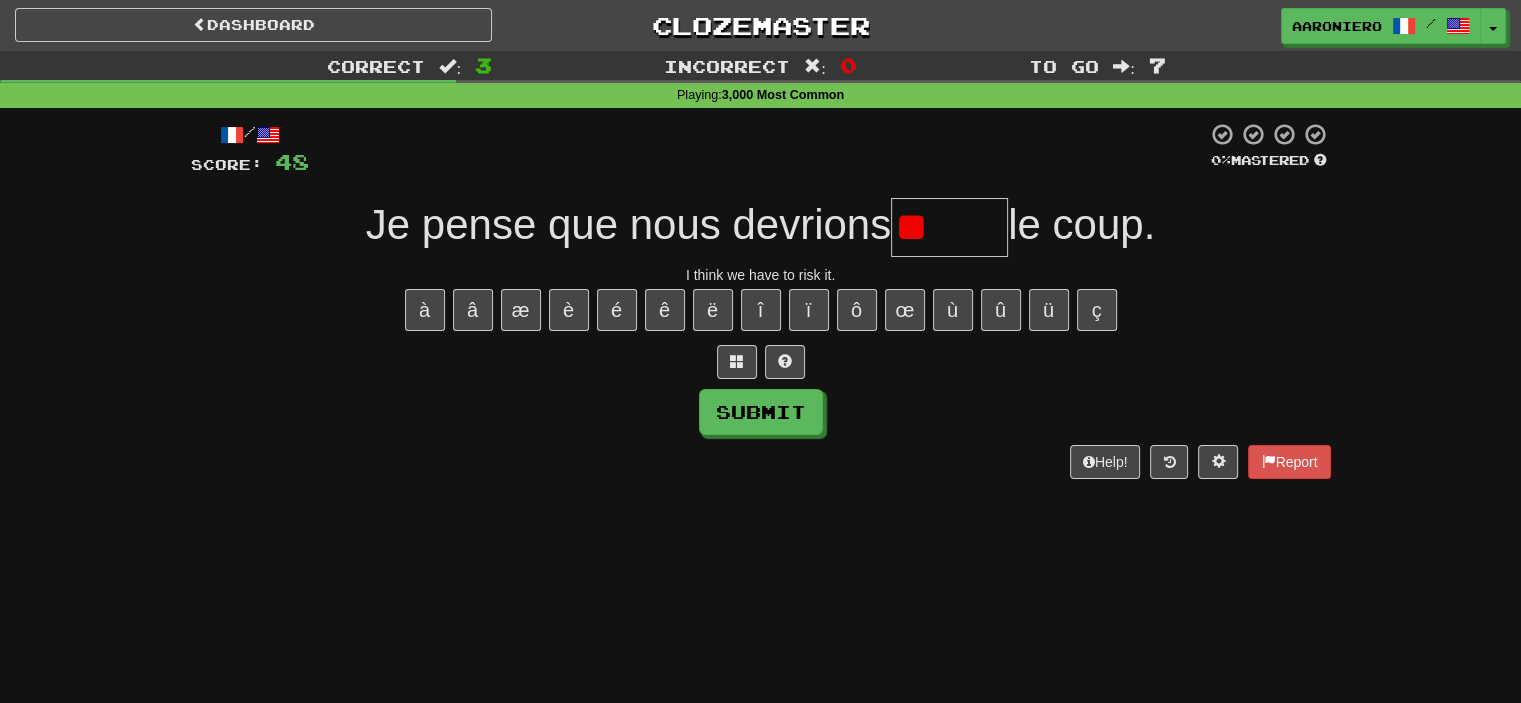 type on "*" 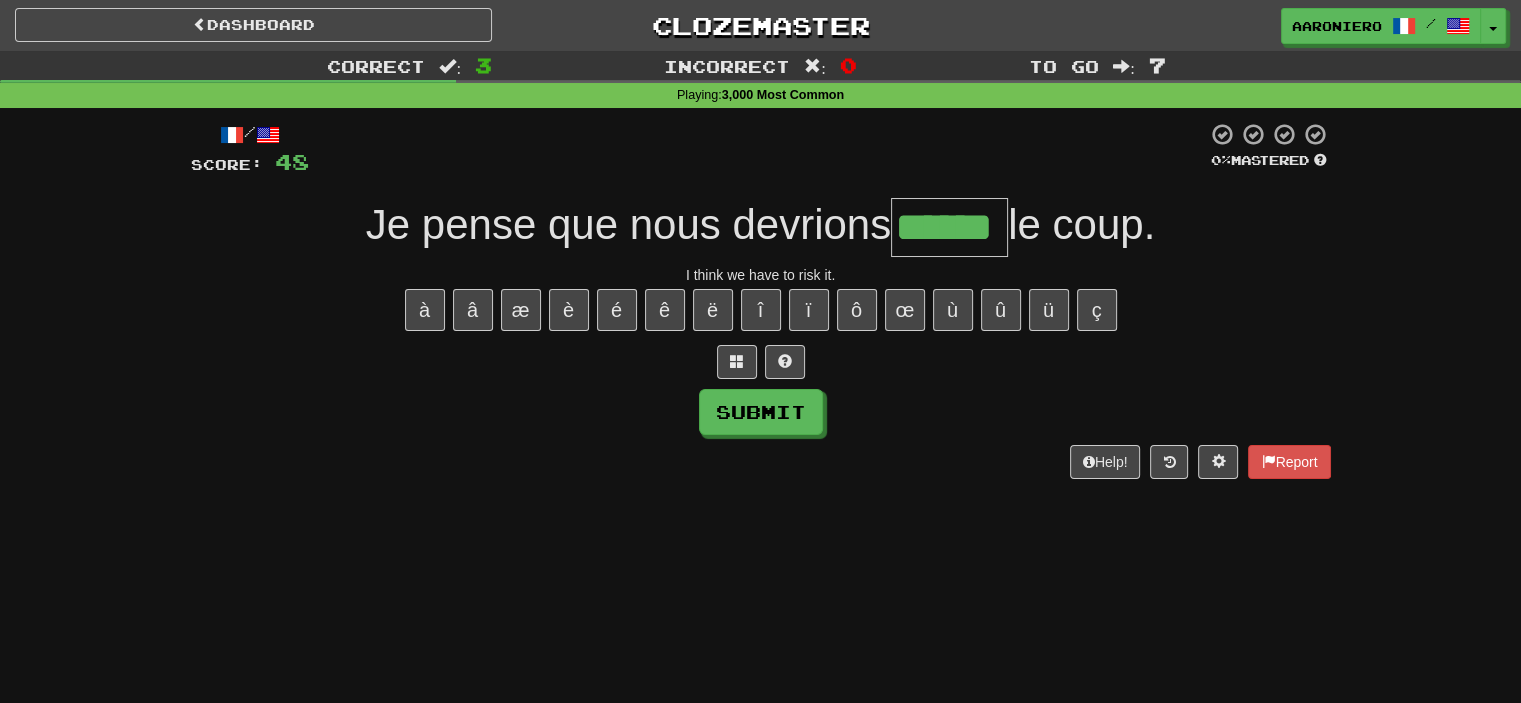 type on "******" 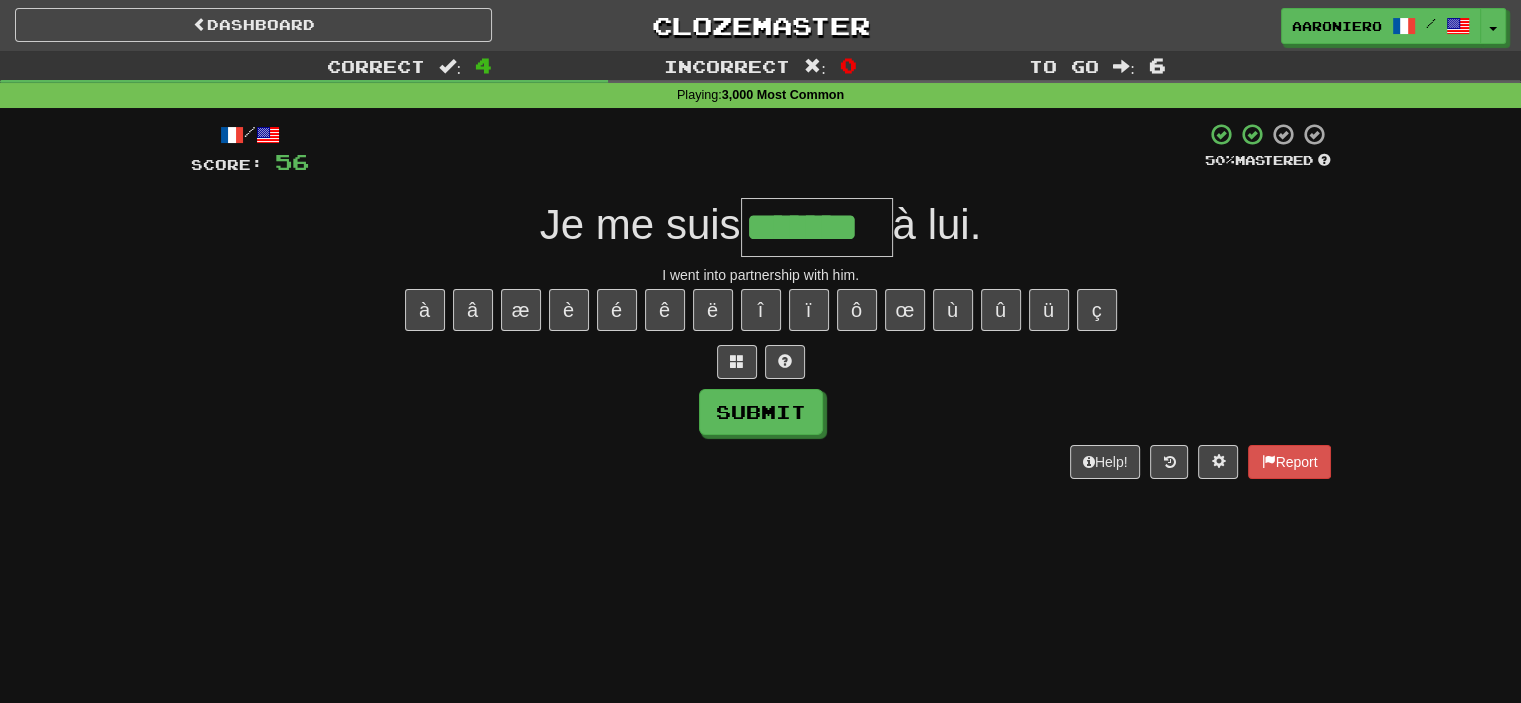type on "*******" 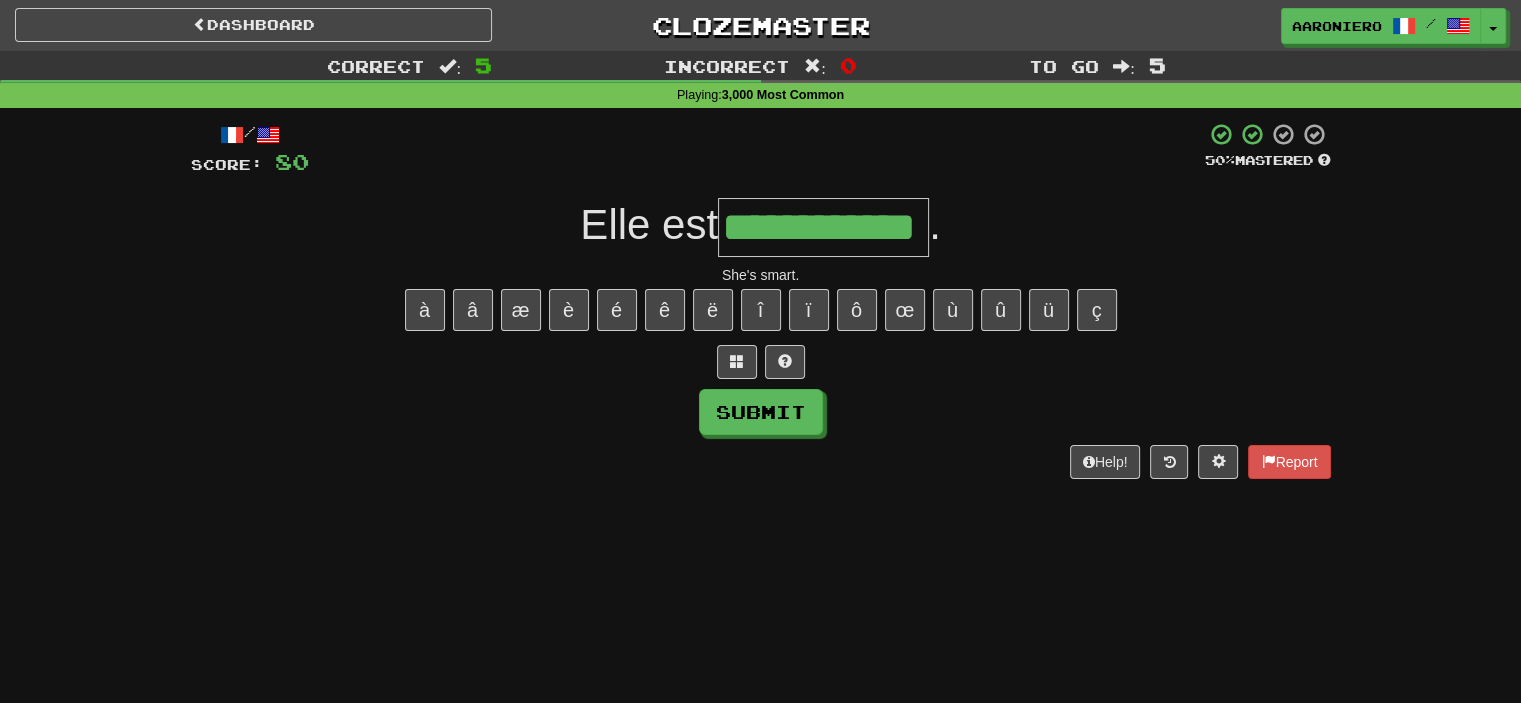type on "**********" 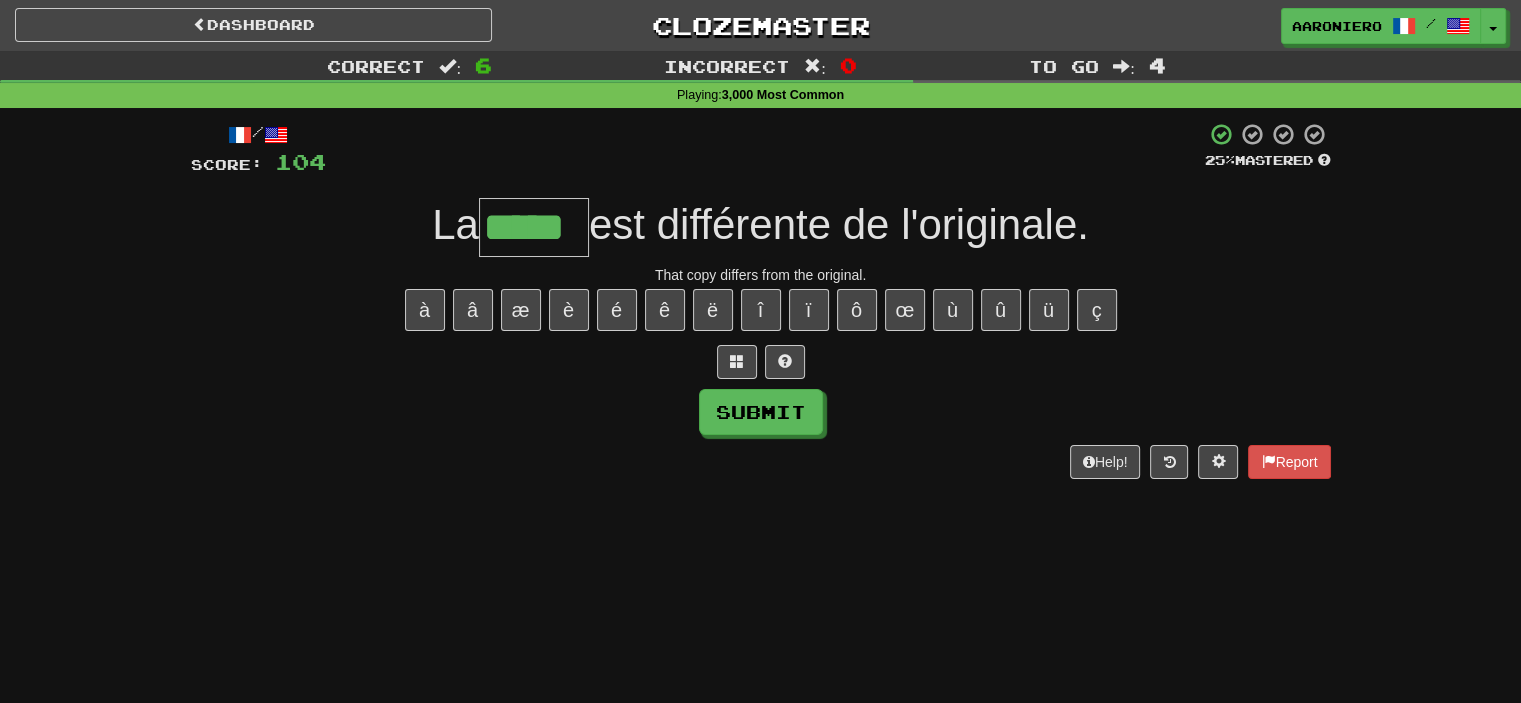 type on "*****" 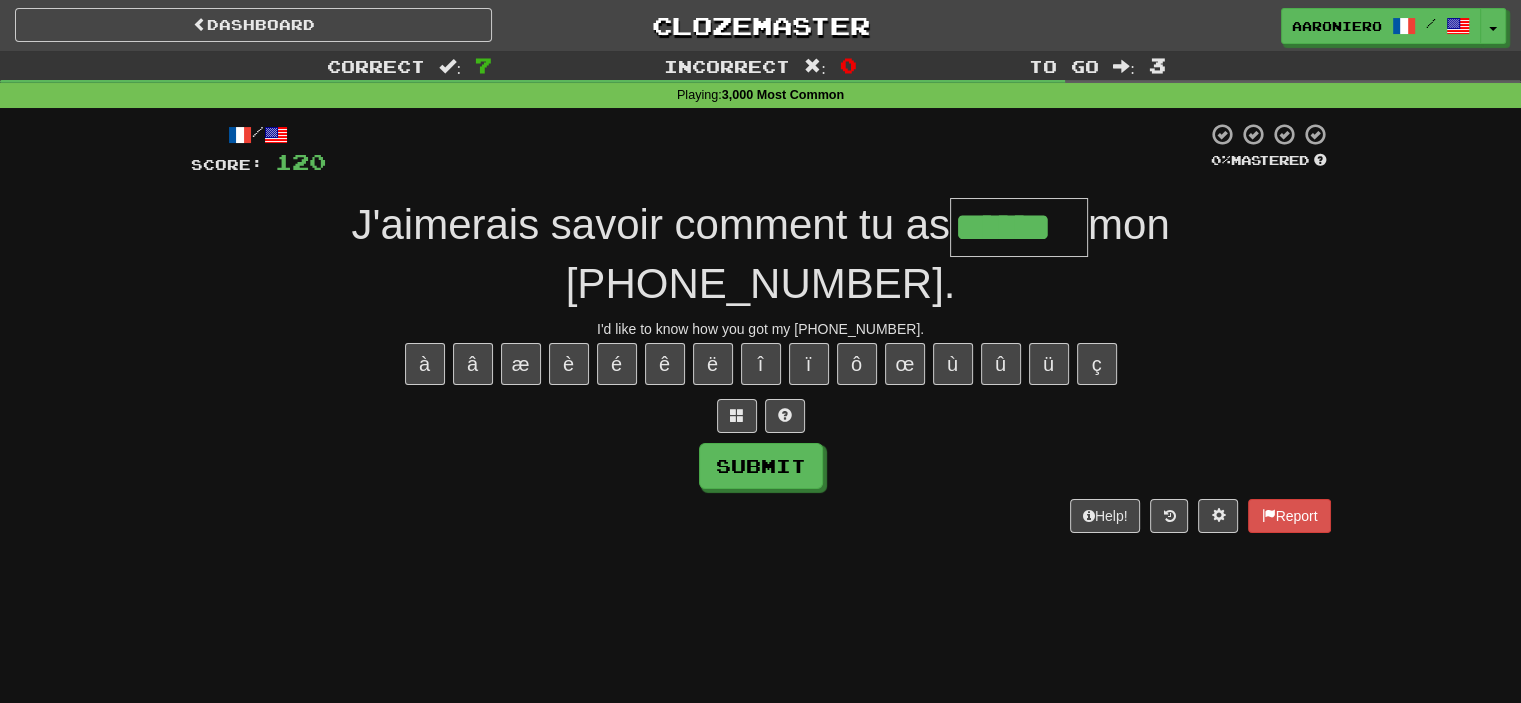 type on "******" 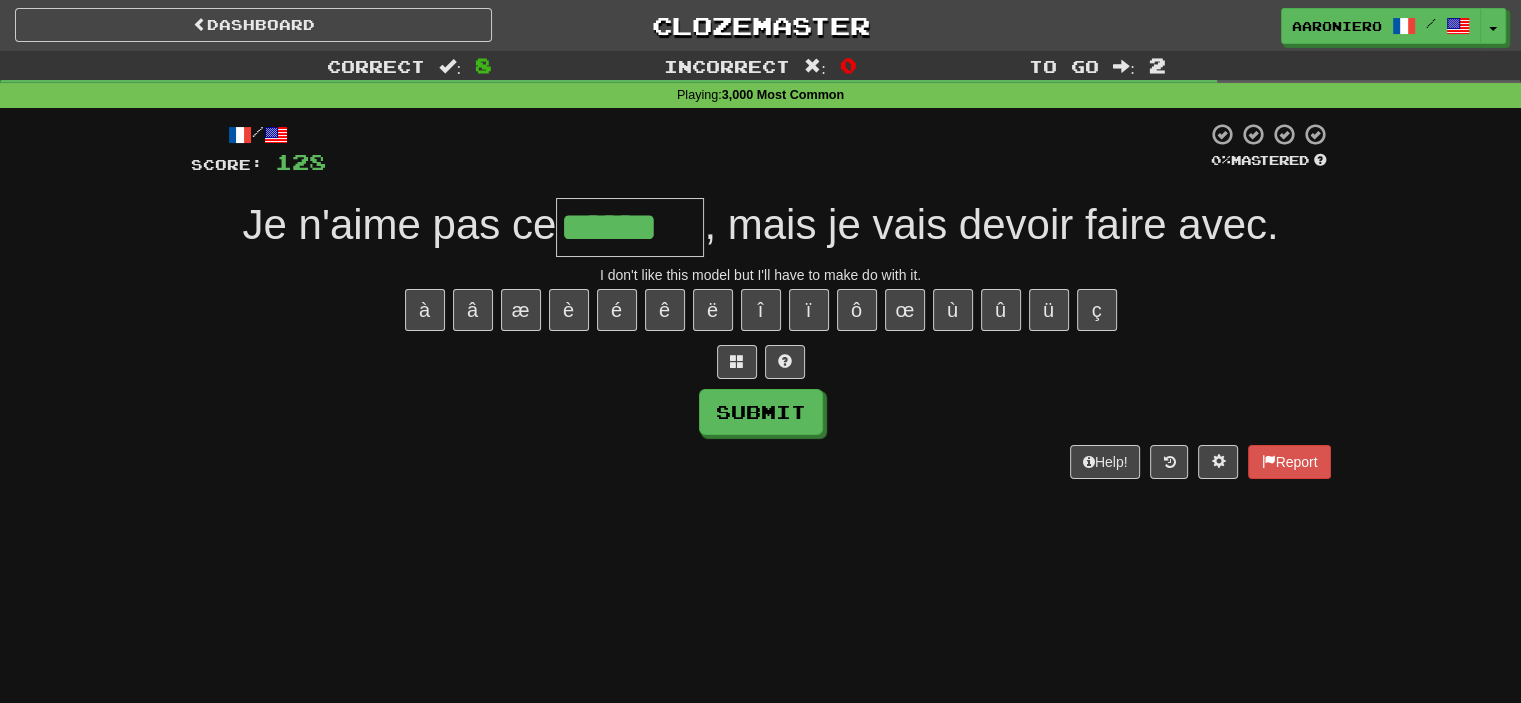 type on "******" 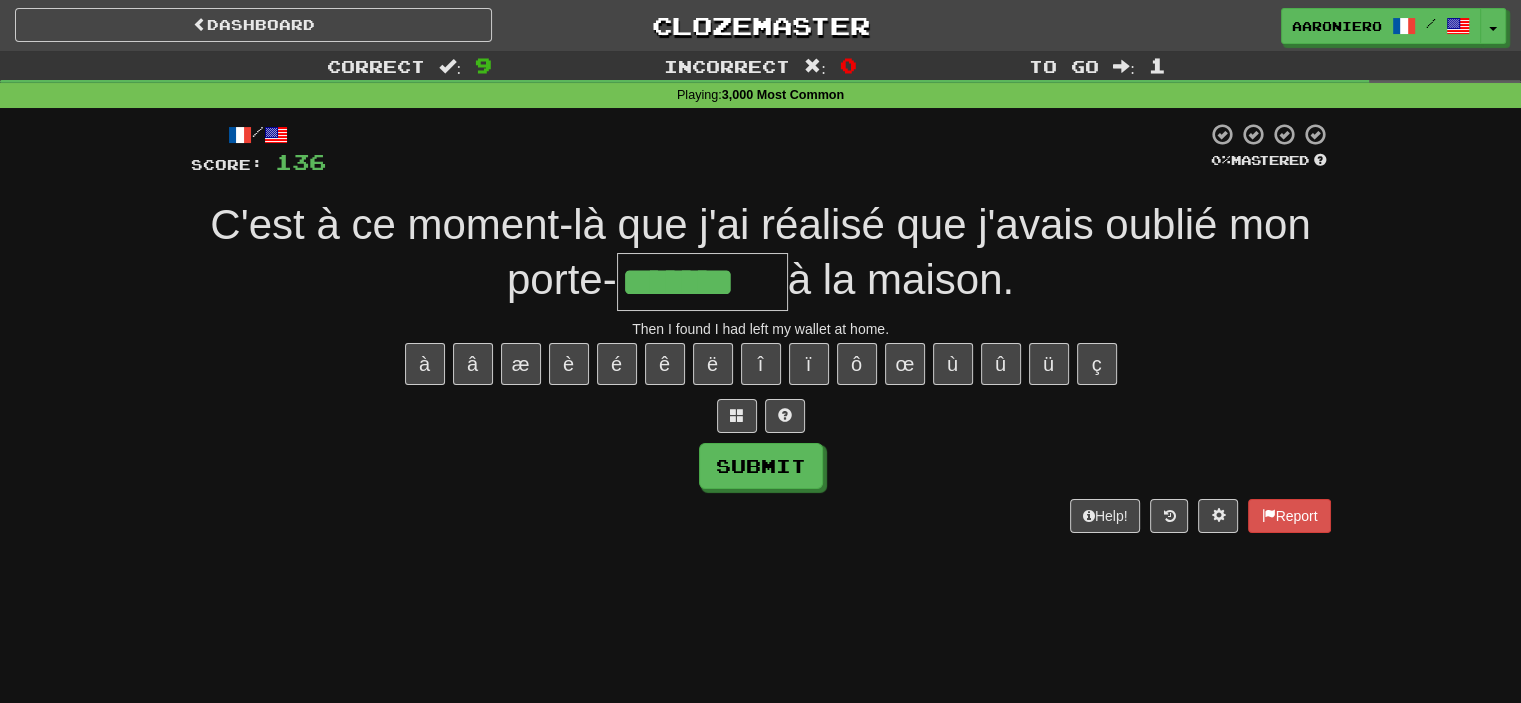 type on "*******" 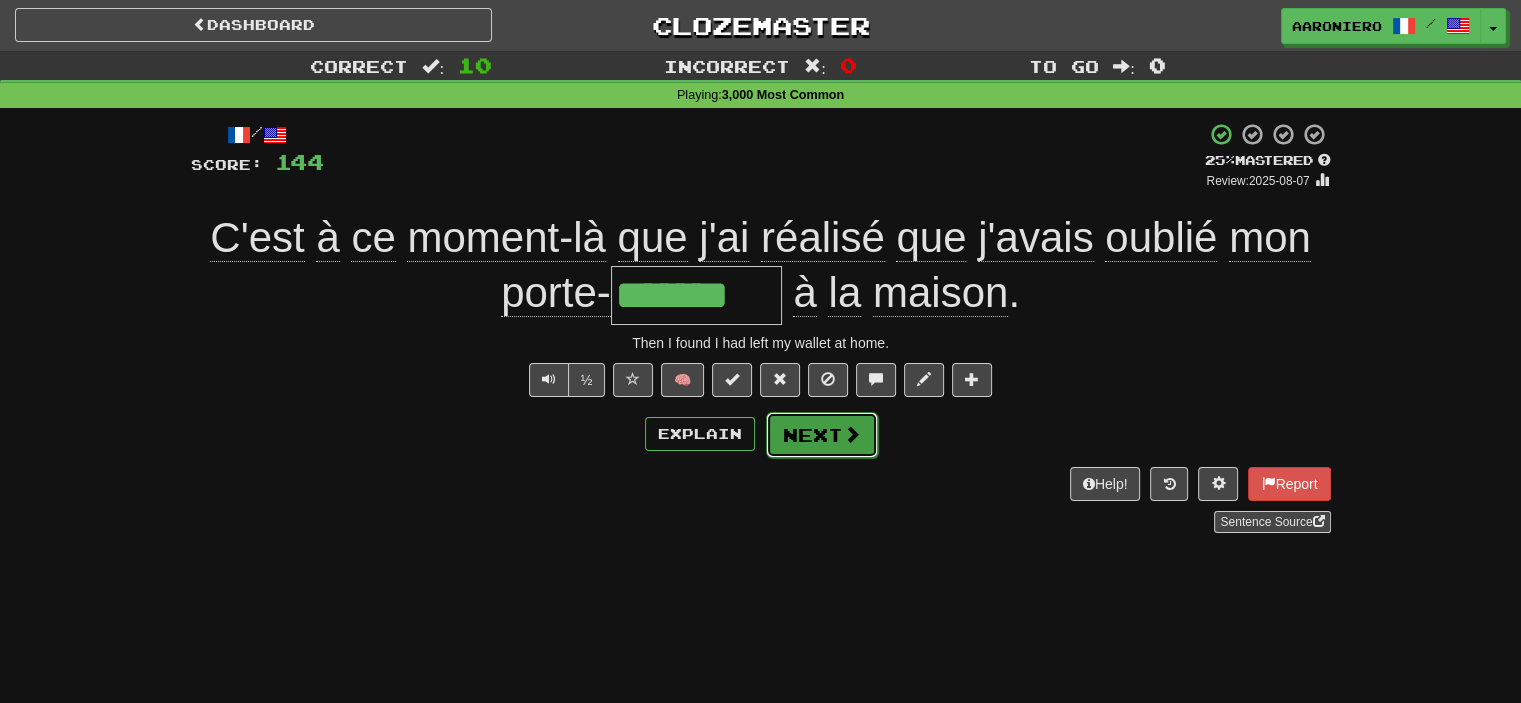 click at bounding box center [852, 434] 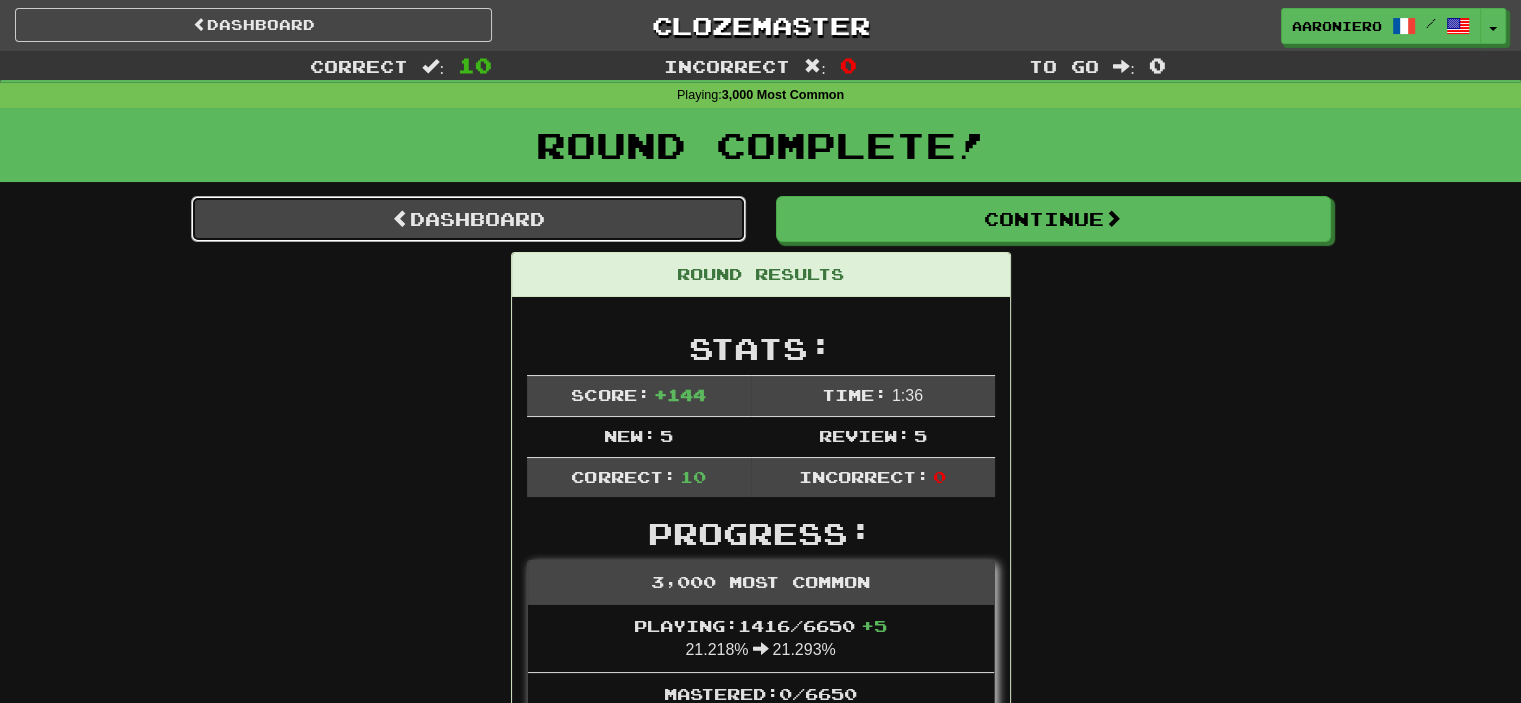 click on "Dashboard" at bounding box center [468, 219] 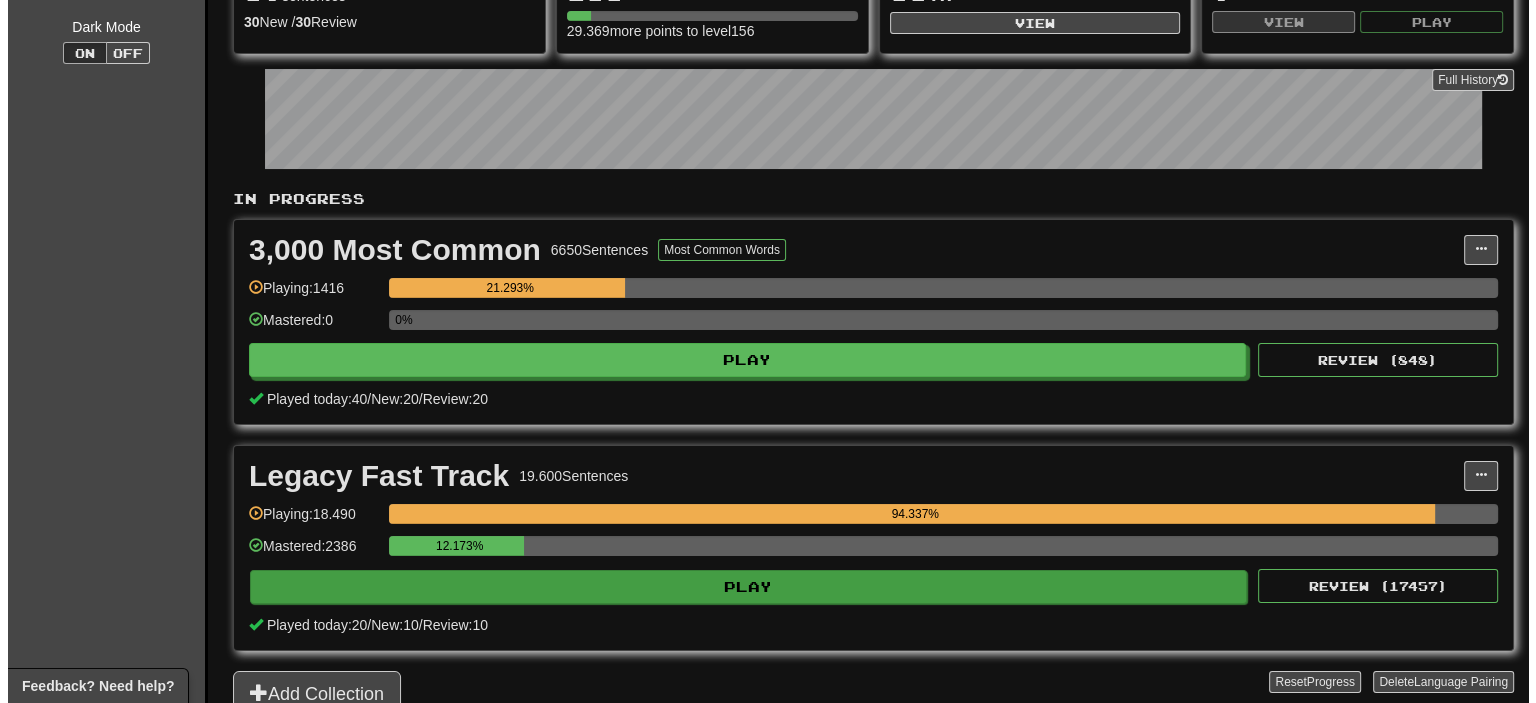 scroll, scrollTop: 300, scrollLeft: 0, axis: vertical 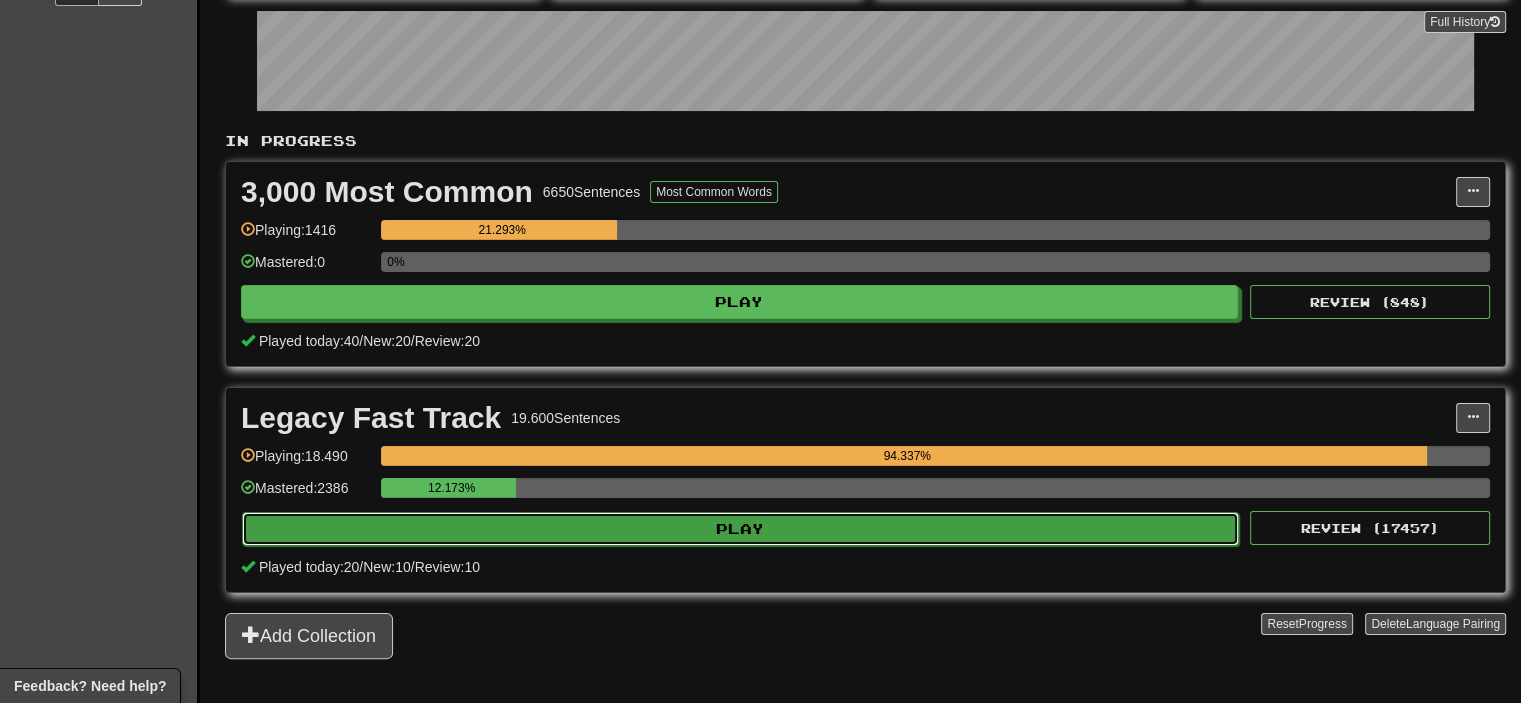 click on "Play" at bounding box center (740, 529) 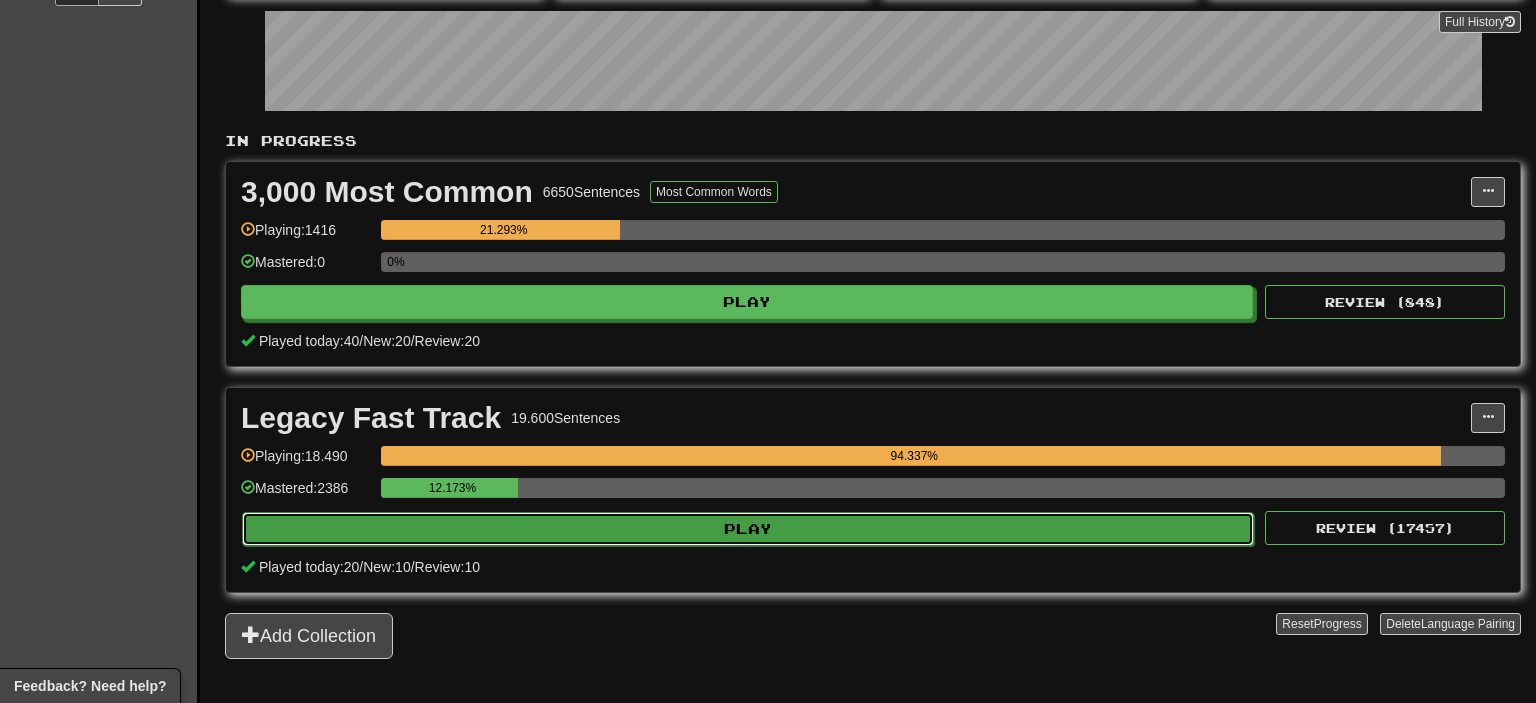 select on "**" 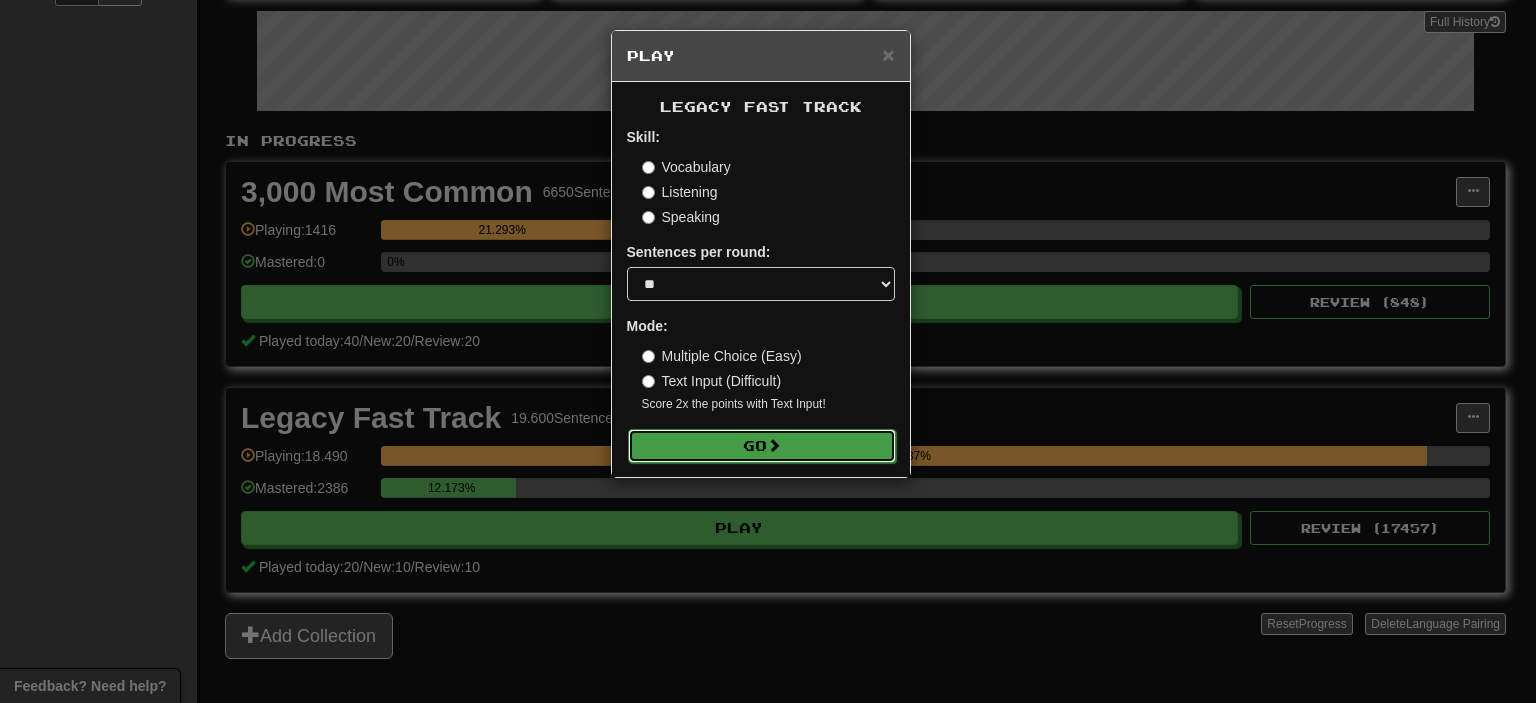 click on "Go" at bounding box center (762, 446) 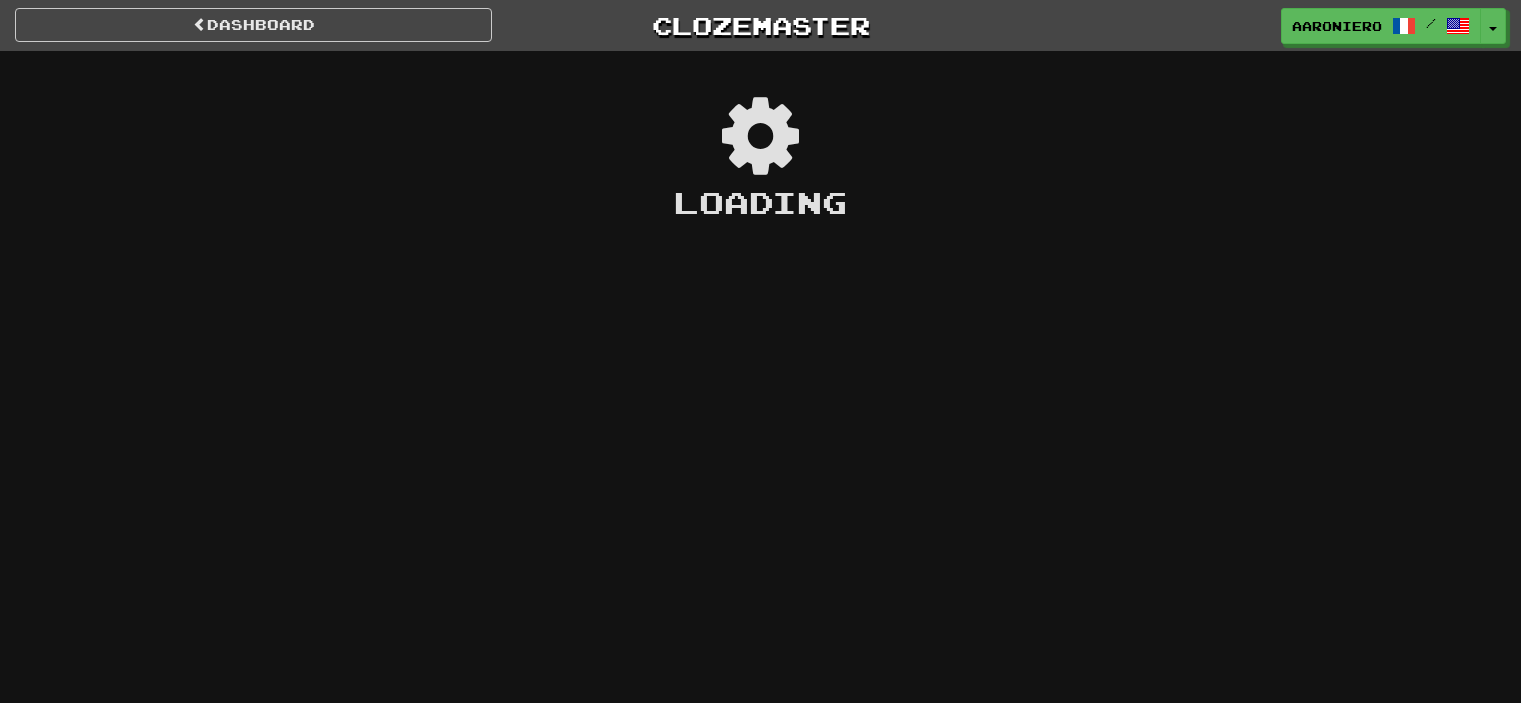 scroll, scrollTop: 0, scrollLeft: 0, axis: both 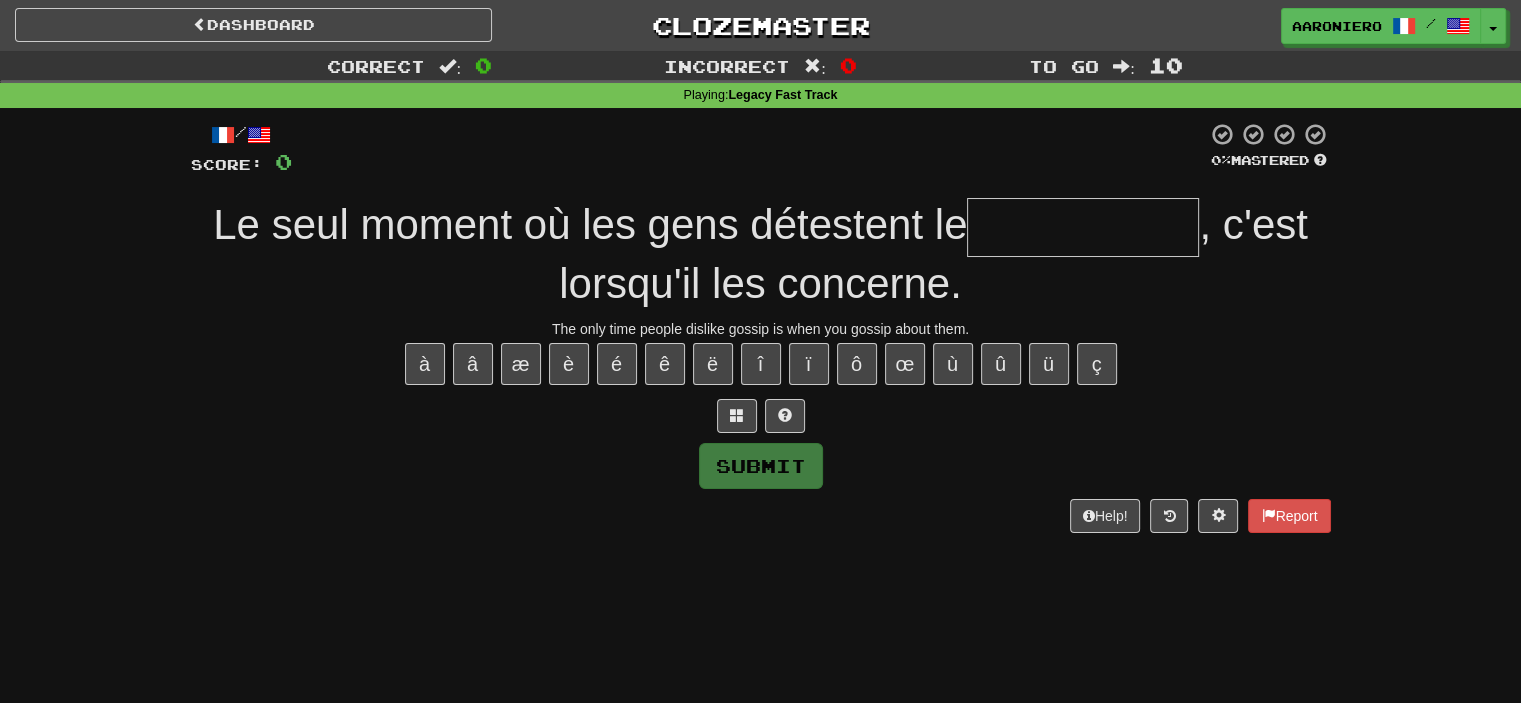 type on "*" 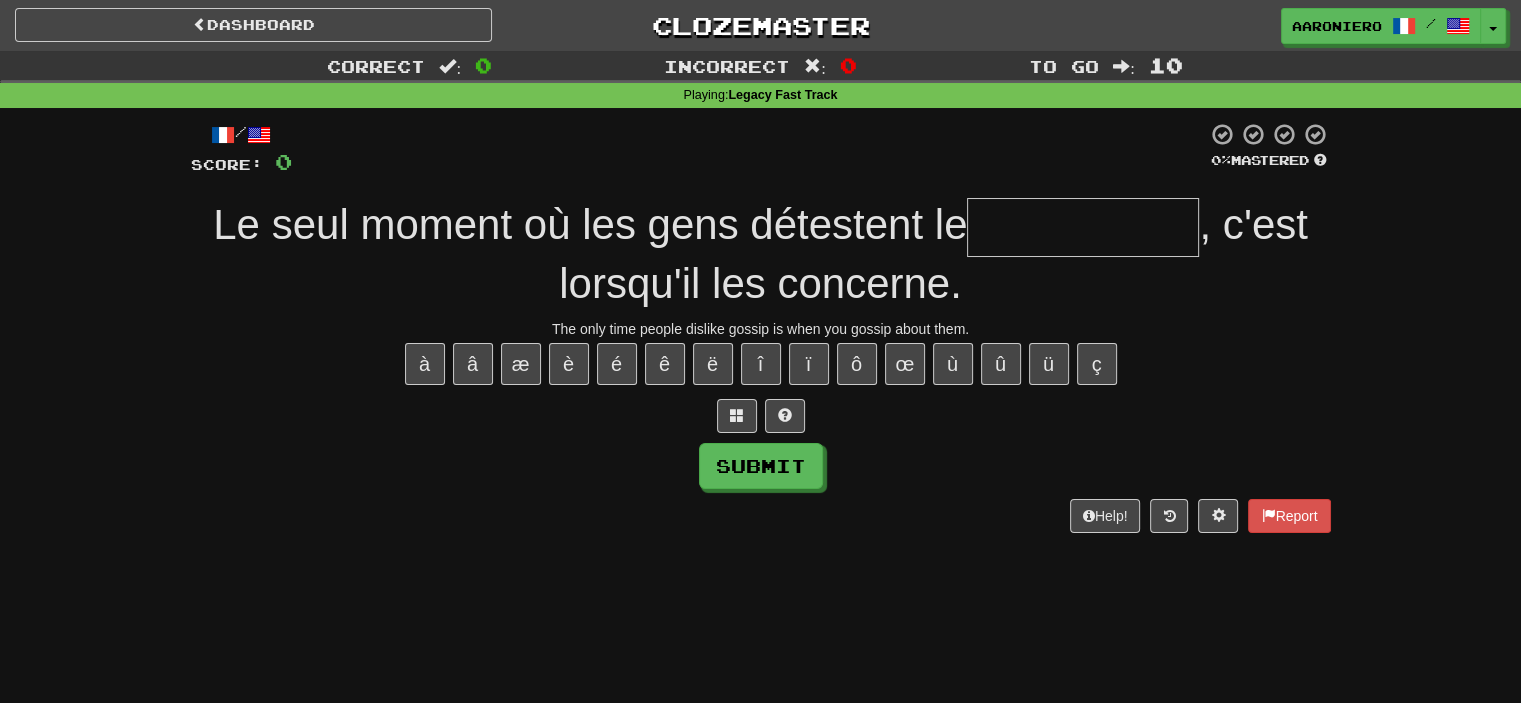 type on "*" 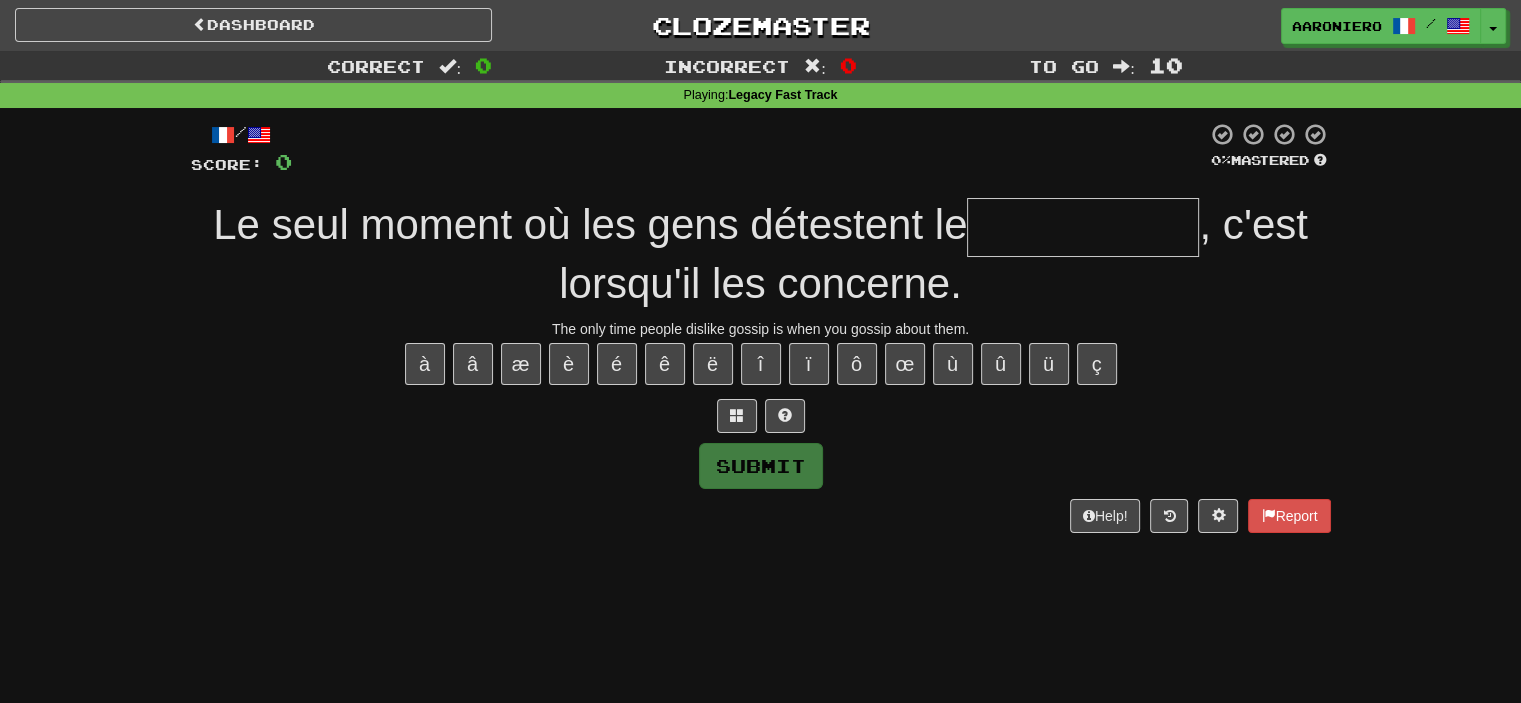 type on "*" 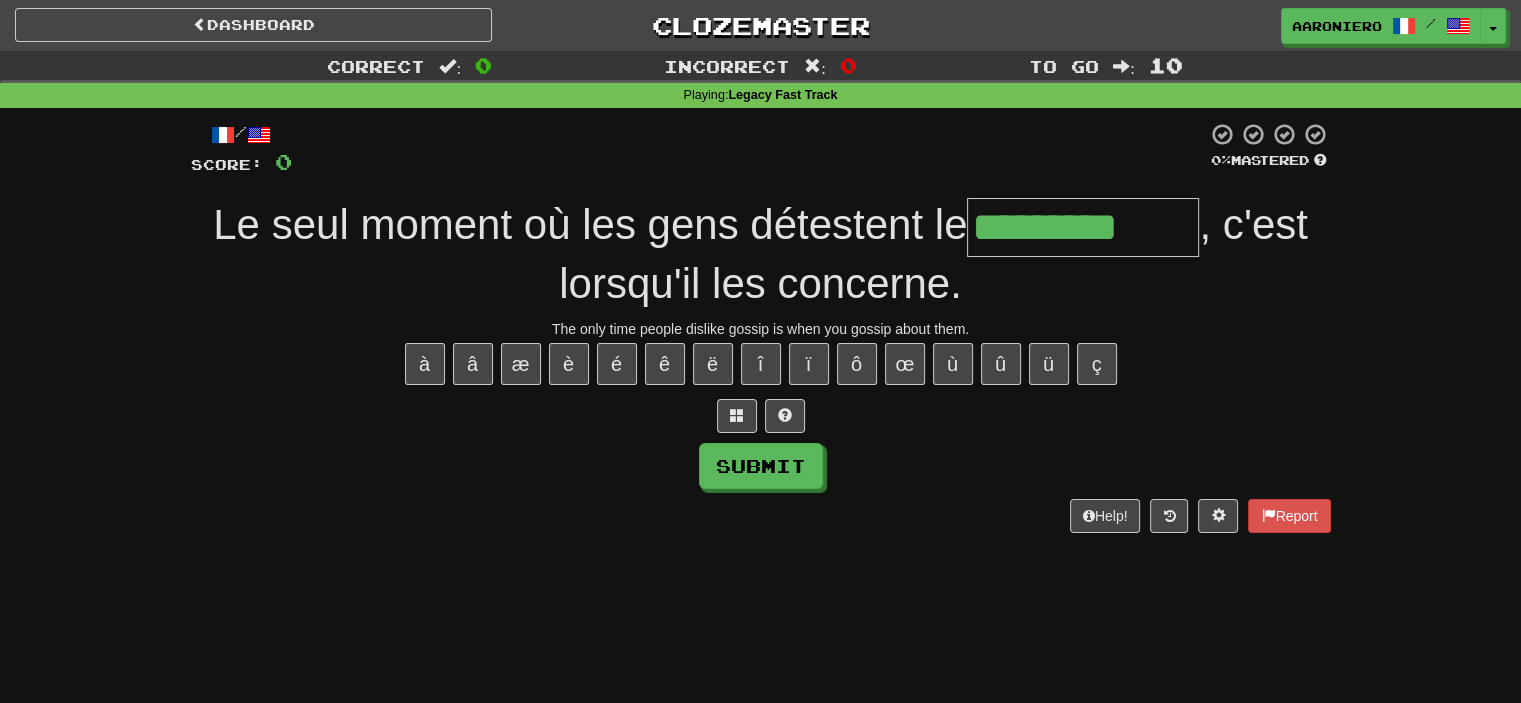 type on "*********" 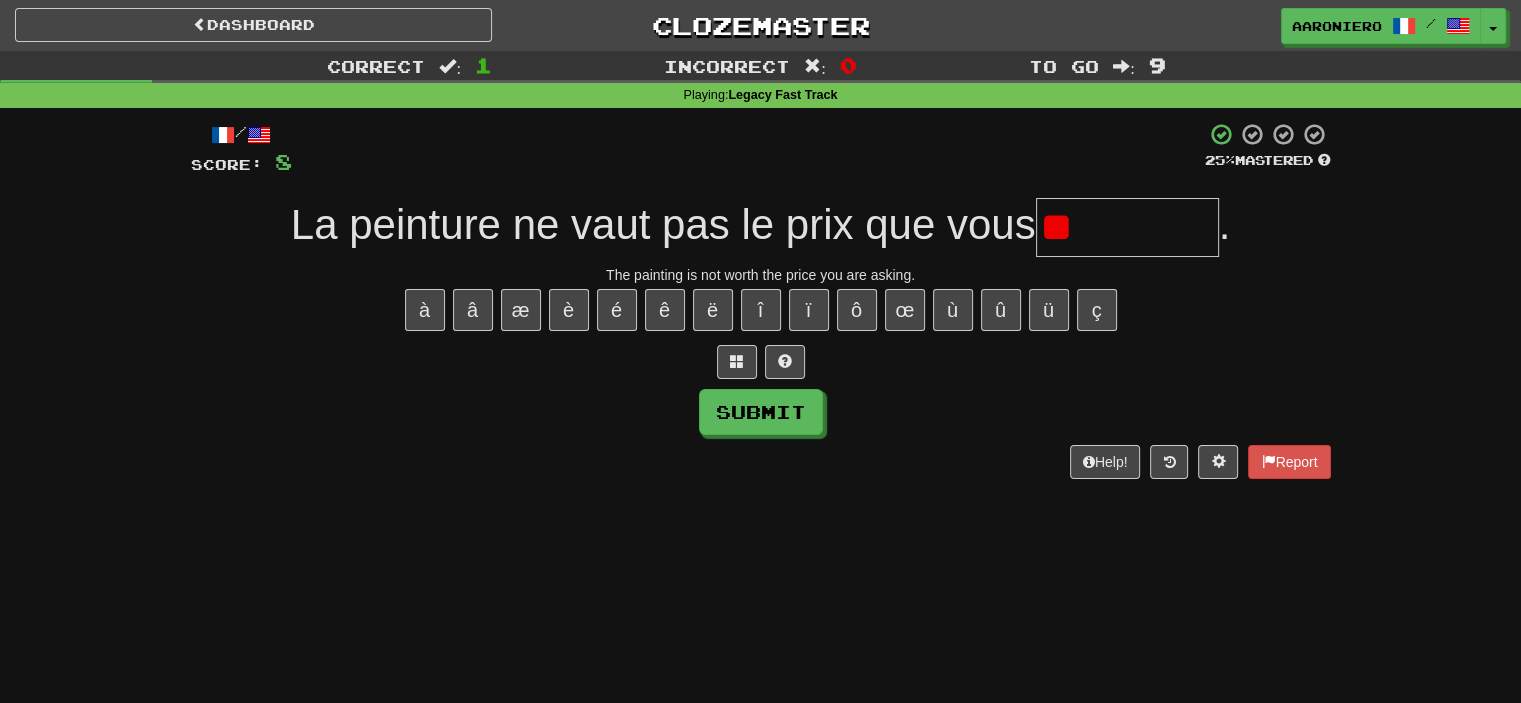 type on "*" 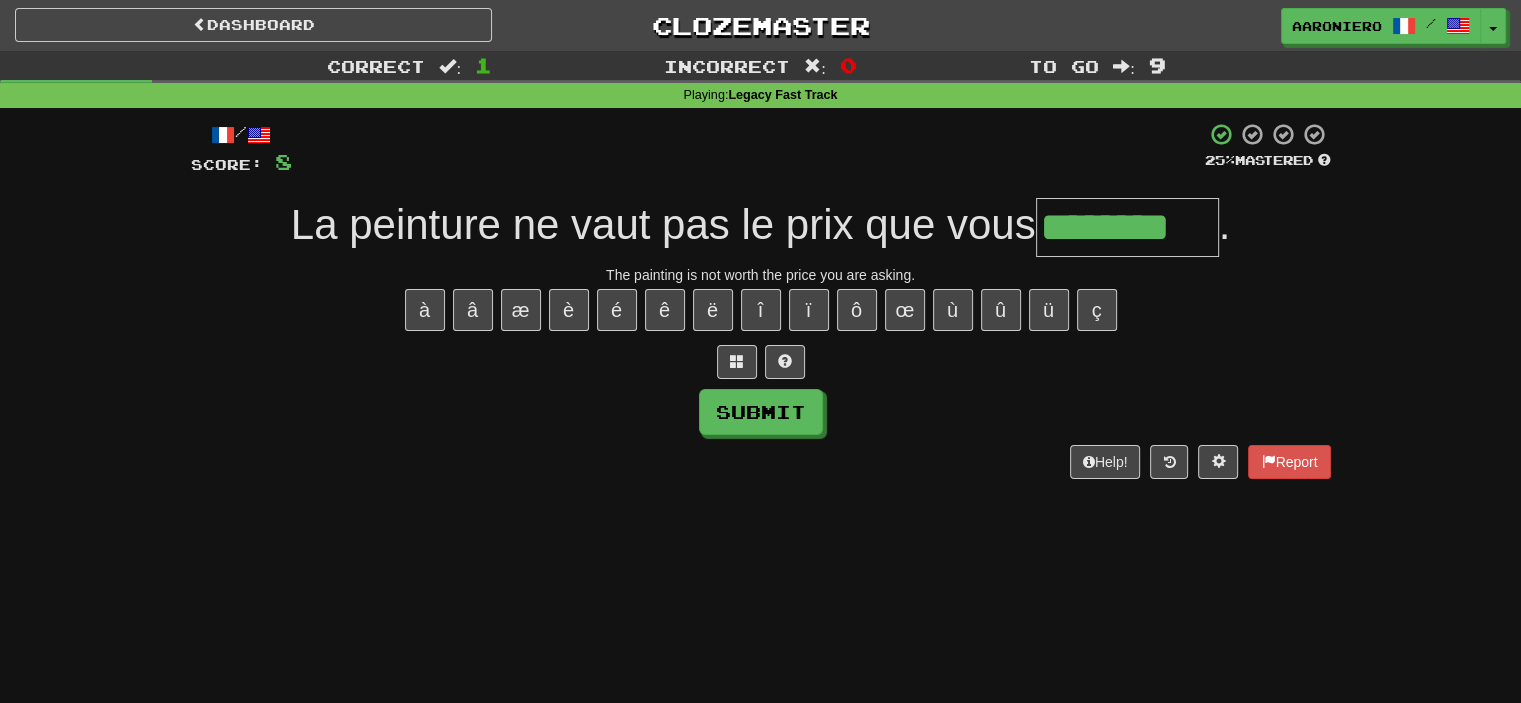 type on "********" 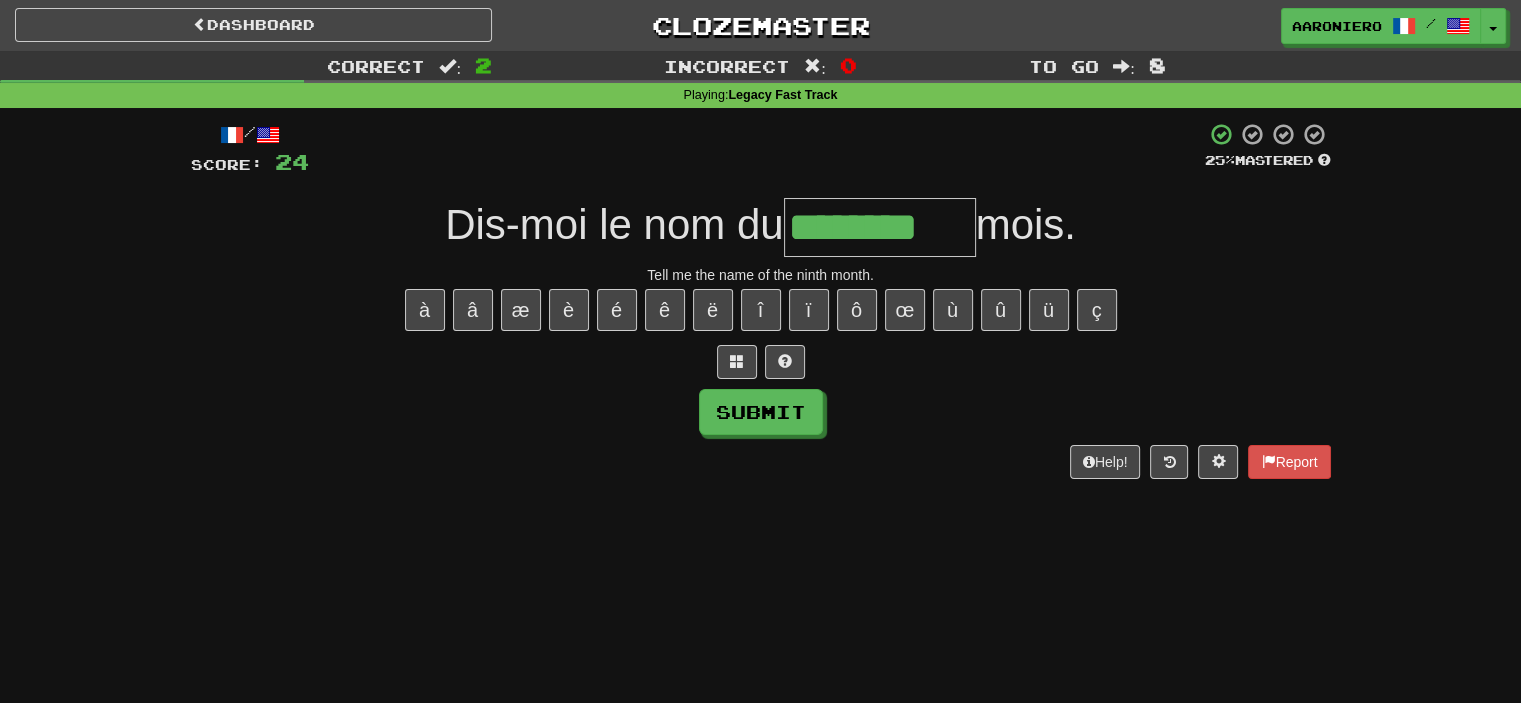 type on "********" 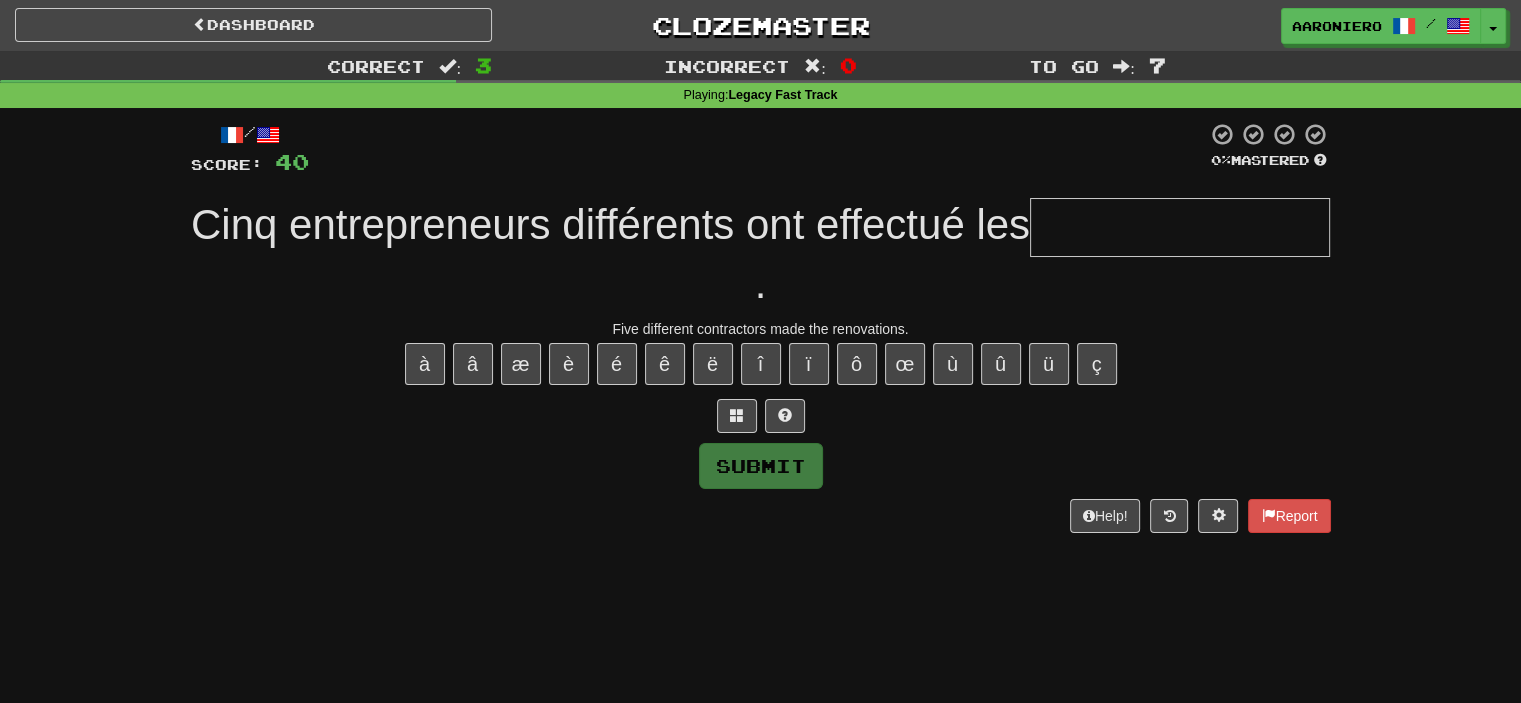 type on "*" 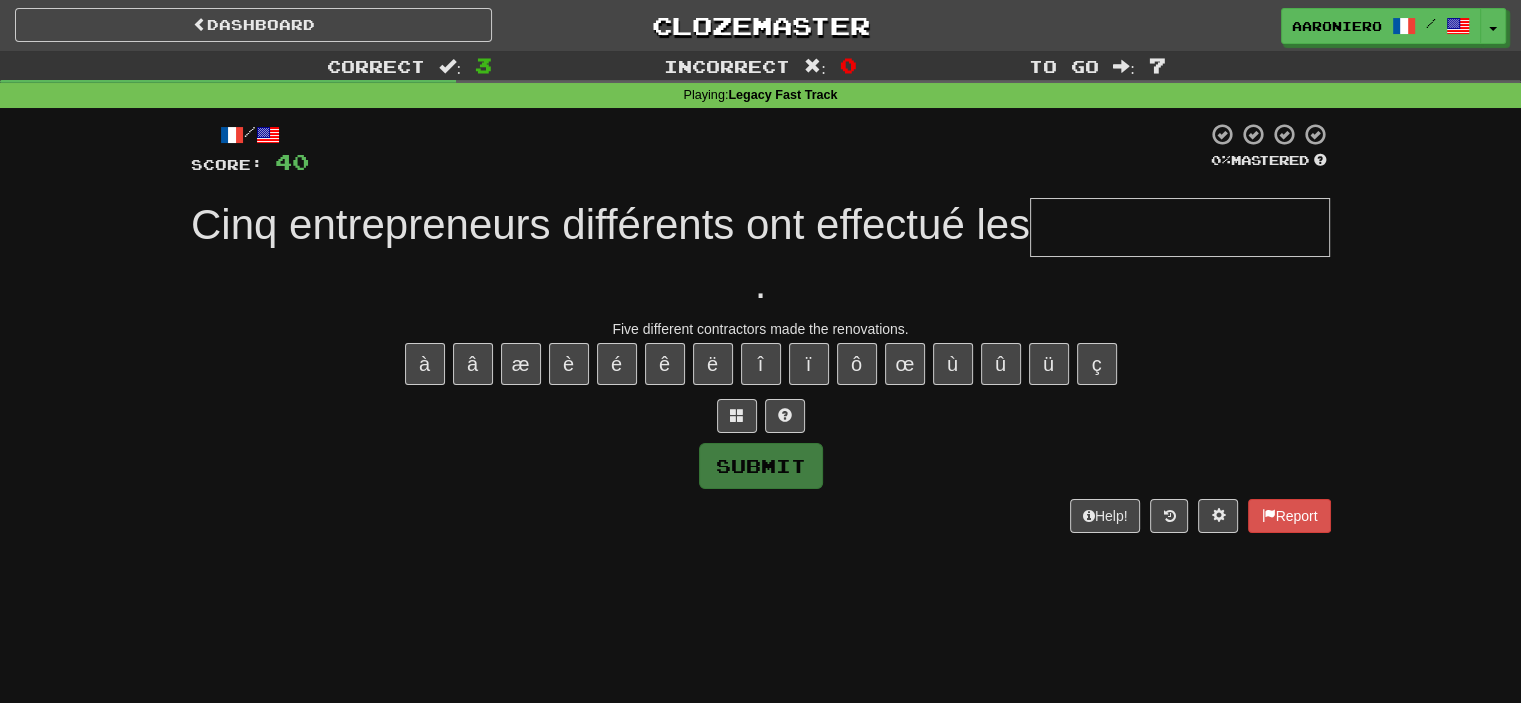 type on "*" 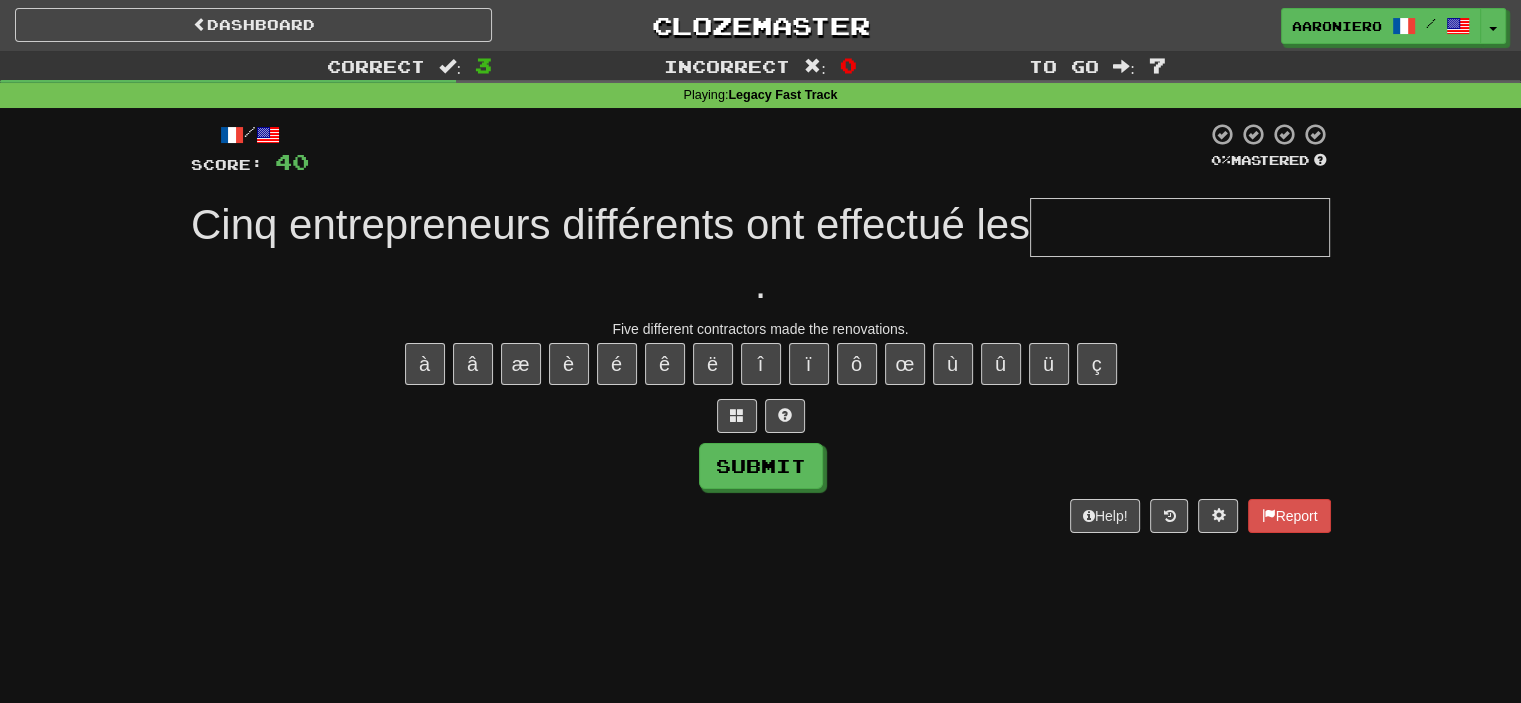 type on "*" 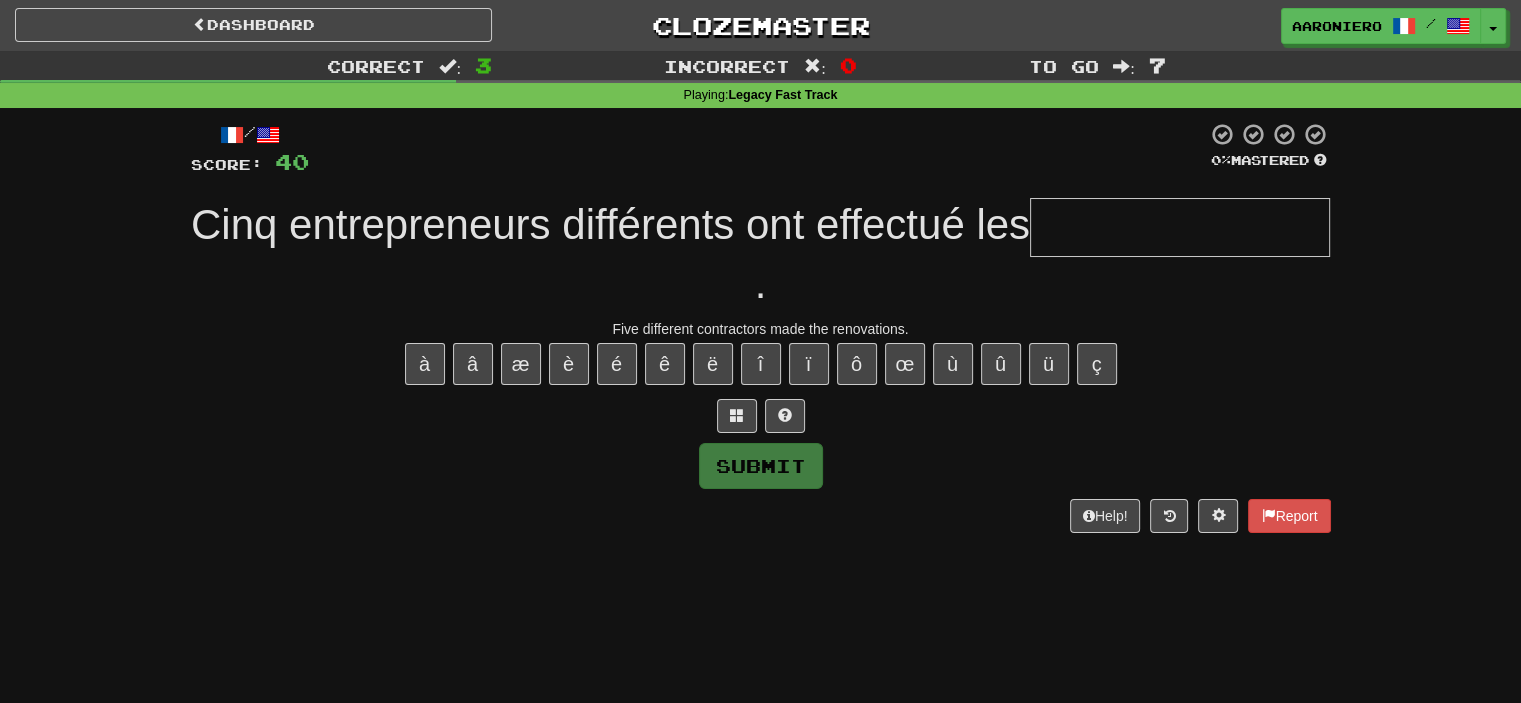 type on "*" 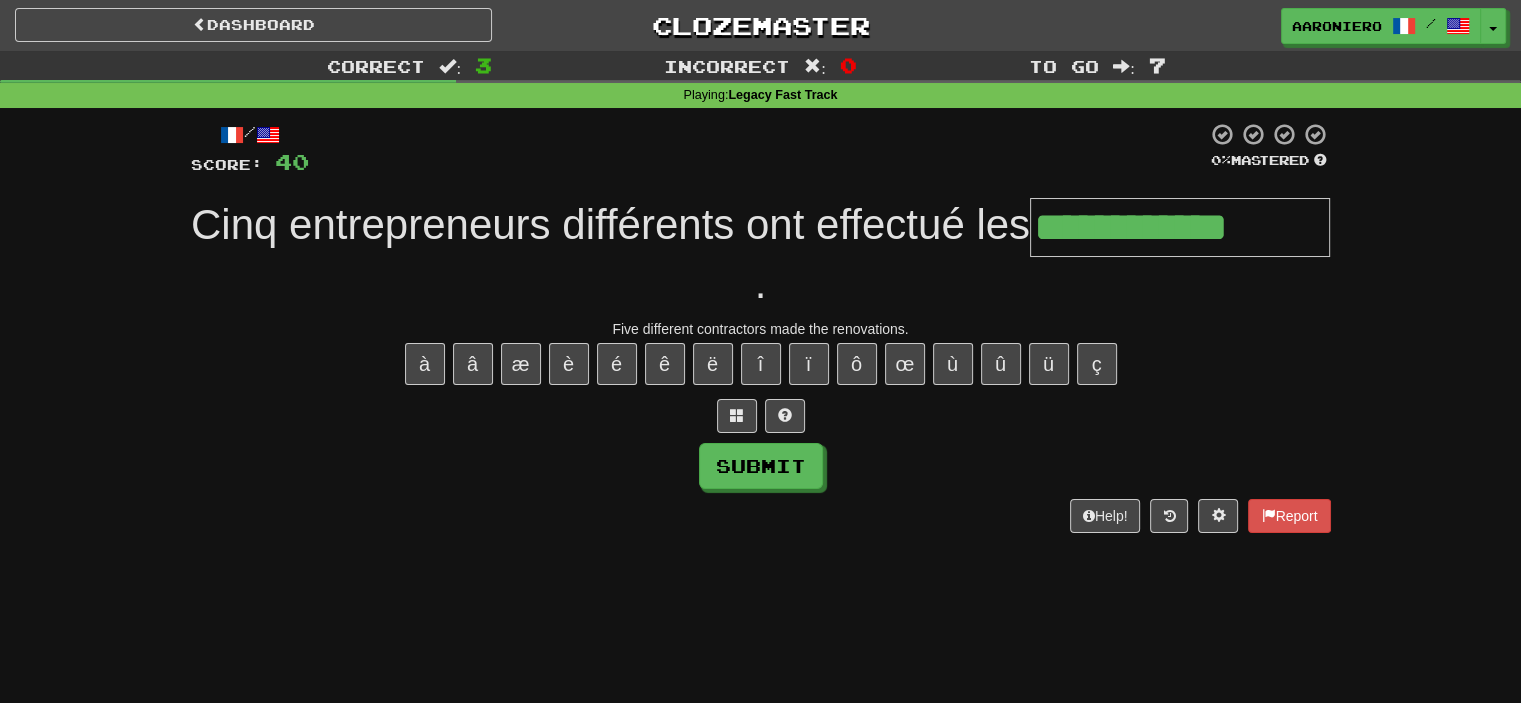 type on "**********" 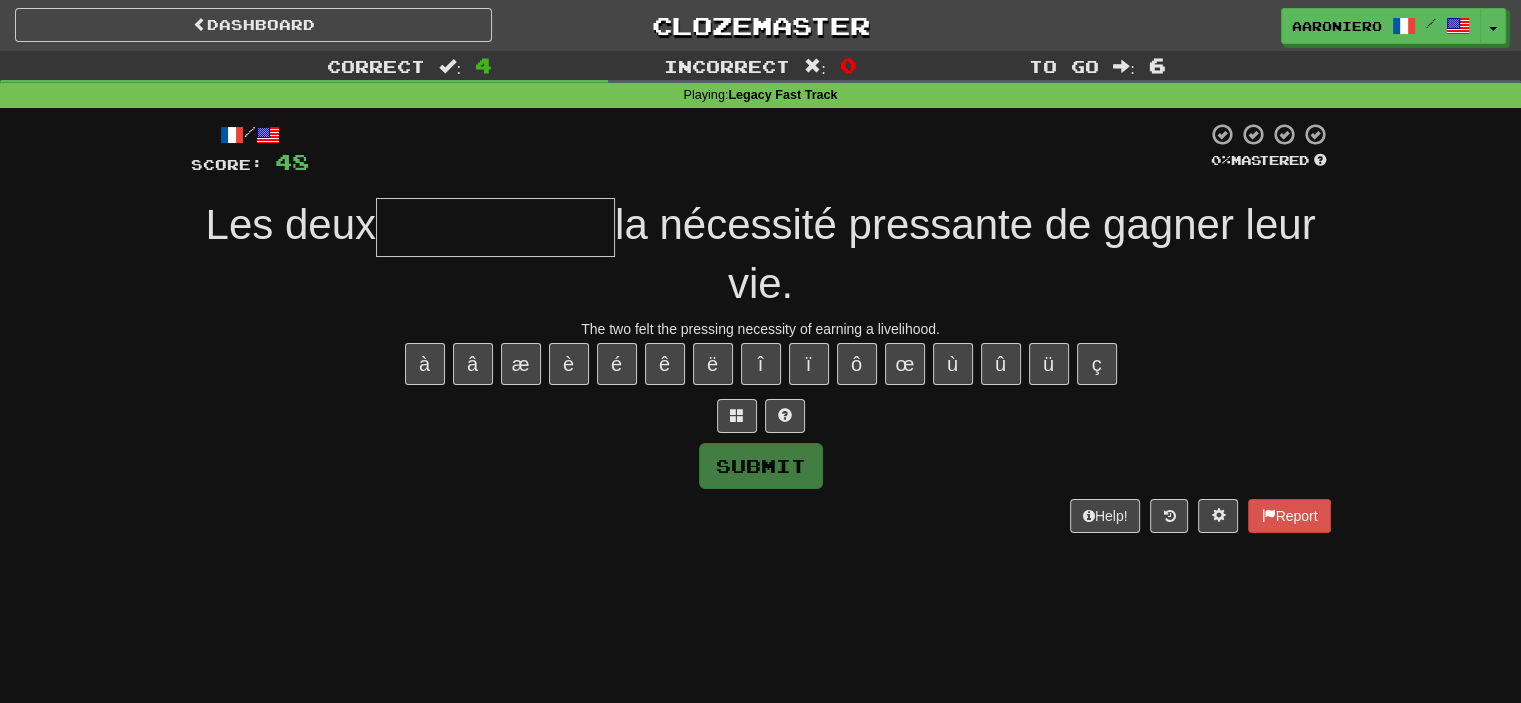 type on "*" 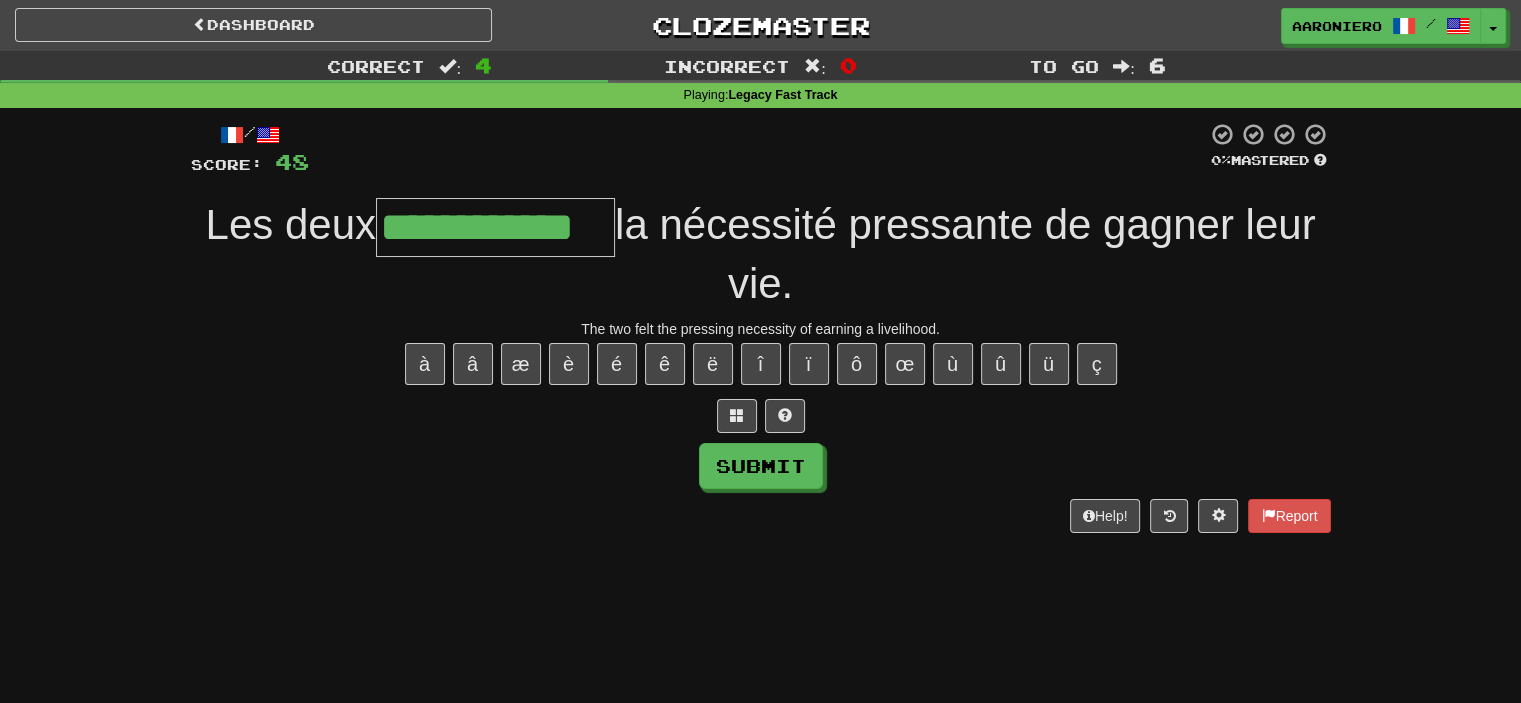 type on "**********" 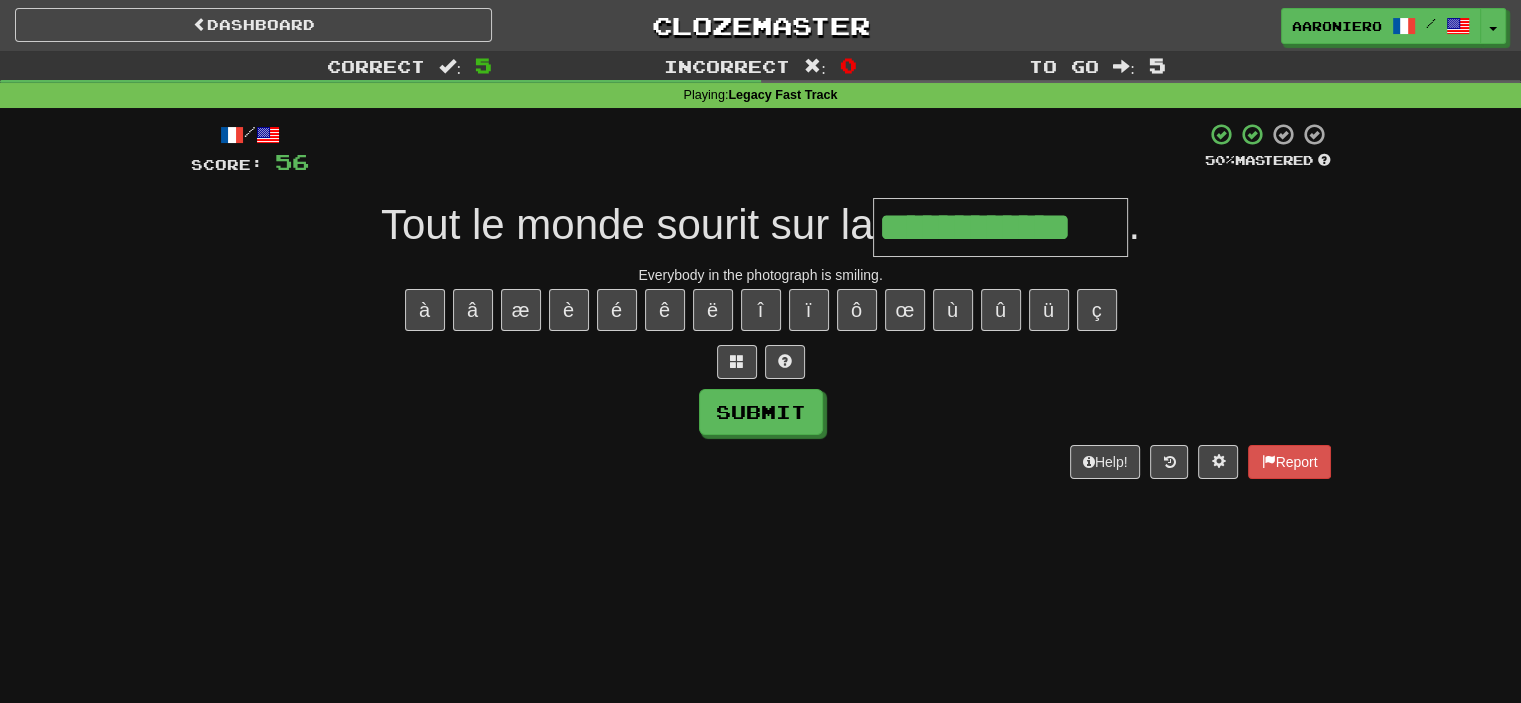 type on "**********" 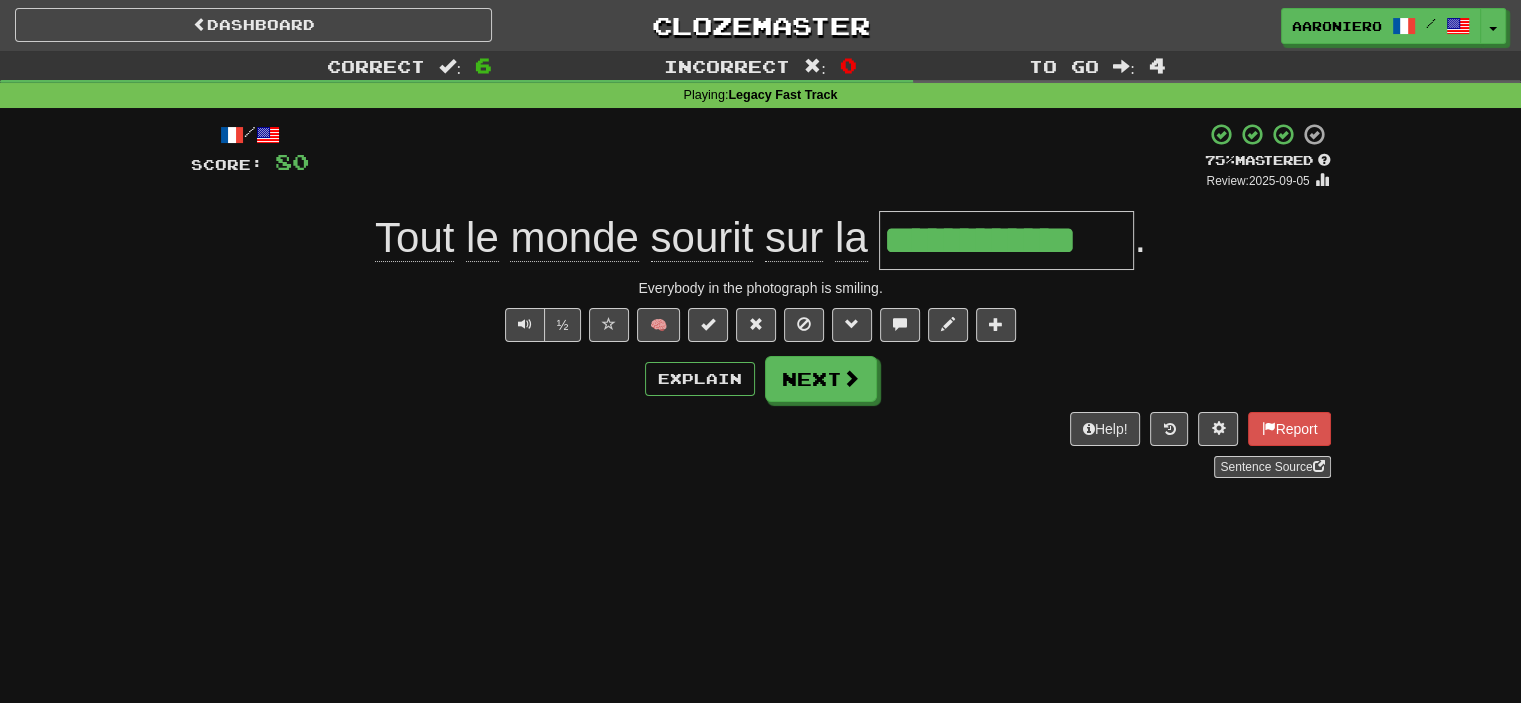 click on "**********" at bounding box center [761, 300] 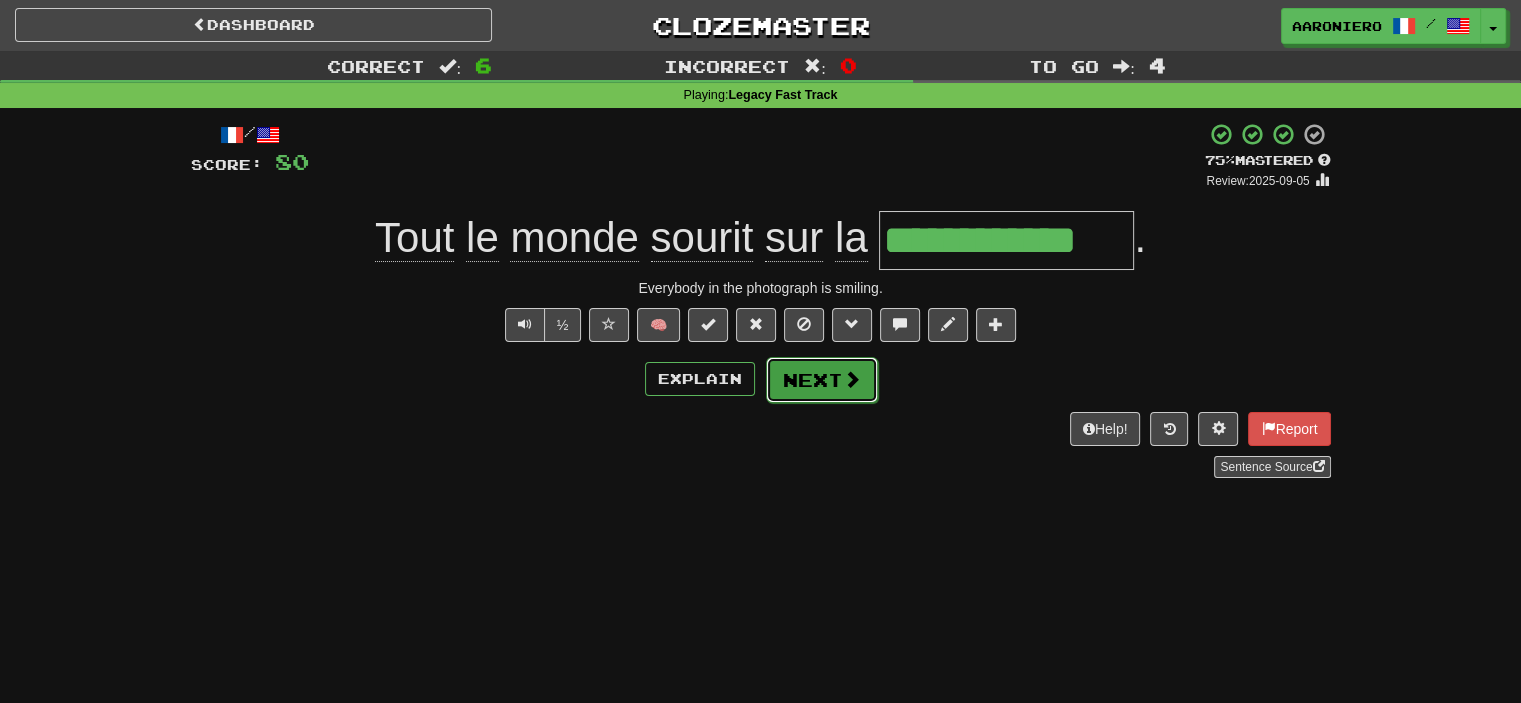 click on "Next" at bounding box center [822, 380] 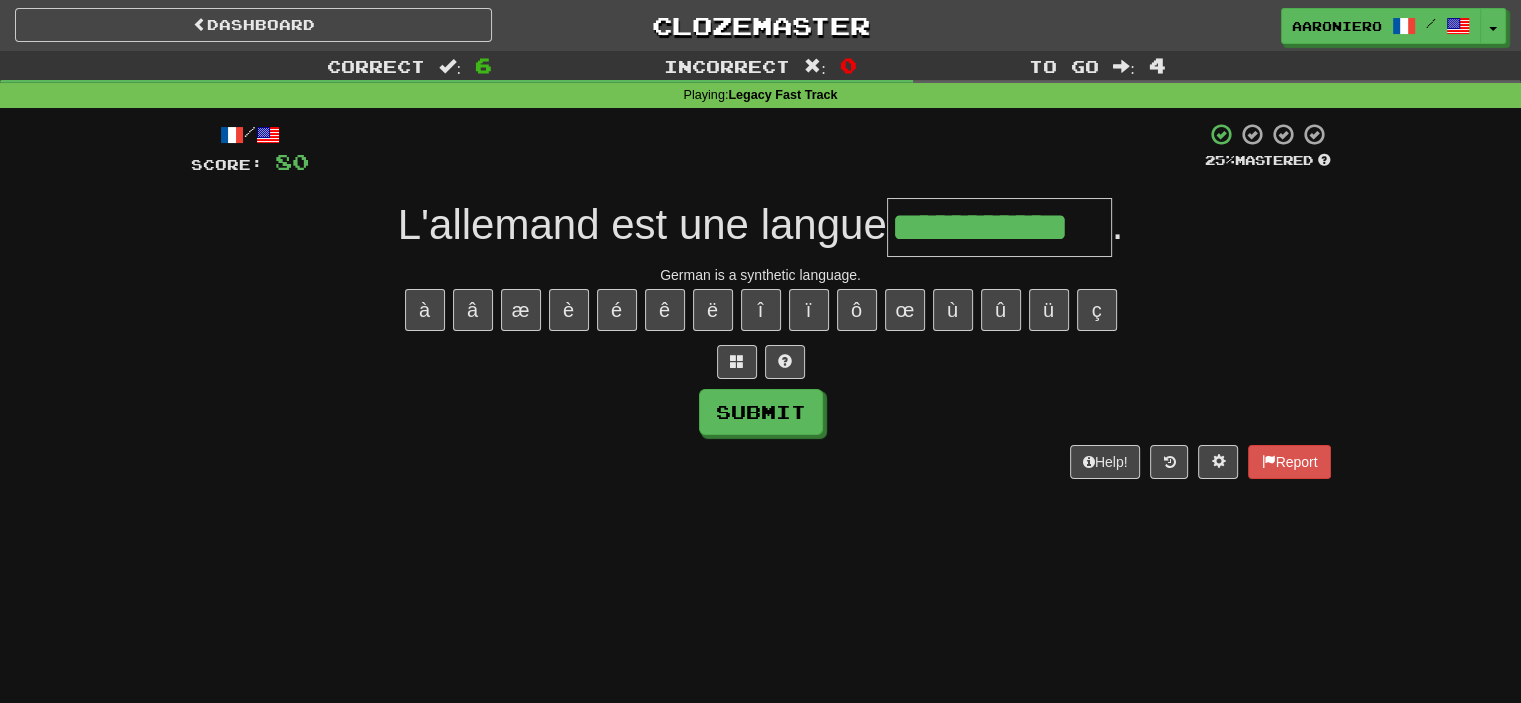 type on "**********" 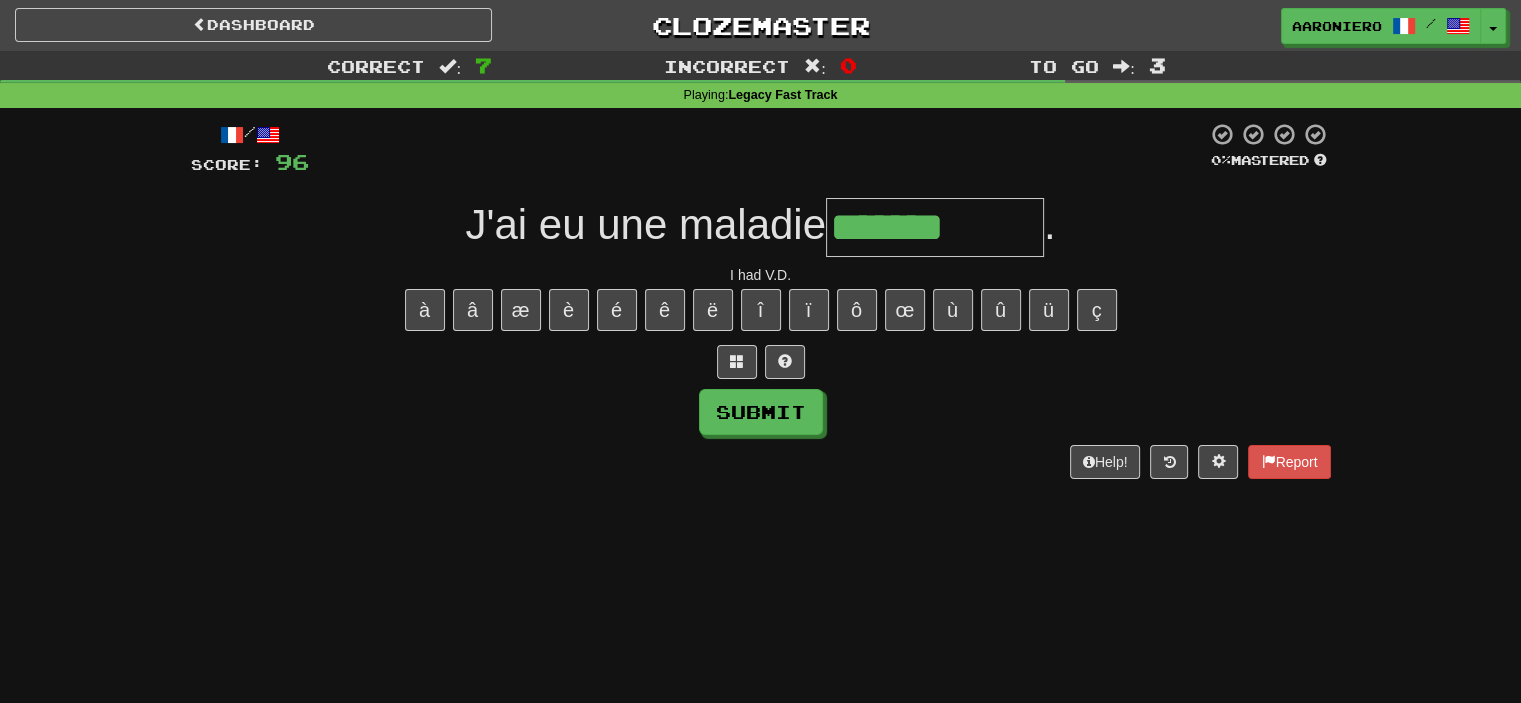 paste on "*" 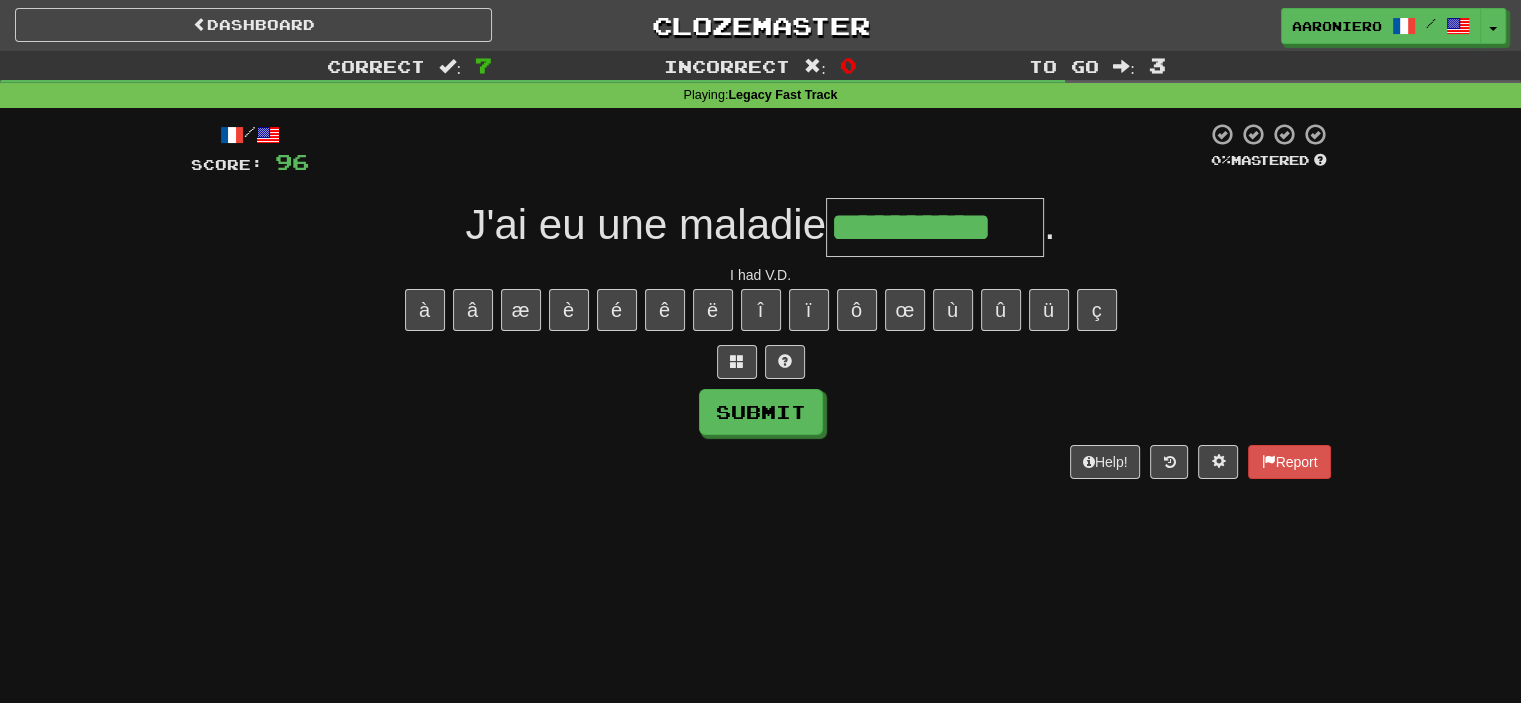 type on "**********" 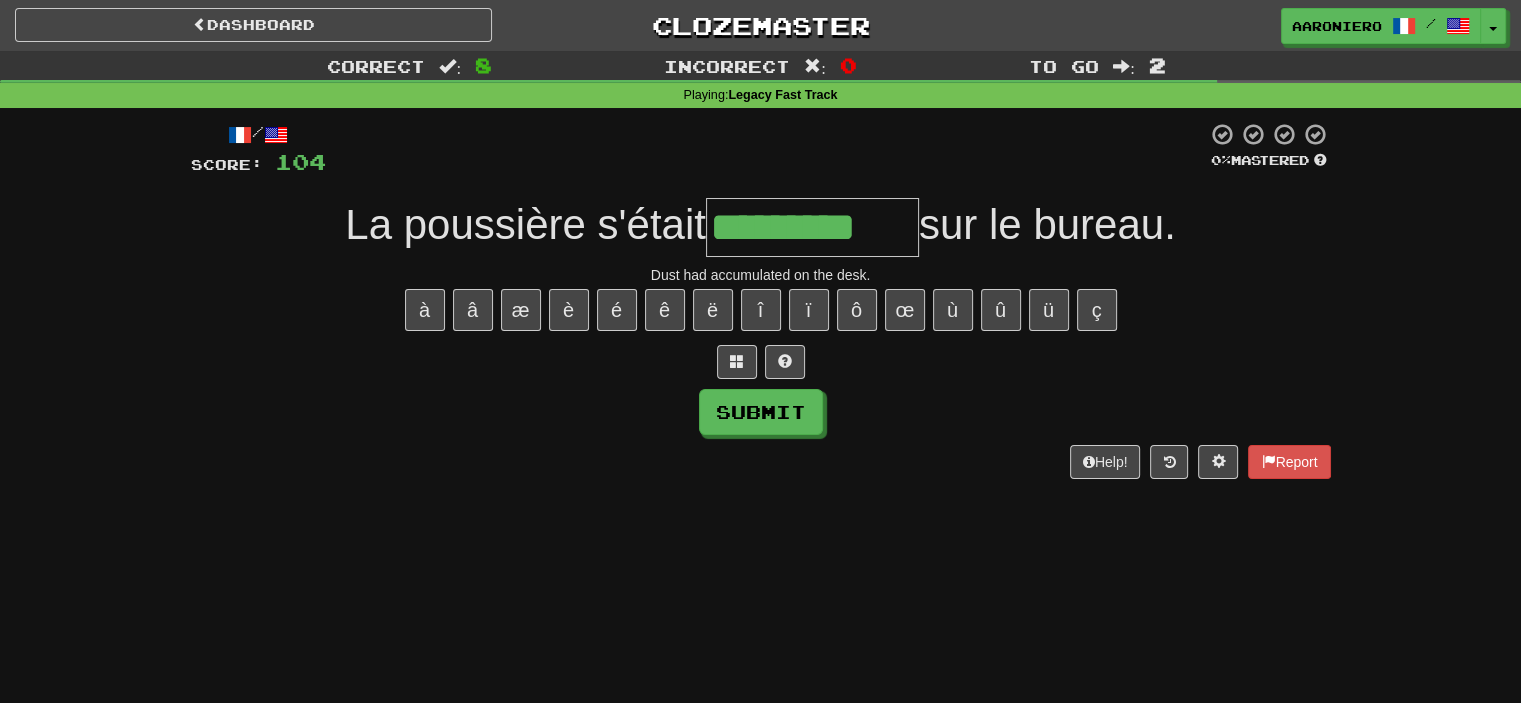 type on "*********" 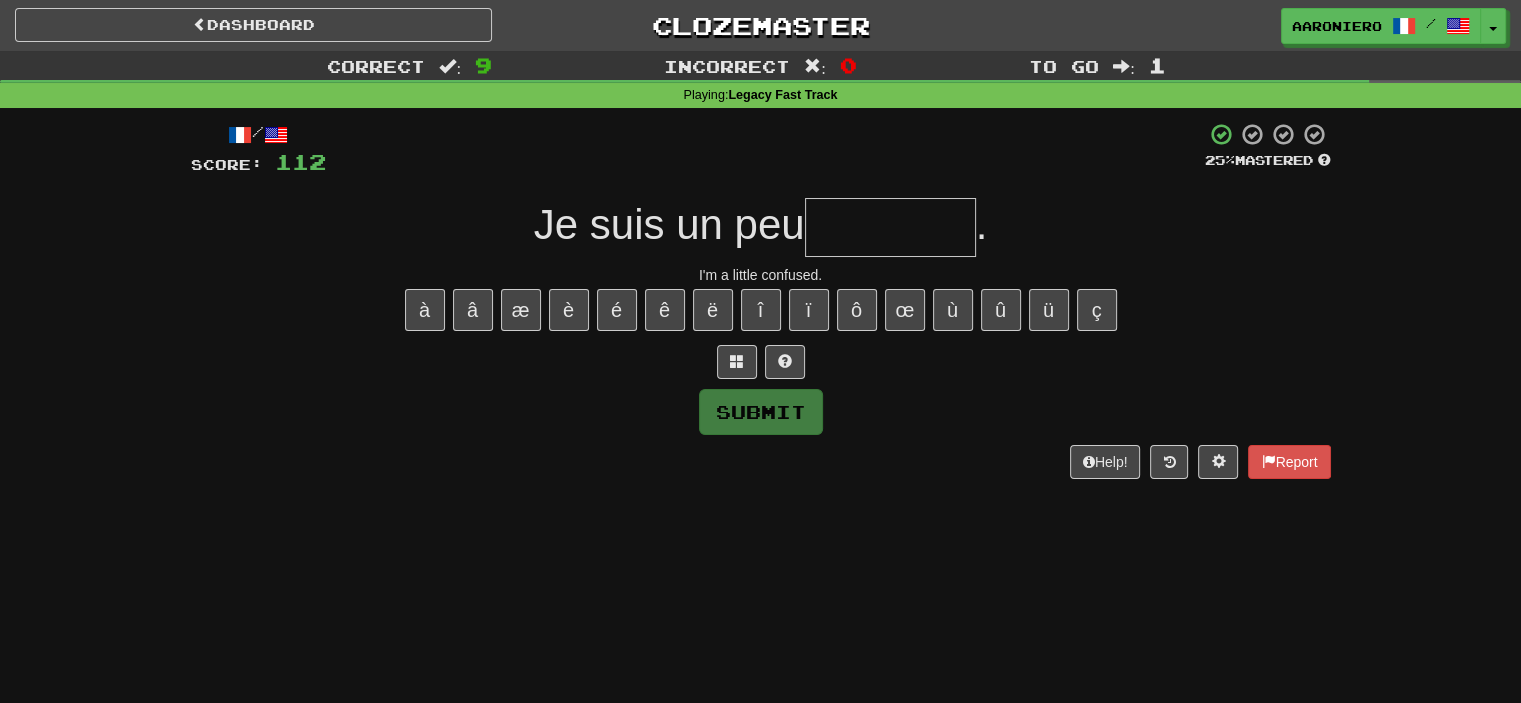 type on "*" 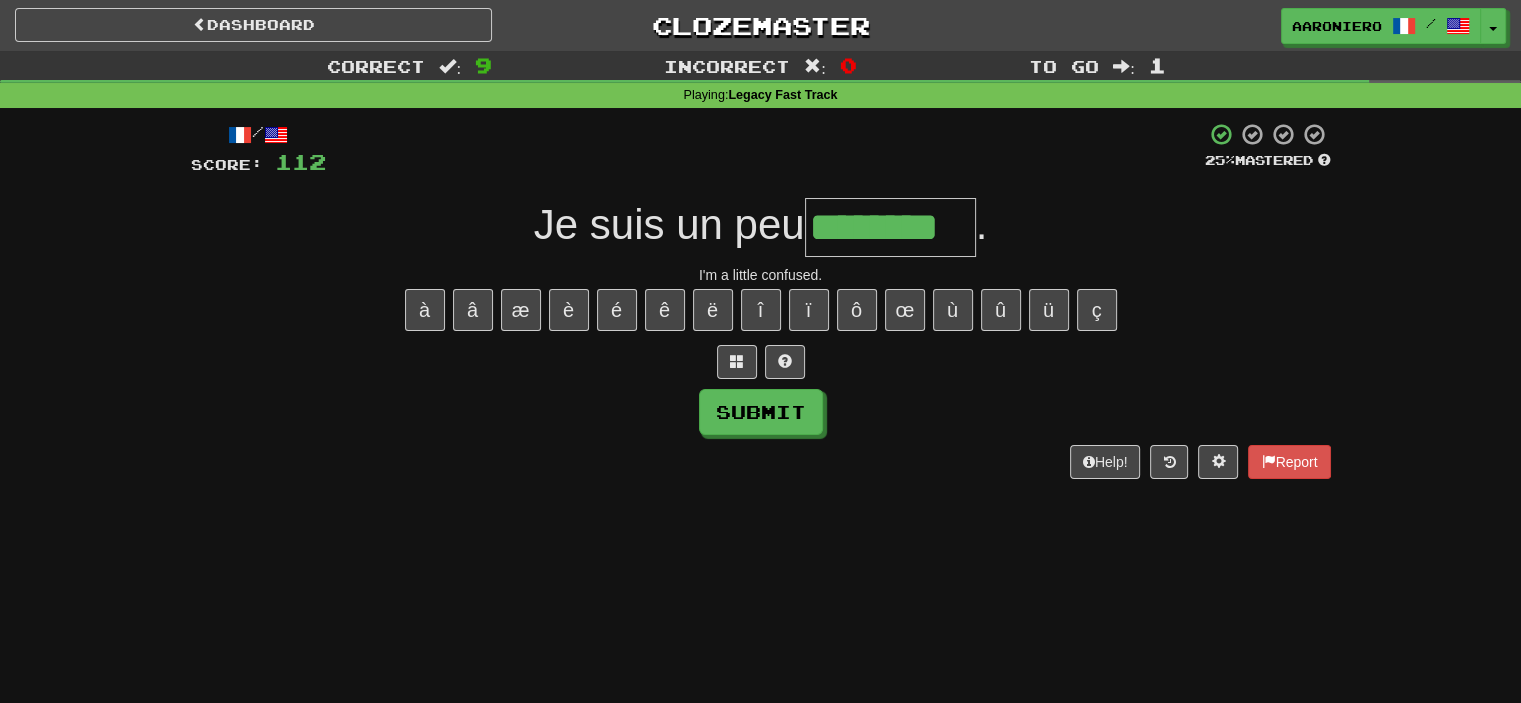 type on "********" 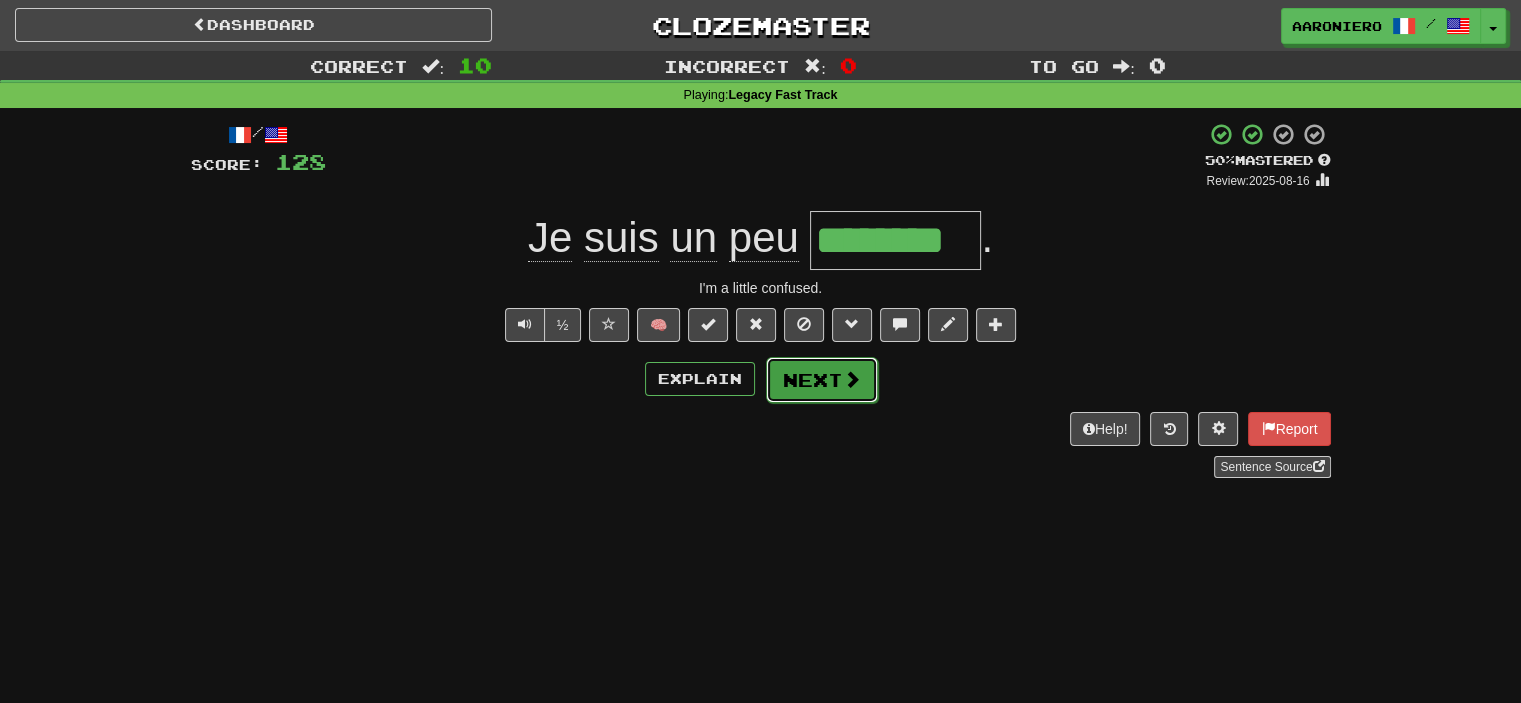 click on "Next" at bounding box center [822, 380] 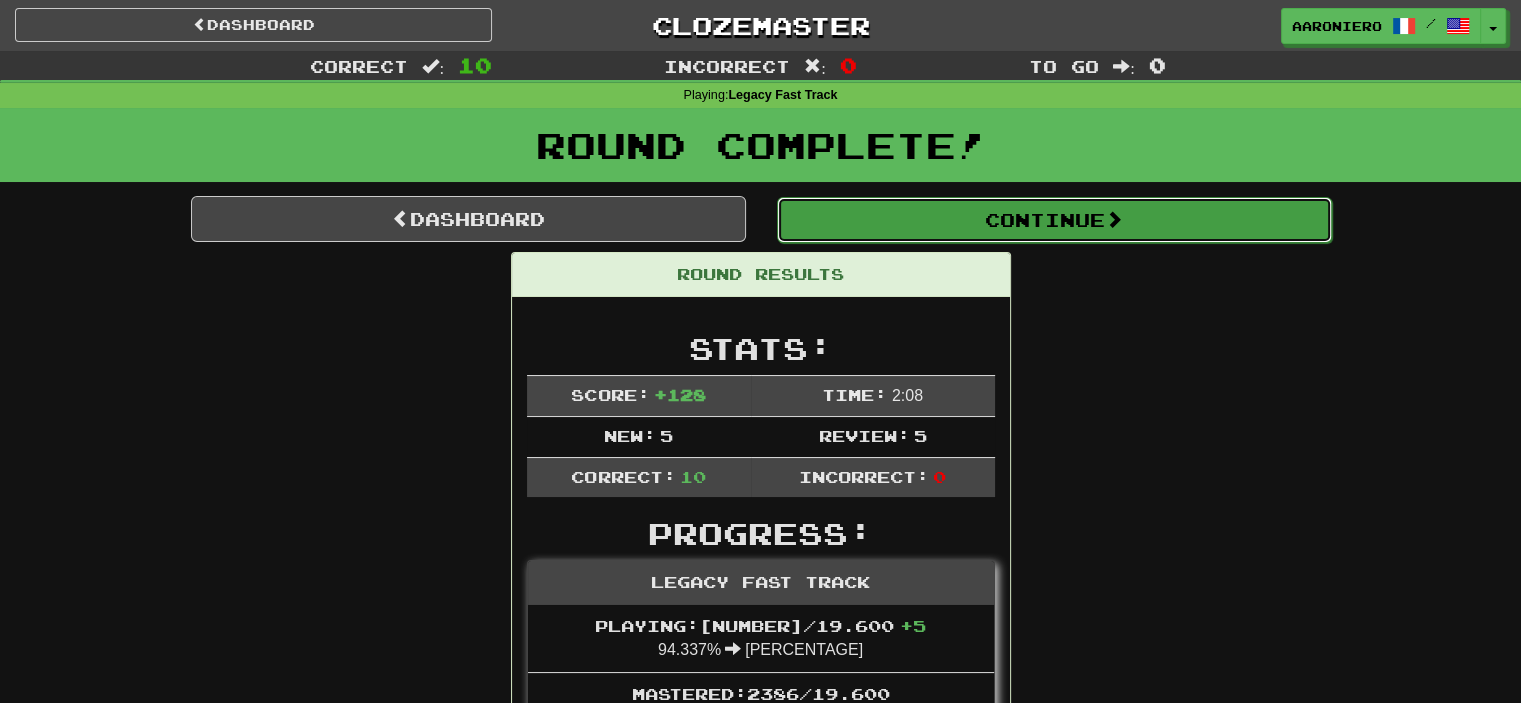 click on "Continue" at bounding box center (1054, 220) 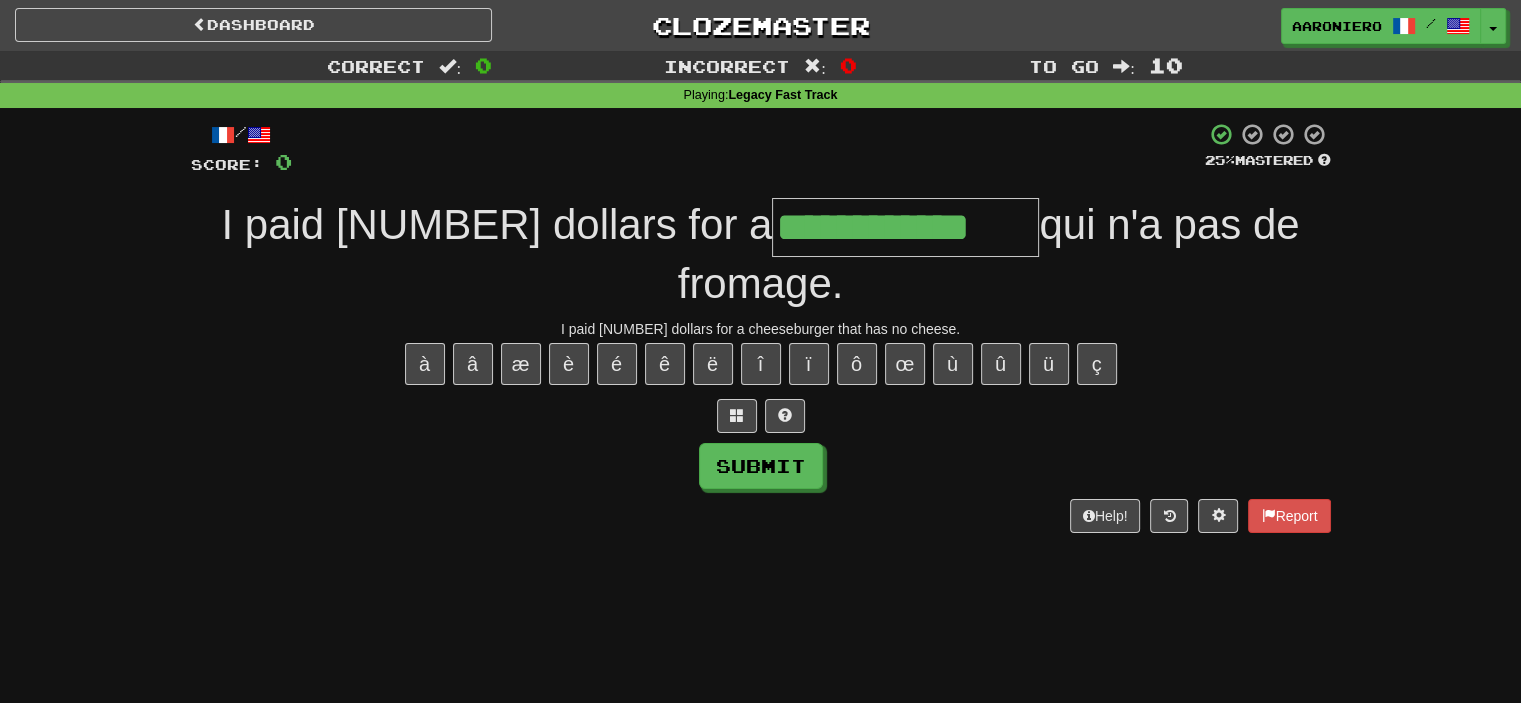type on "**********" 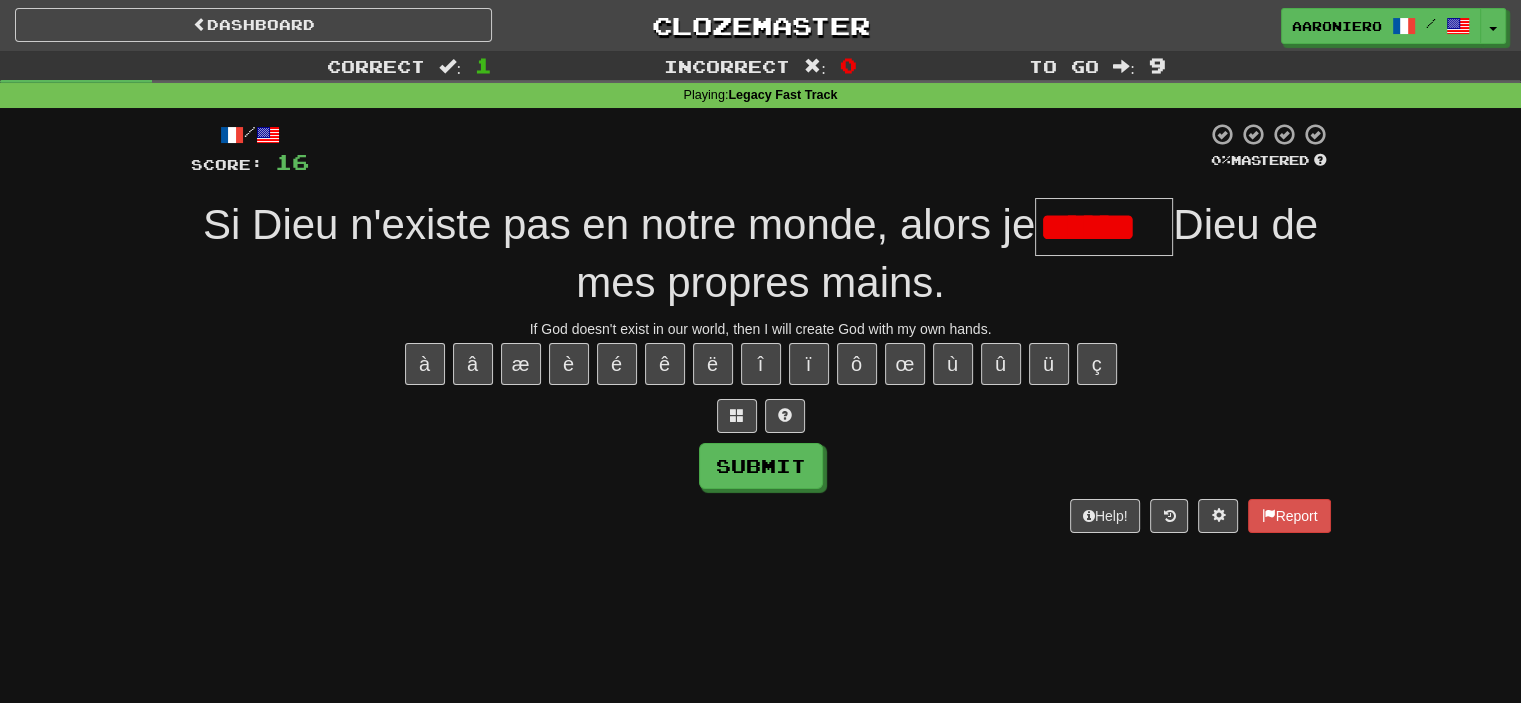 scroll, scrollTop: 0, scrollLeft: 0, axis: both 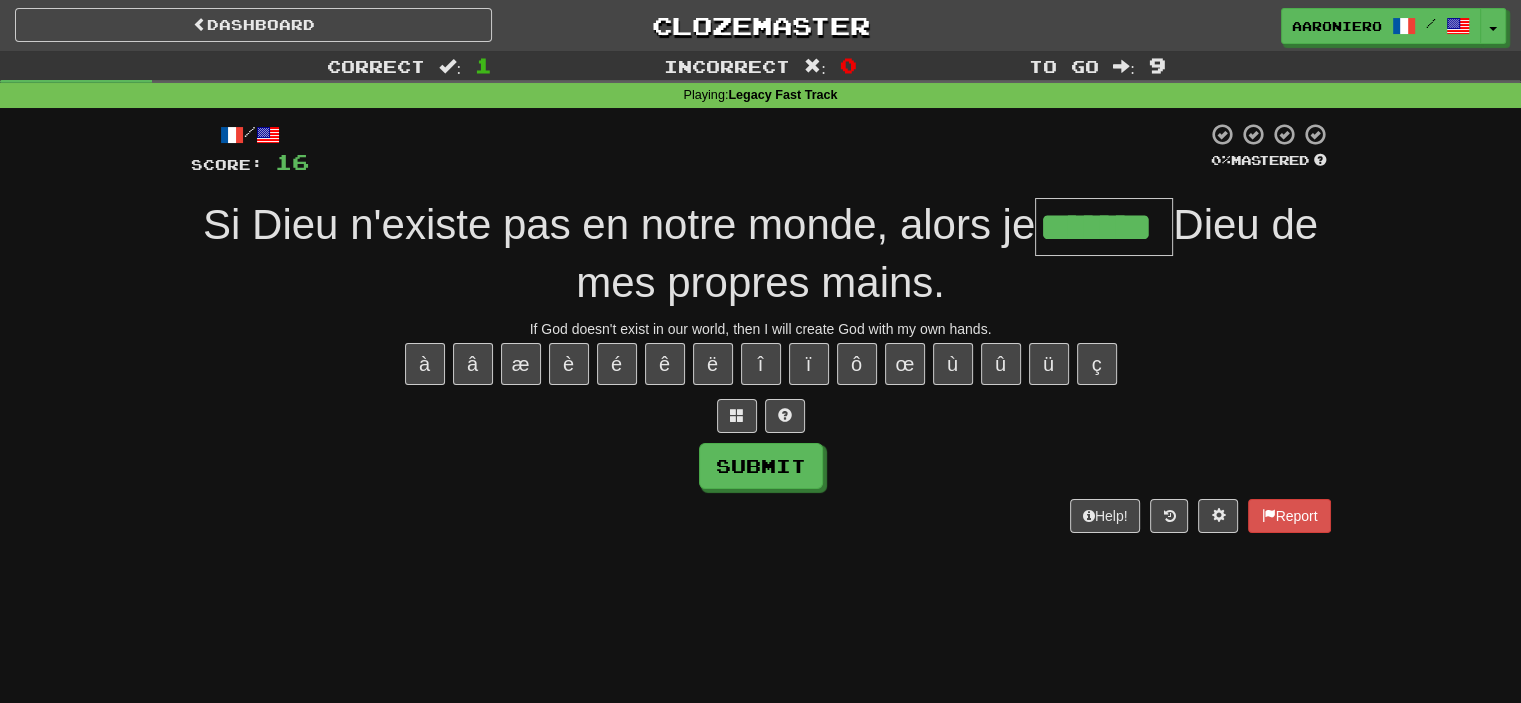 type on "*******" 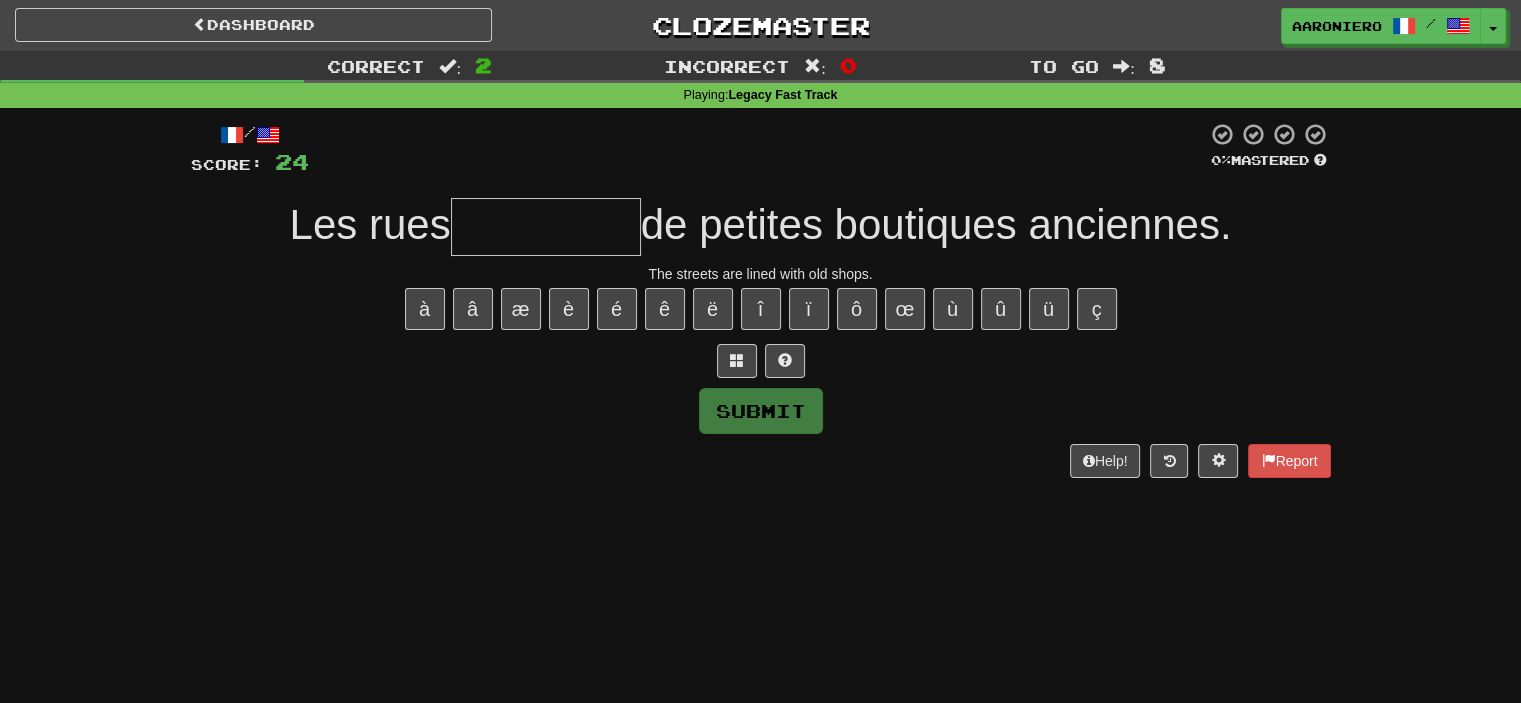 type on "*" 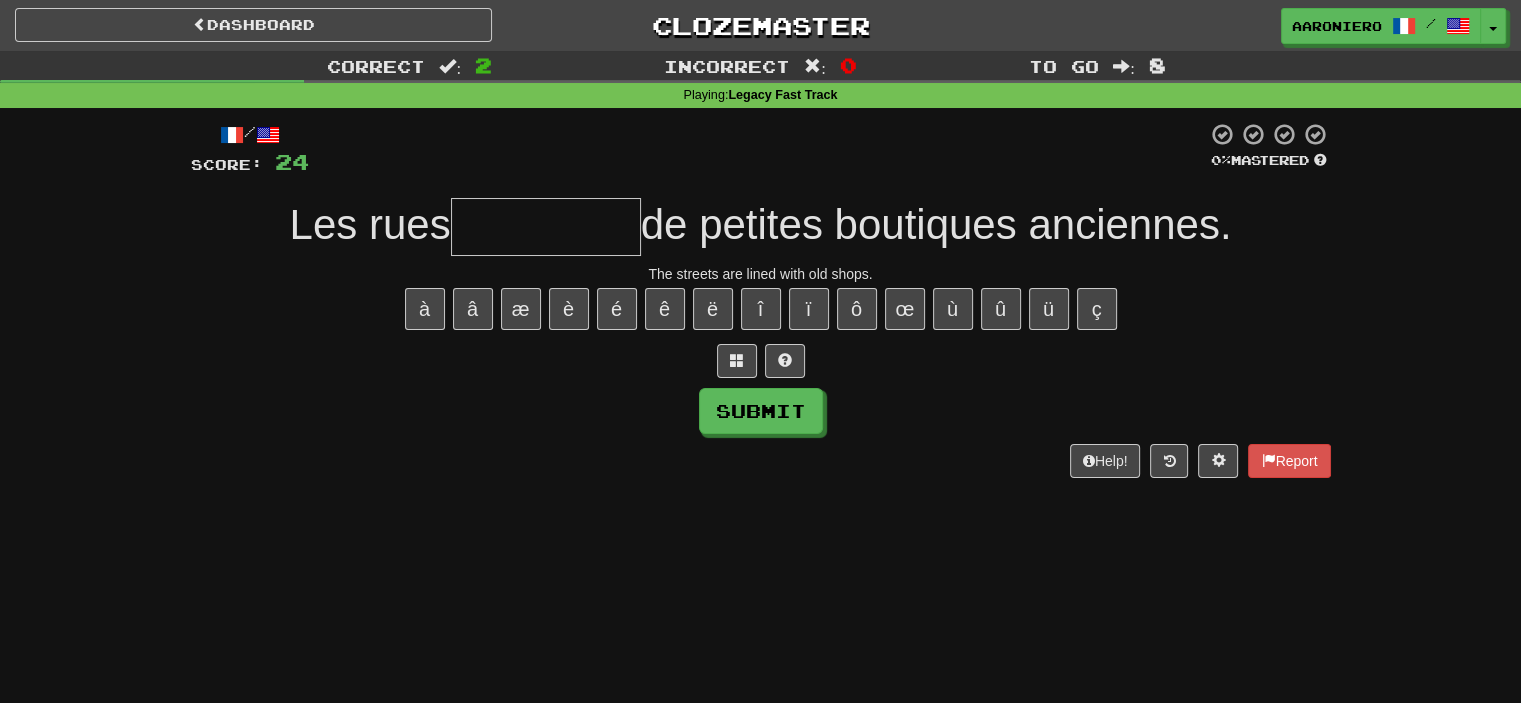 type on "*" 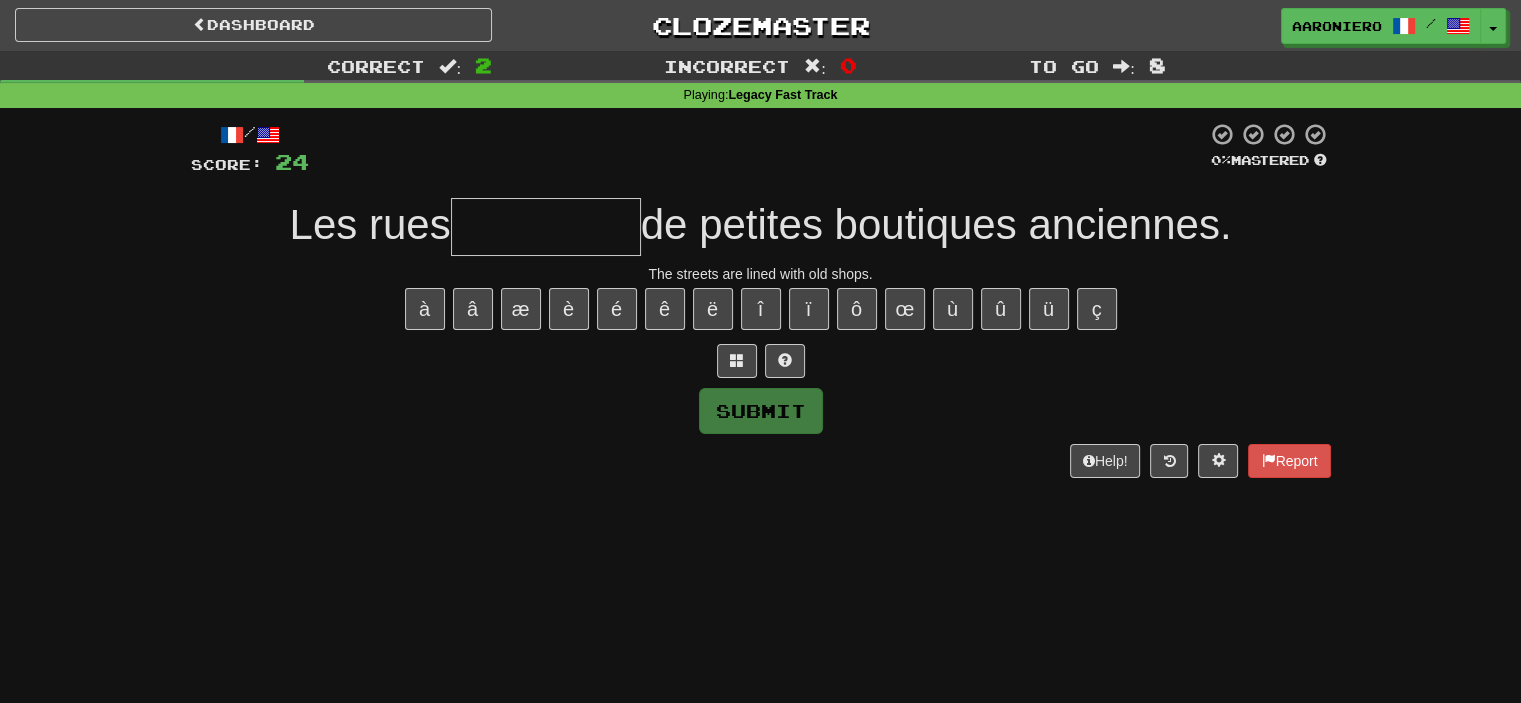 type on "*" 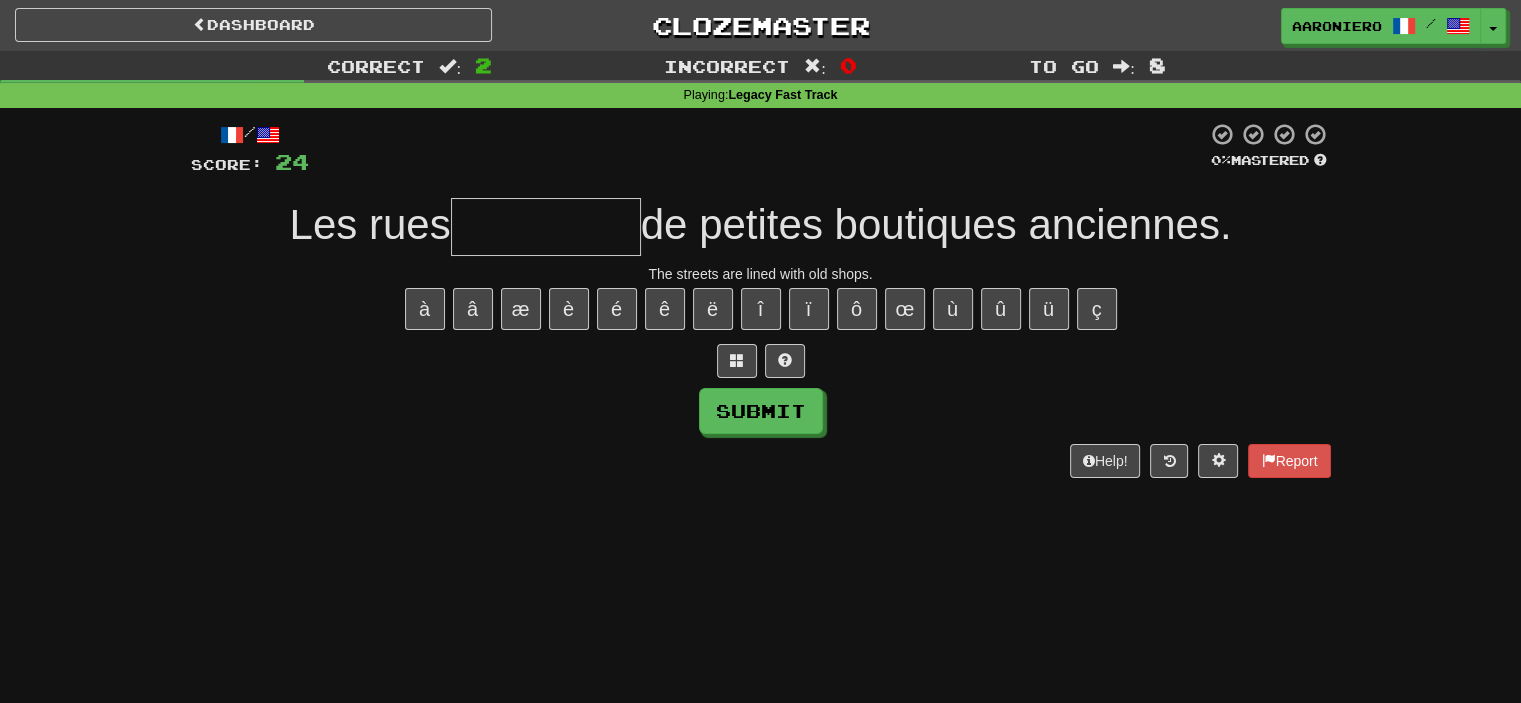 type on "*" 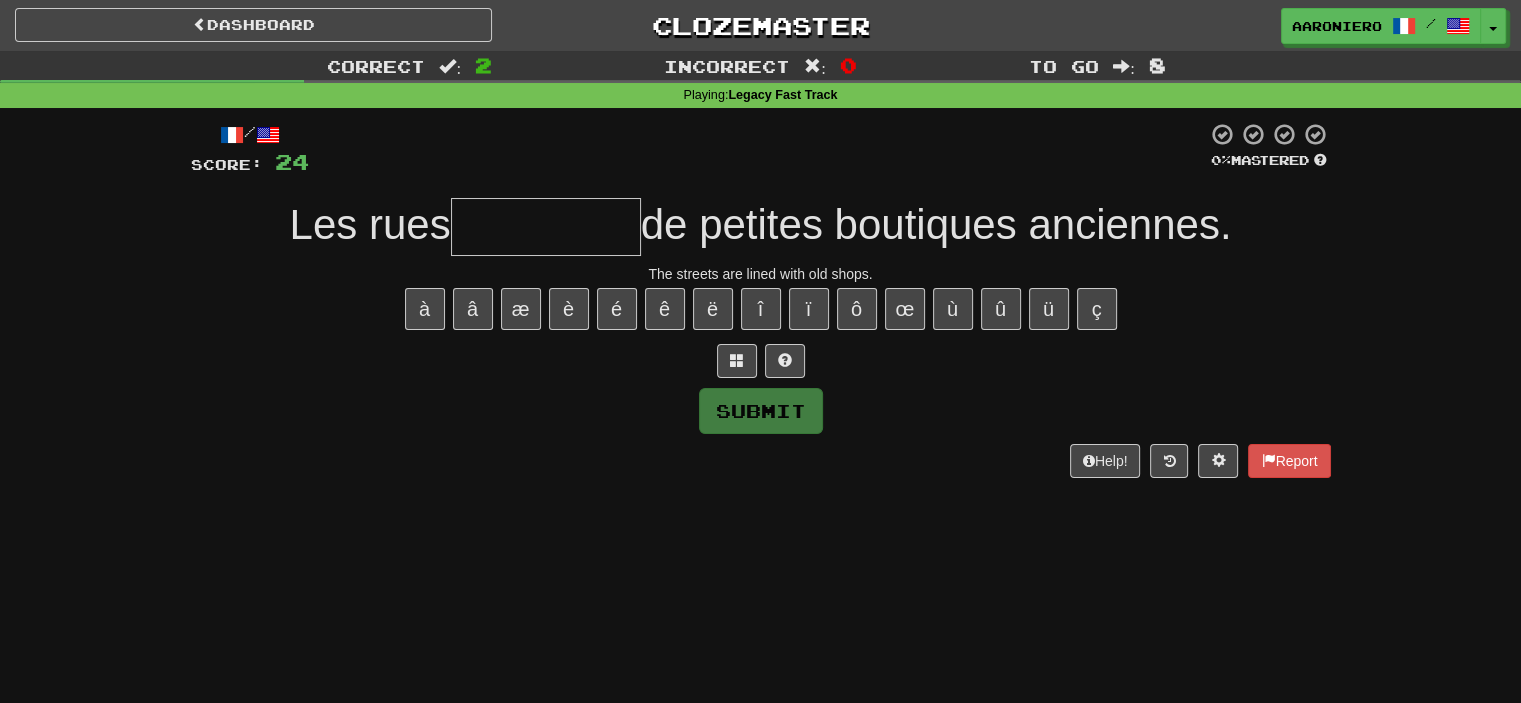 type on "*" 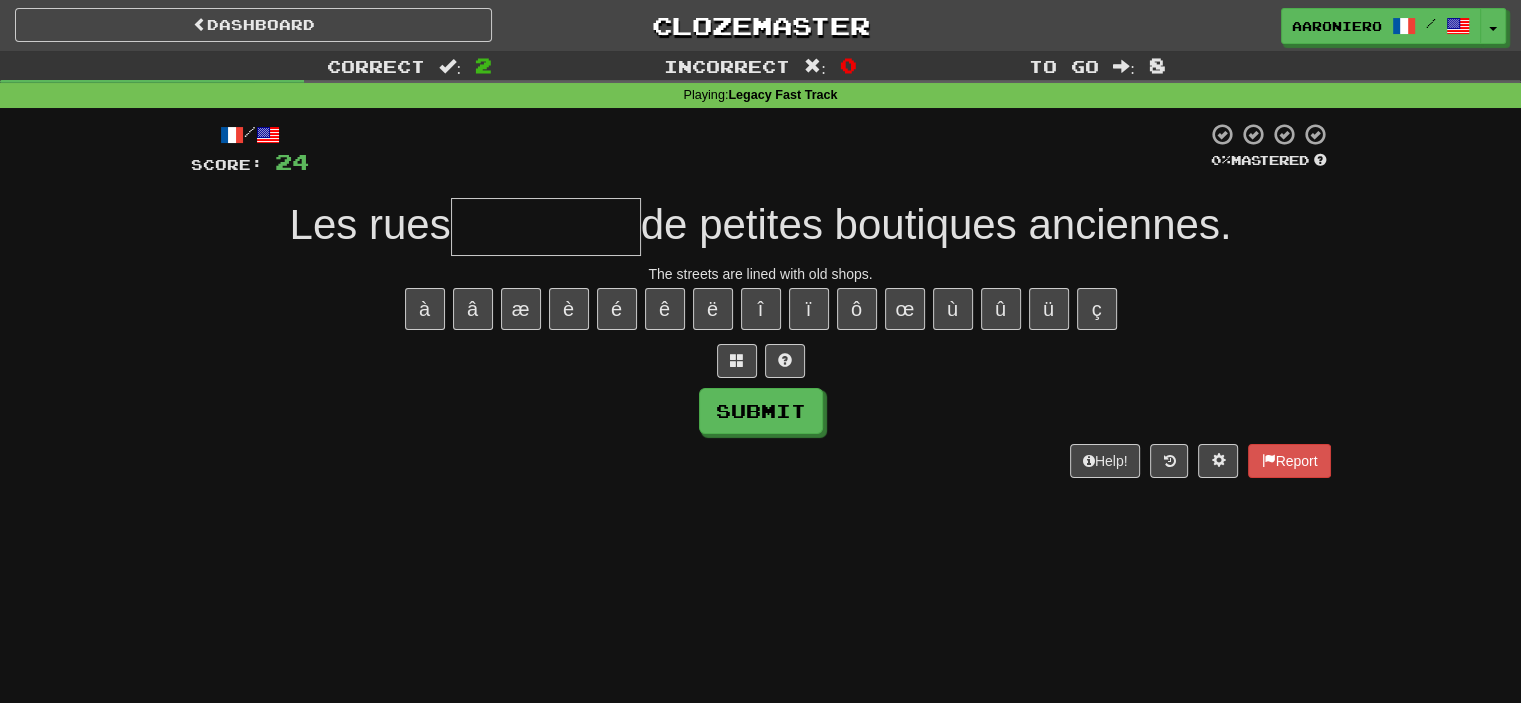 type on "*" 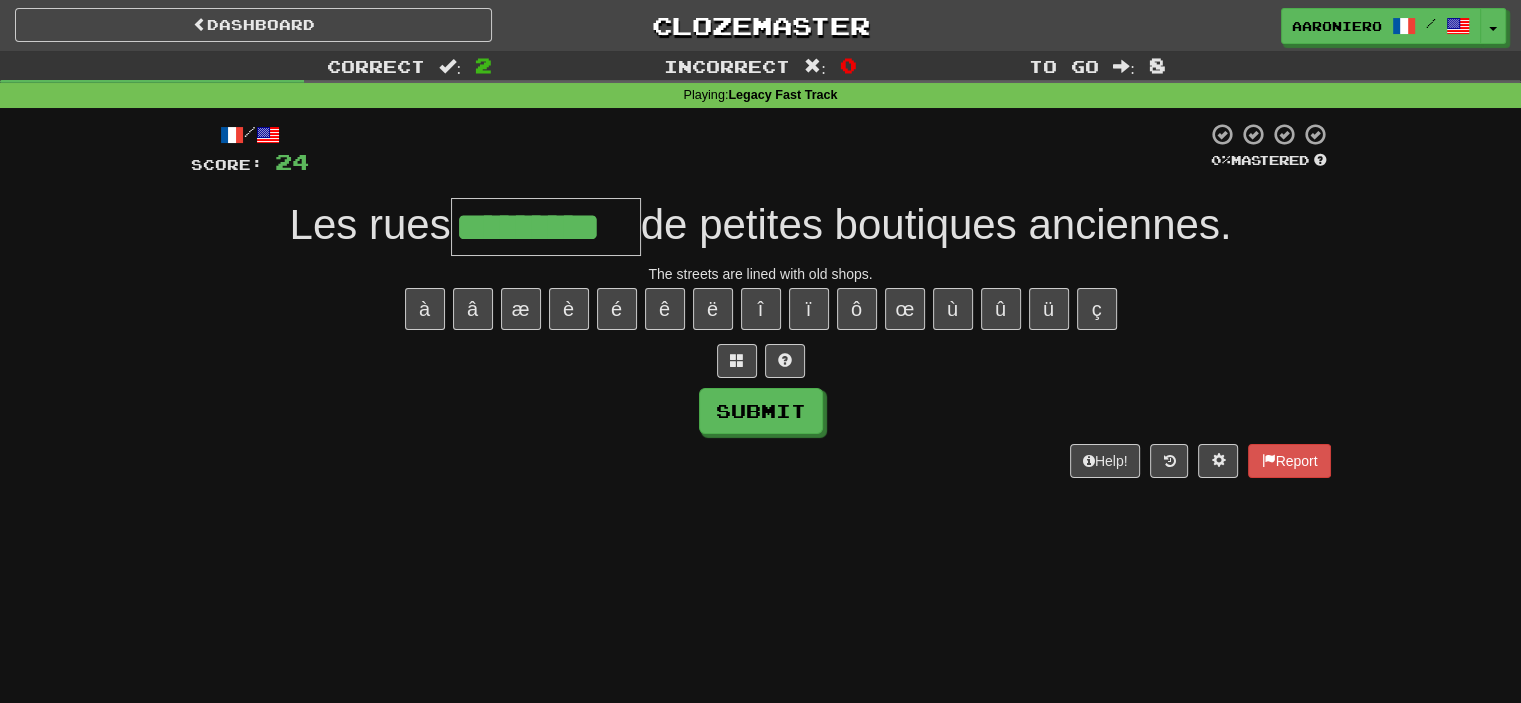 type on "*********" 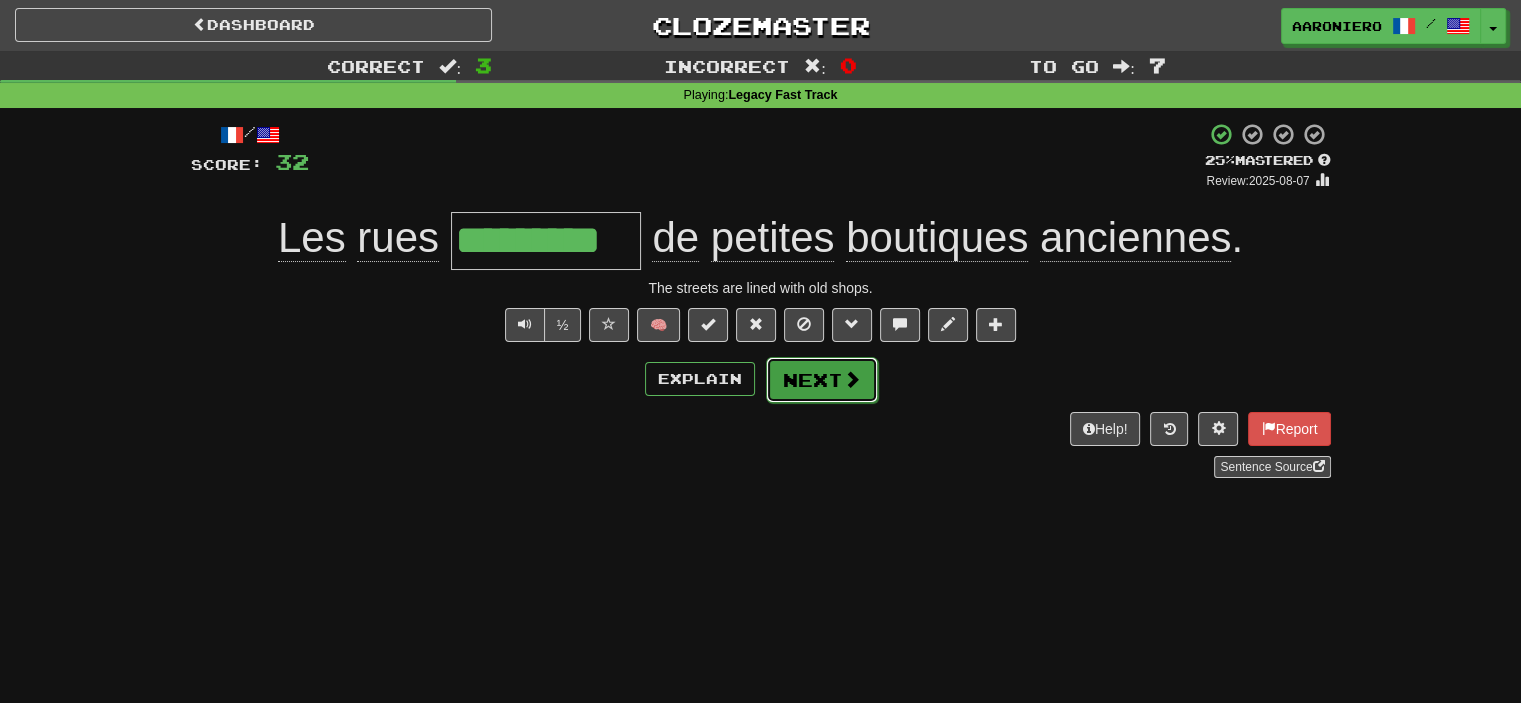 click on "Next" at bounding box center (822, 380) 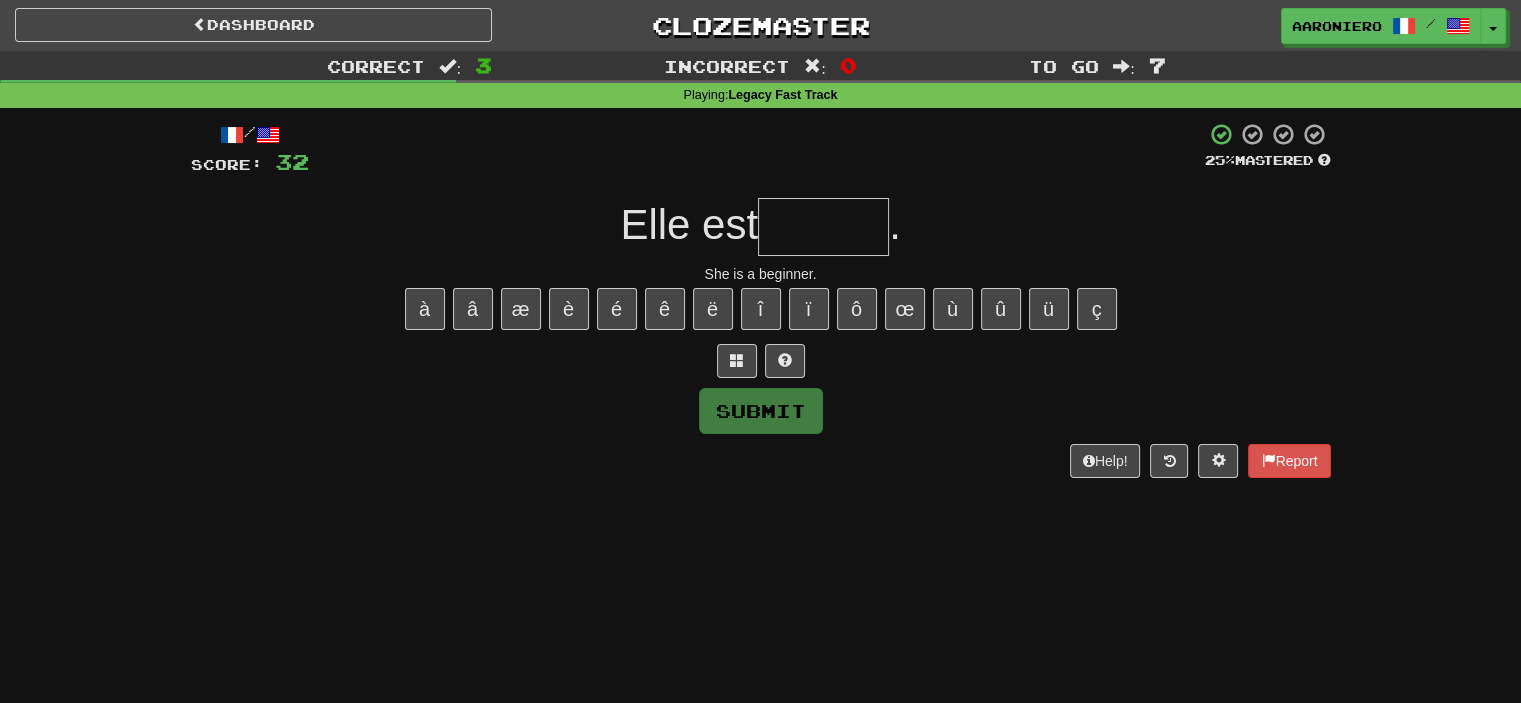 type on "*" 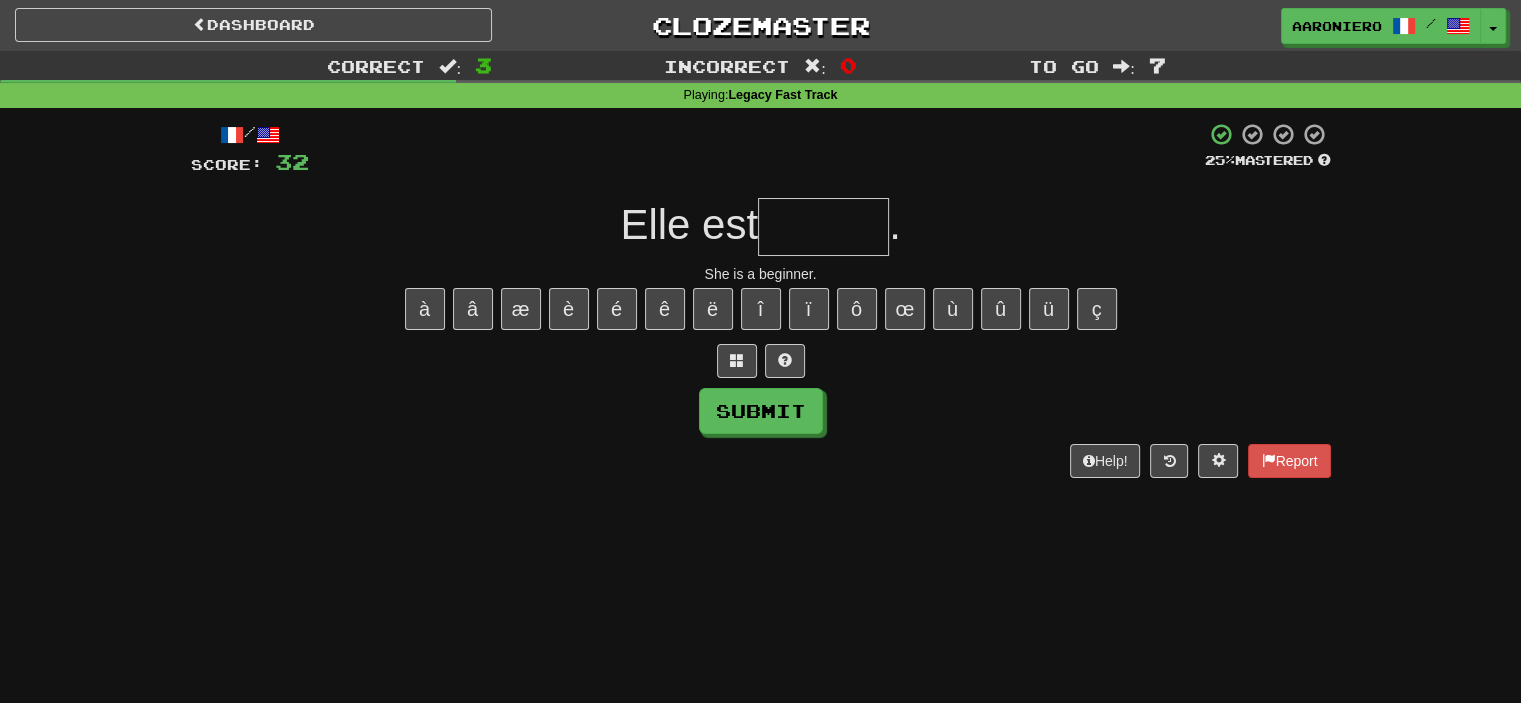 type on "*" 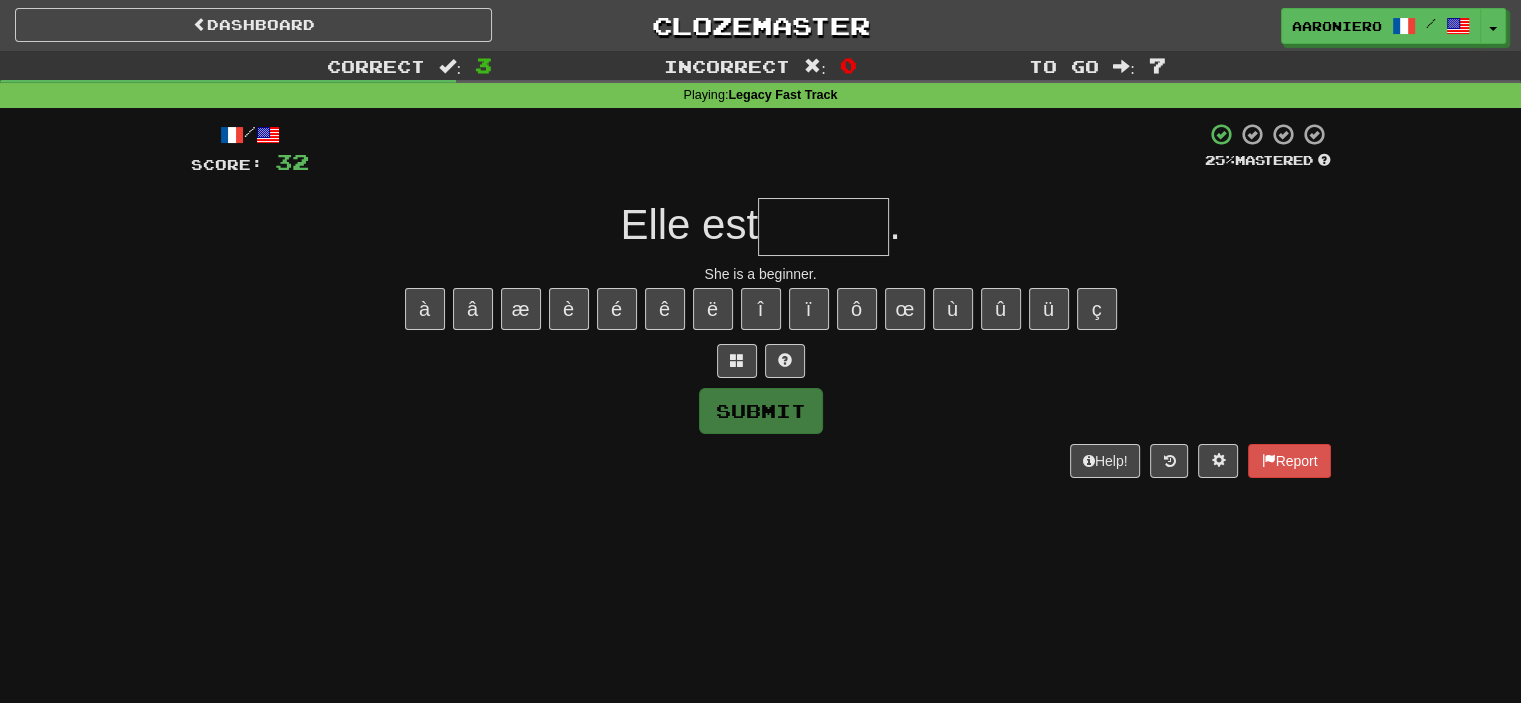type on "*" 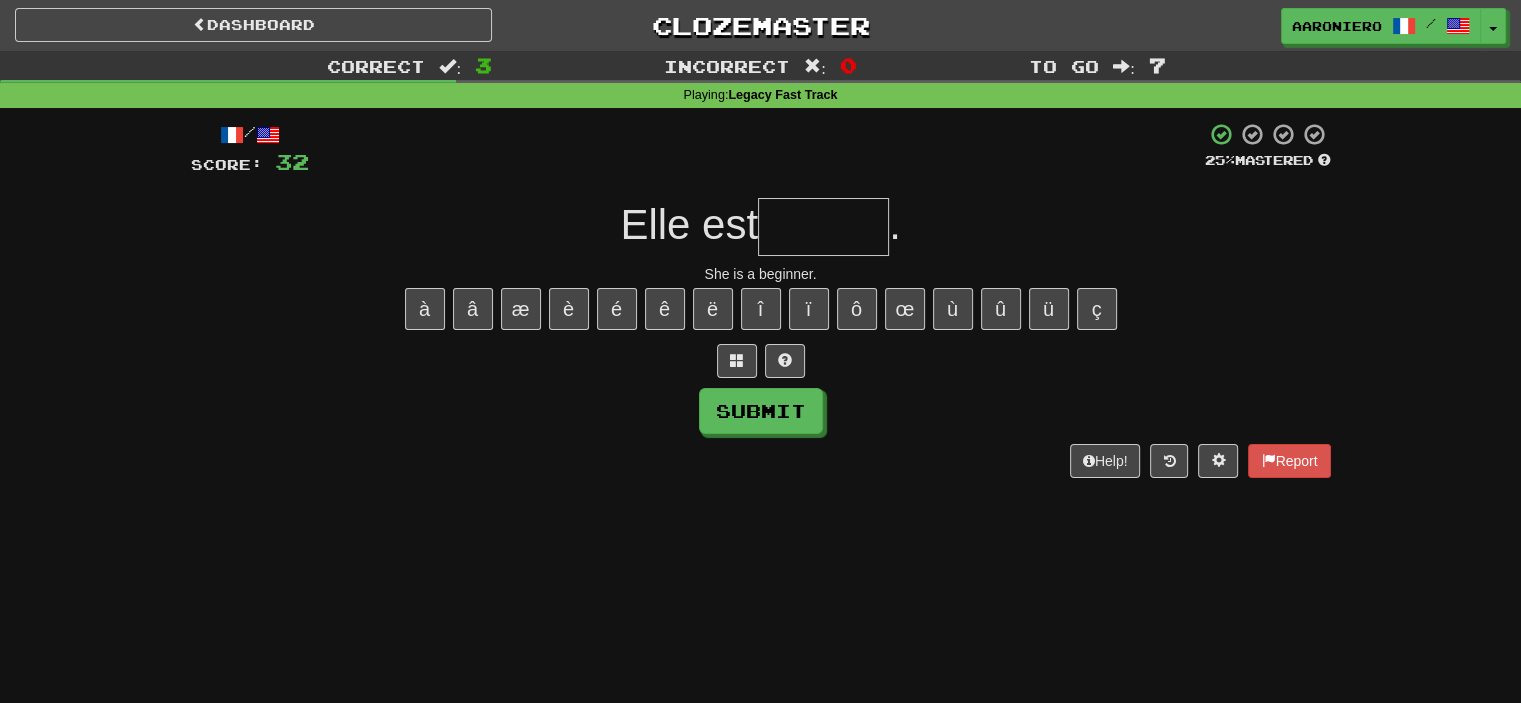 type on "*" 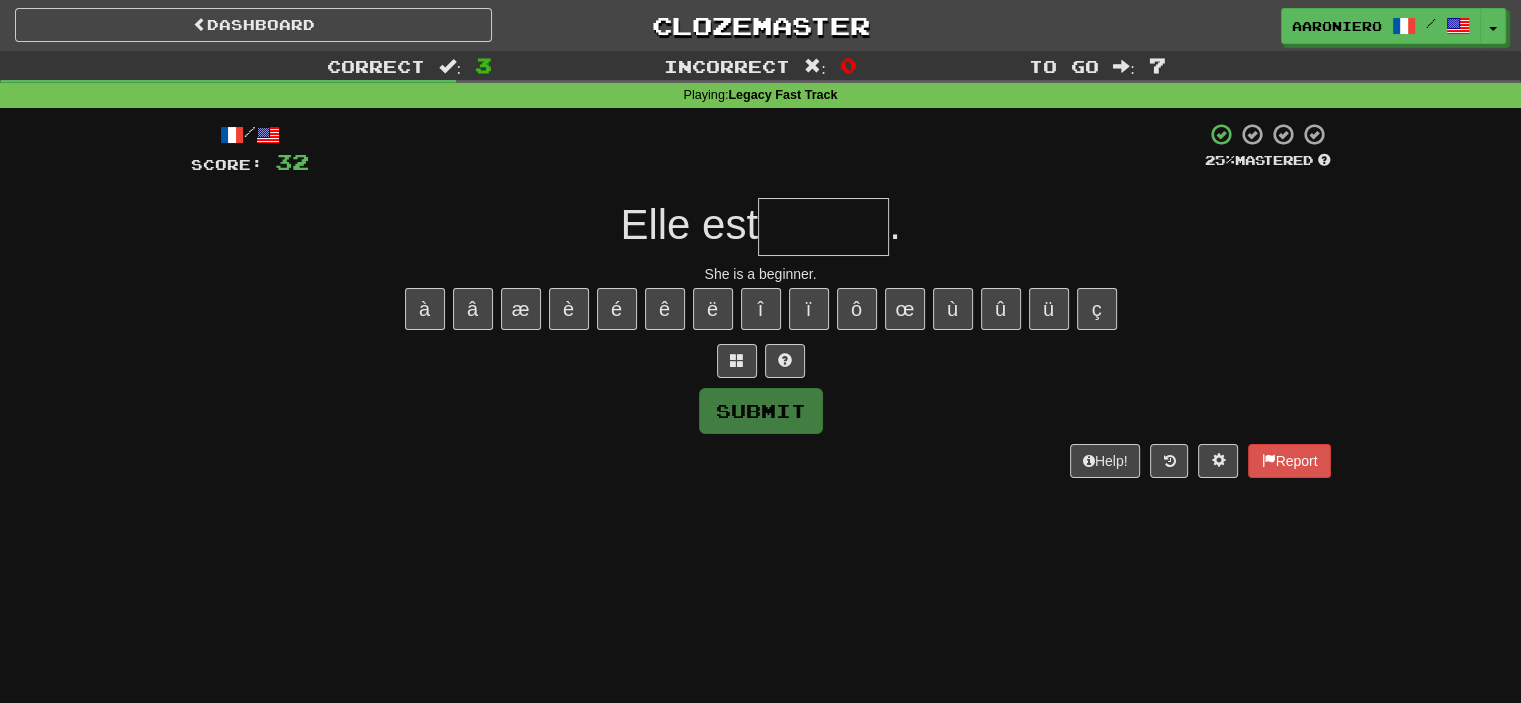type on "*" 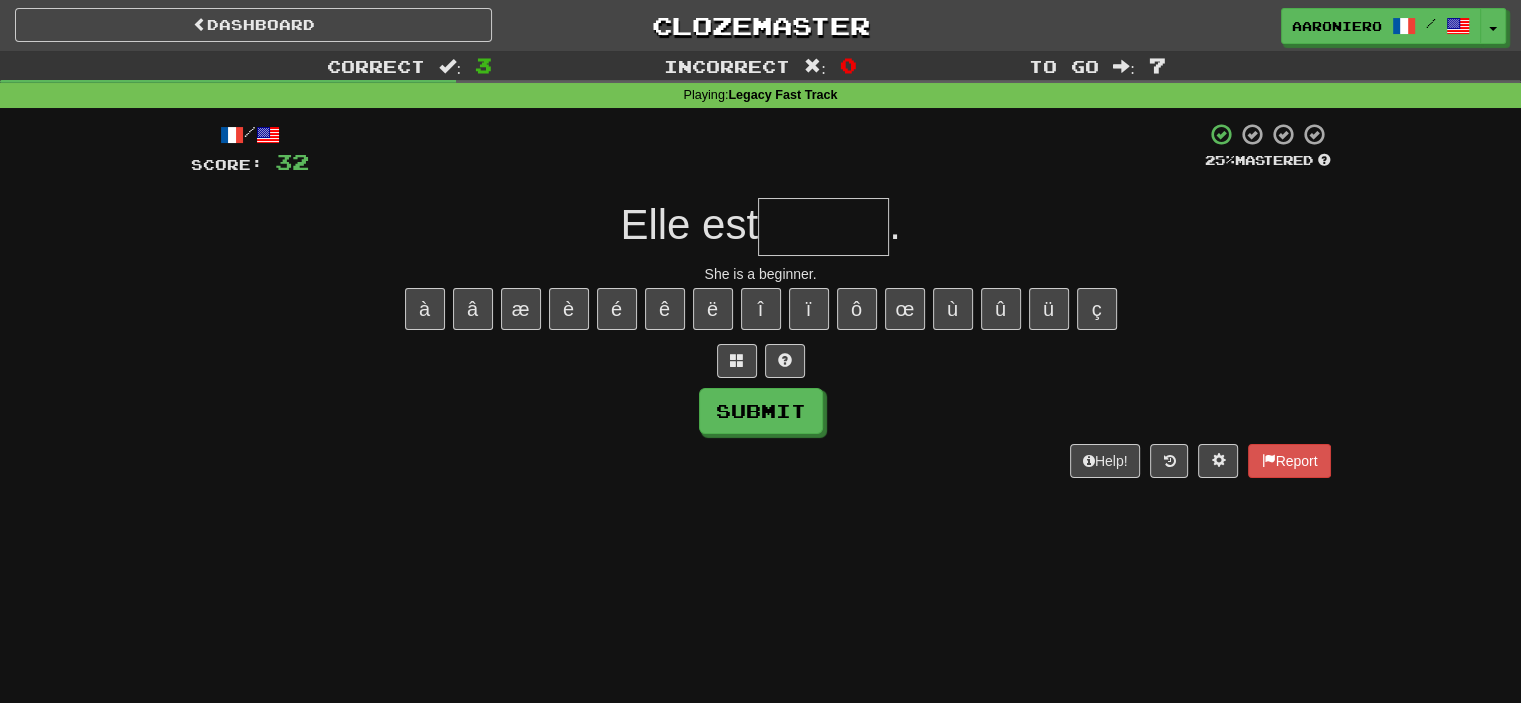 type on "*" 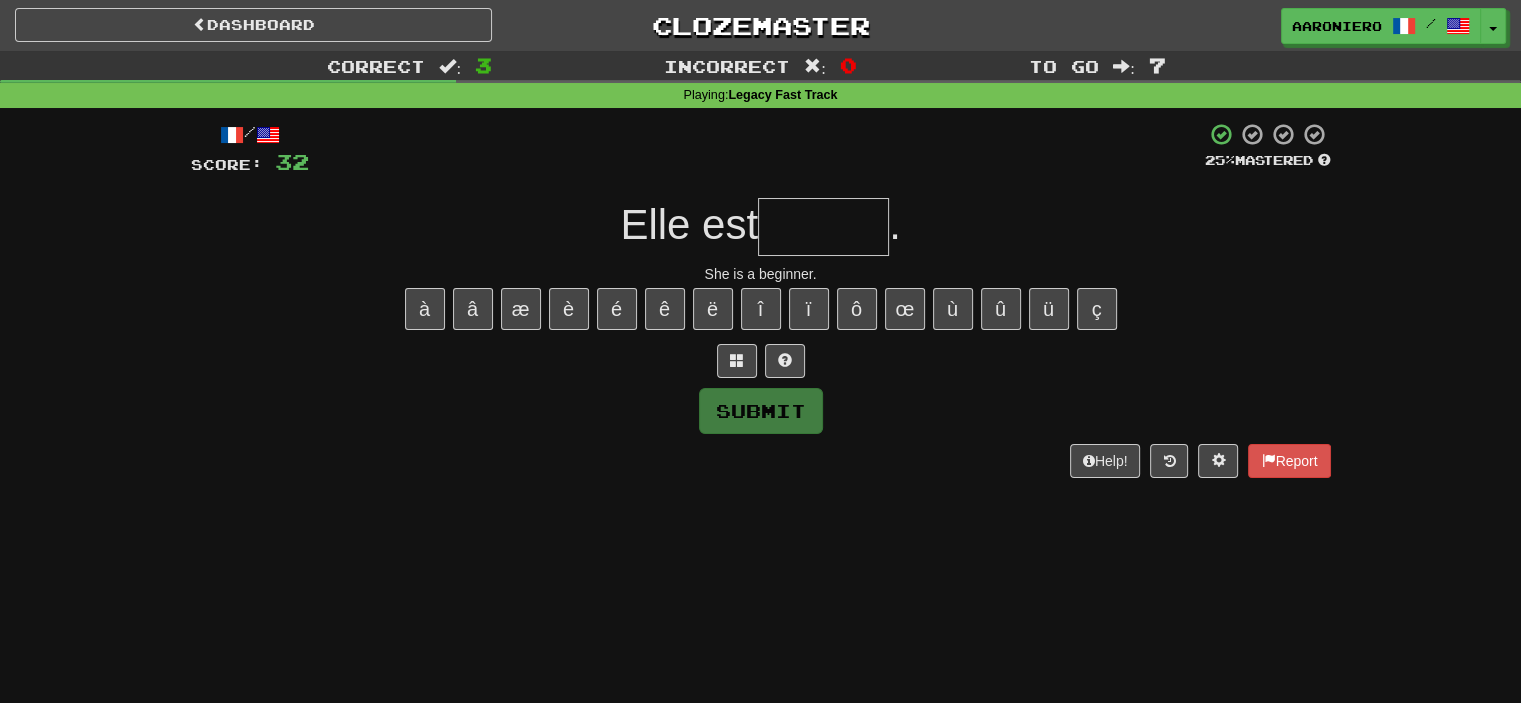type on "*" 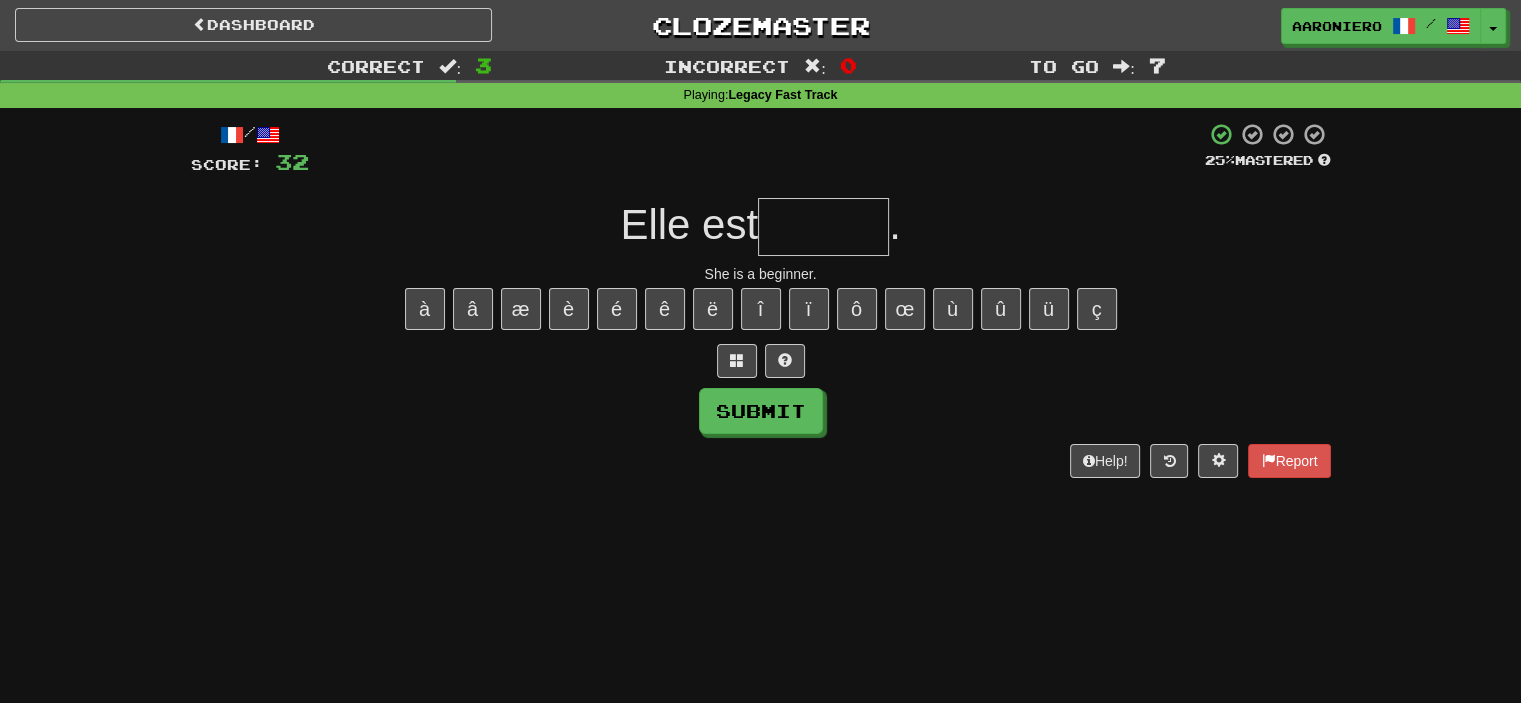 type on "*" 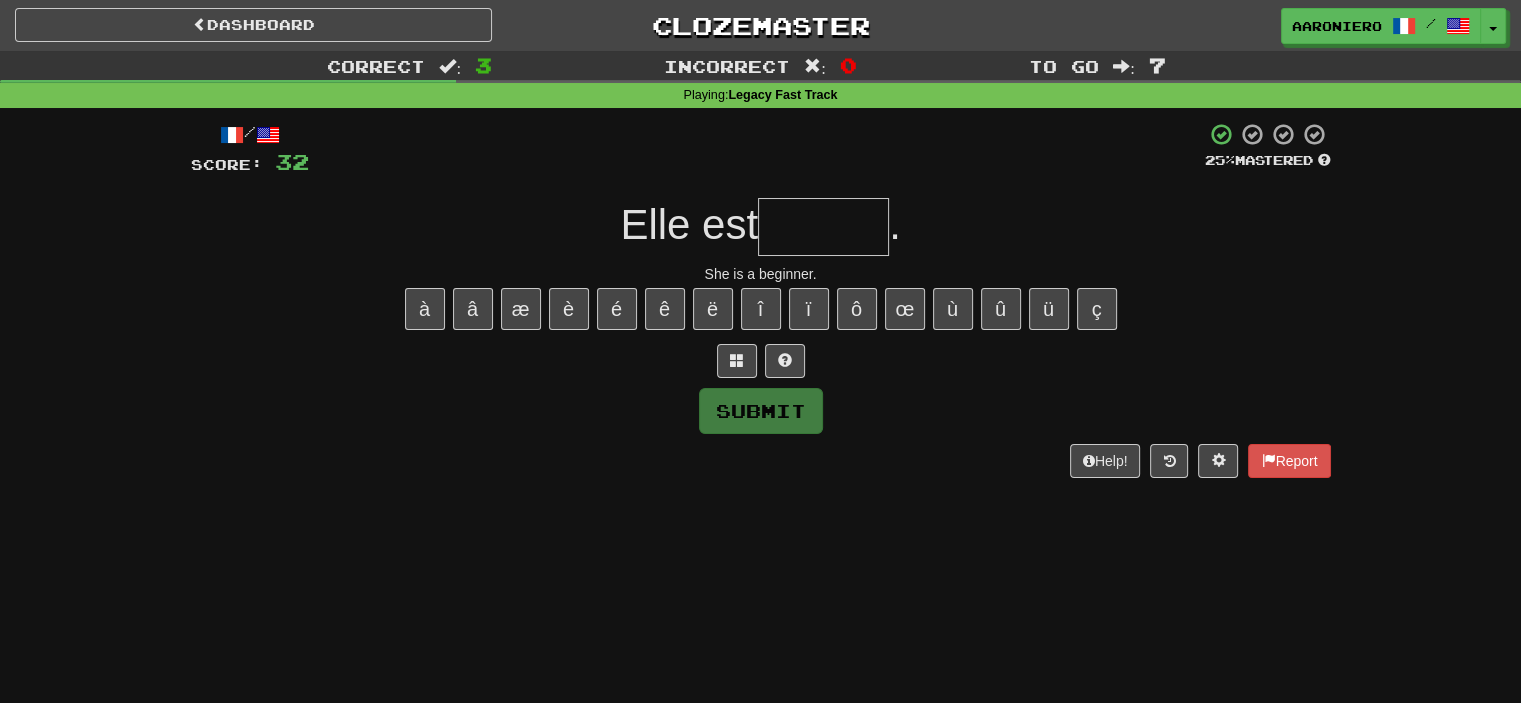 type on "*" 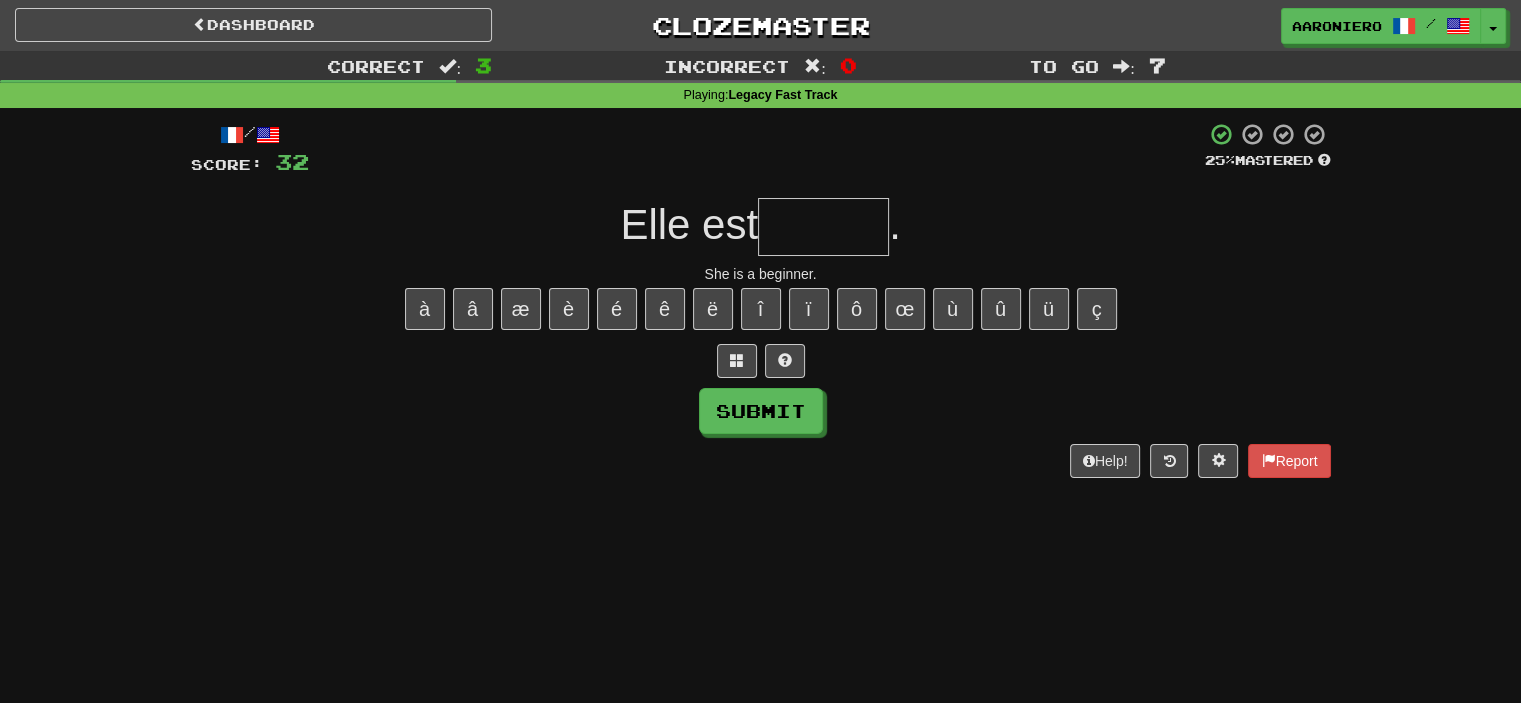 type on "*" 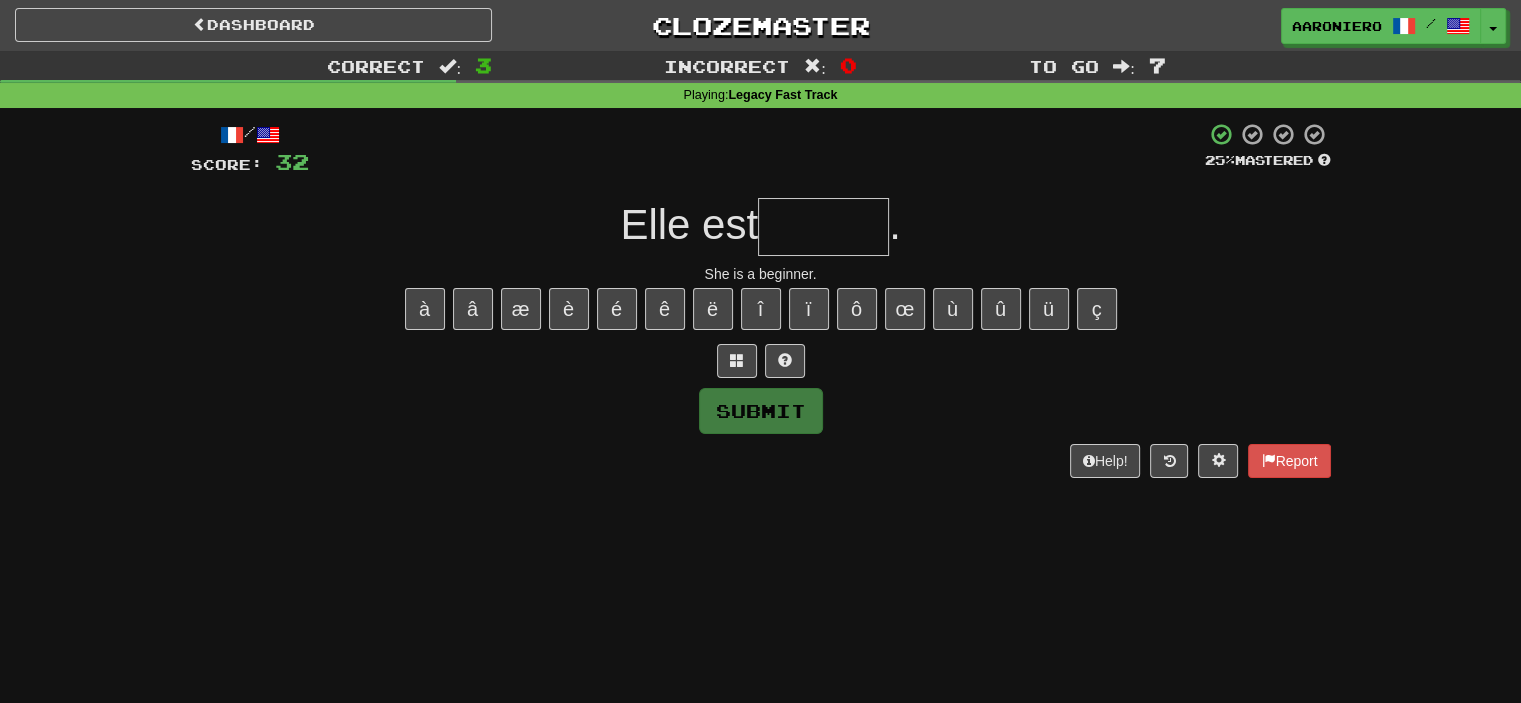 type on "*" 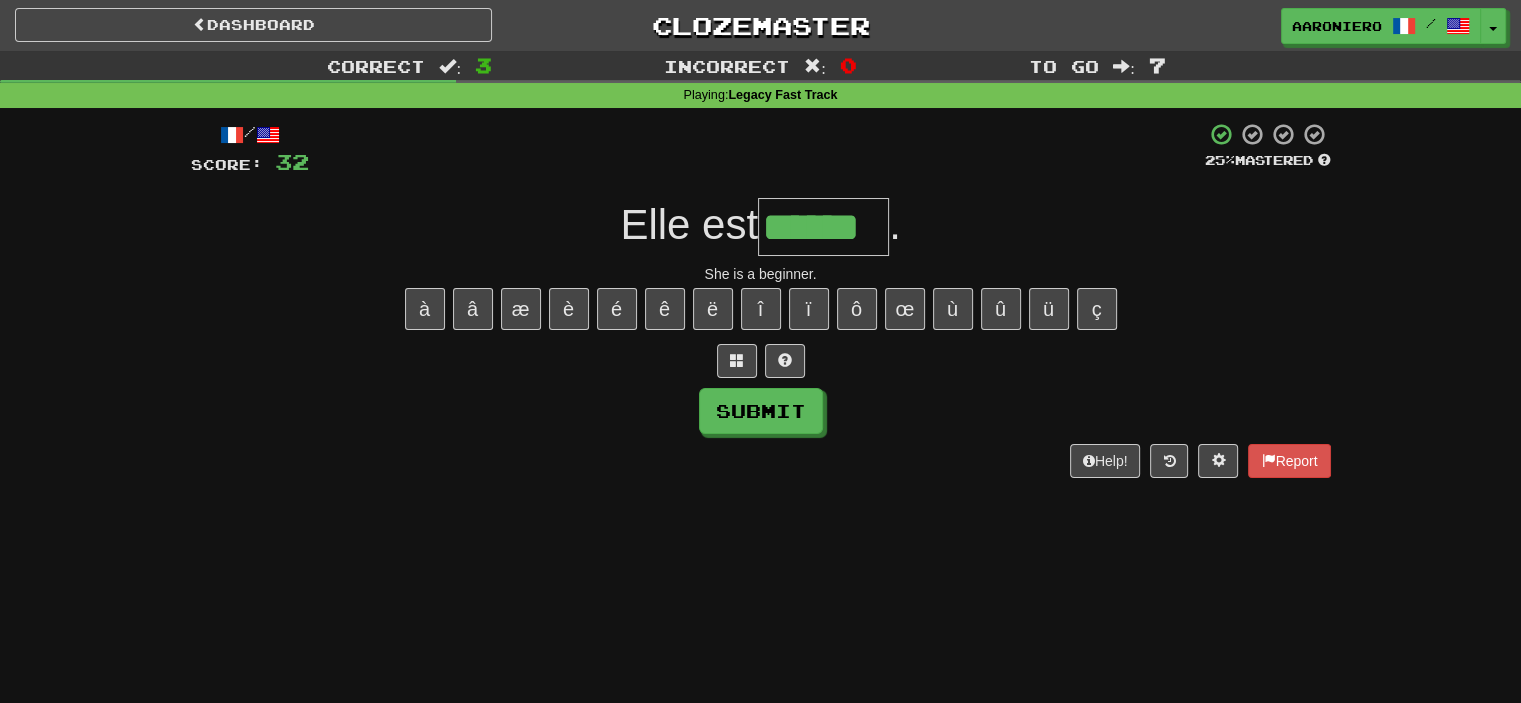 type on "******" 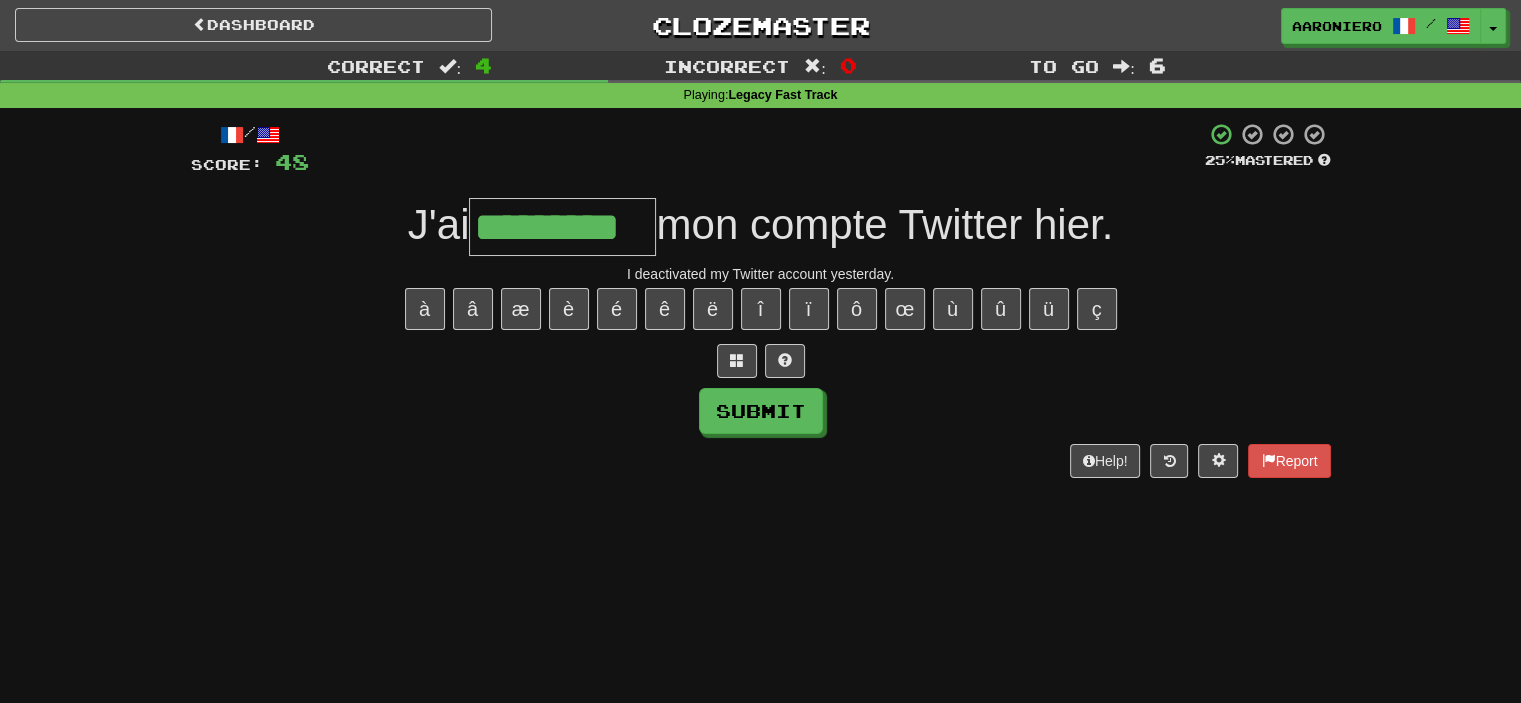type on "*********" 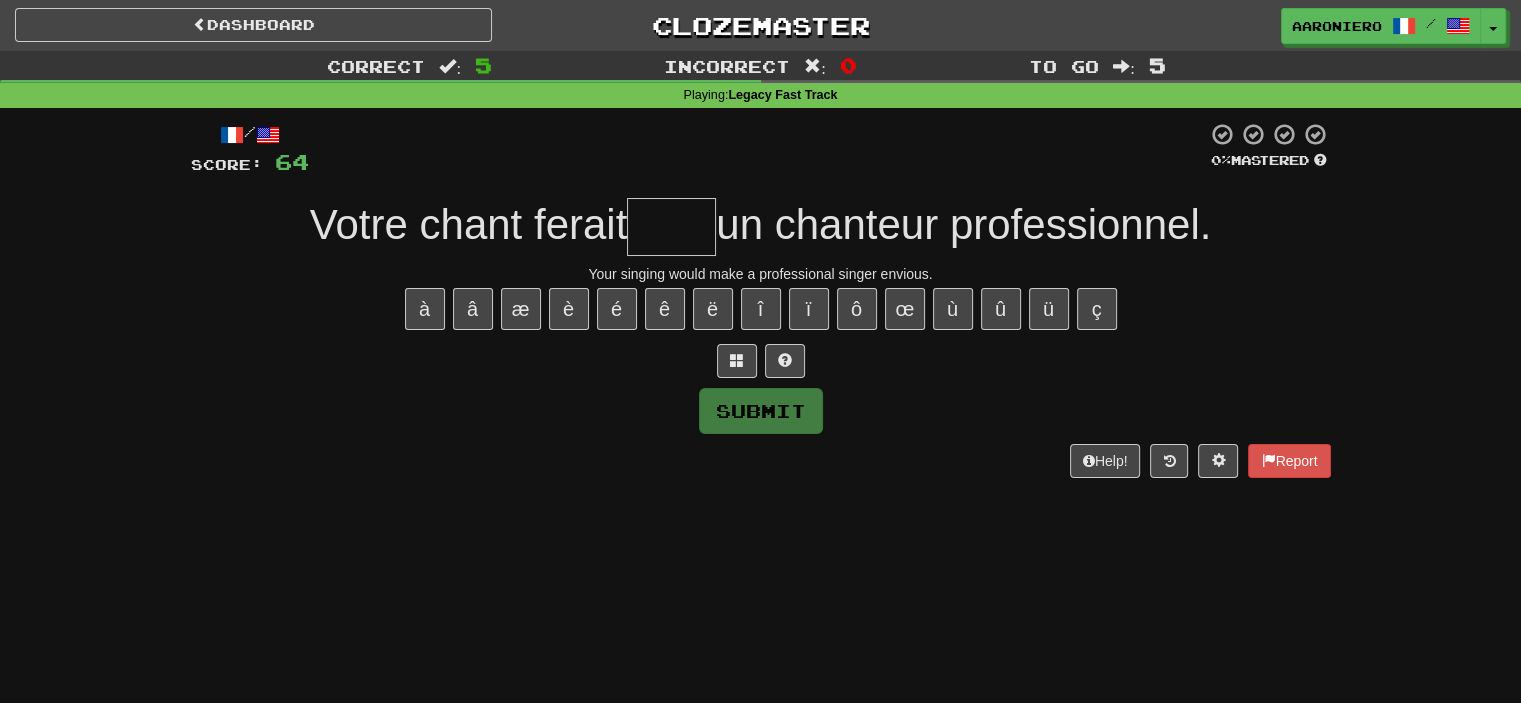 type on "*" 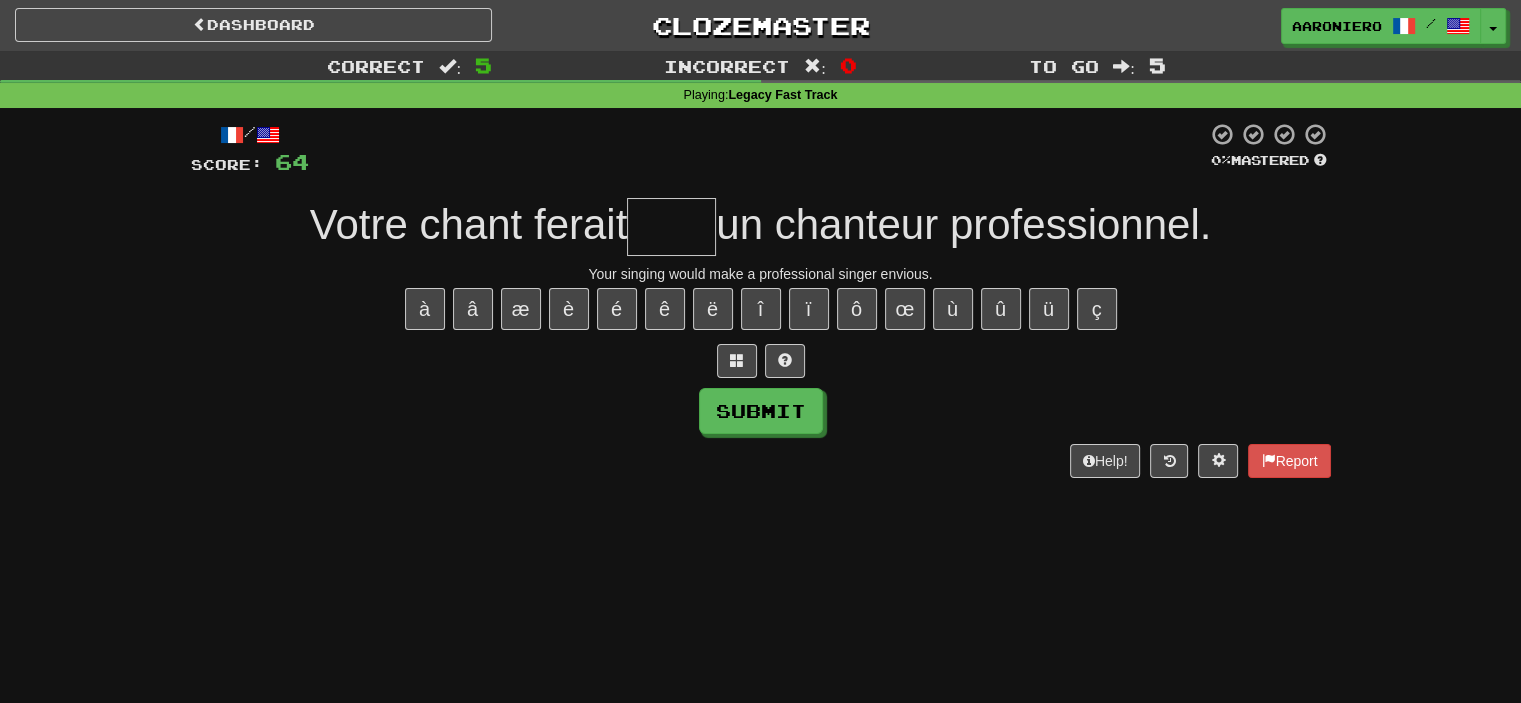 type on "*" 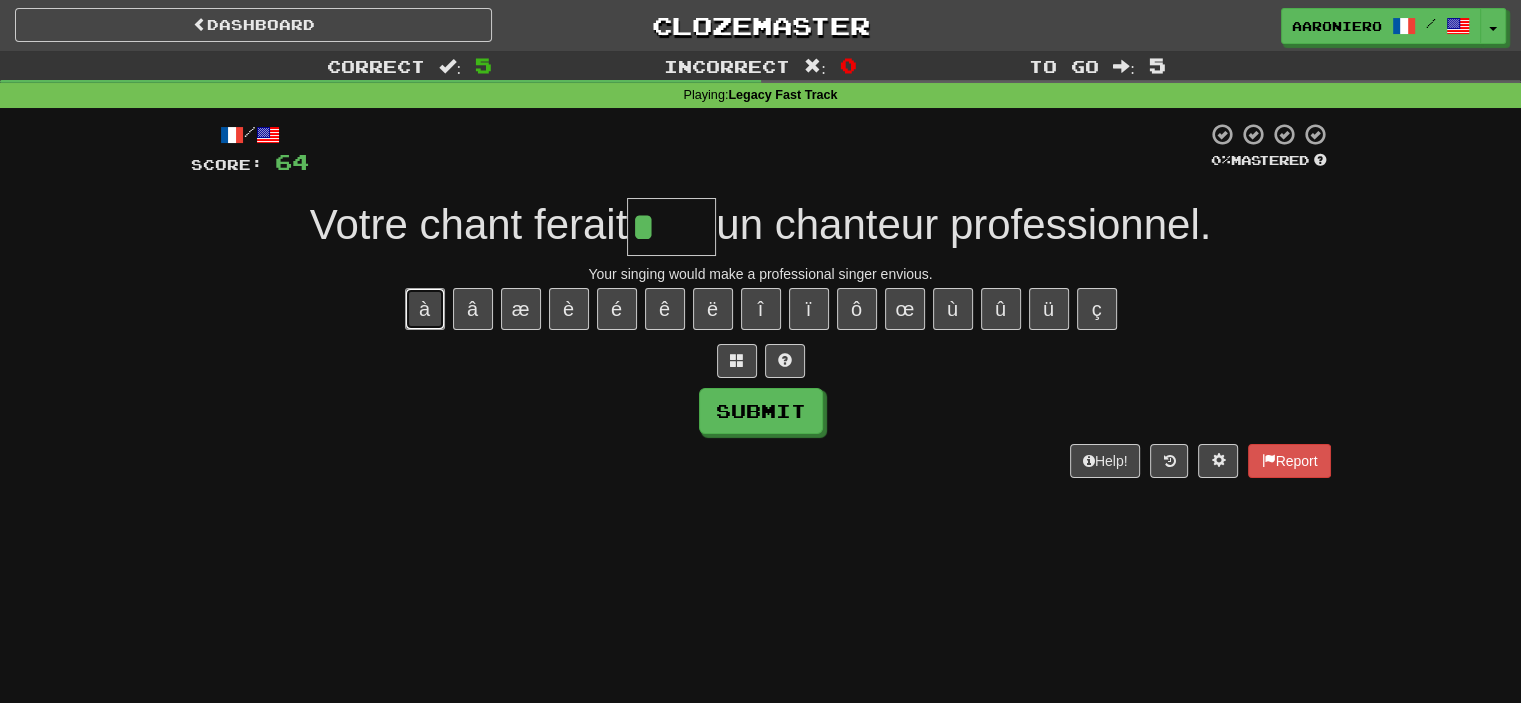 click on "à" at bounding box center (425, 309) 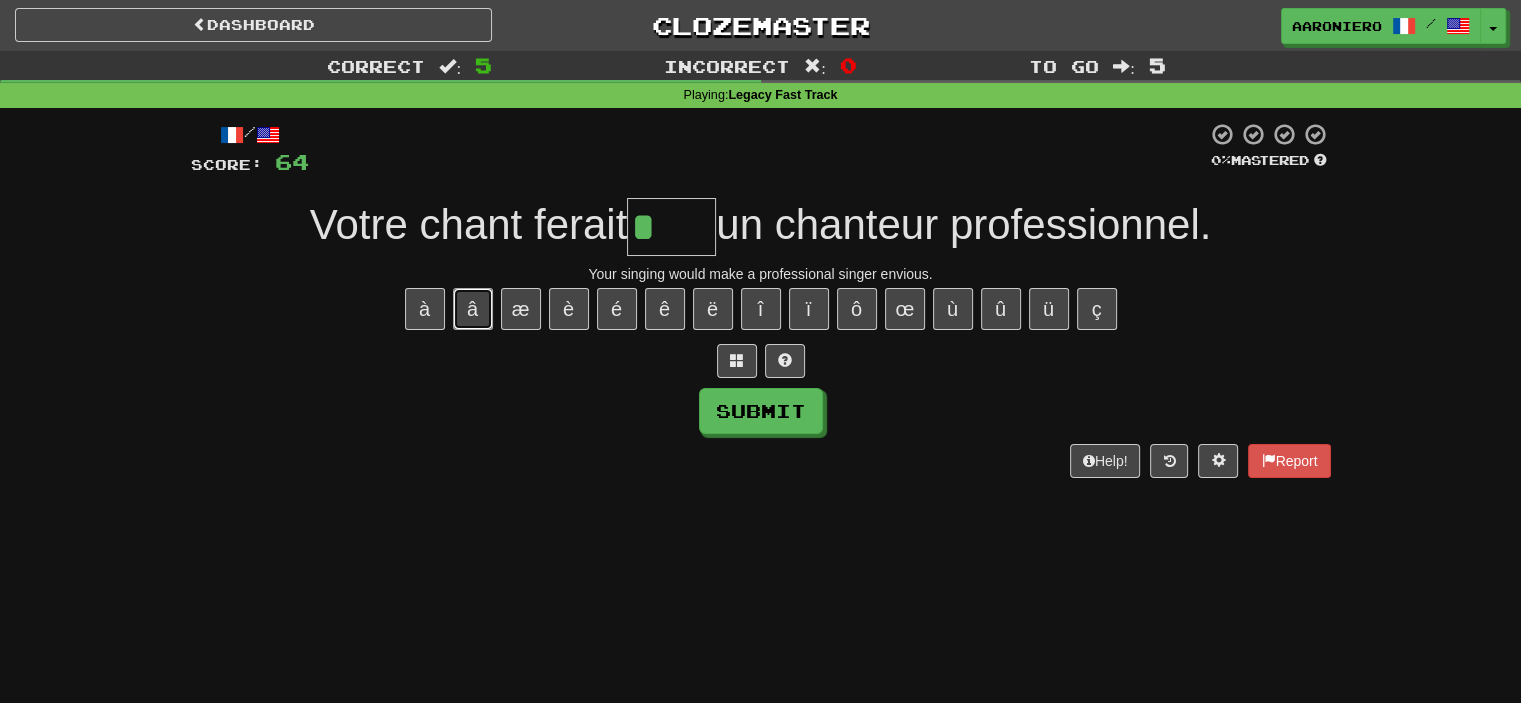 click on "â" at bounding box center [473, 309] 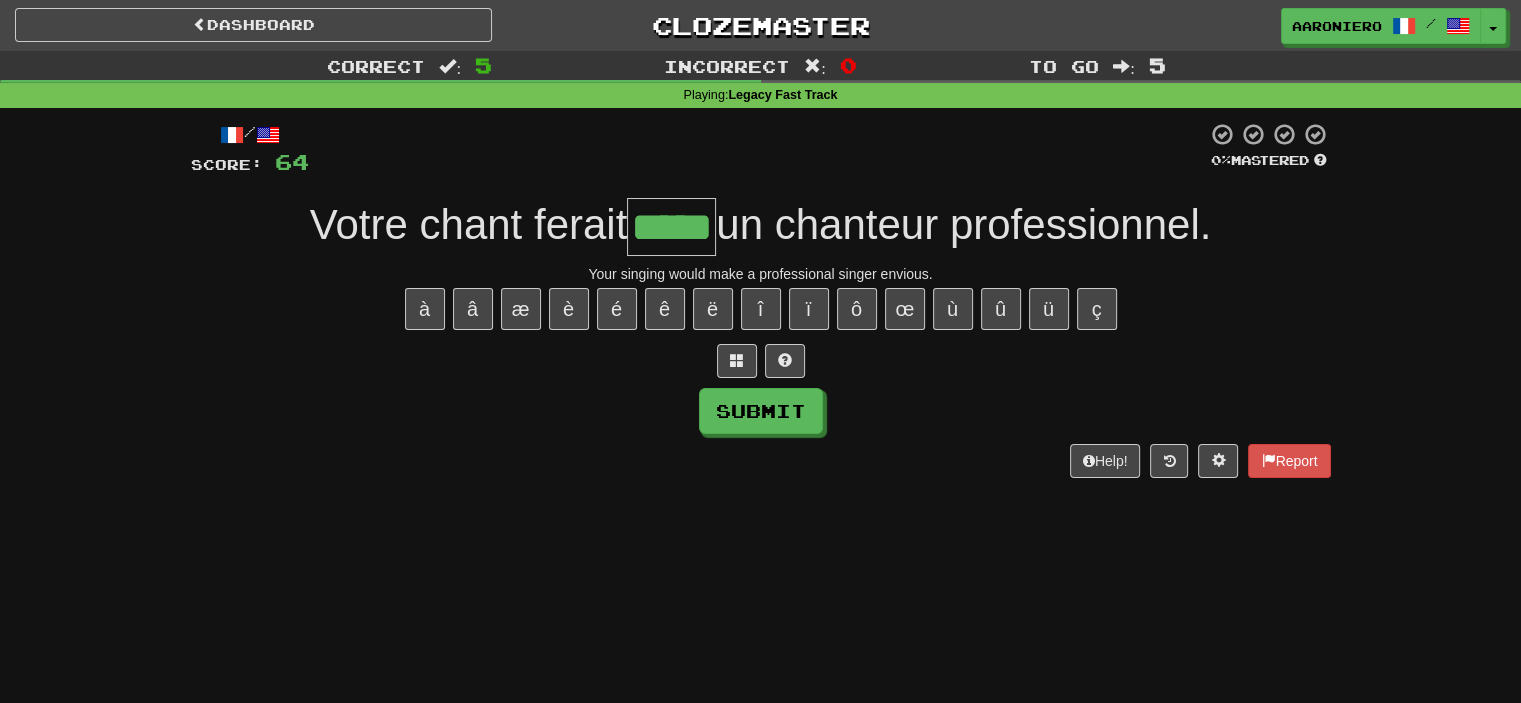 type on "*****" 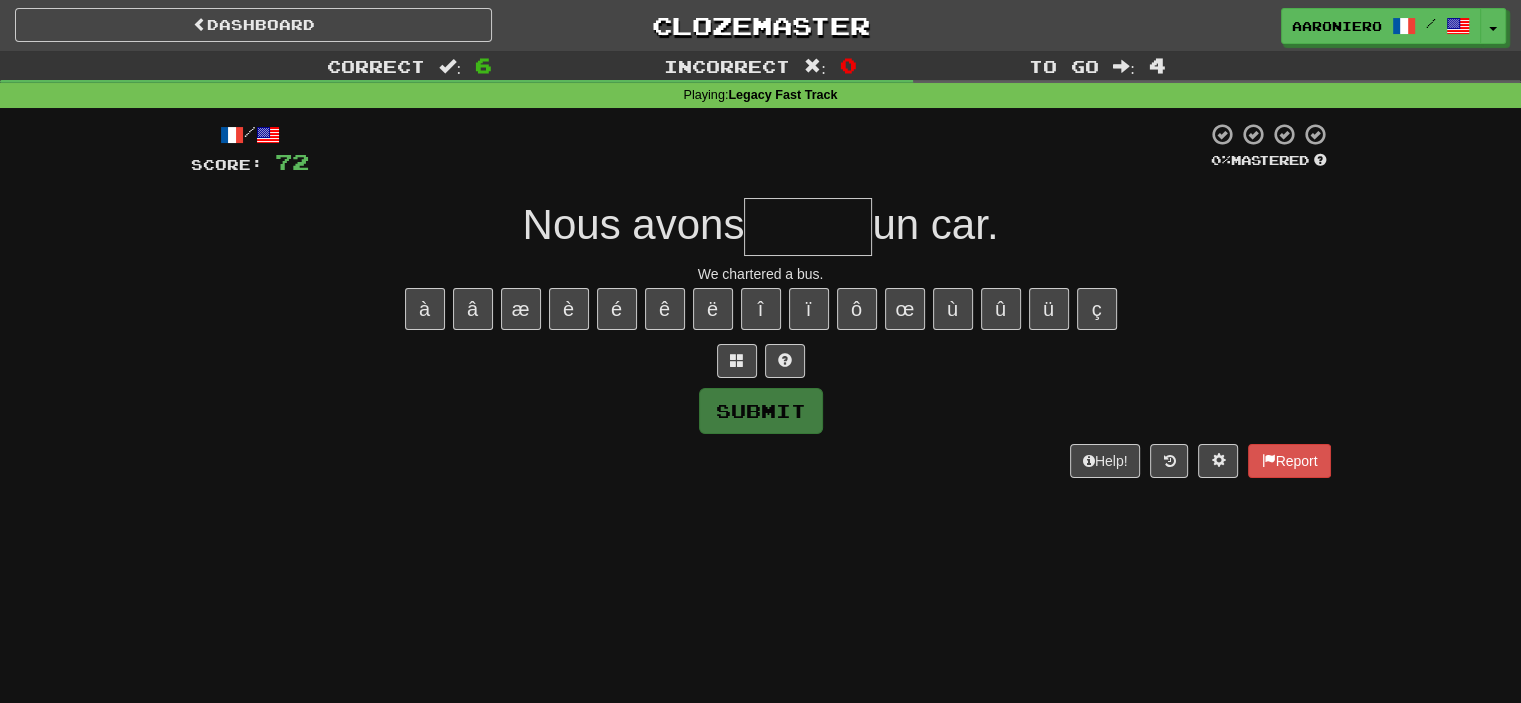 type on "*" 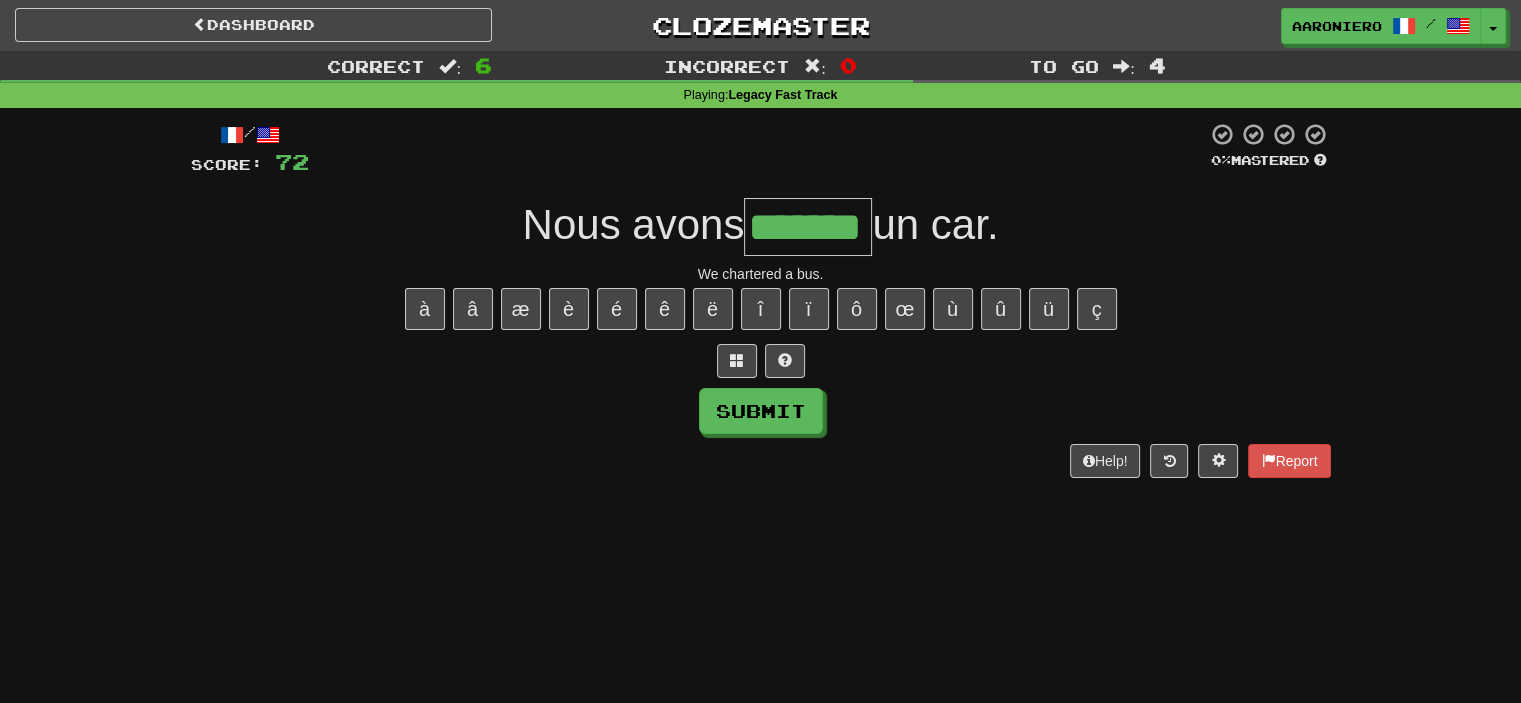 type on "*******" 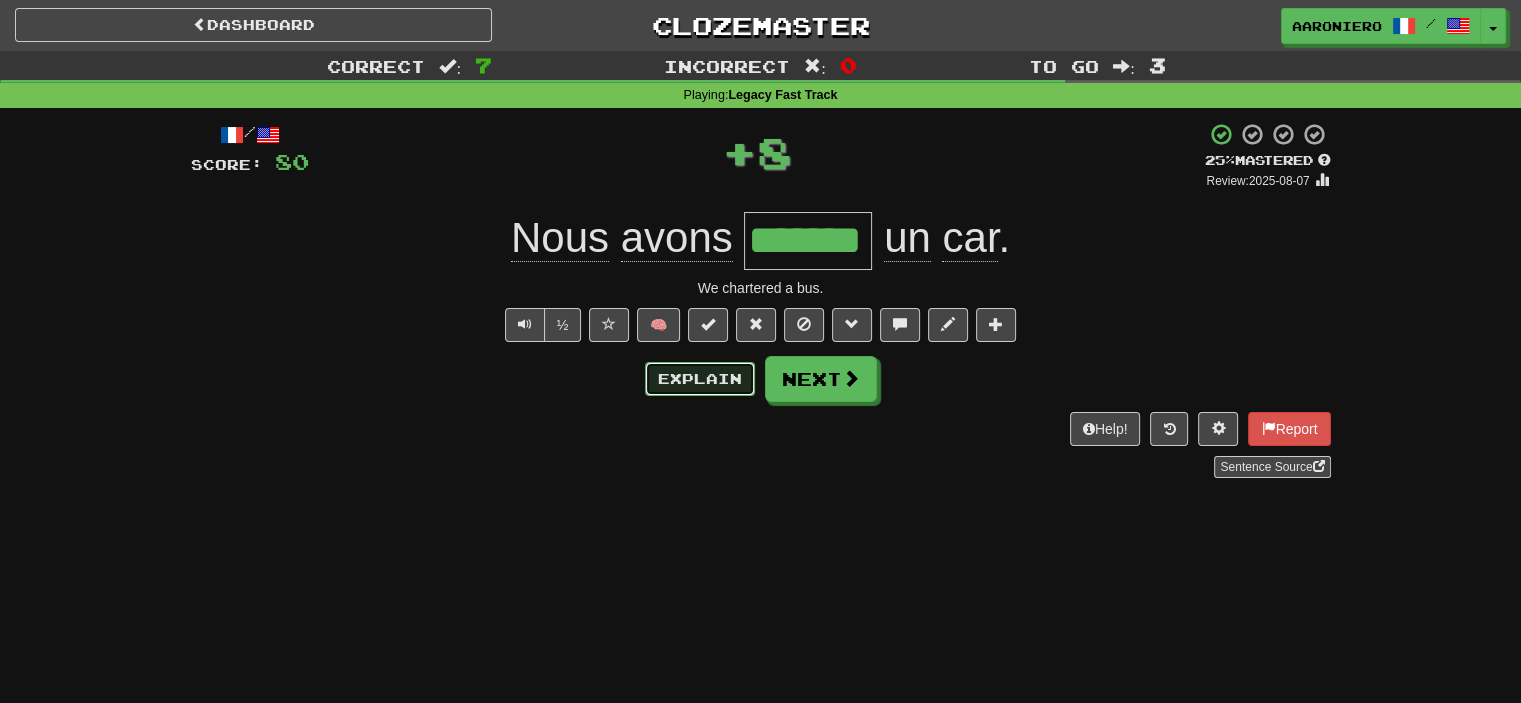 click on "Explain" at bounding box center [700, 379] 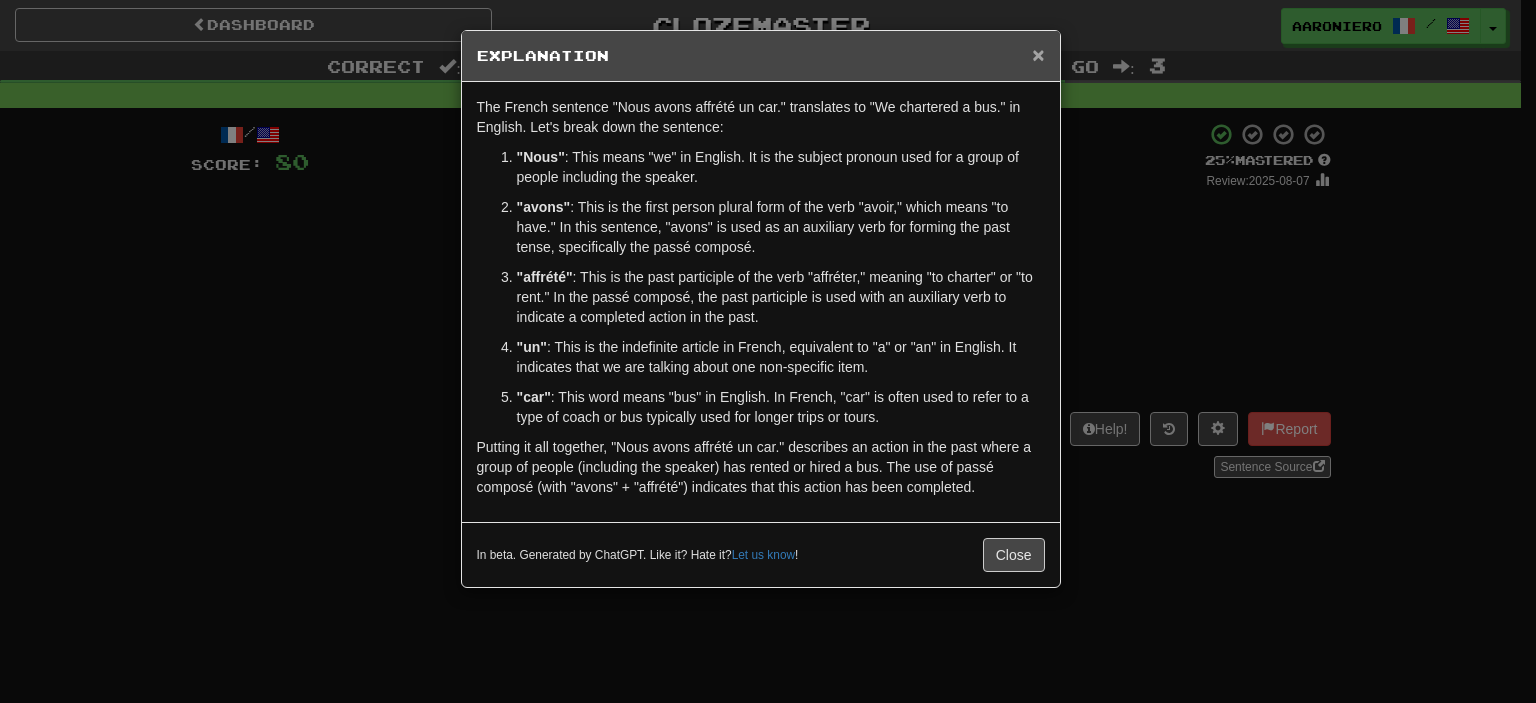 click on "×" at bounding box center [1038, 54] 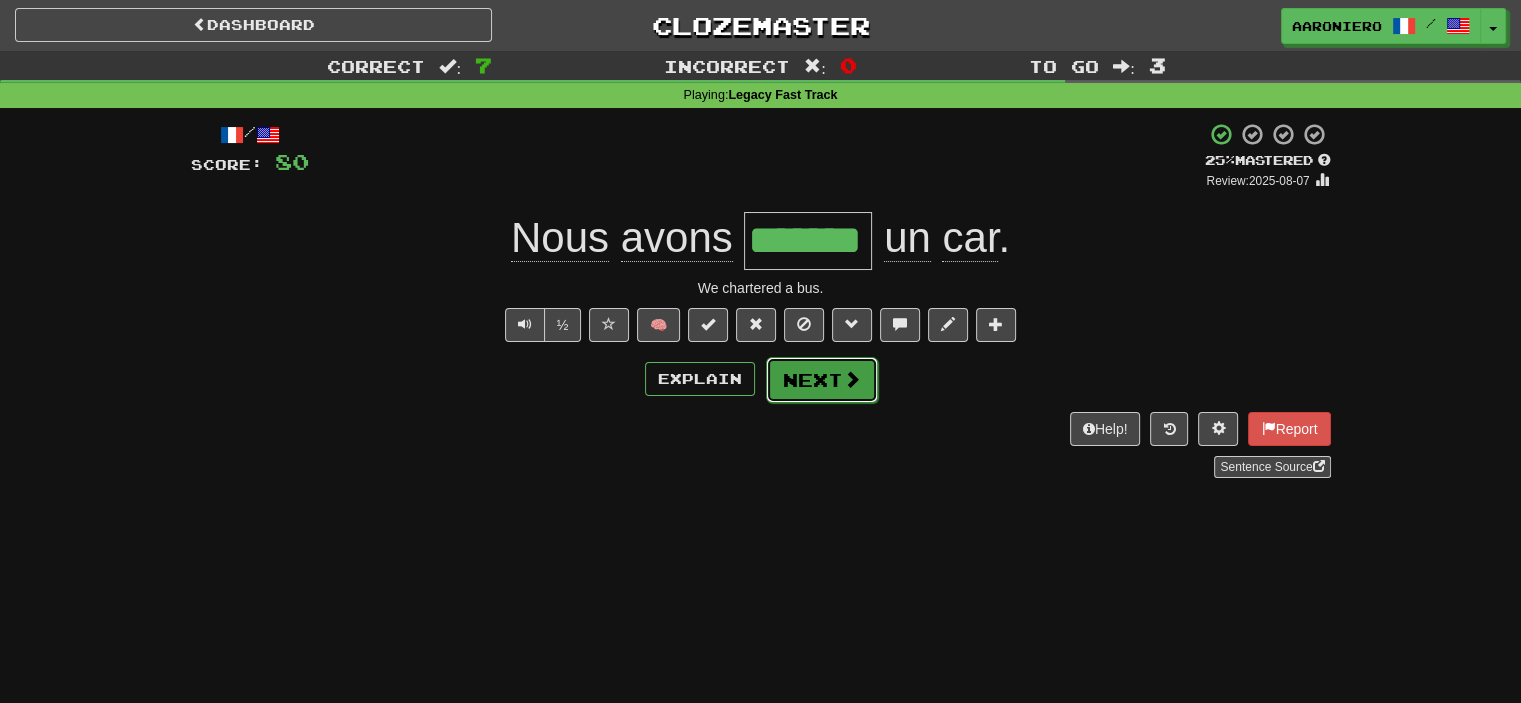 click on "Next" at bounding box center [822, 380] 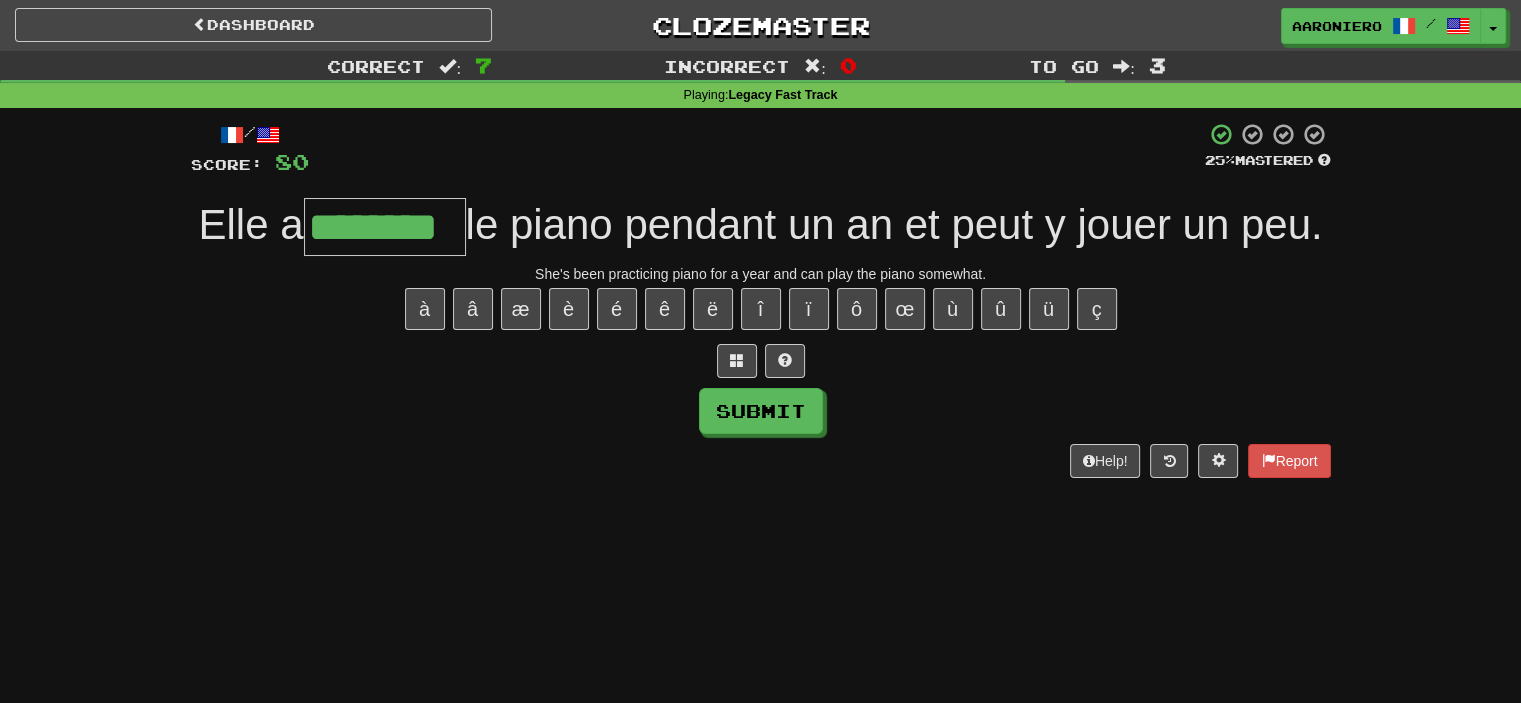 type on "********" 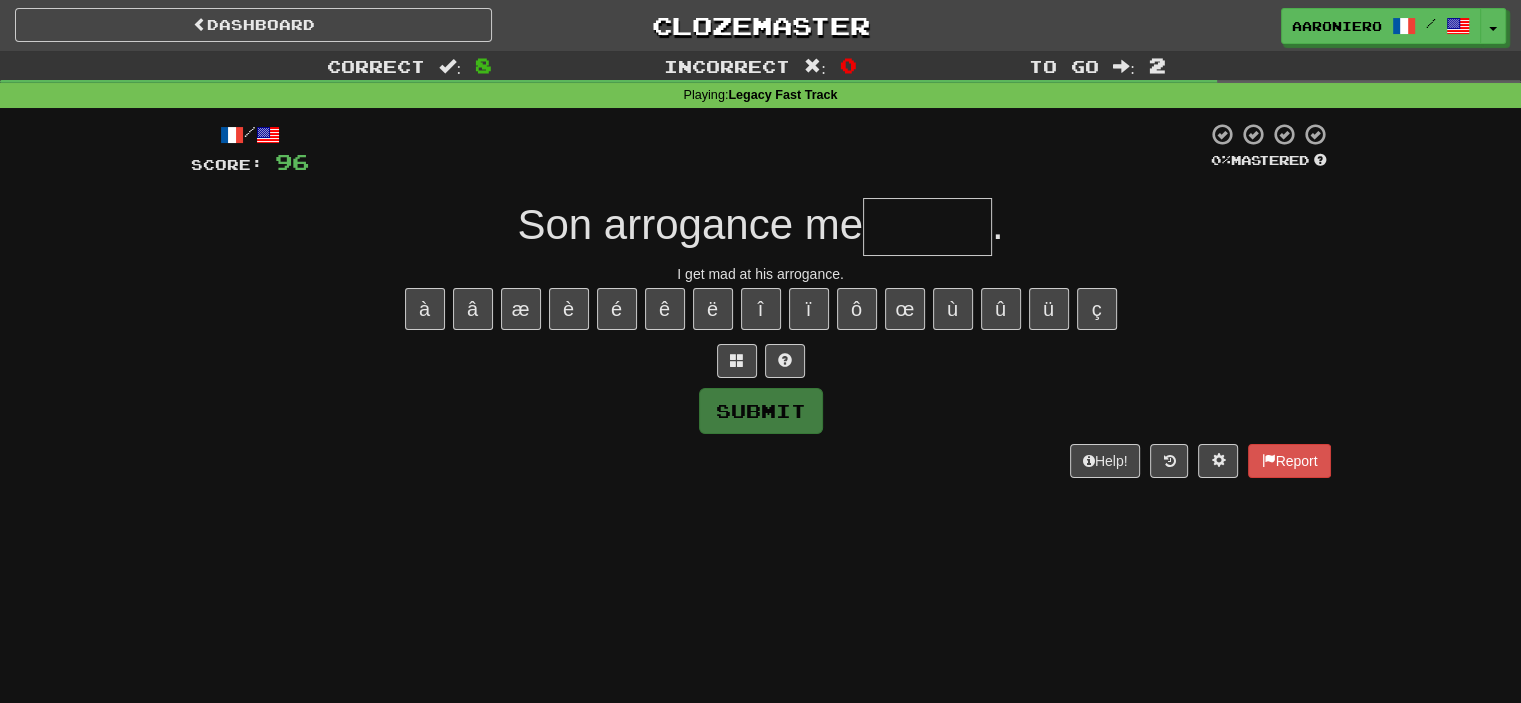 type on "*" 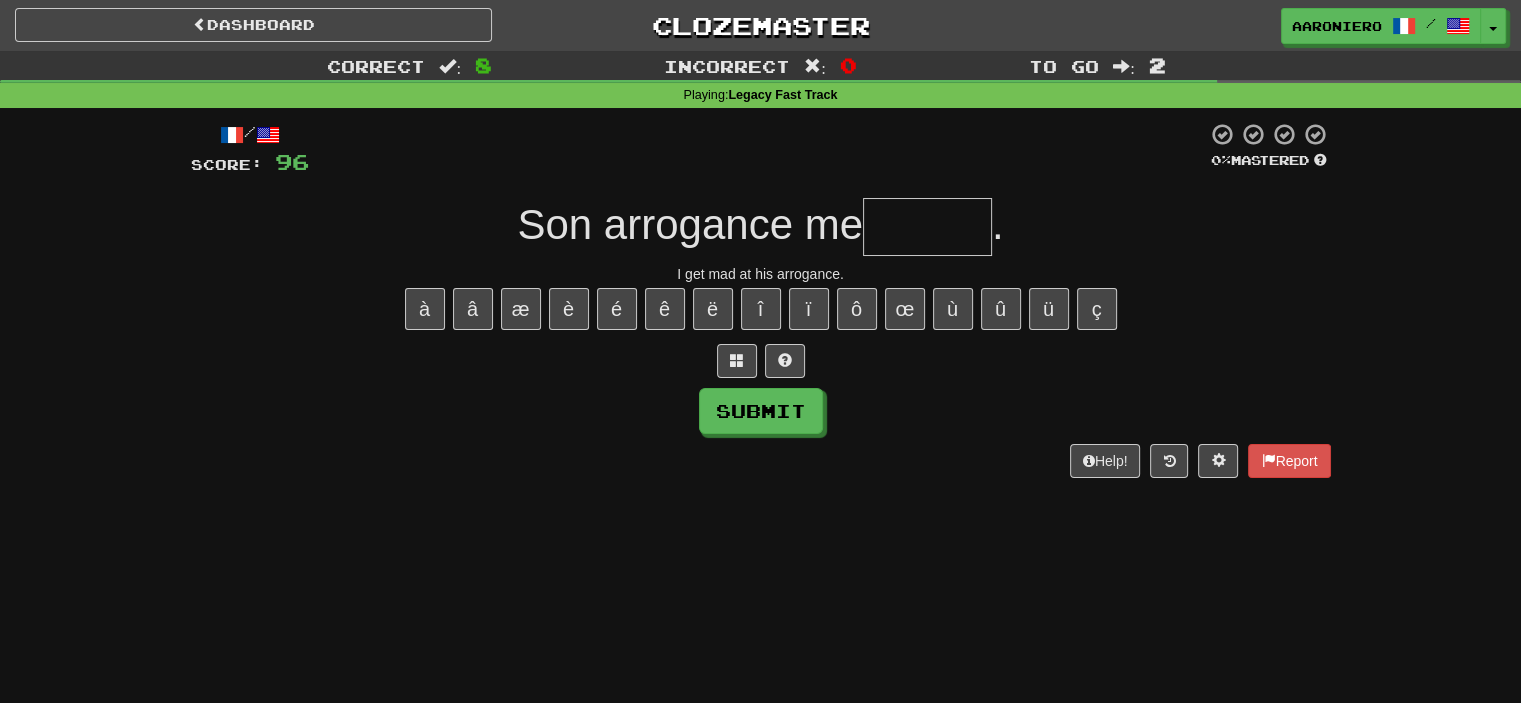 type on "*" 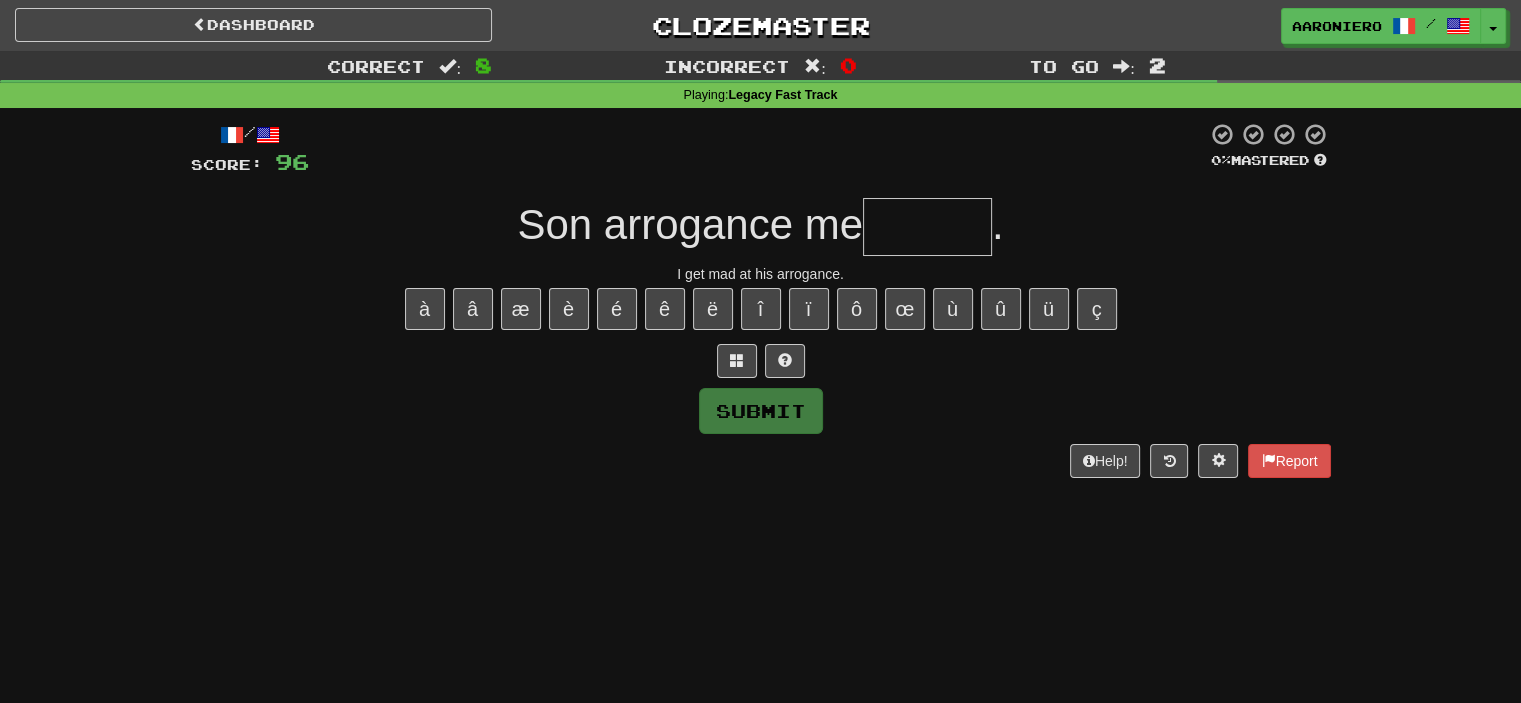 type on "*" 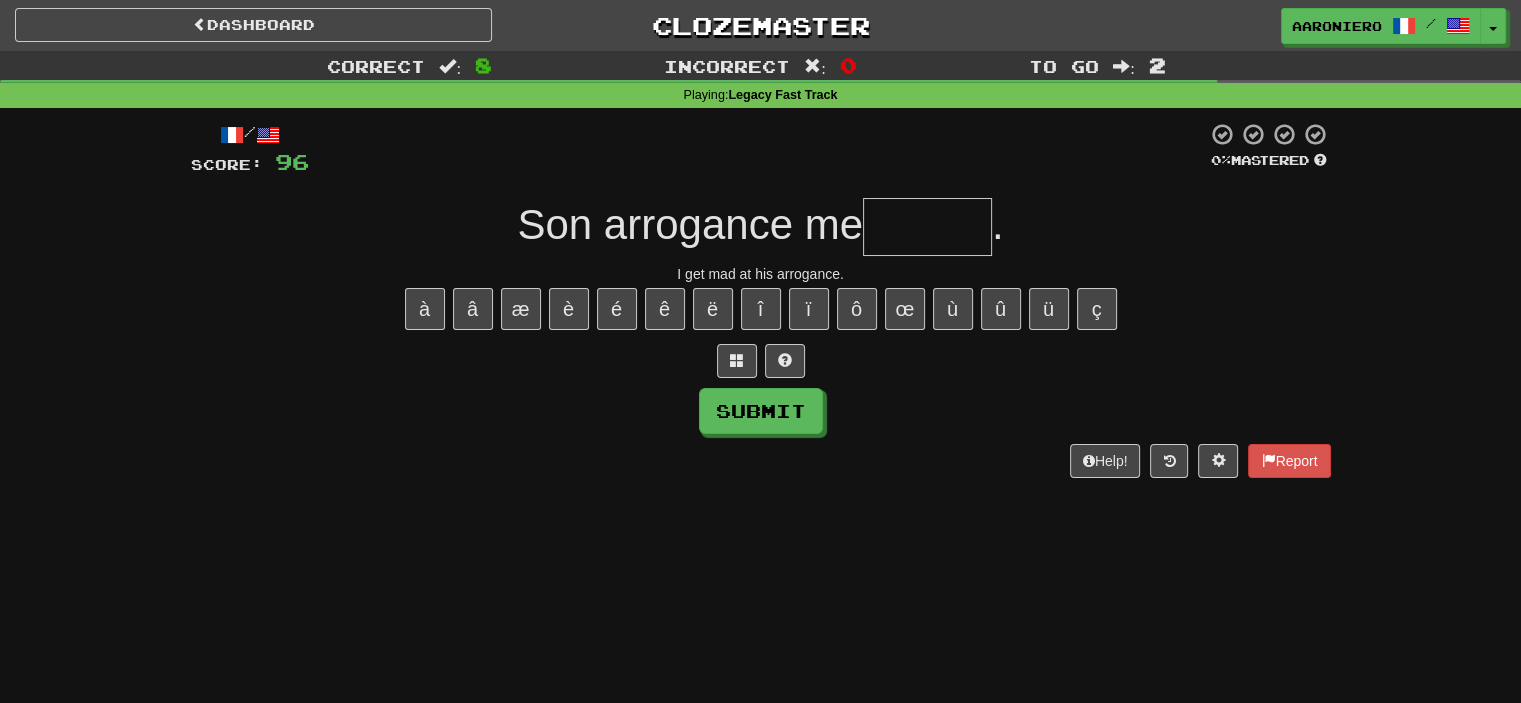 type on "*" 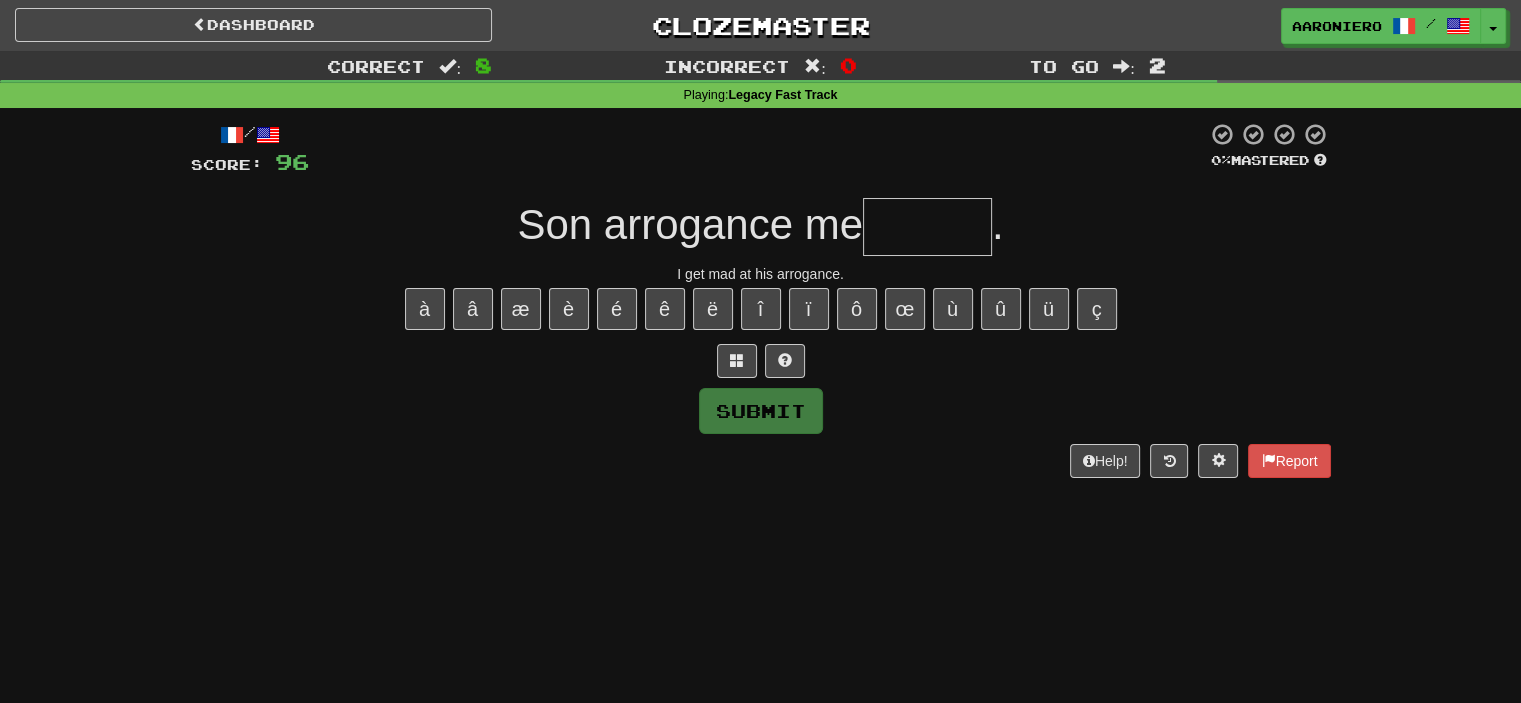 type on "*" 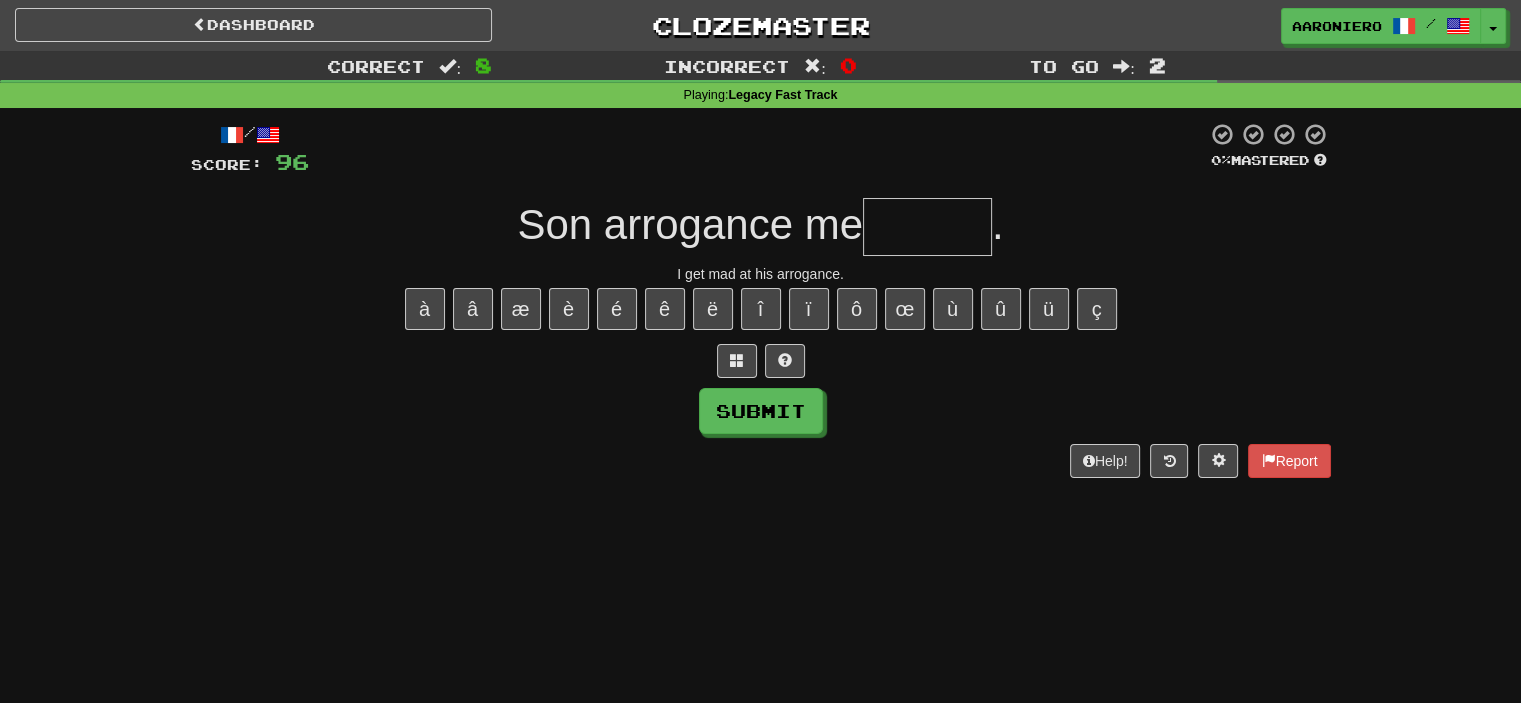 type on "*" 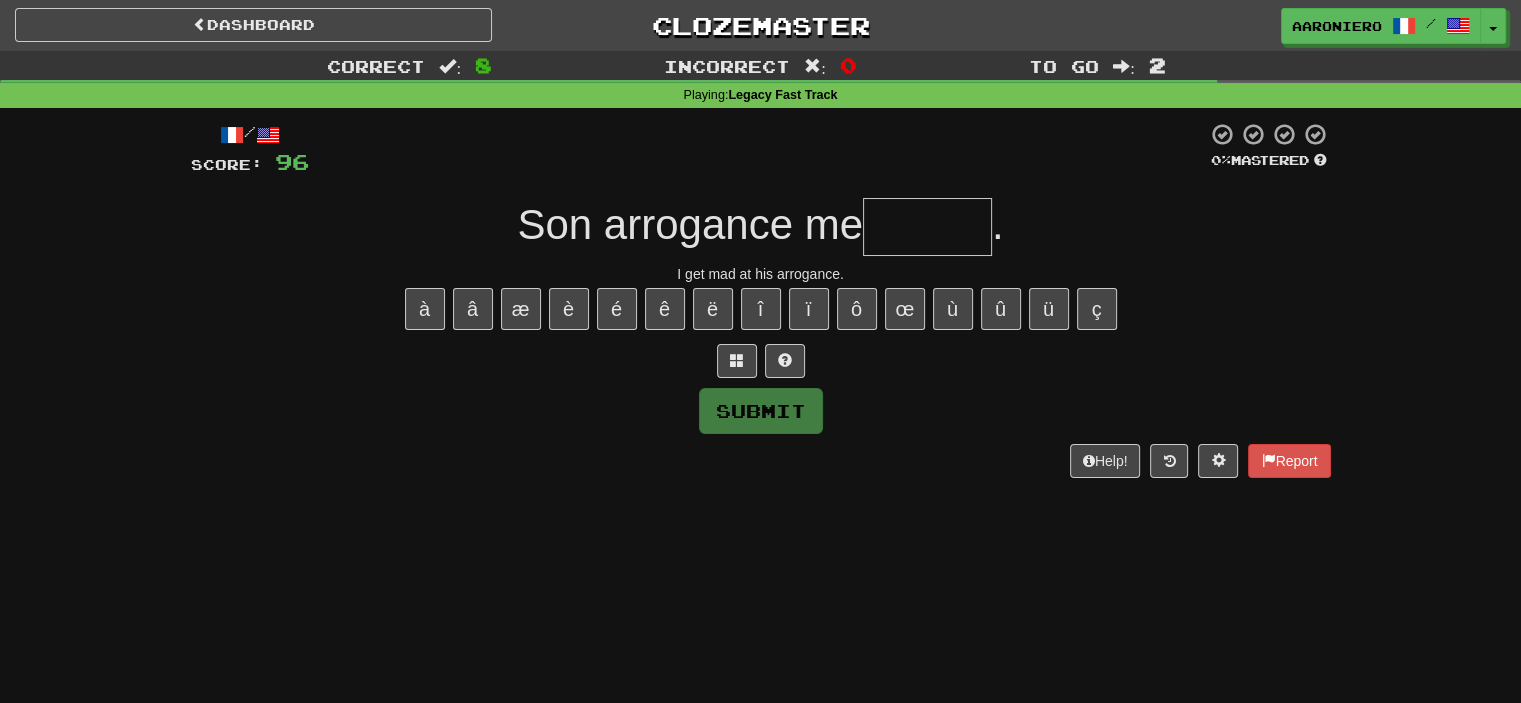 type on "*" 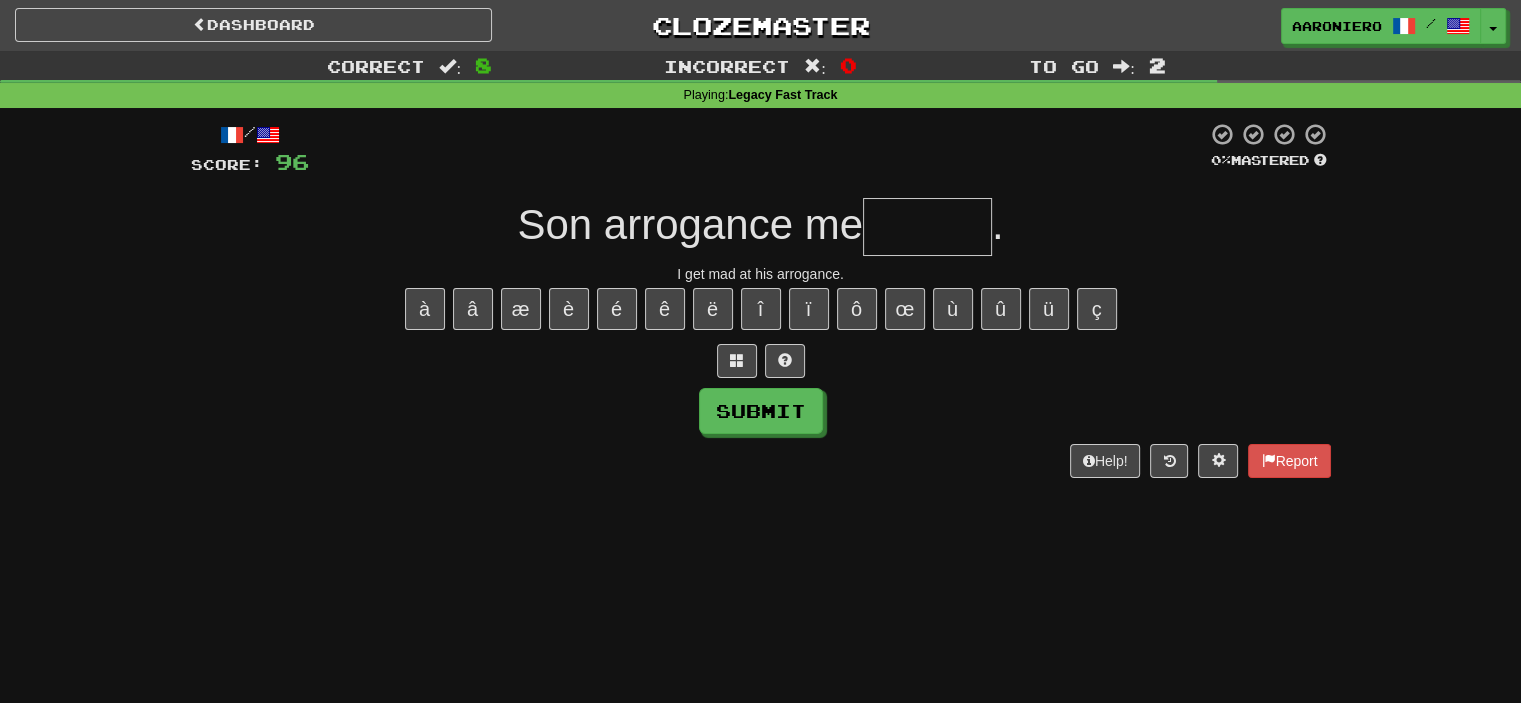 type on "*" 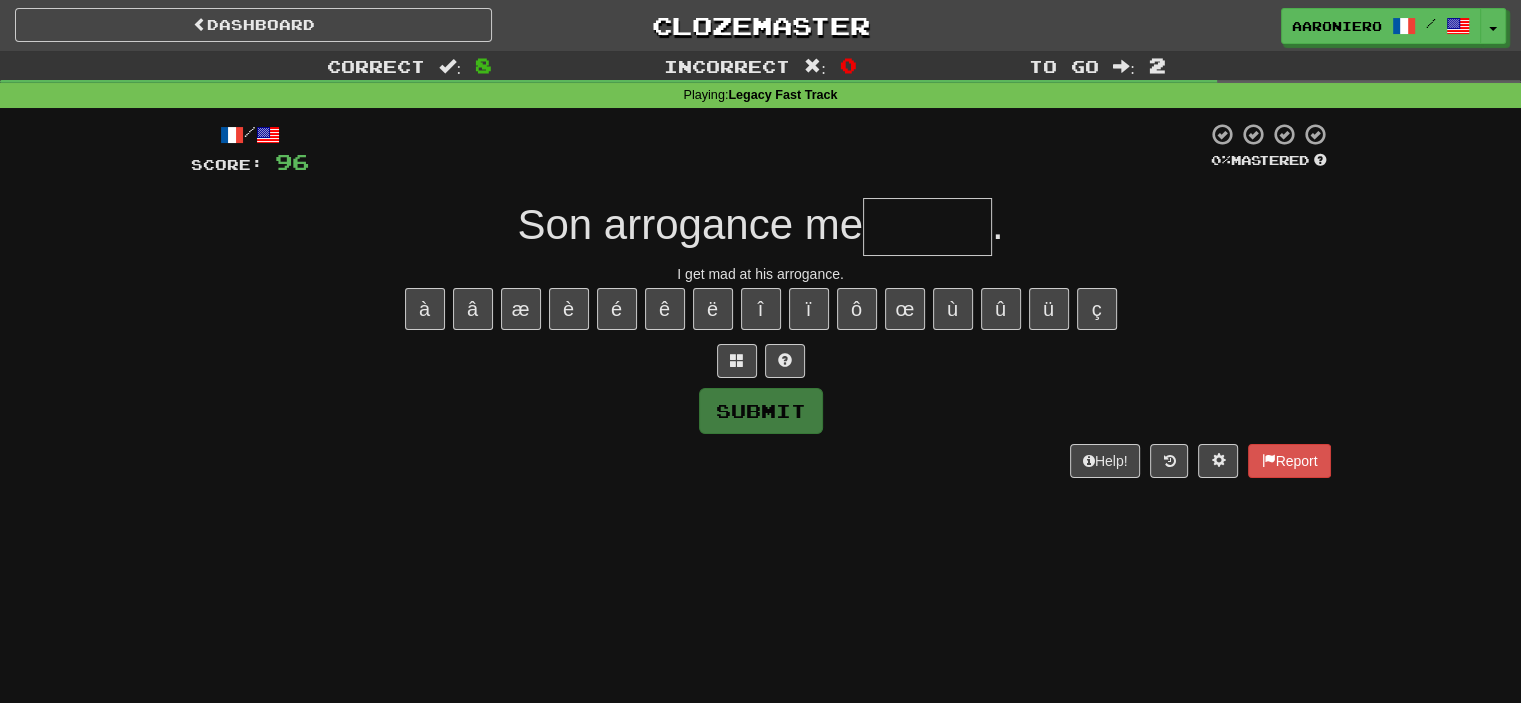 type on "*" 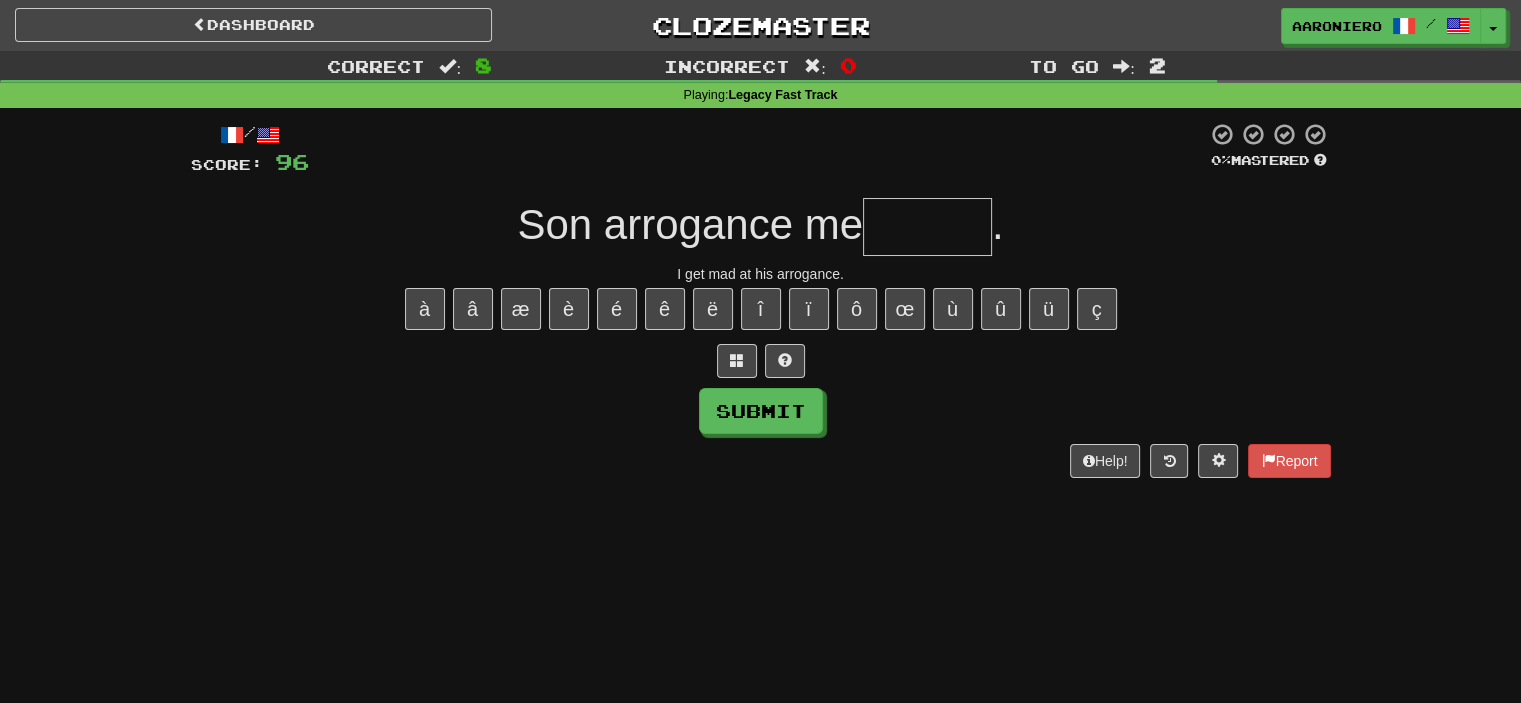 type on "*" 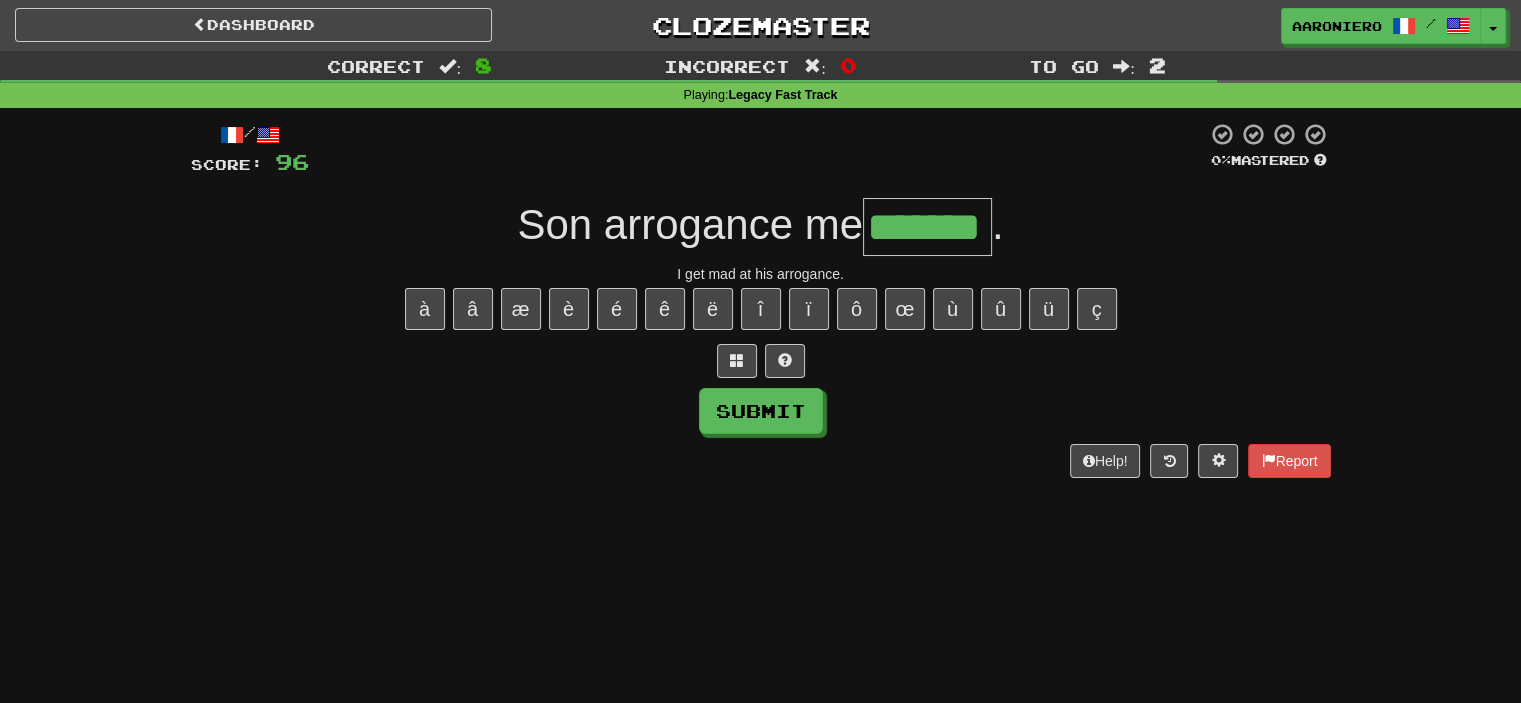 type on "*******" 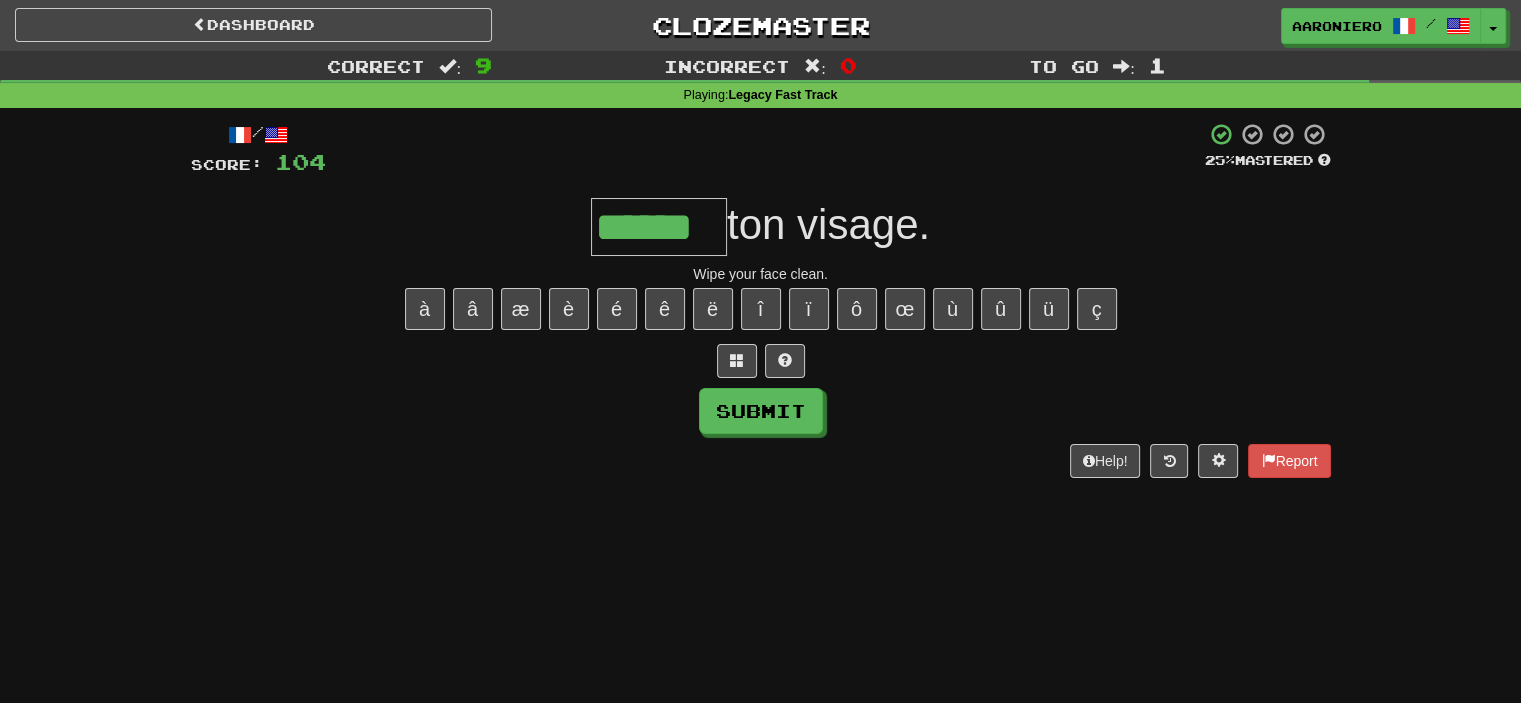 type on "******" 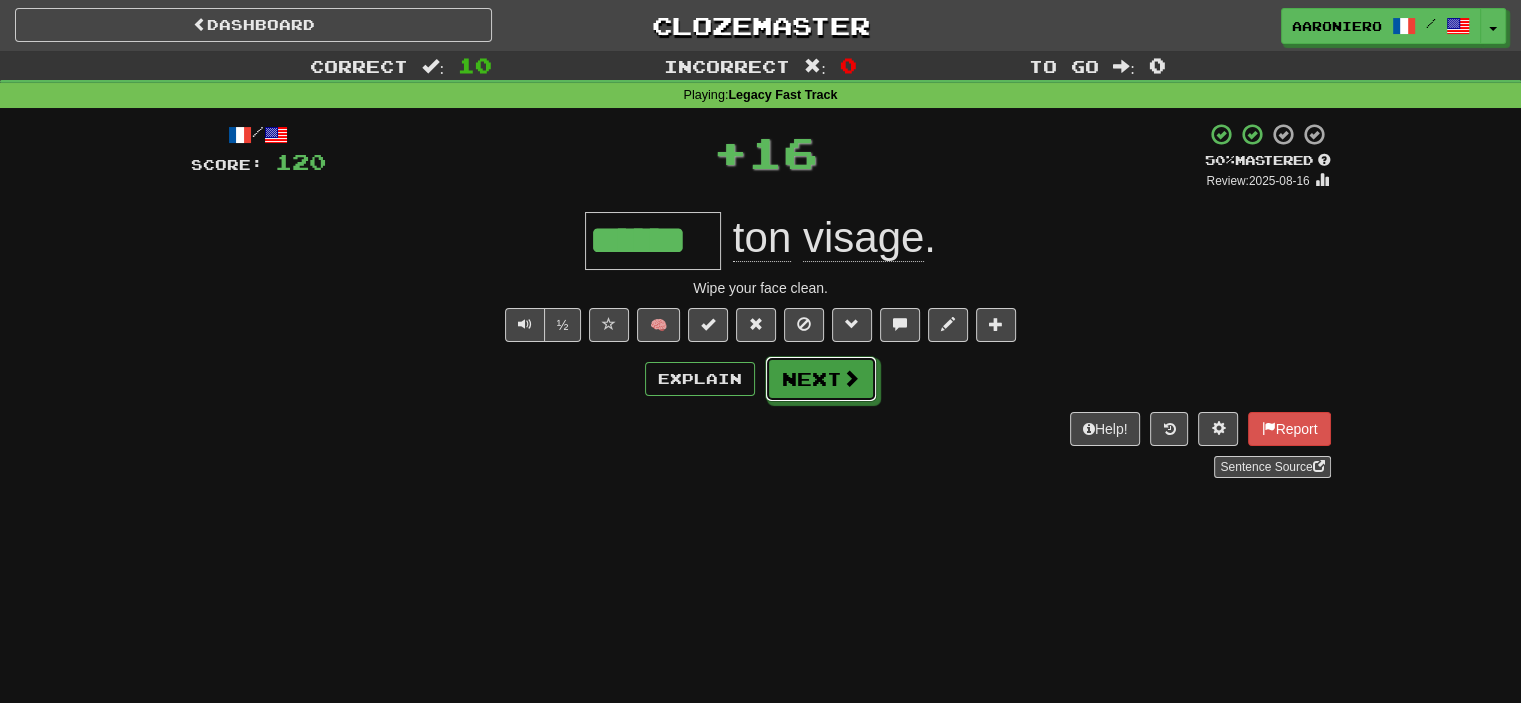 drag, startPoint x: 860, startPoint y: 390, endPoint x: 840, endPoint y: 393, distance: 20.22375 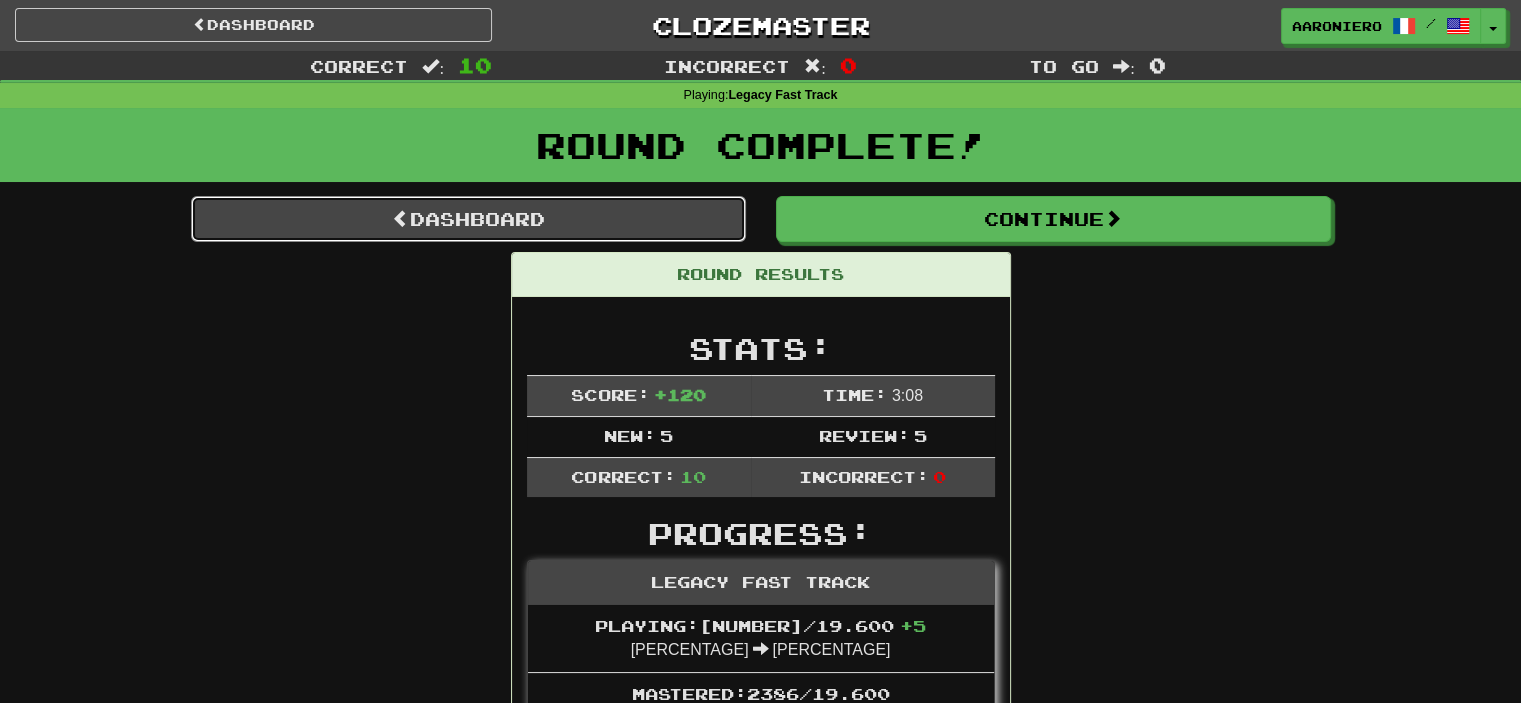 drag, startPoint x: 400, startPoint y: 213, endPoint x: 400, endPoint y: 396, distance: 183 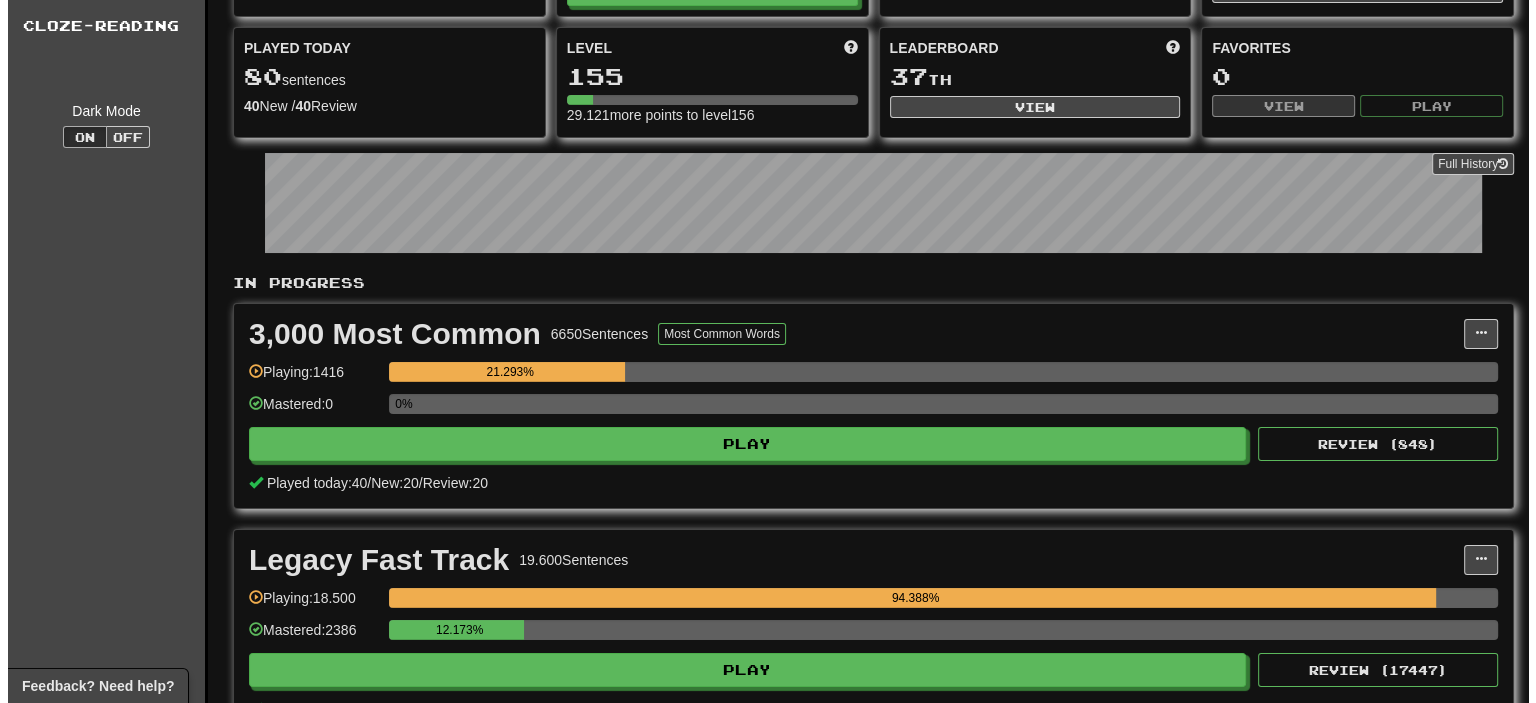 scroll, scrollTop: 200, scrollLeft: 0, axis: vertical 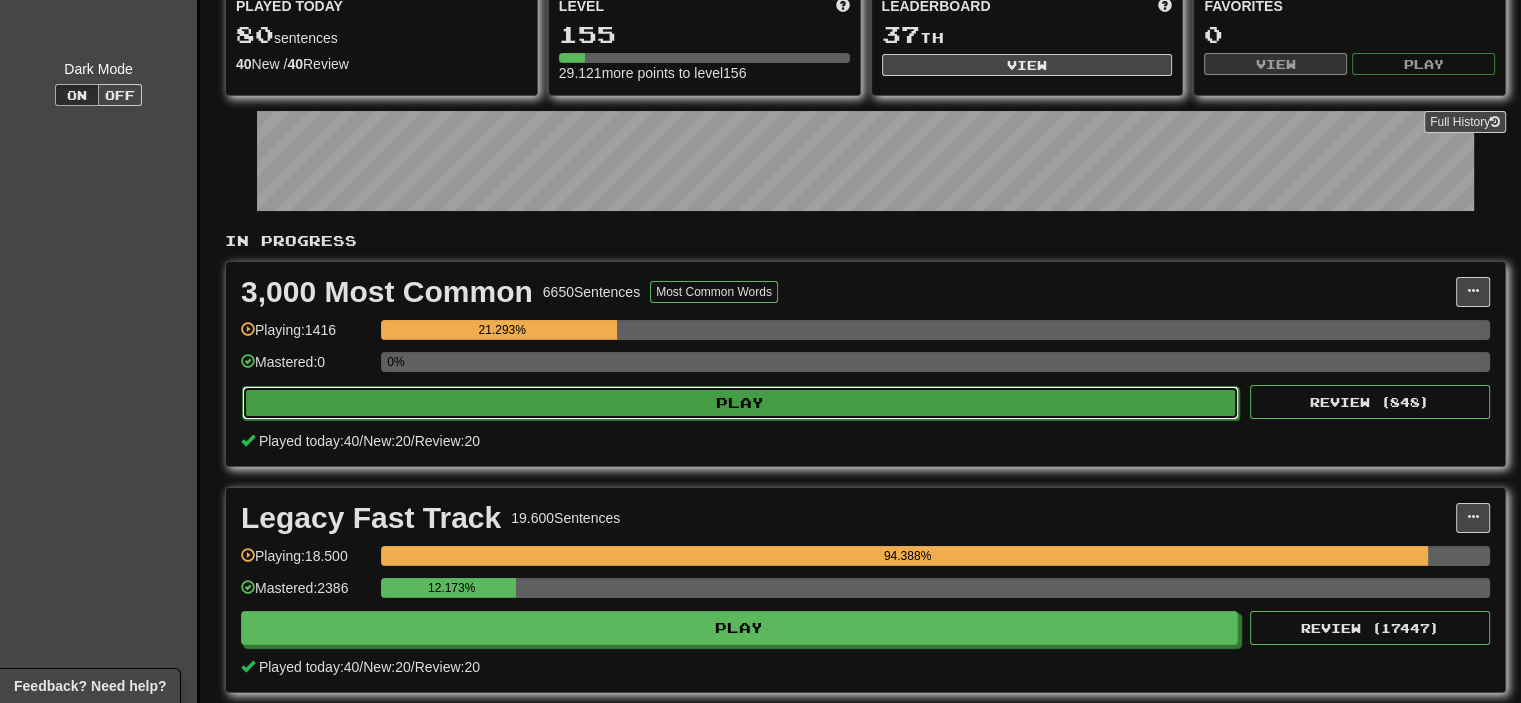 click on "Play" at bounding box center [740, 403] 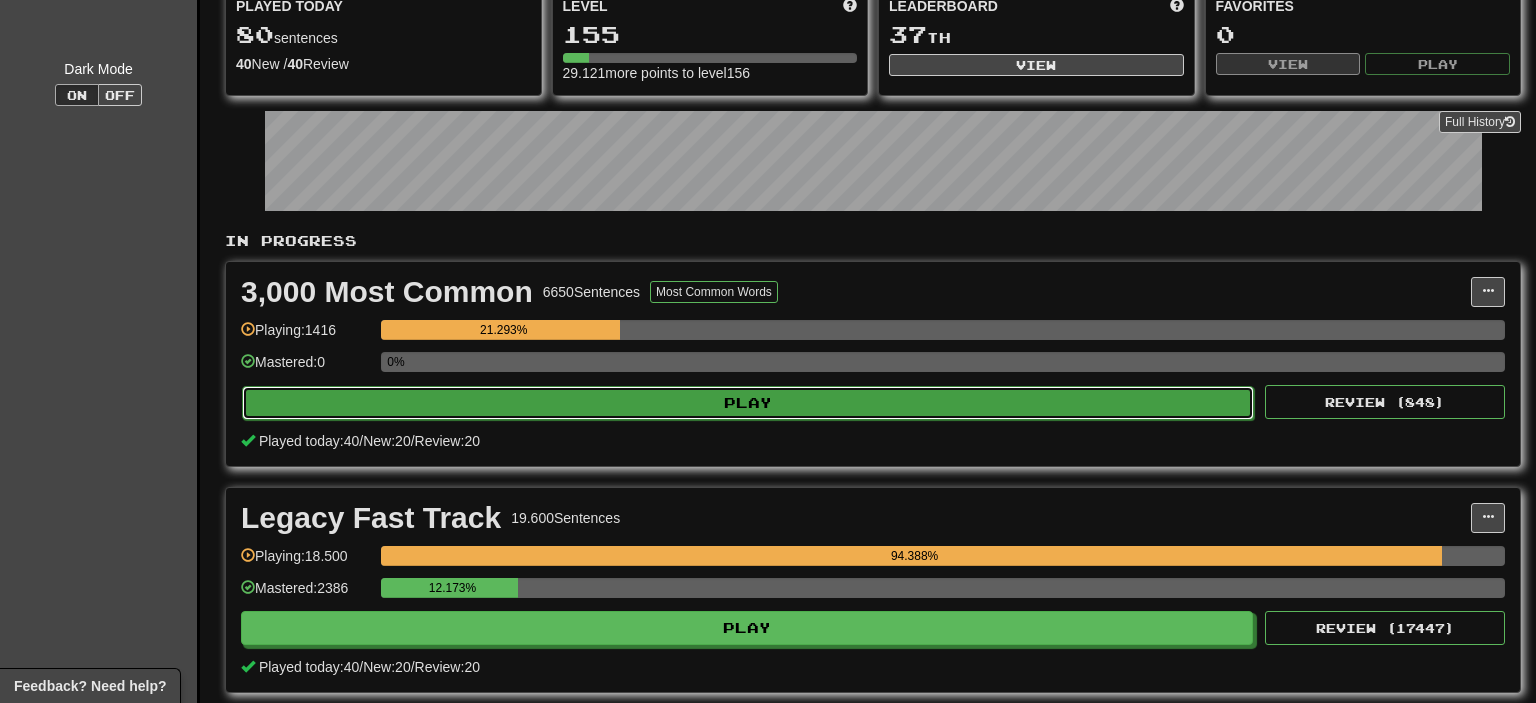 select on "**" 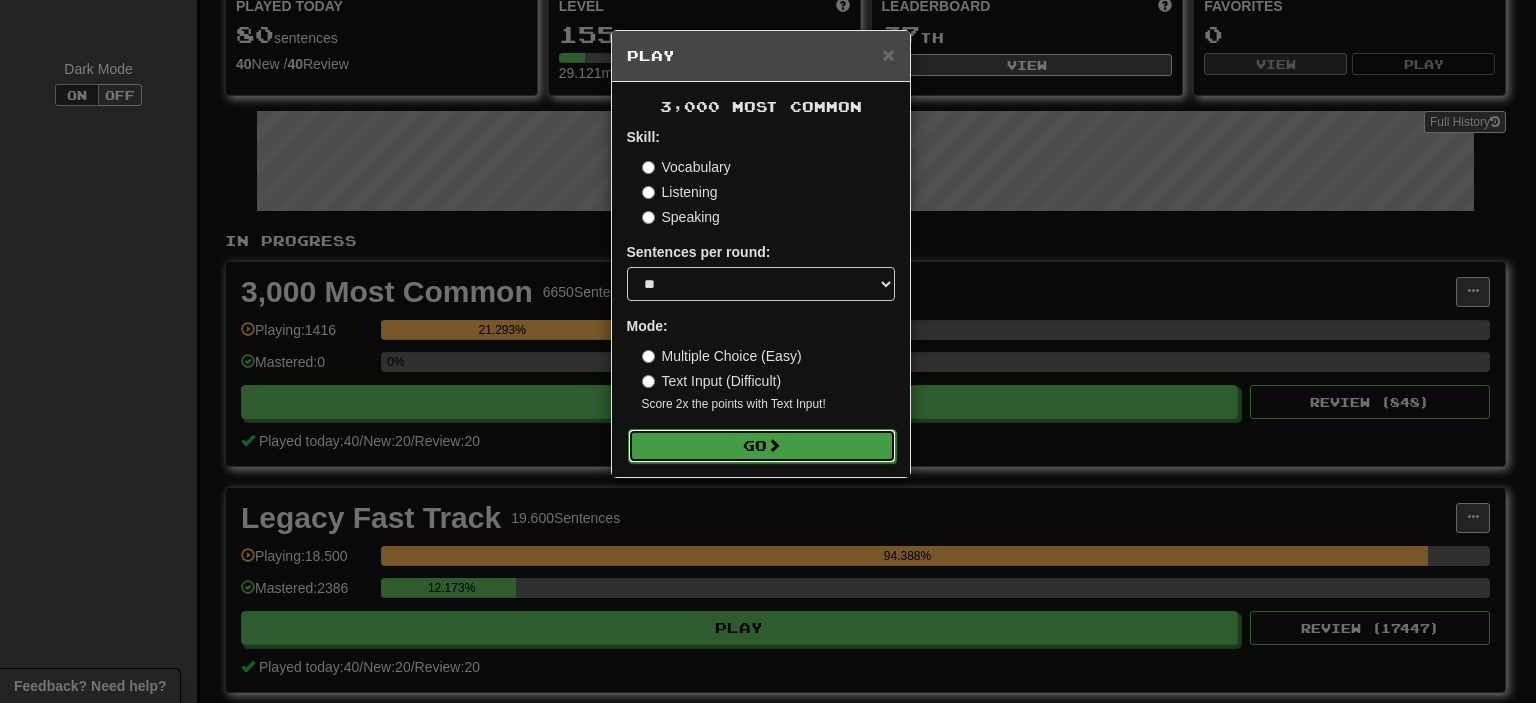 click on "Go" at bounding box center [762, 446] 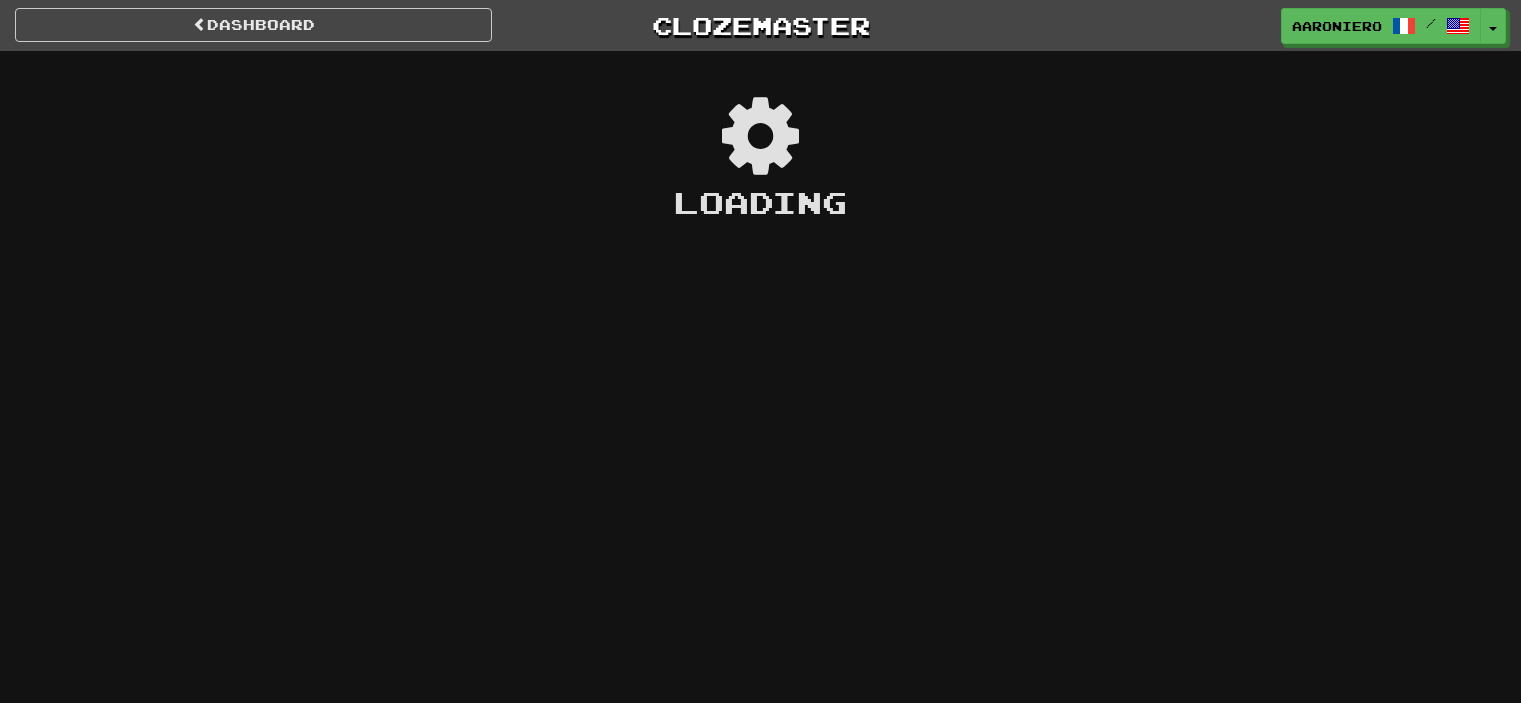 scroll, scrollTop: 0, scrollLeft: 0, axis: both 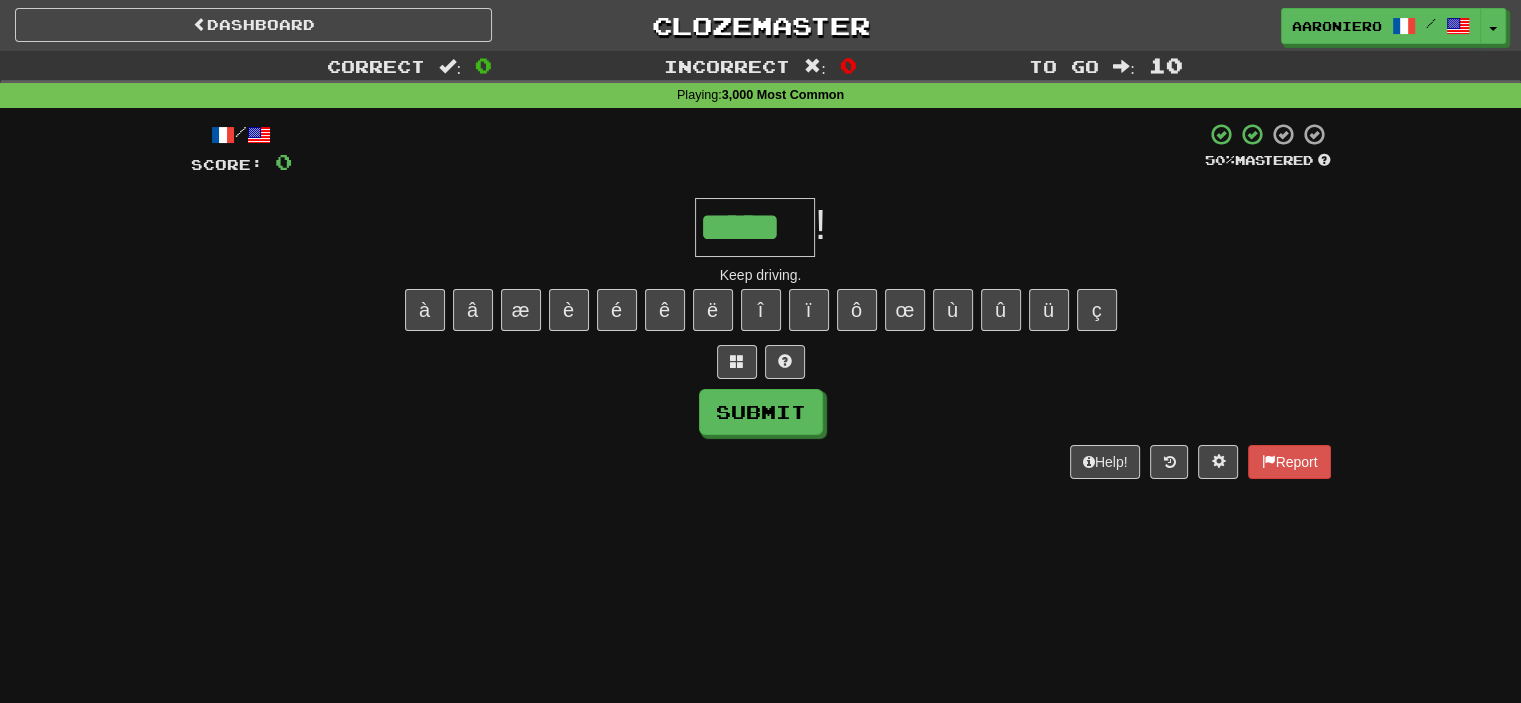 type on "*****" 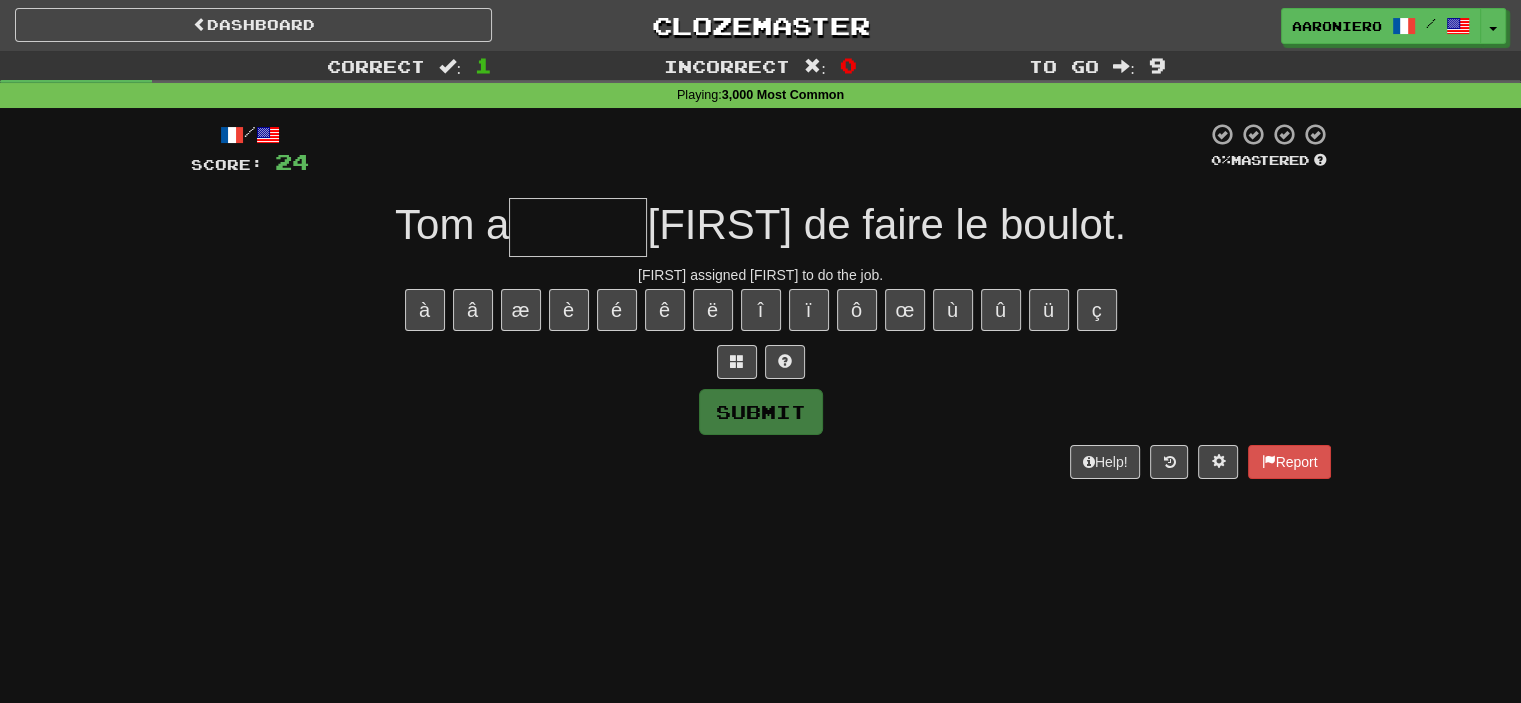 type on "*" 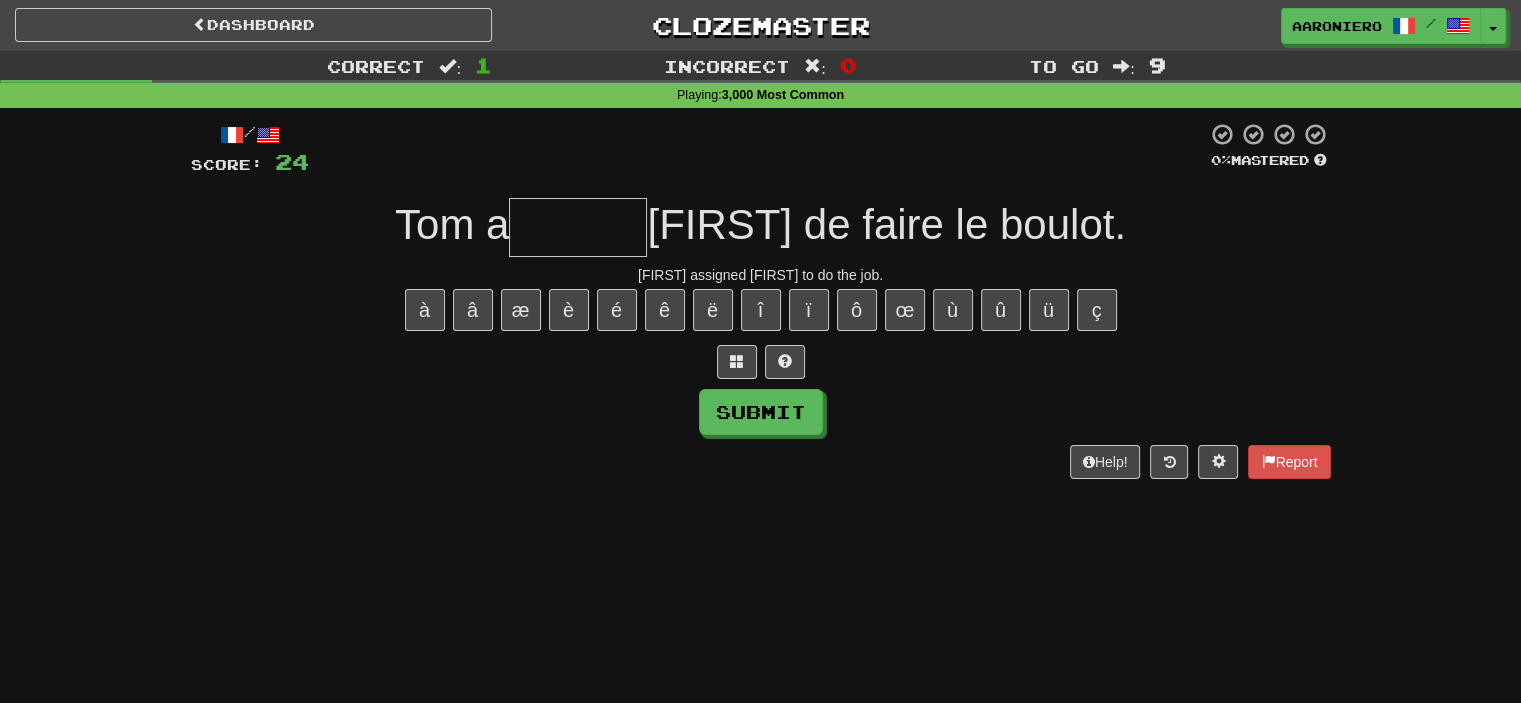 type on "*" 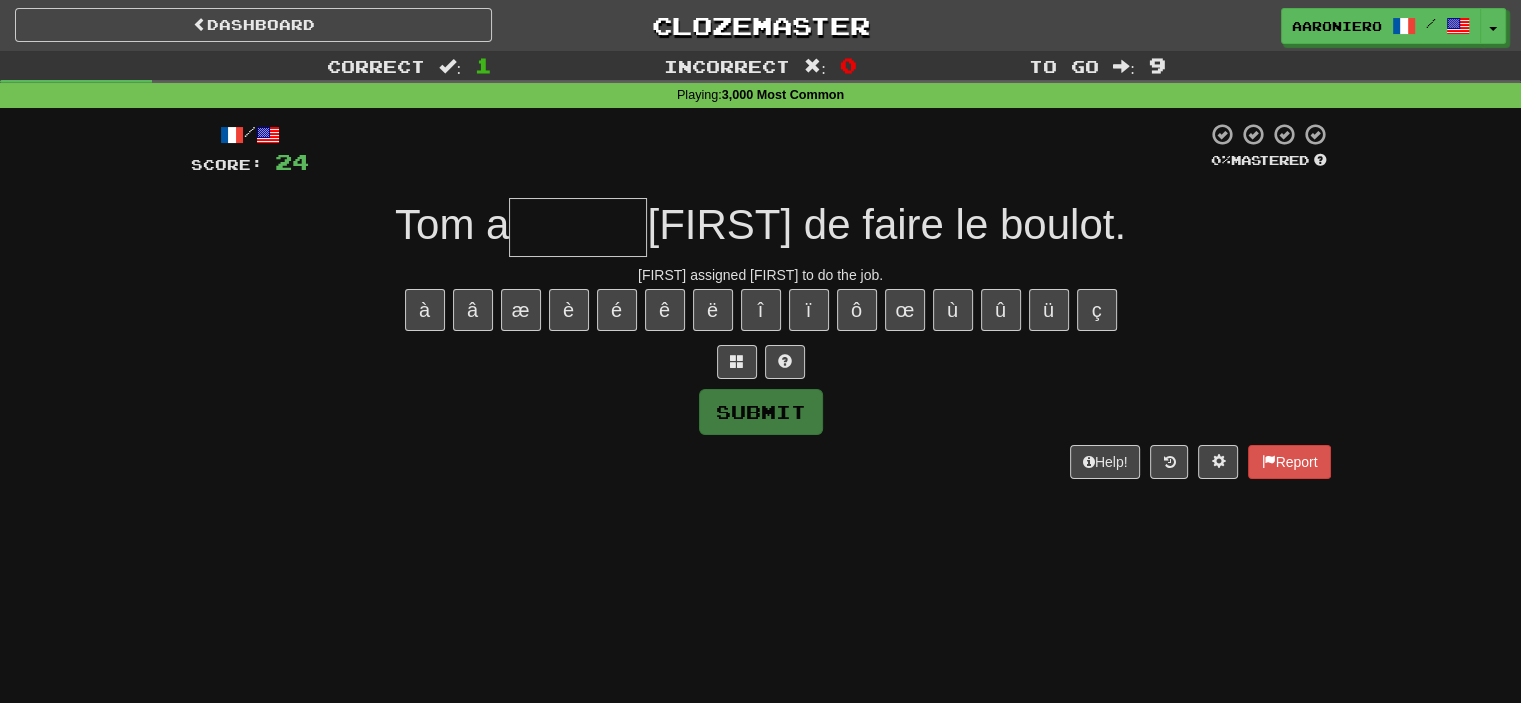 type on "*" 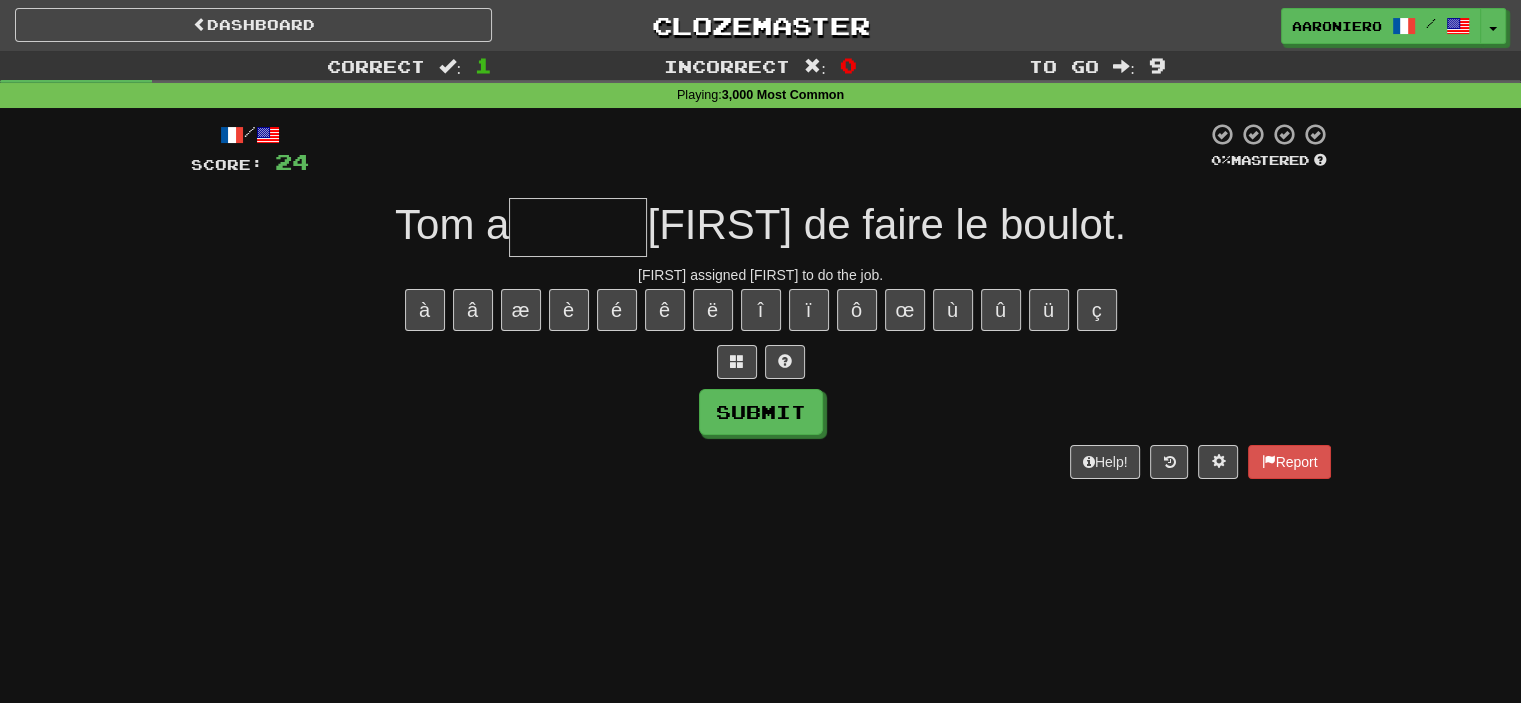 type on "*" 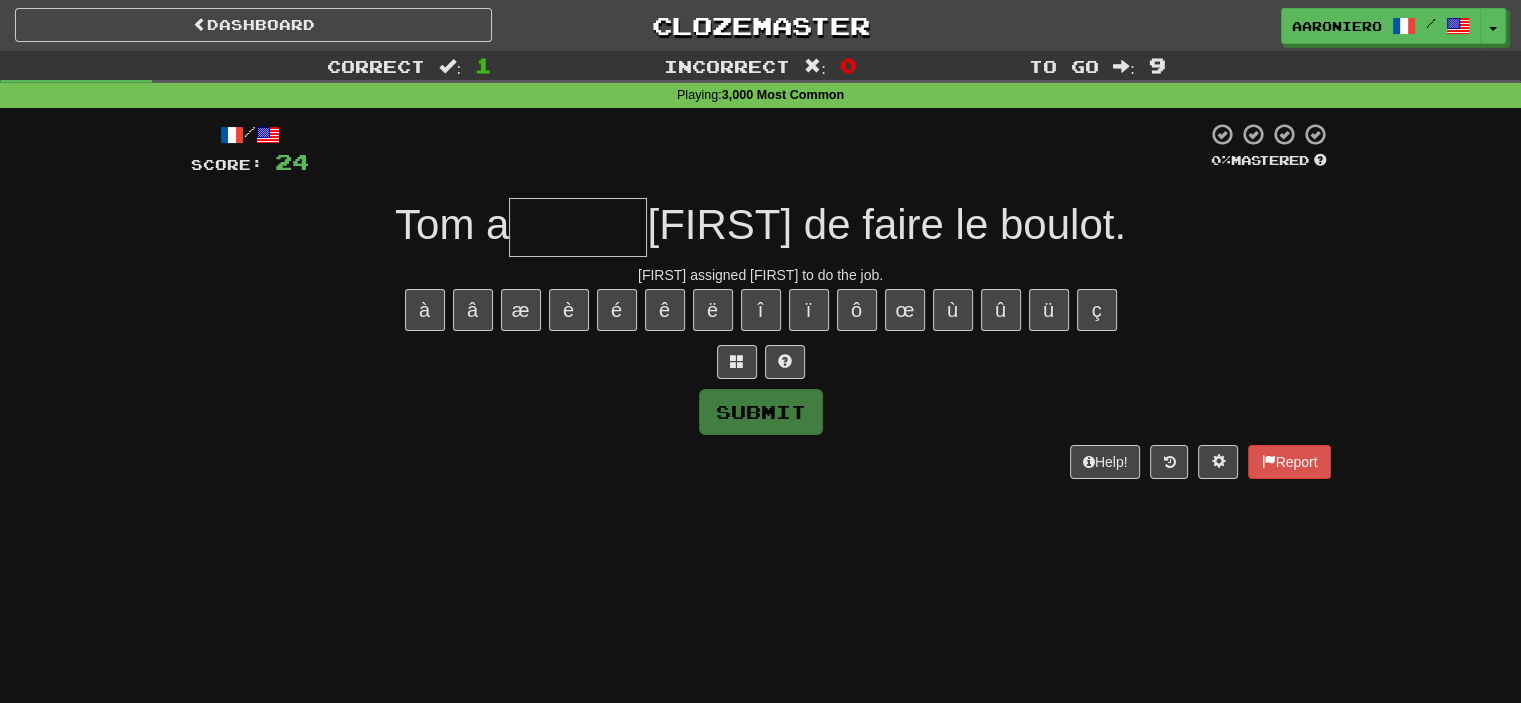 type on "*" 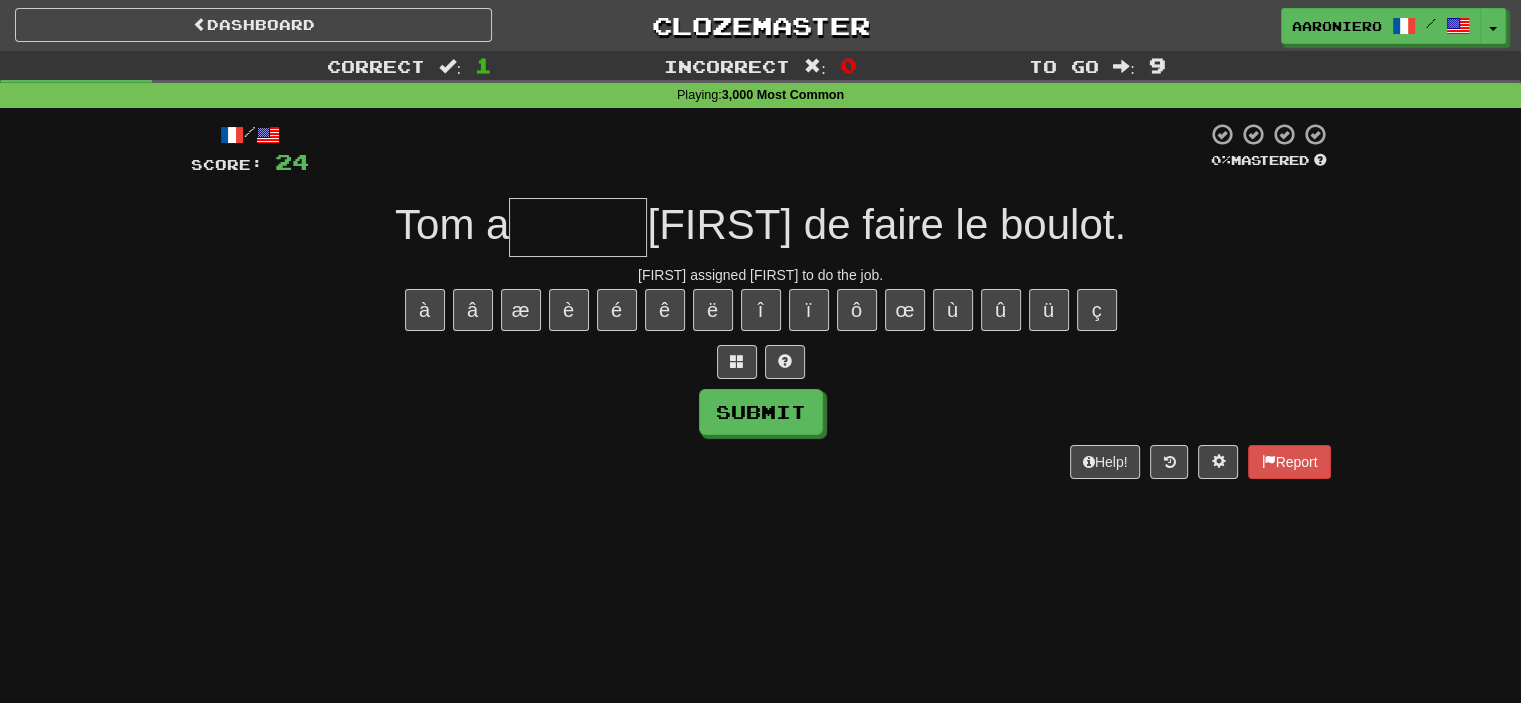 type on "*" 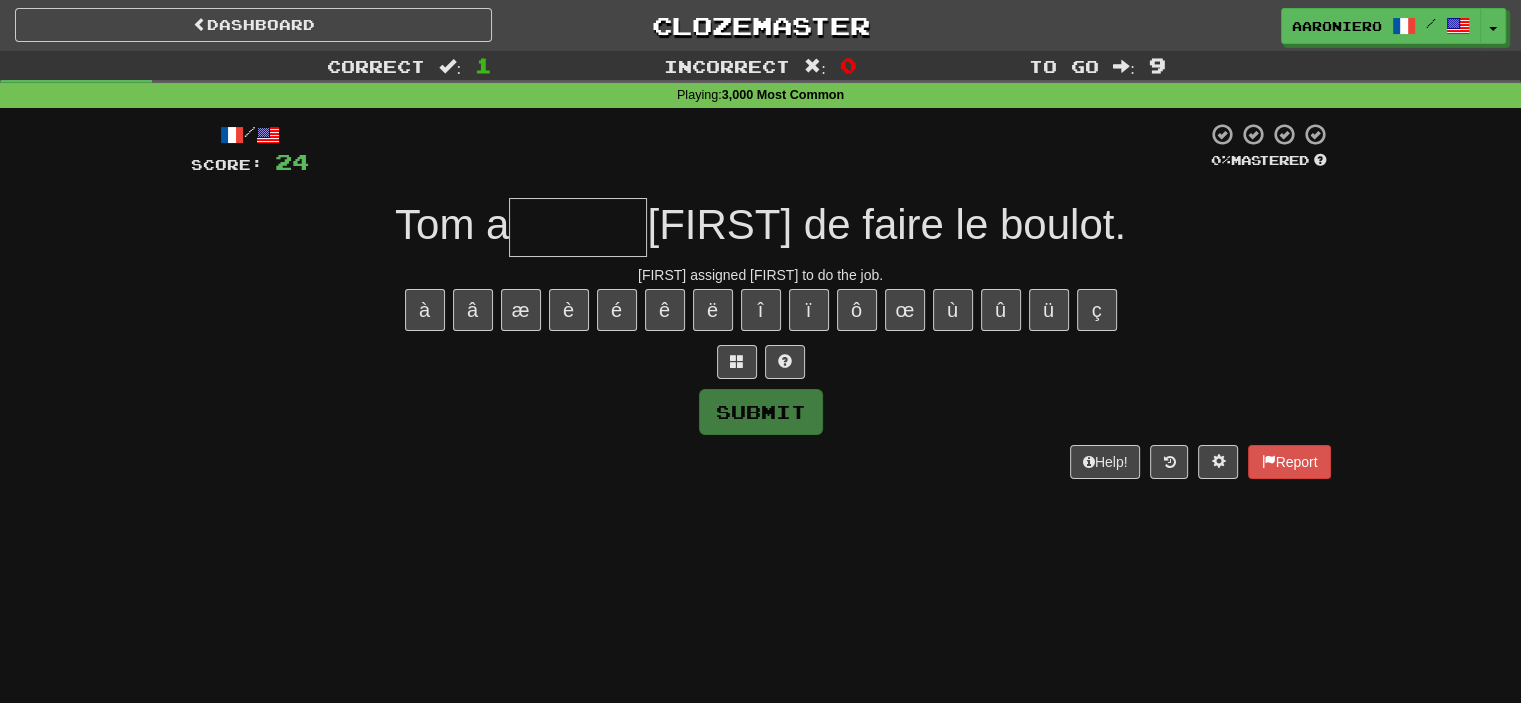 type on "*" 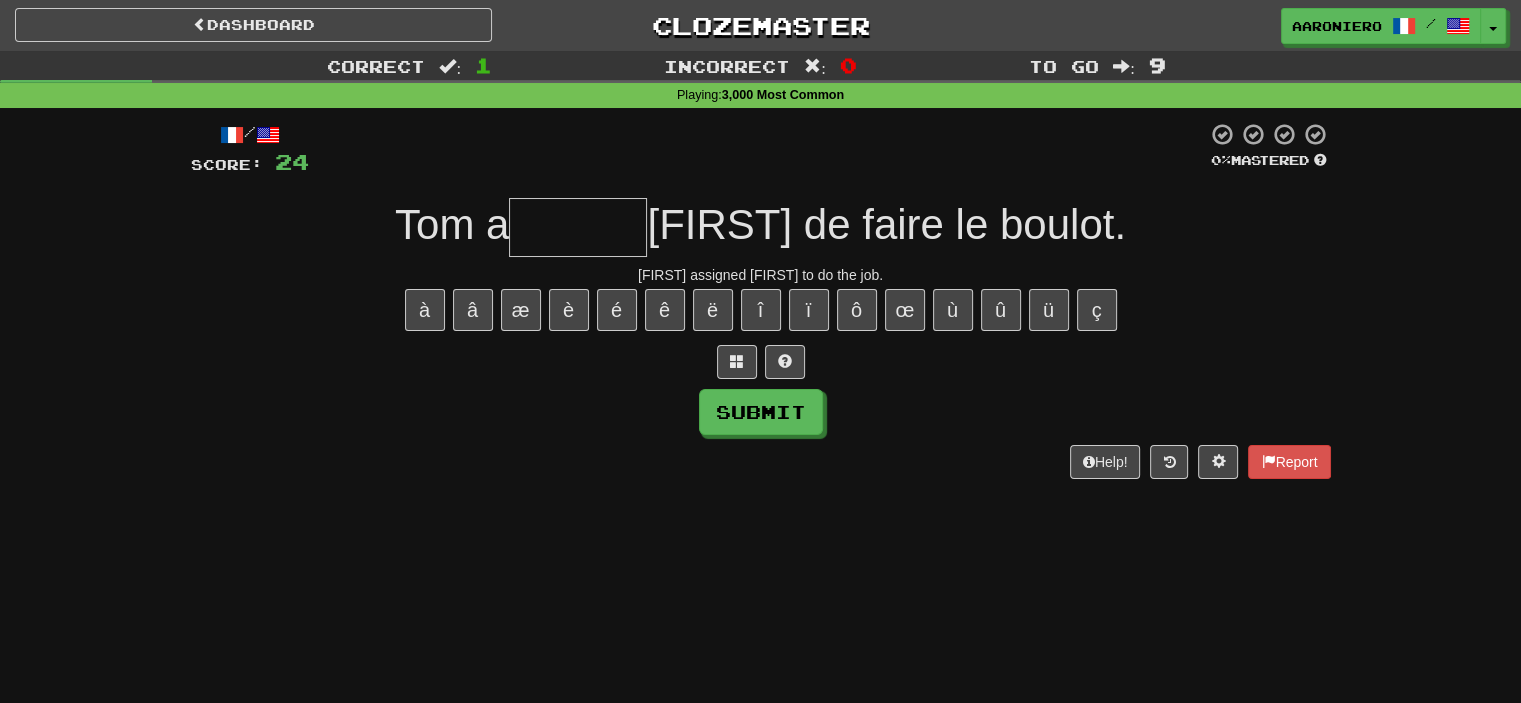 type on "*" 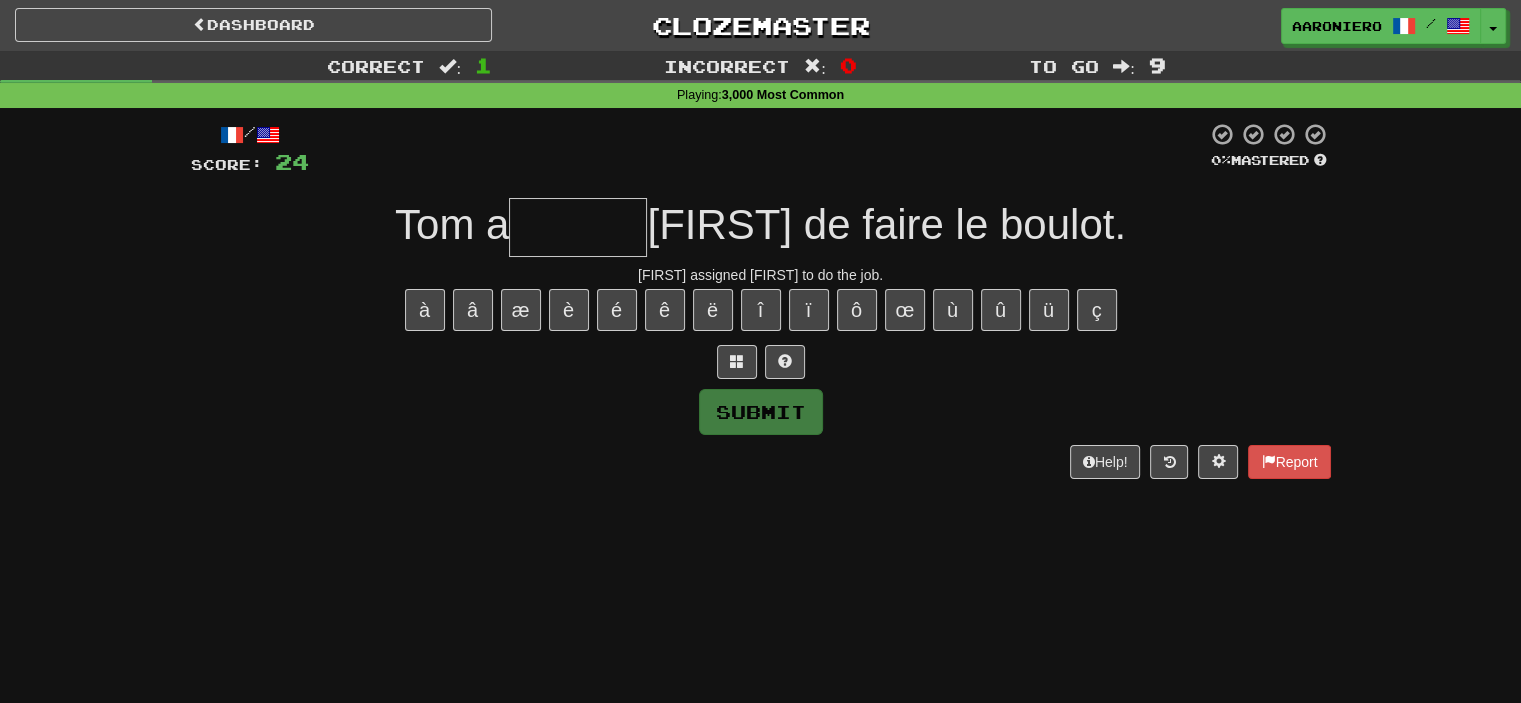 type on "*" 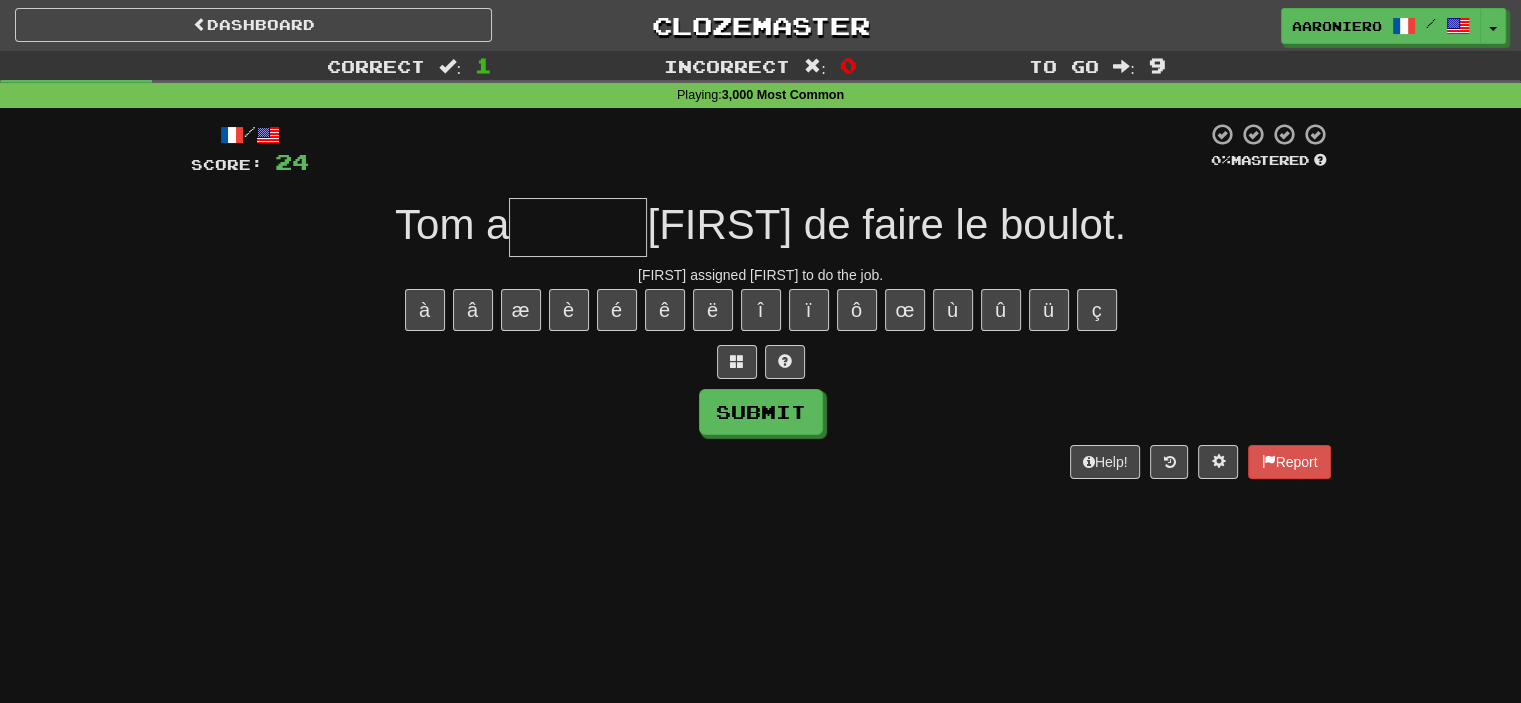 type on "*" 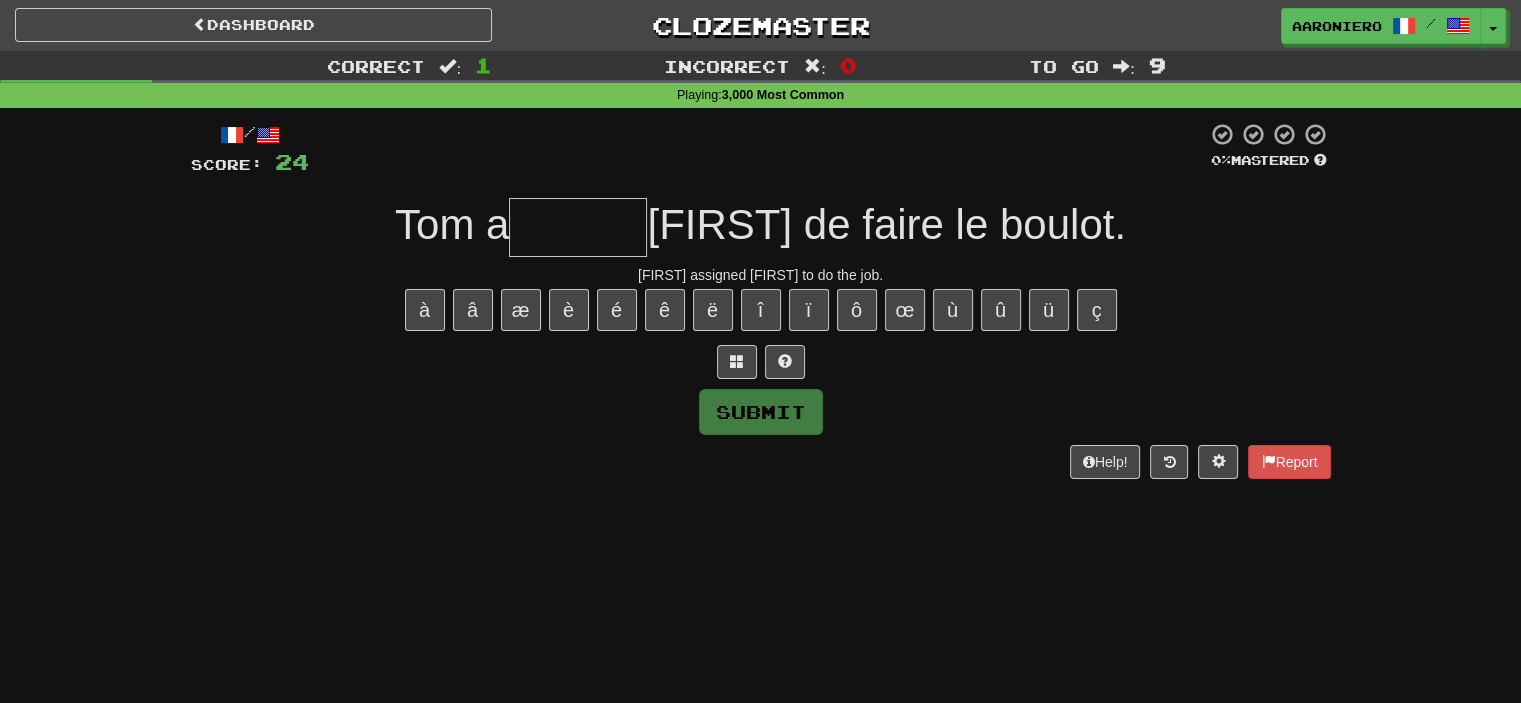 type on "*" 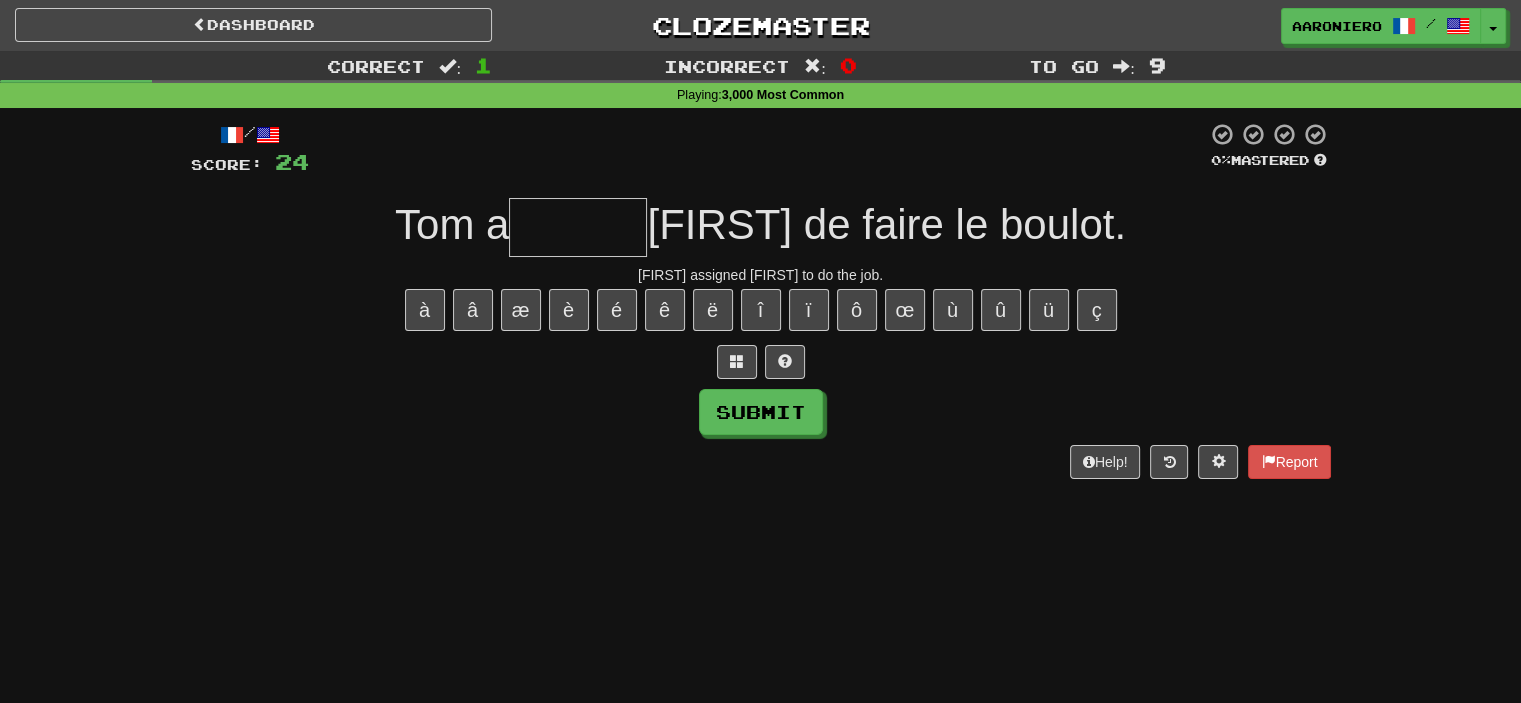 type on "*" 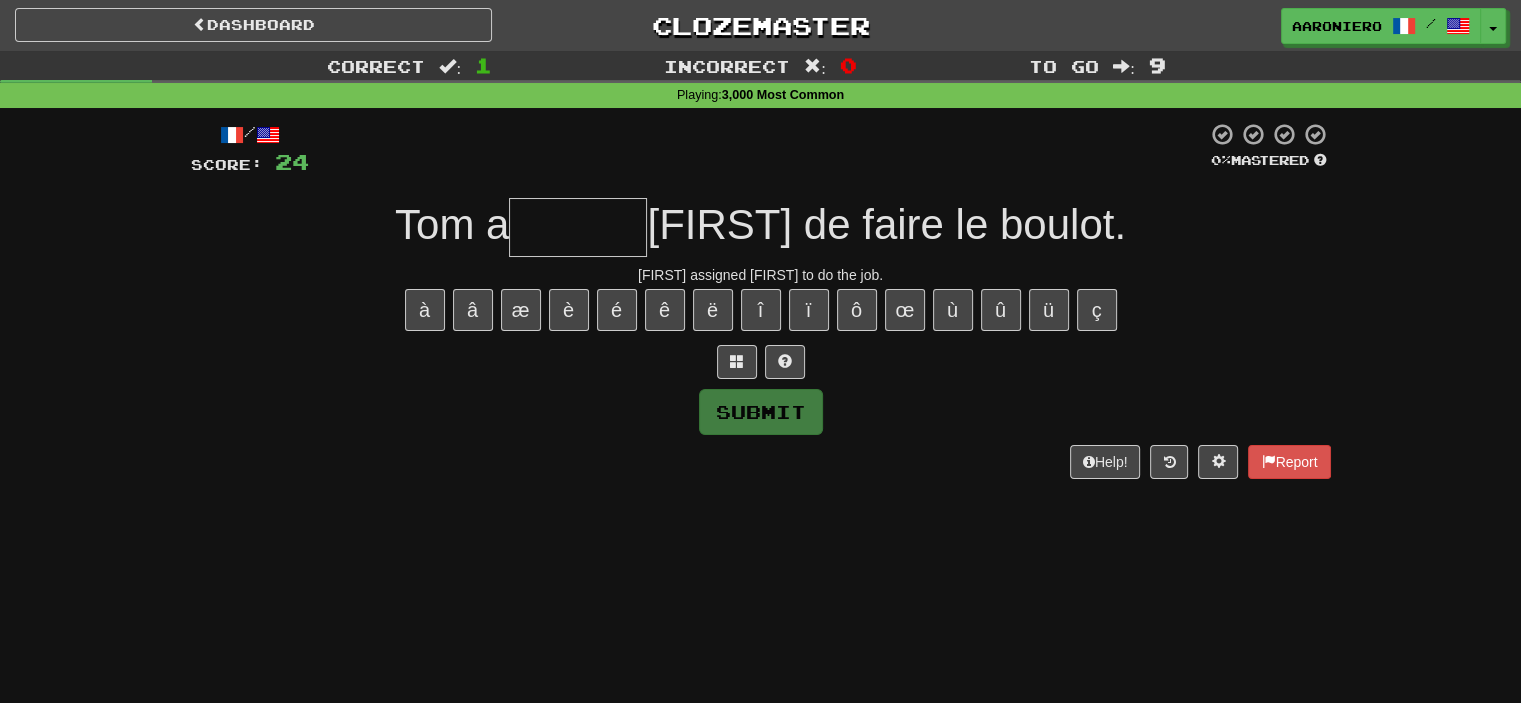 type on "*" 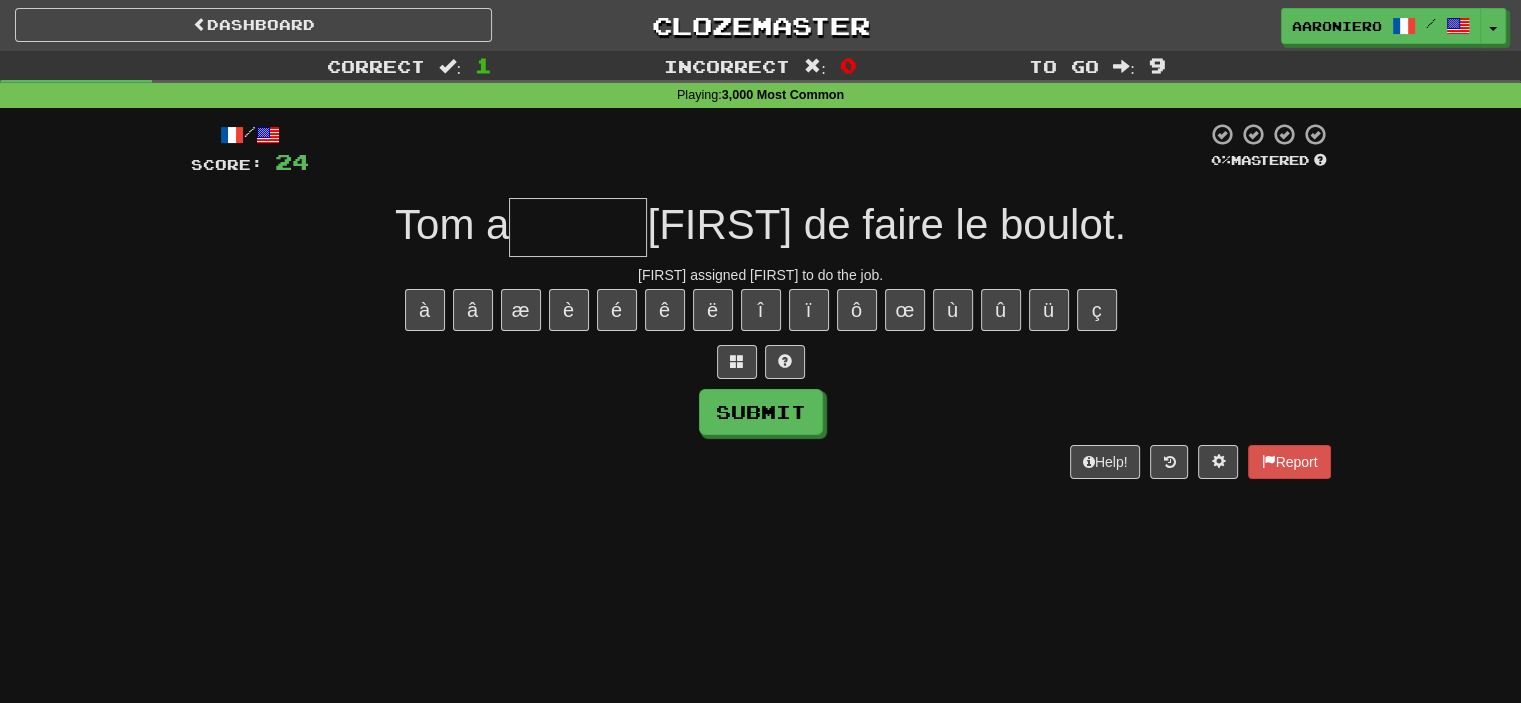 type on "*" 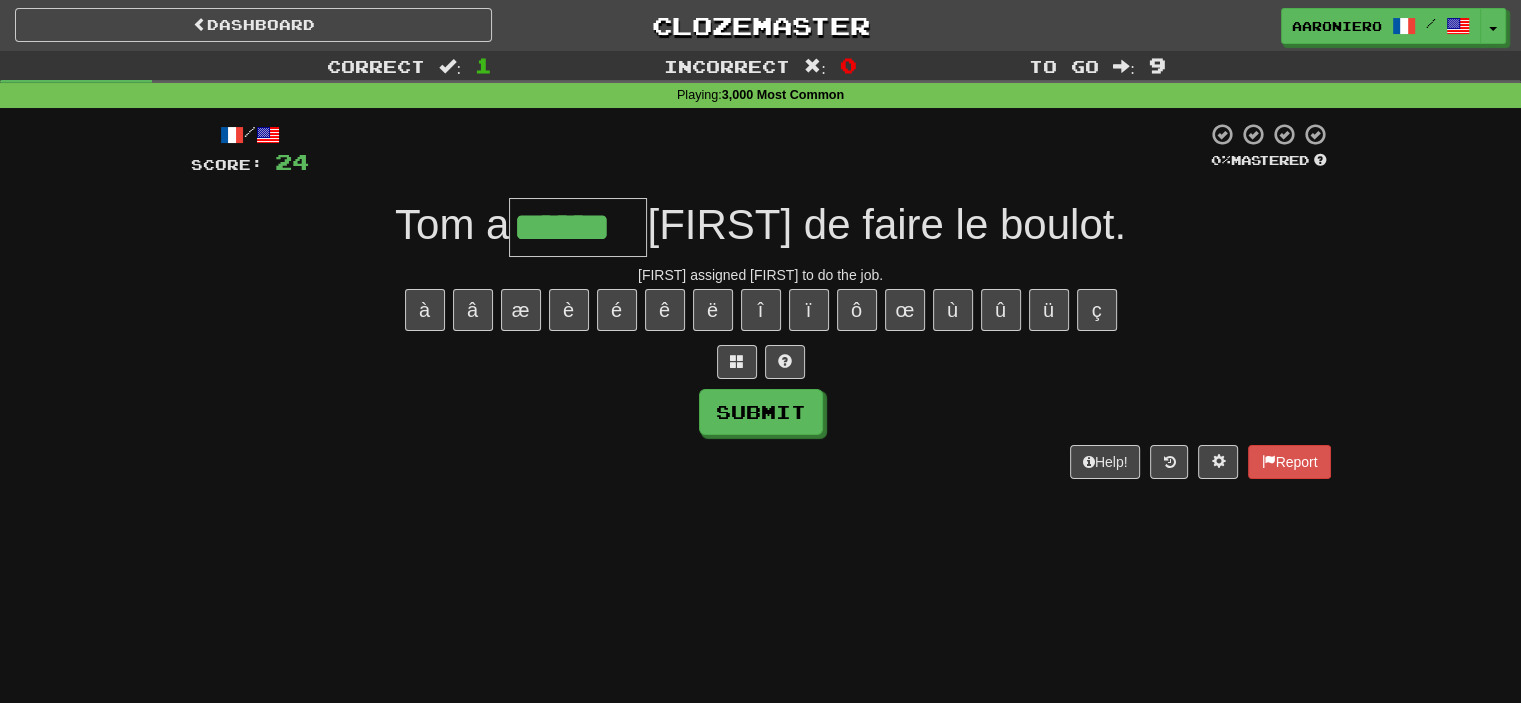 type on "******" 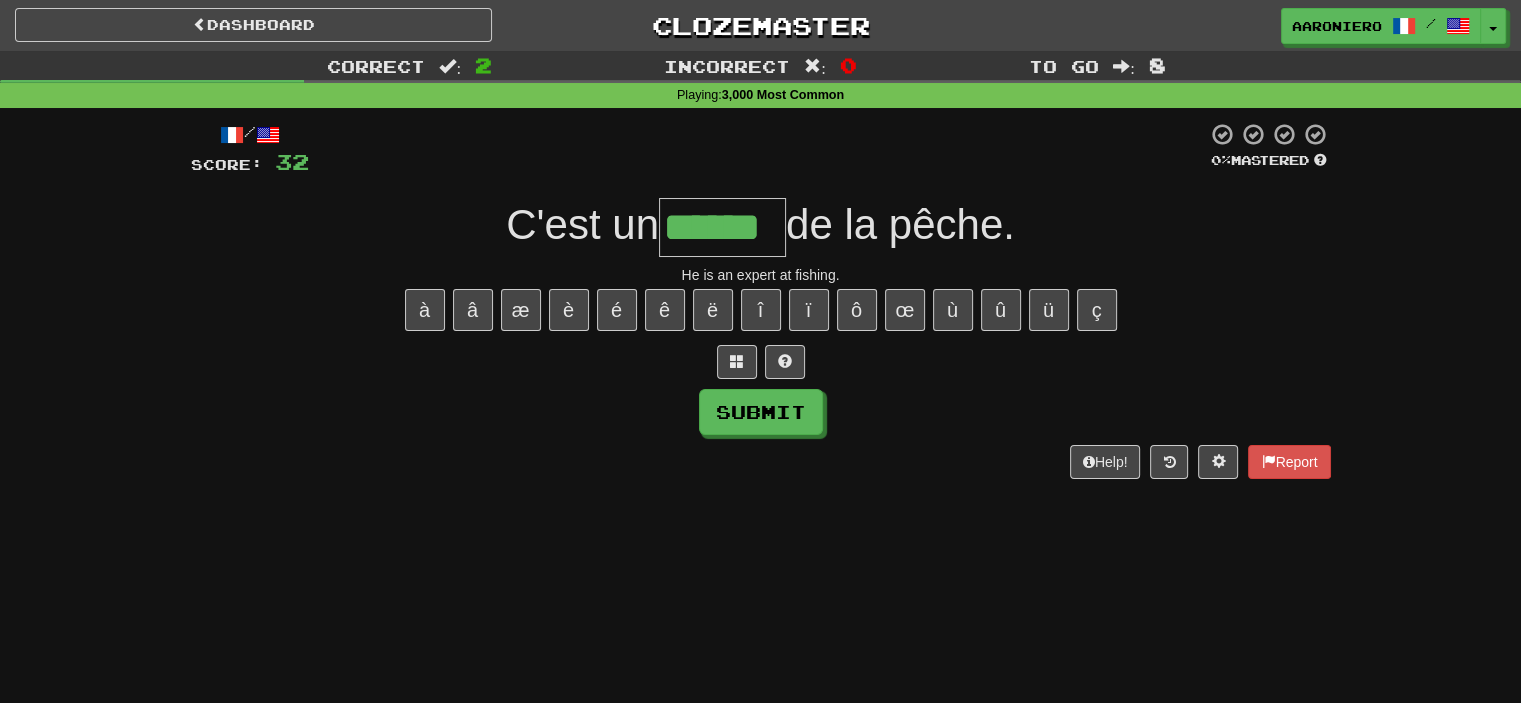 type on "******" 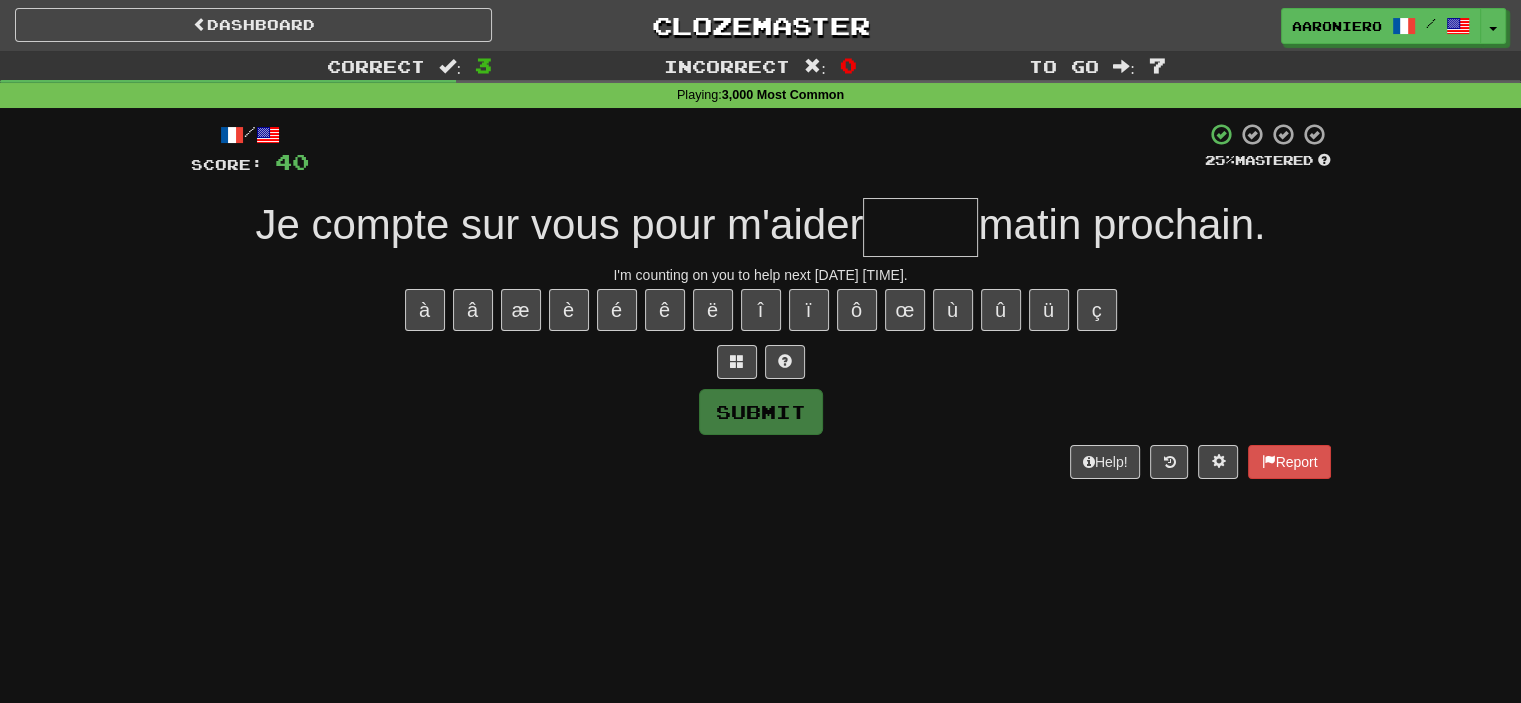 type on "*" 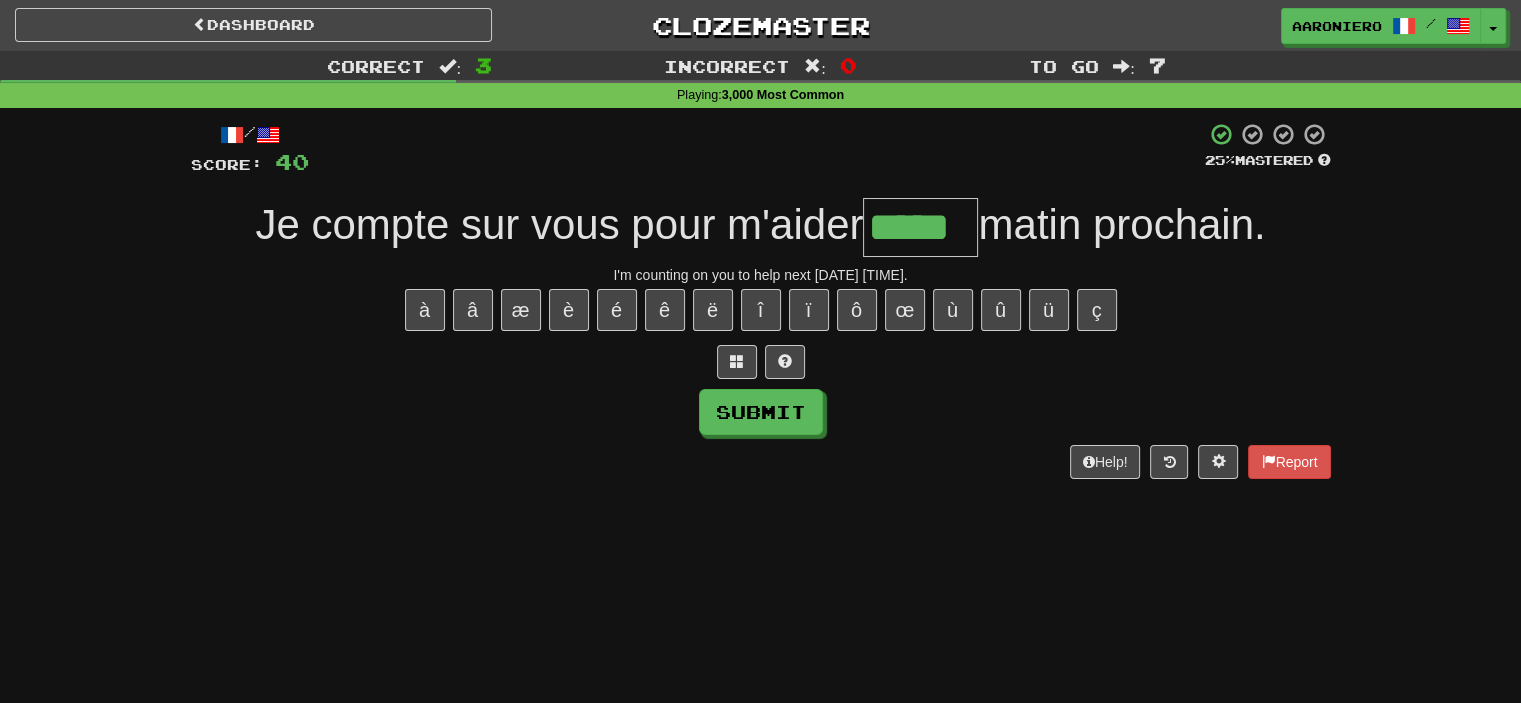 type on "*****" 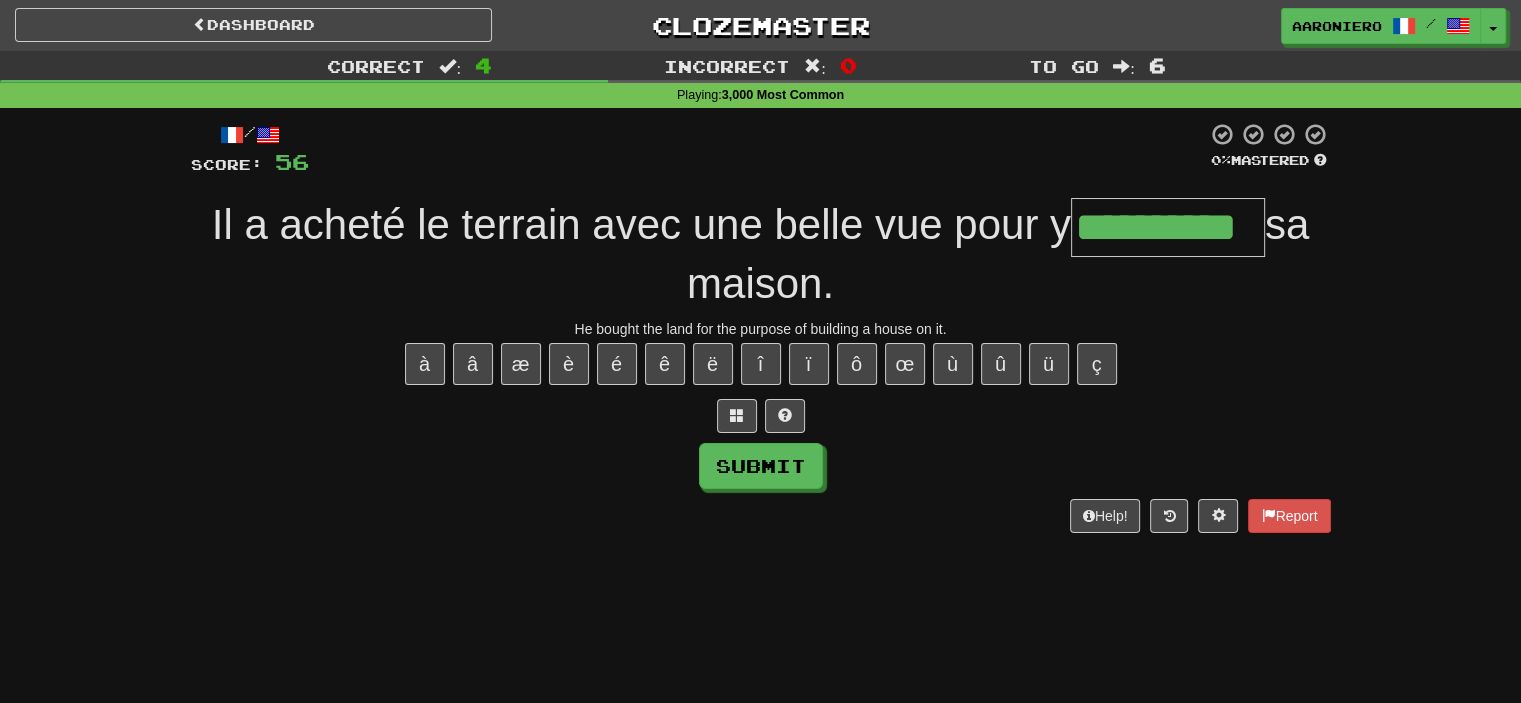 type on "**********" 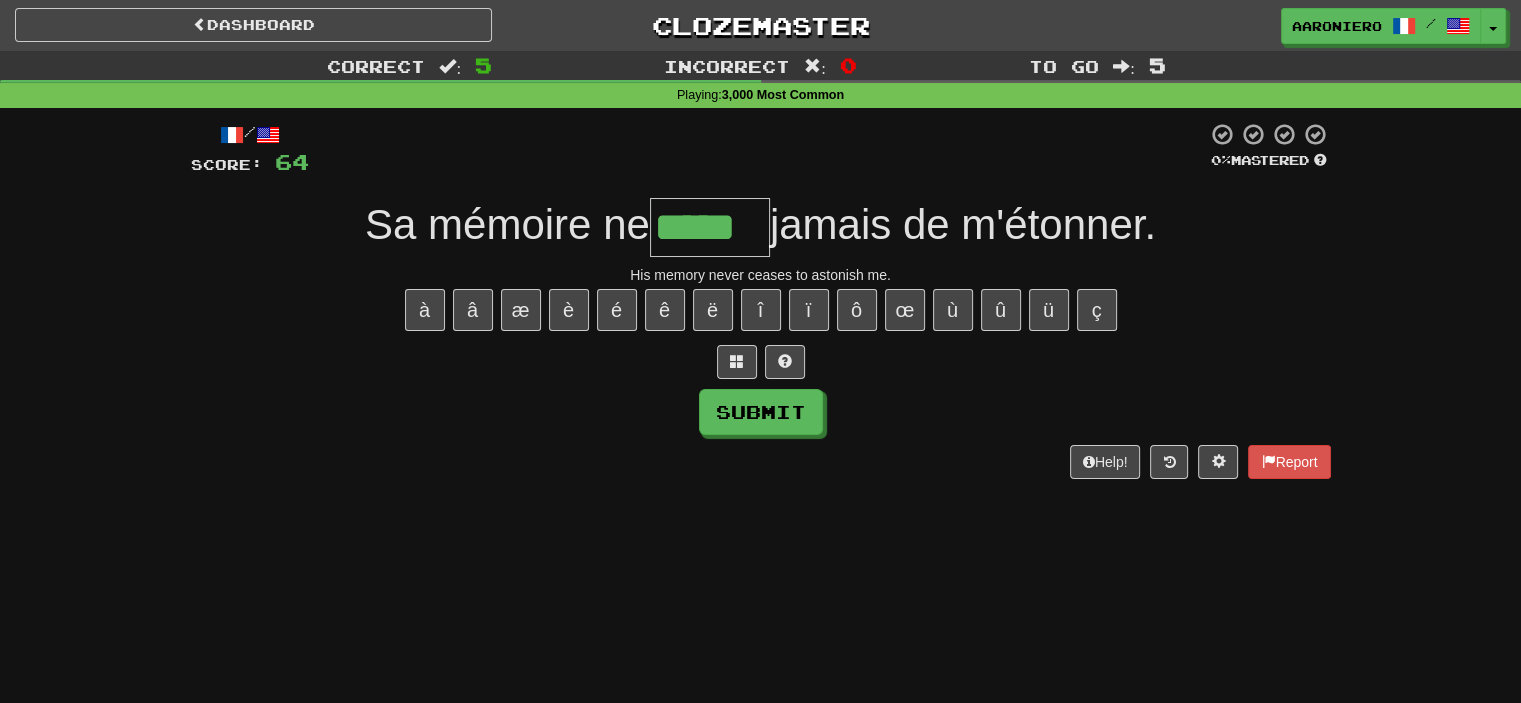 type on "*****" 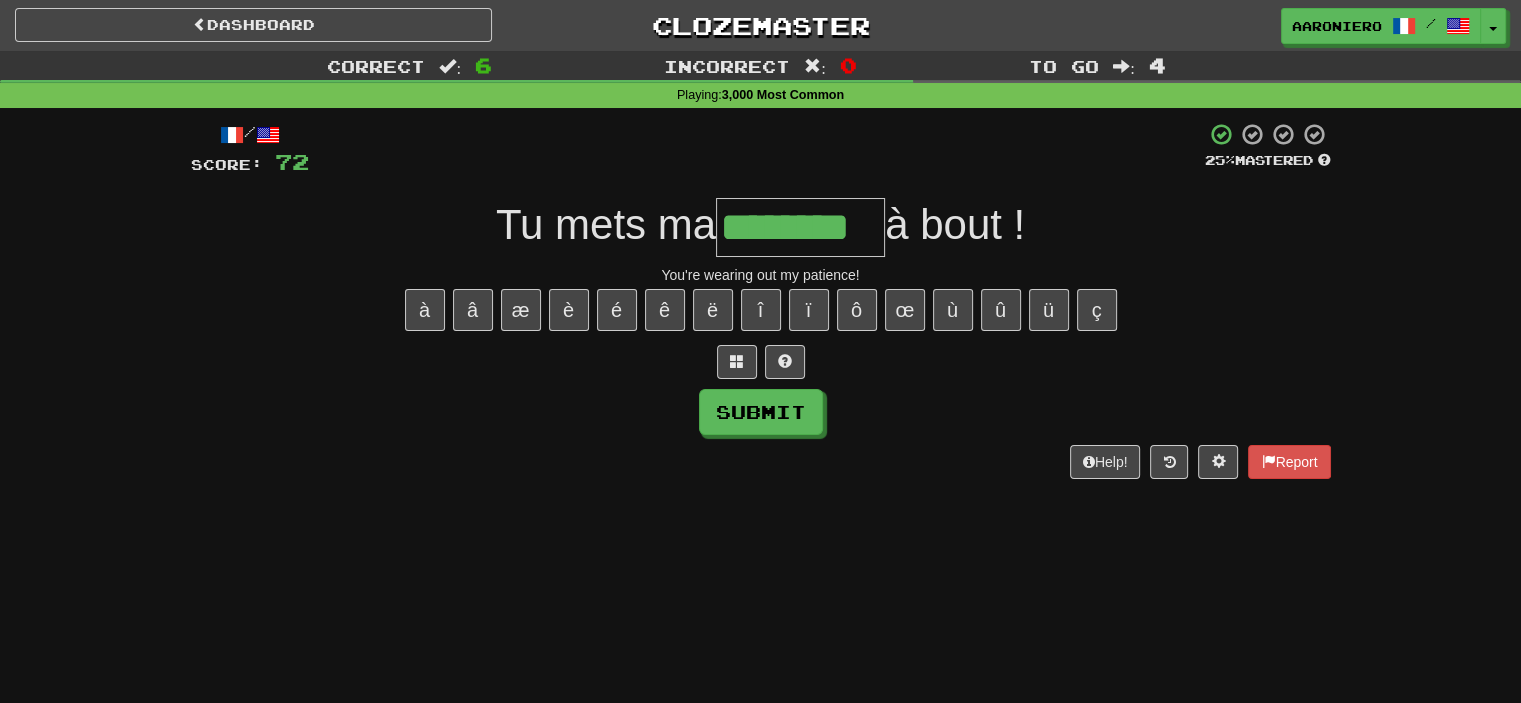 type on "********" 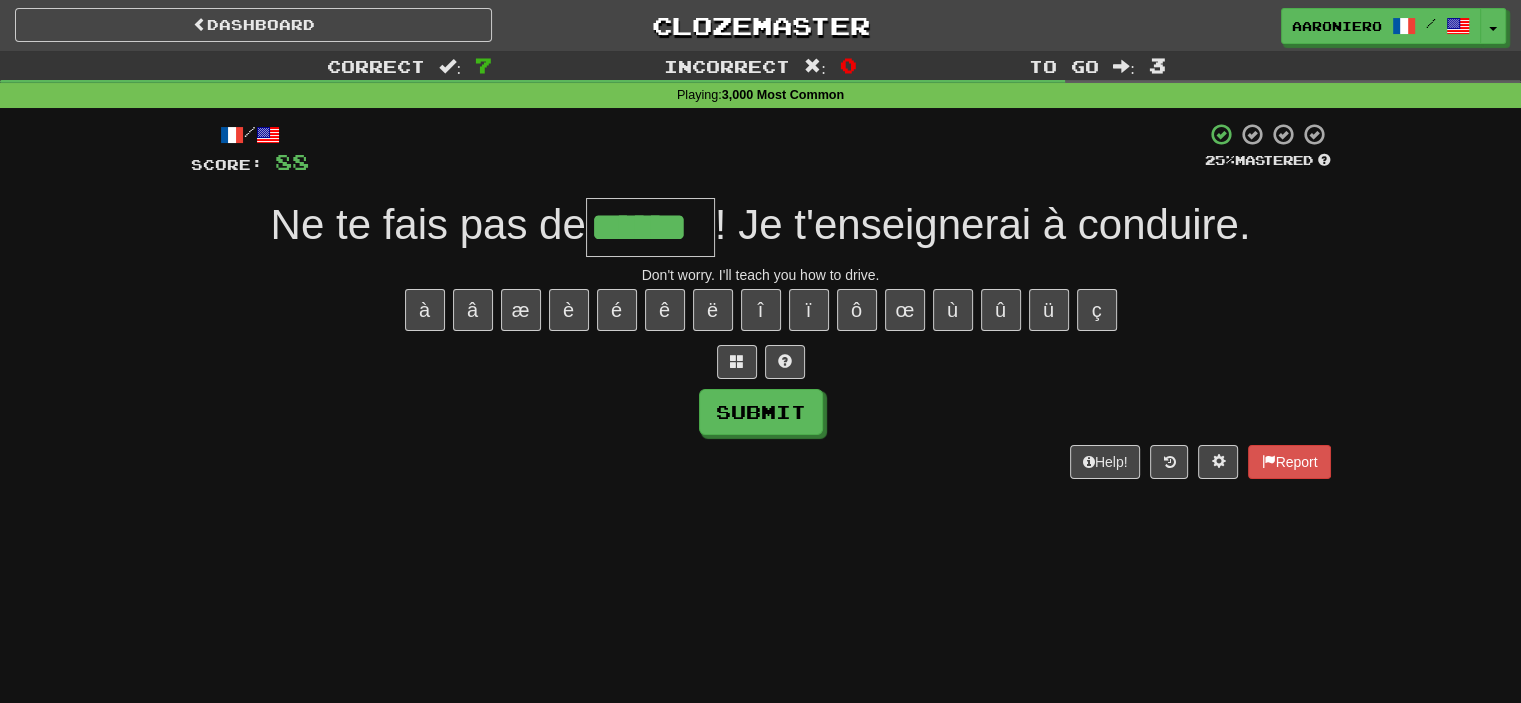 type on "******" 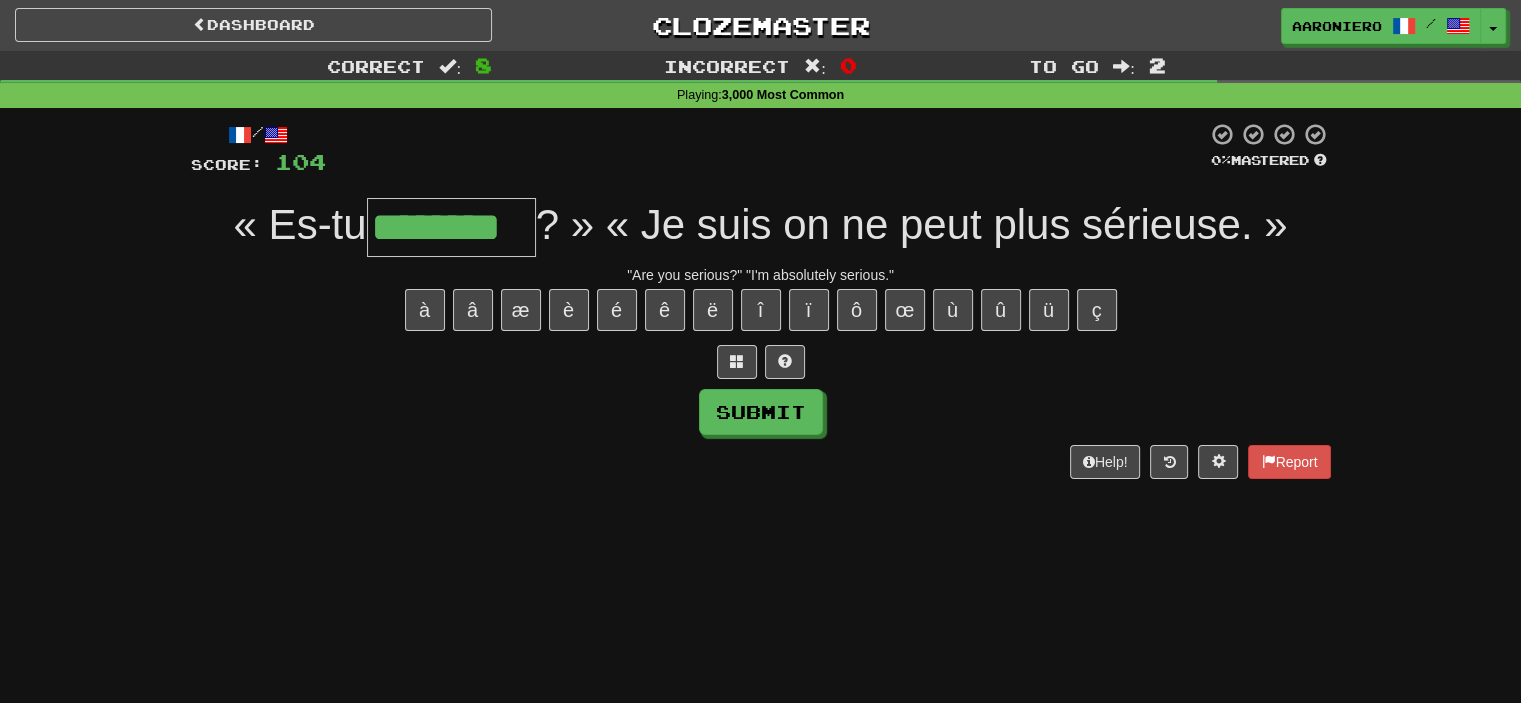 type on "********" 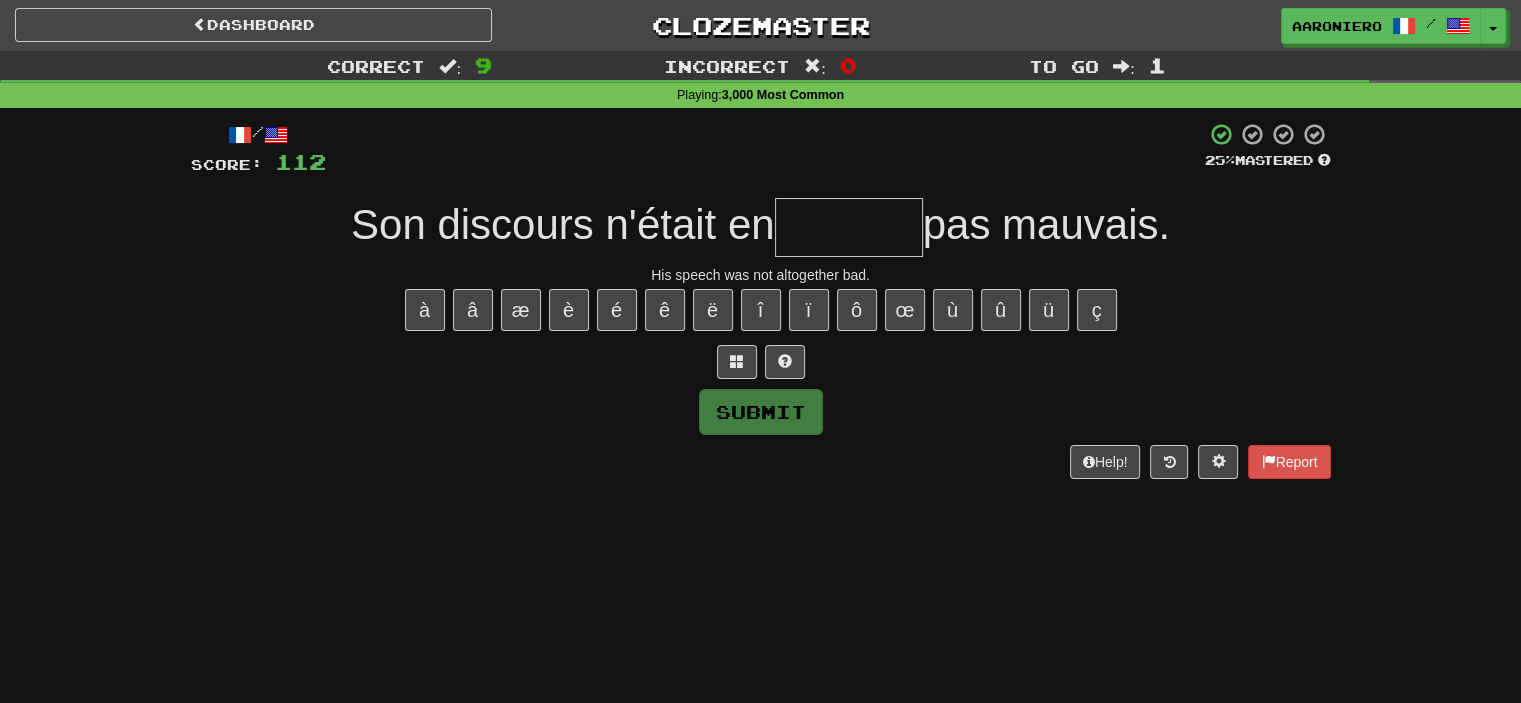 type on "*" 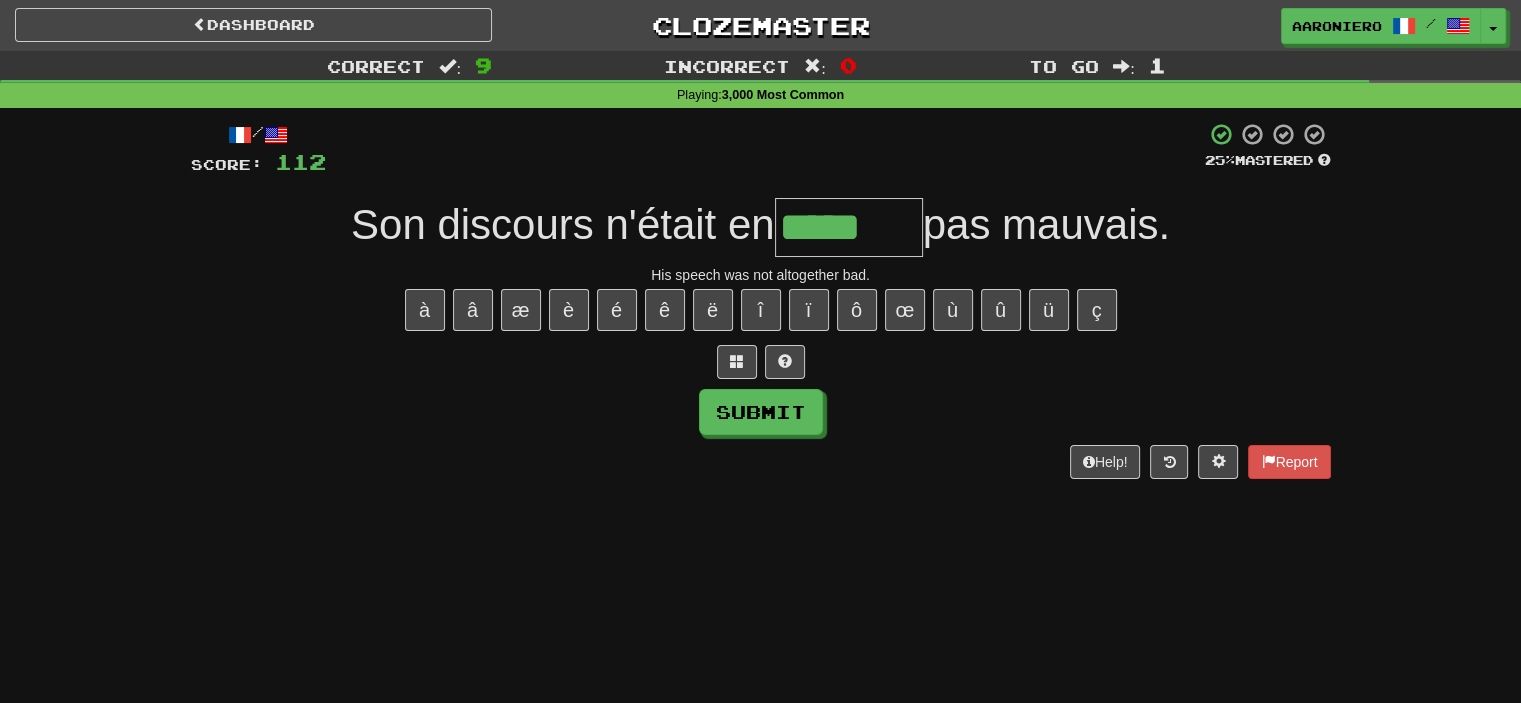 type on "*****" 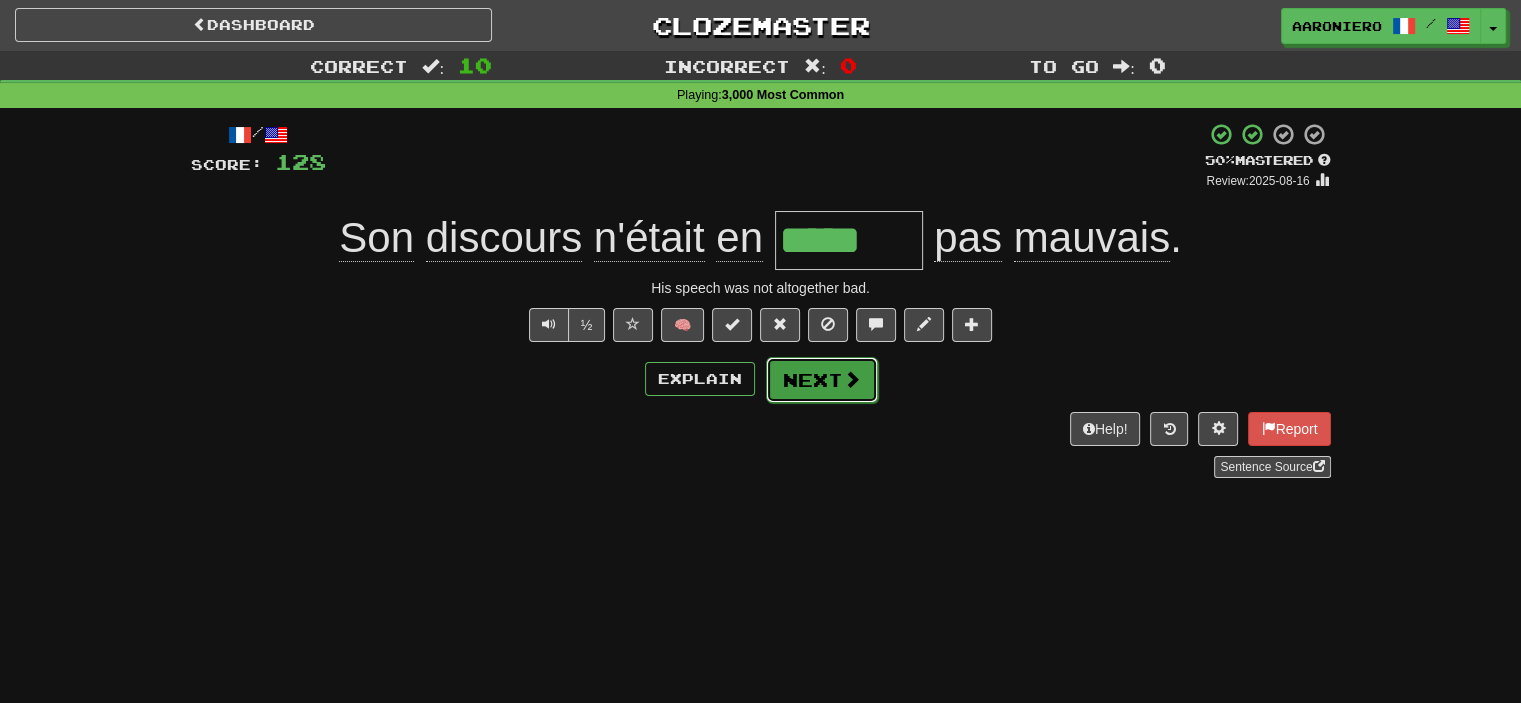 click at bounding box center [852, 379] 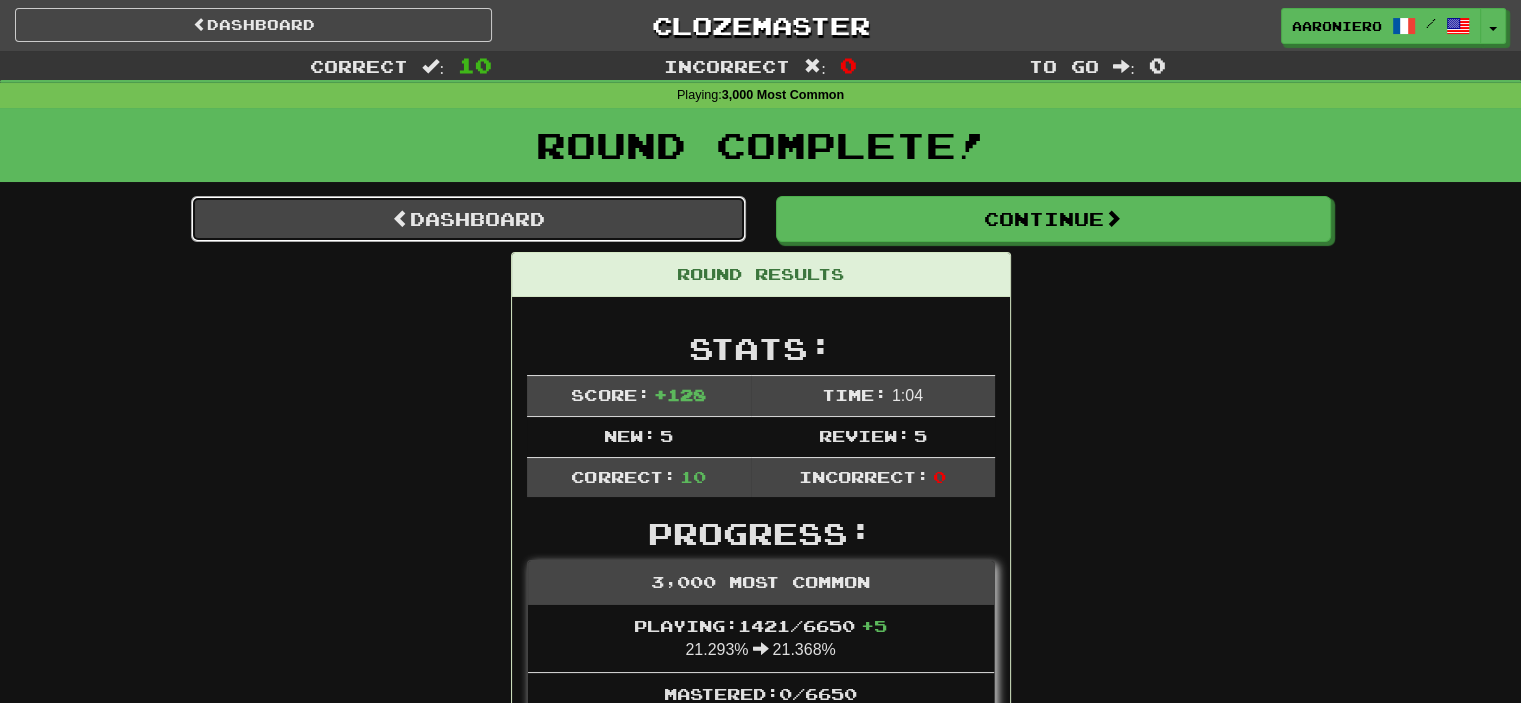 click on "Dashboard" at bounding box center [468, 219] 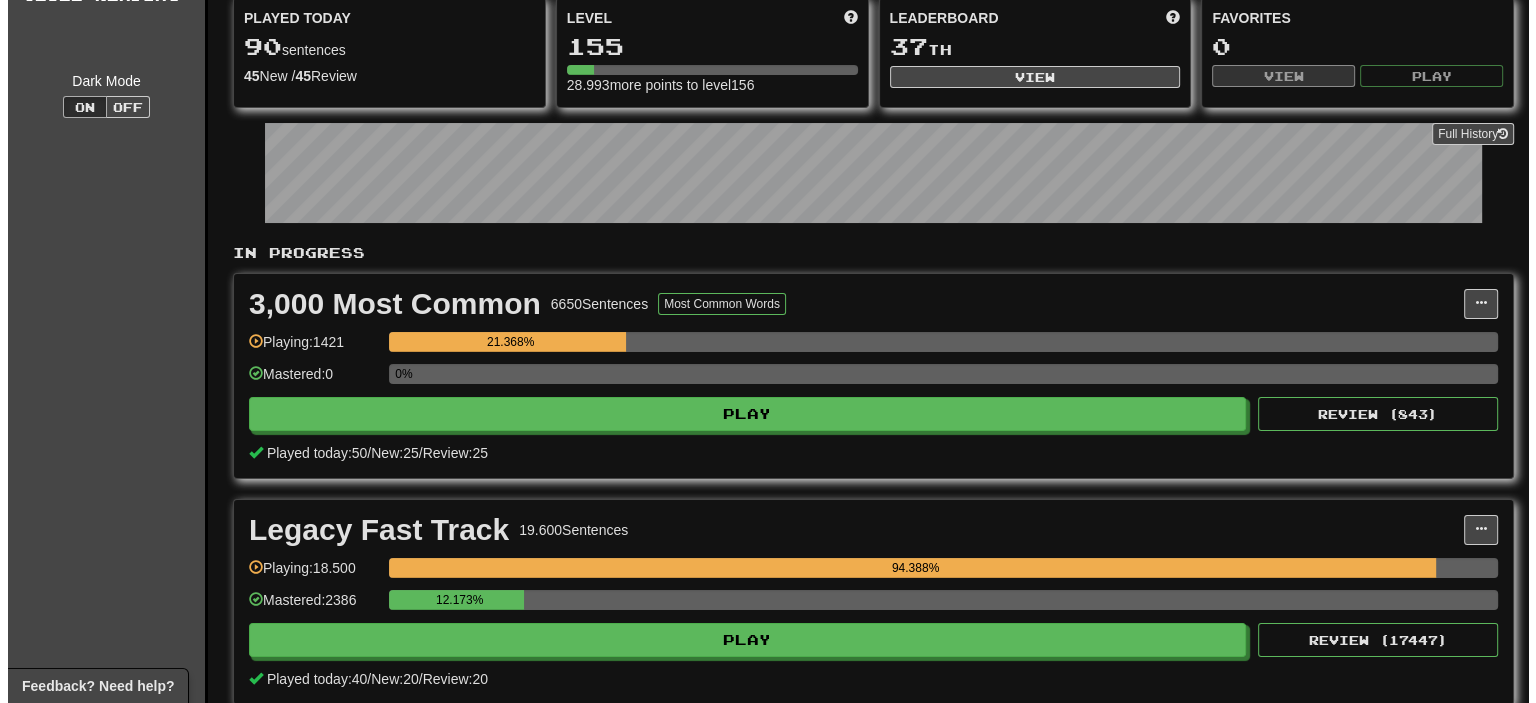 scroll, scrollTop: 200, scrollLeft: 0, axis: vertical 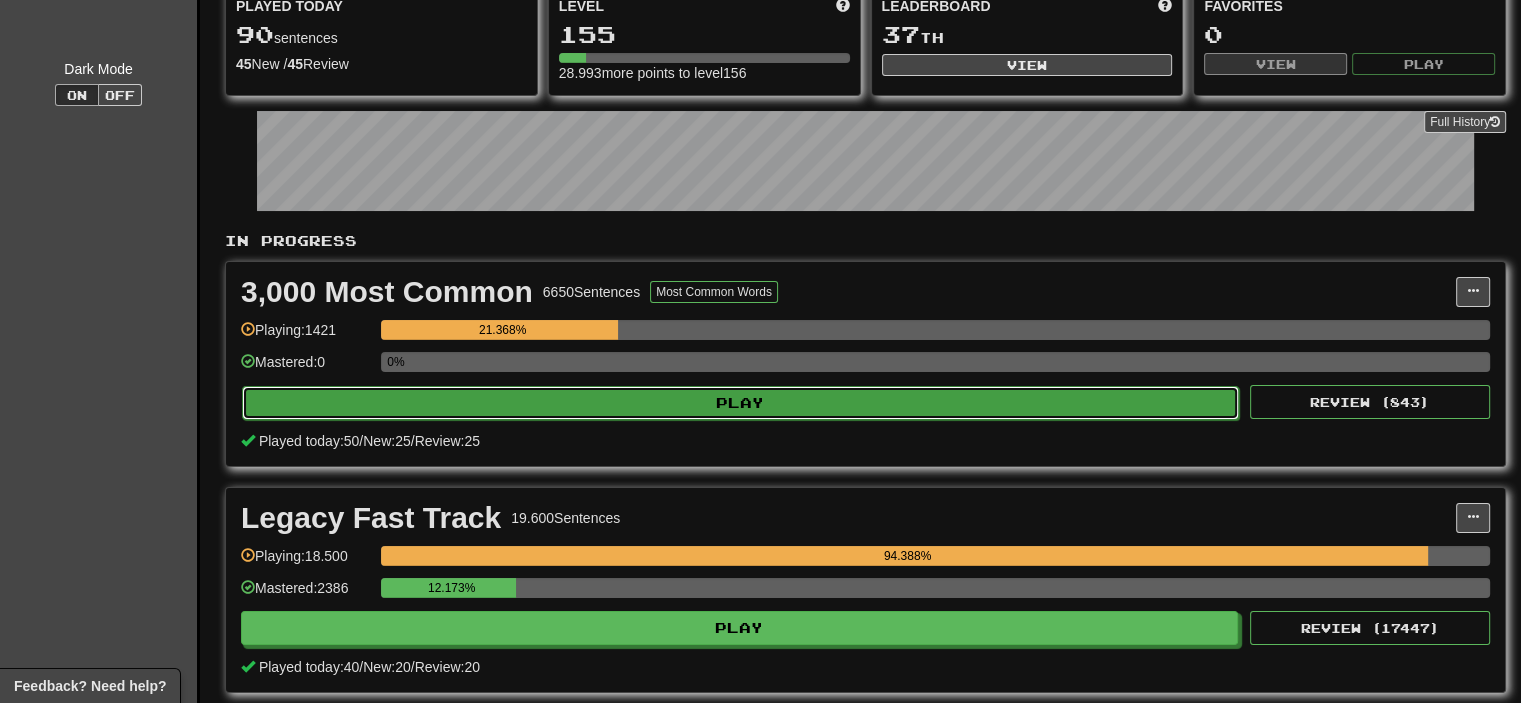 click on "Play" at bounding box center [740, 403] 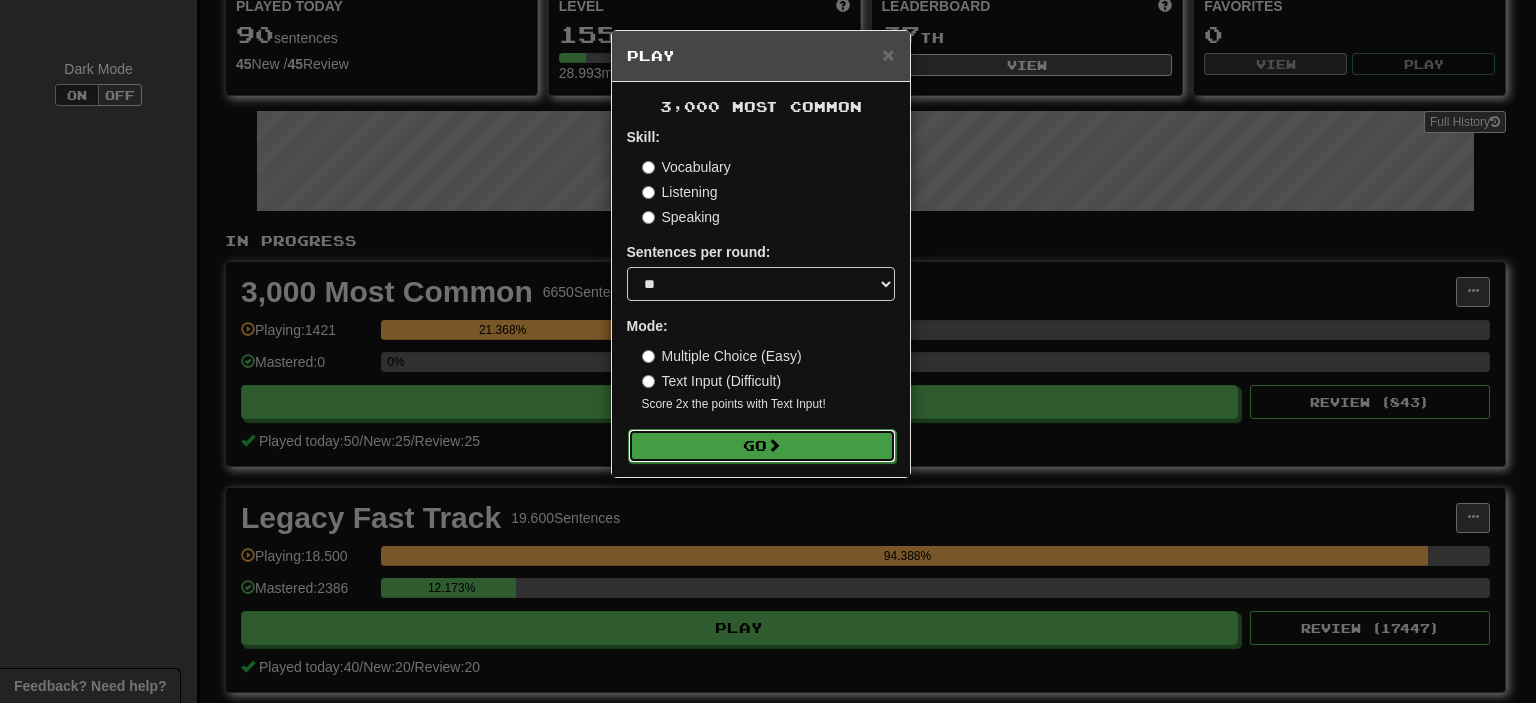 click on "Go" at bounding box center (762, 446) 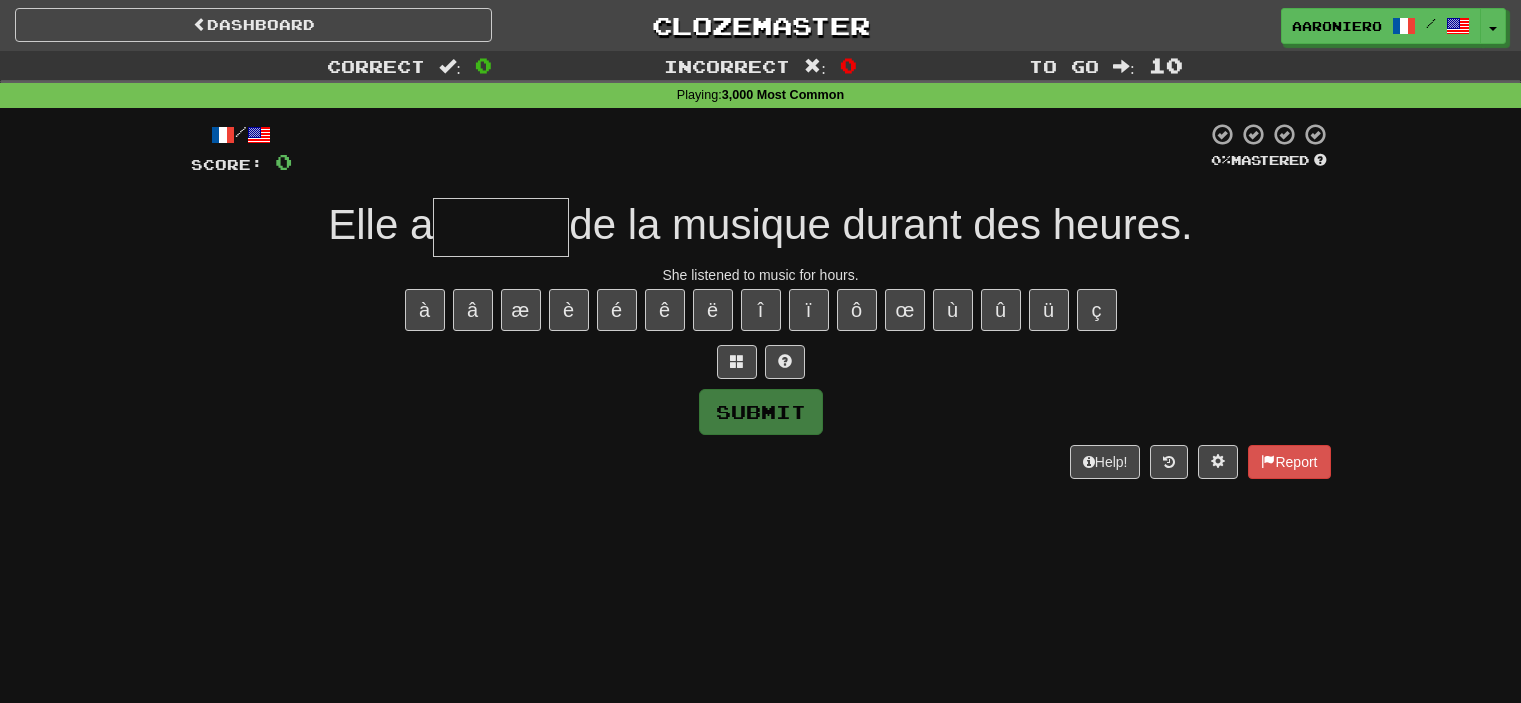scroll, scrollTop: 0, scrollLeft: 0, axis: both 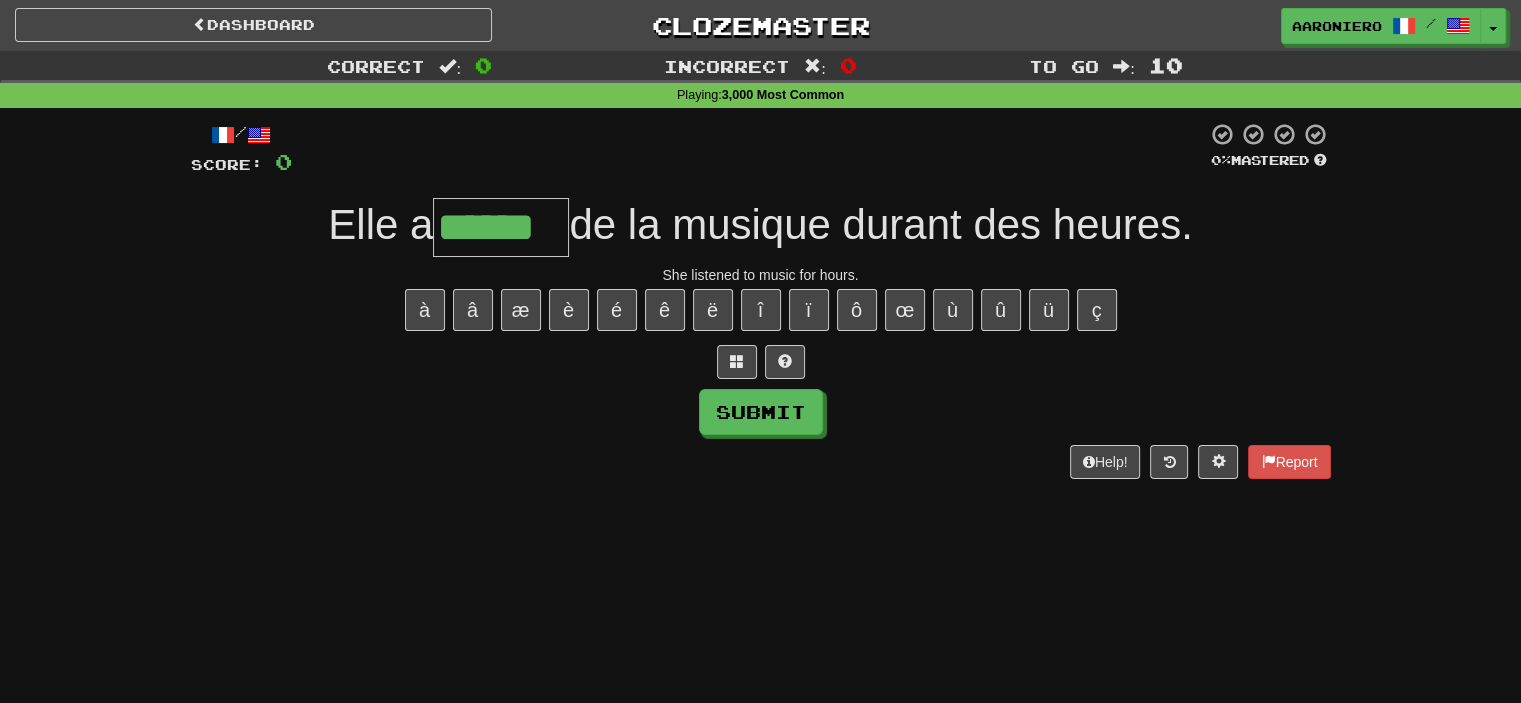 type on "******" 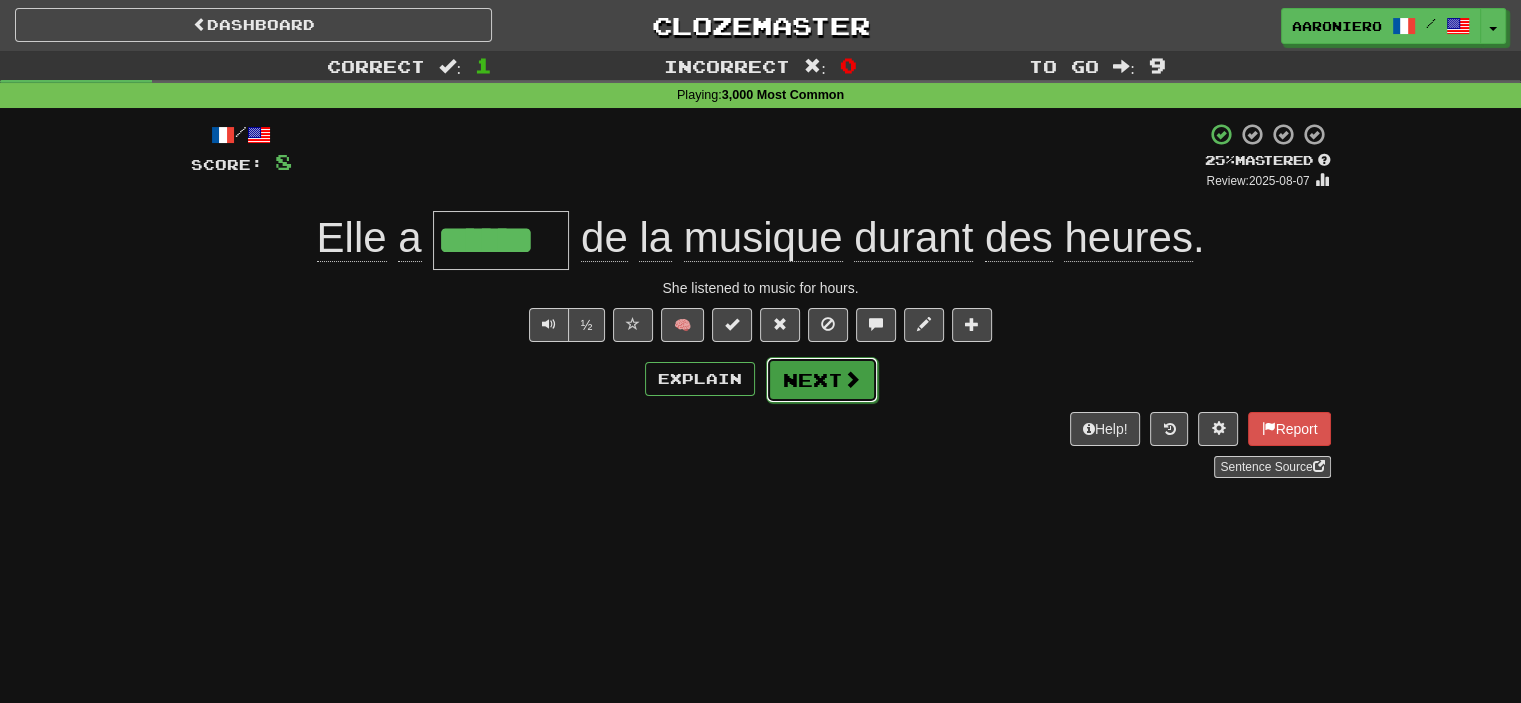 click at bounding box center (852, 379) 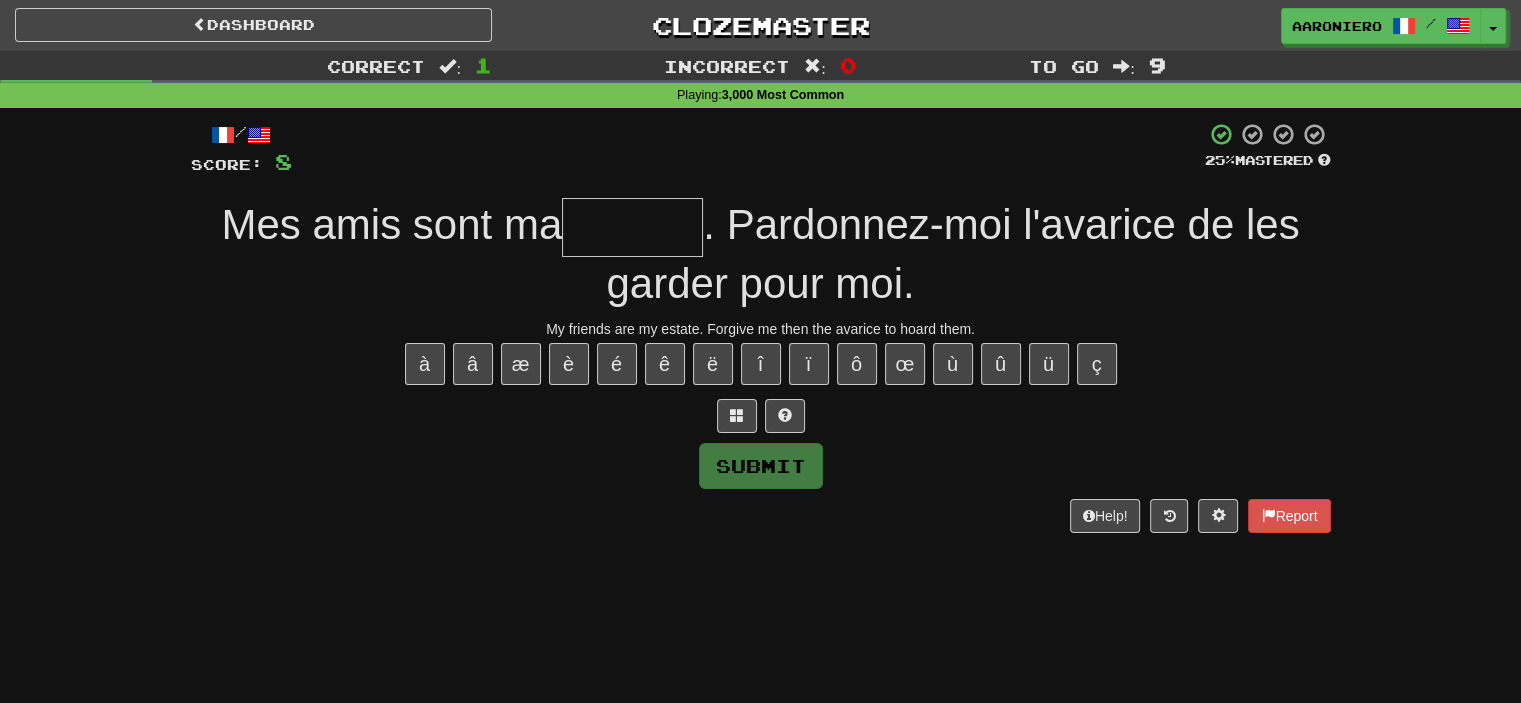 type on "*" 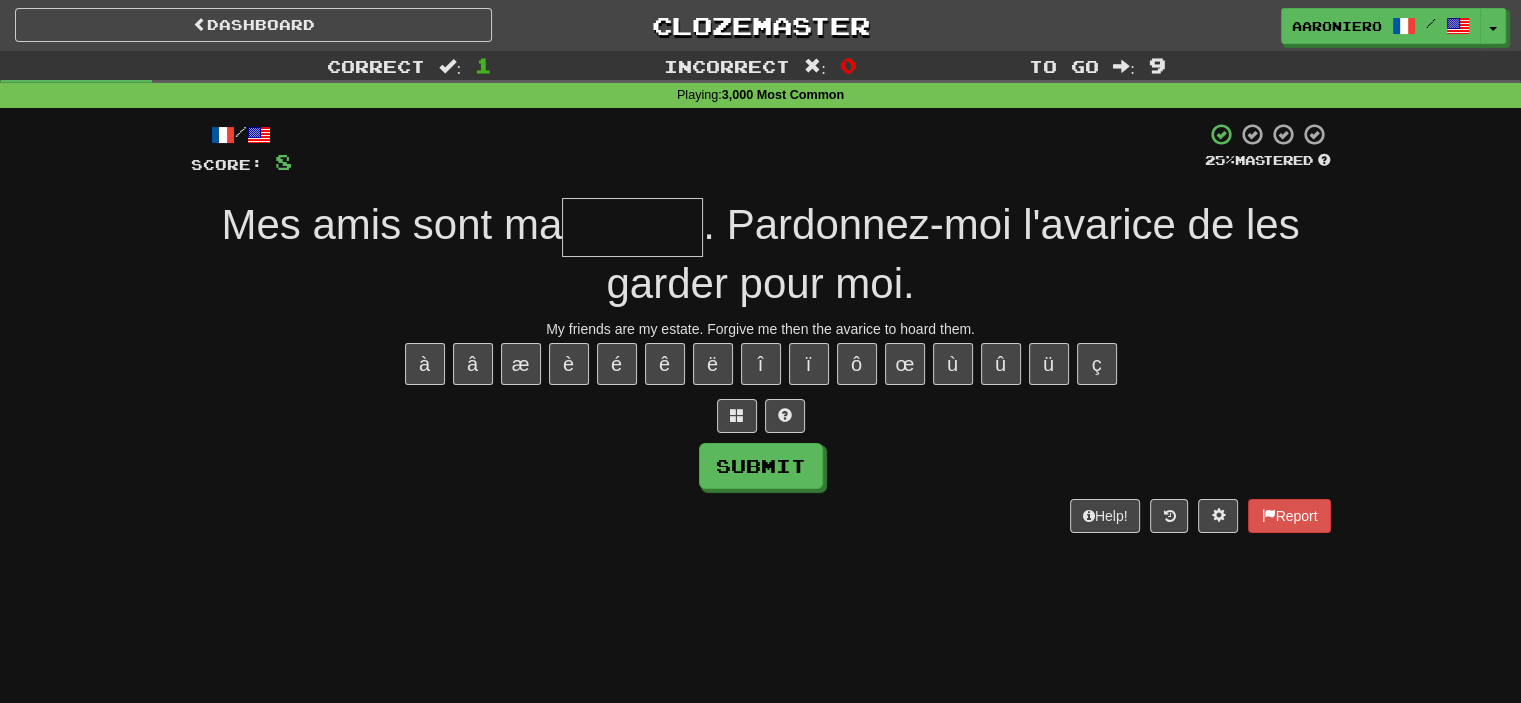 type on "*" 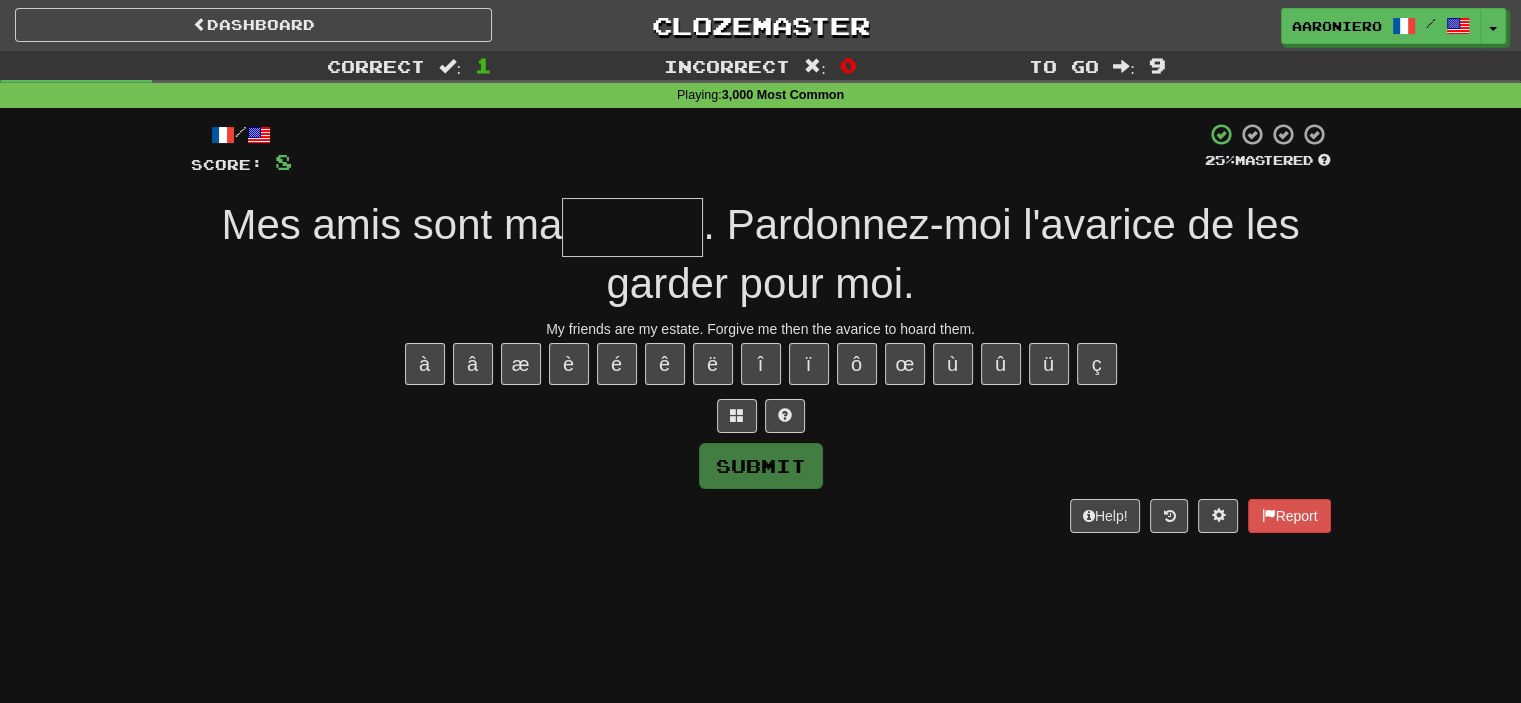 type on "*" 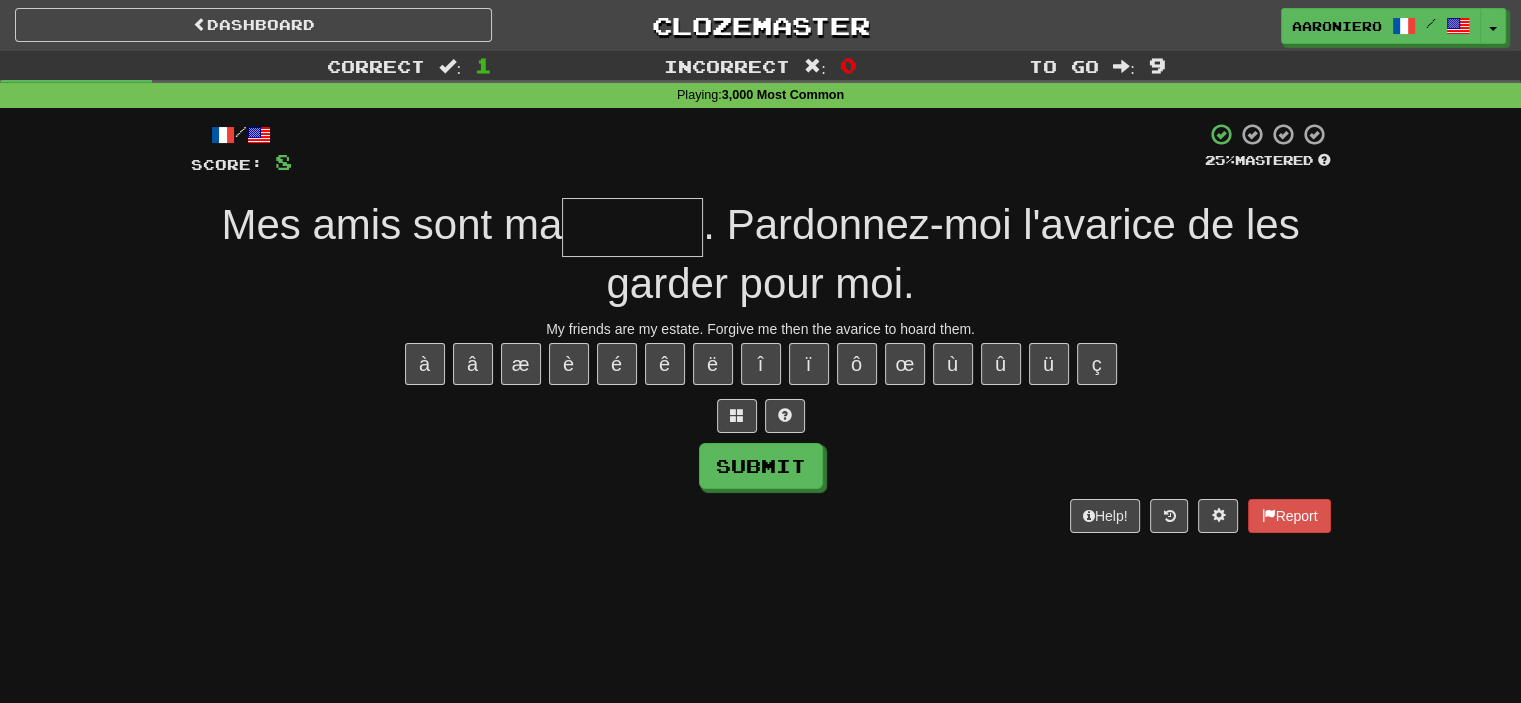 type on "*" 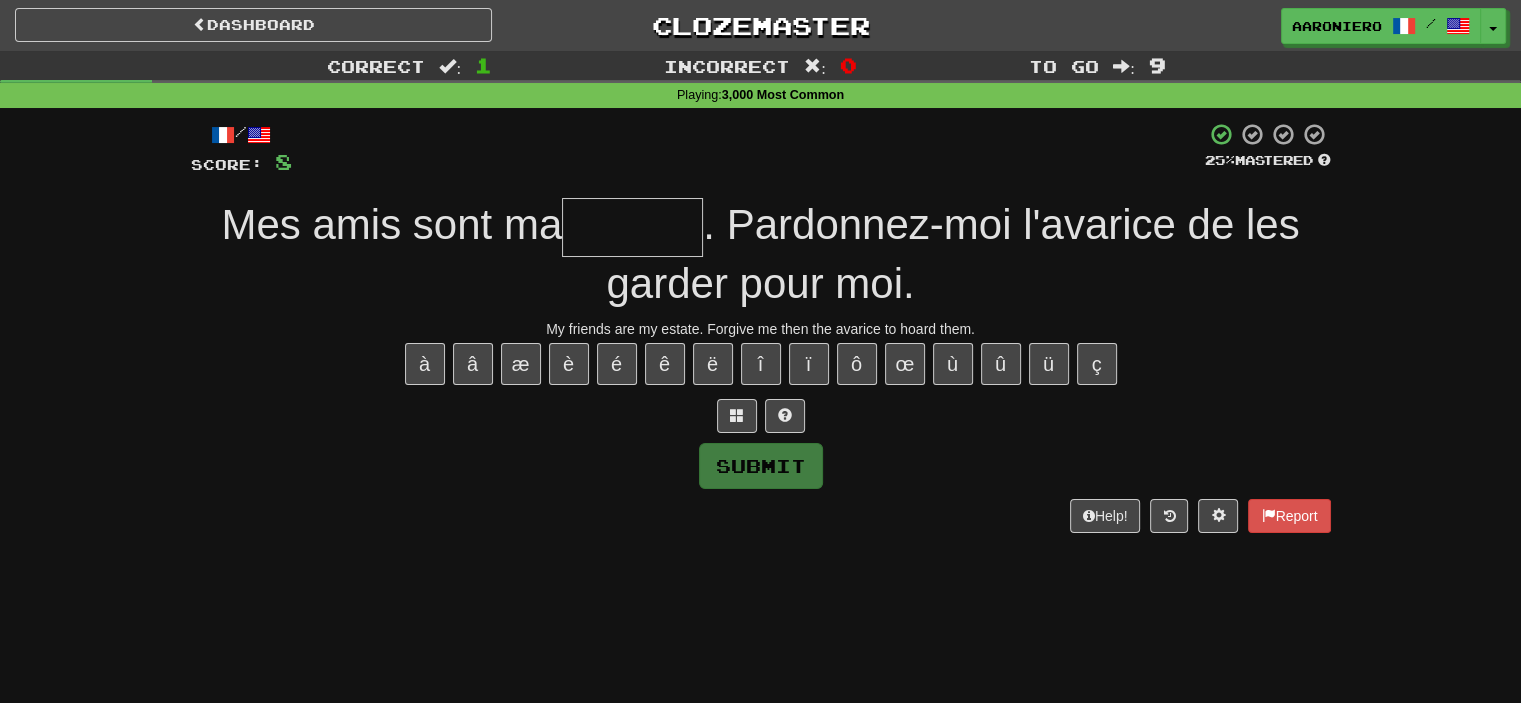 type on "*" 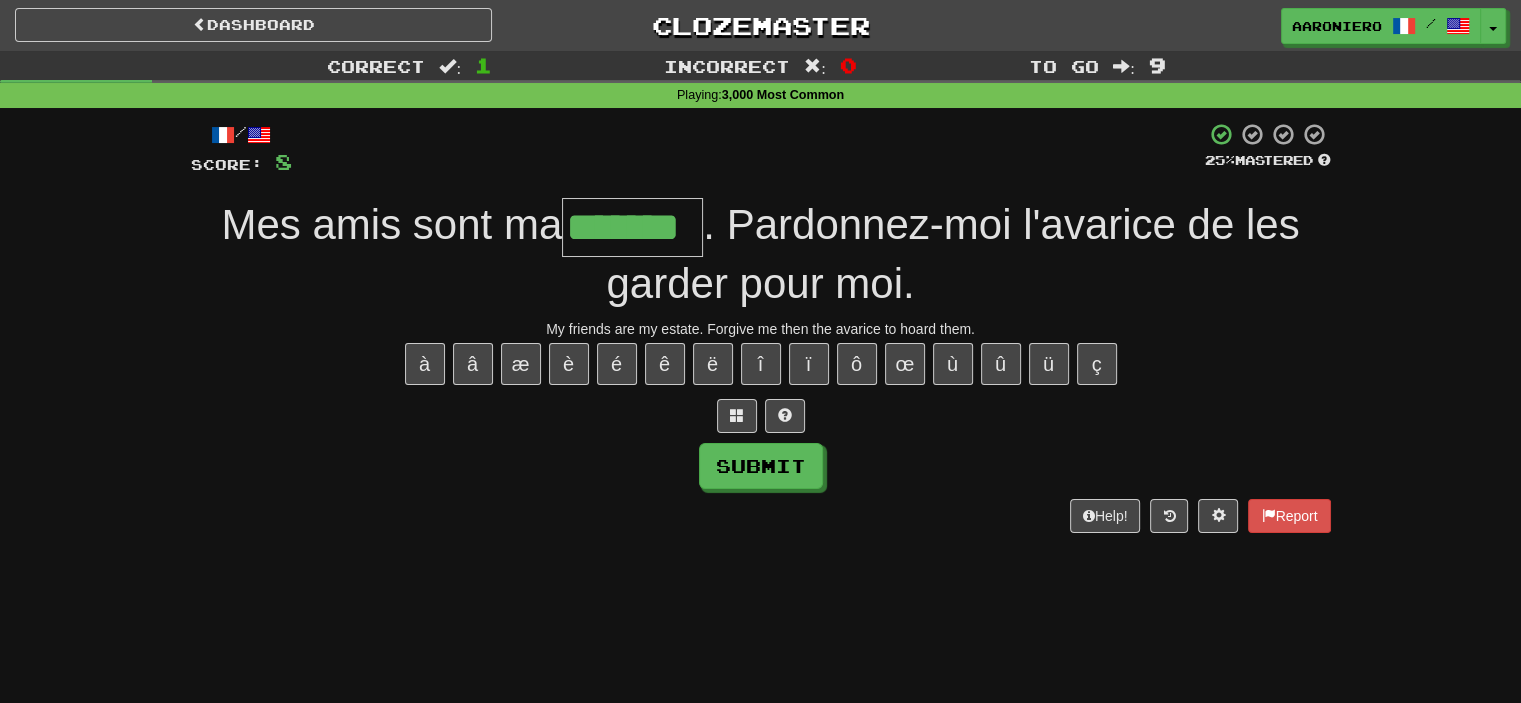 type on "*******" 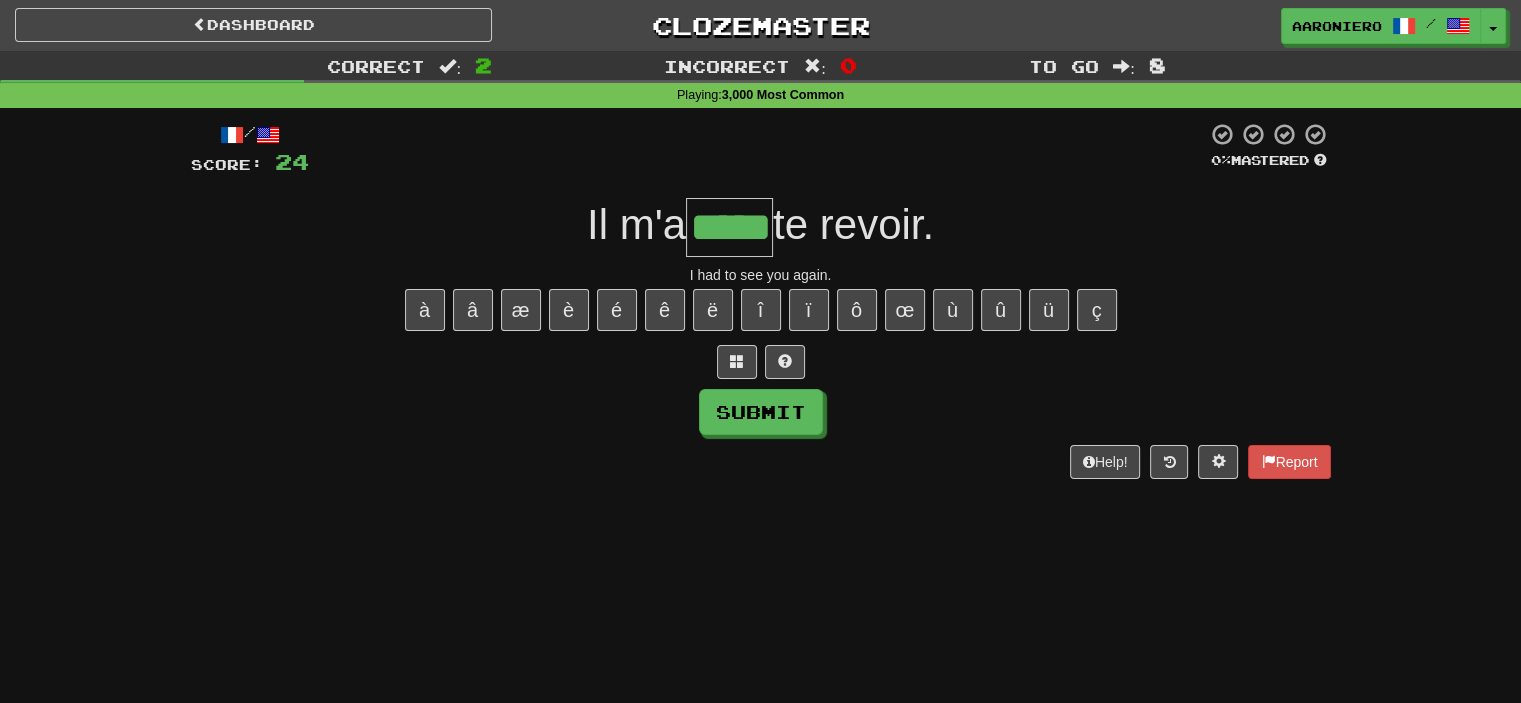 type on "*****" 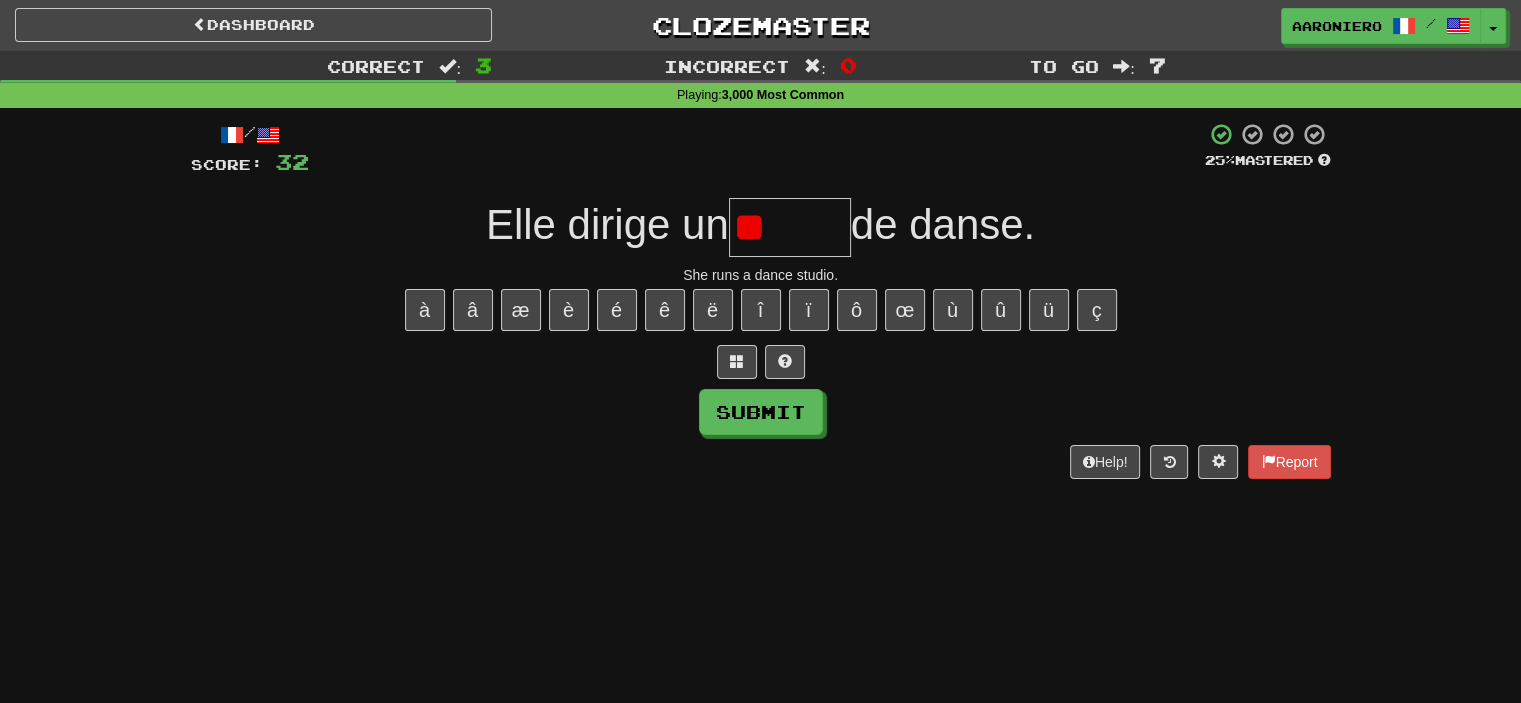 type on "*" 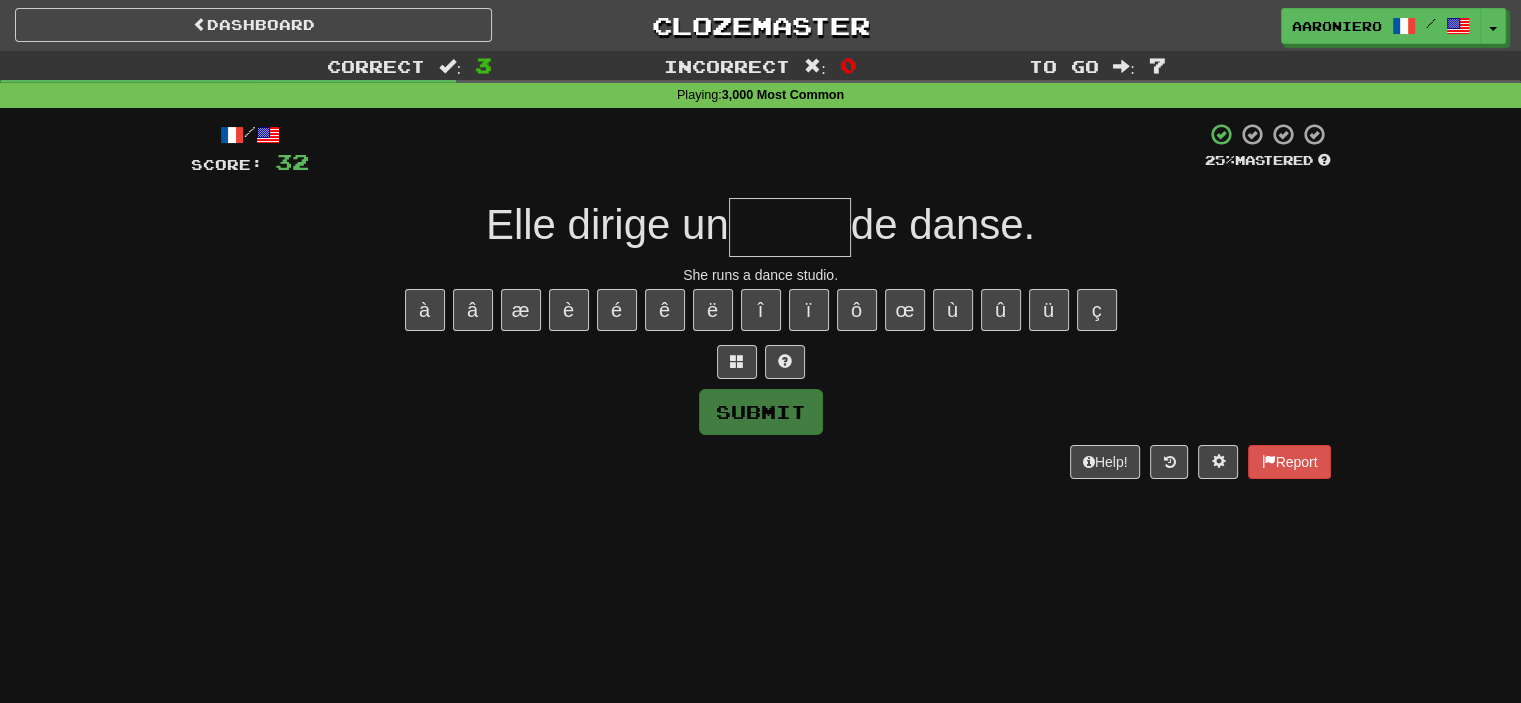 type on "*" 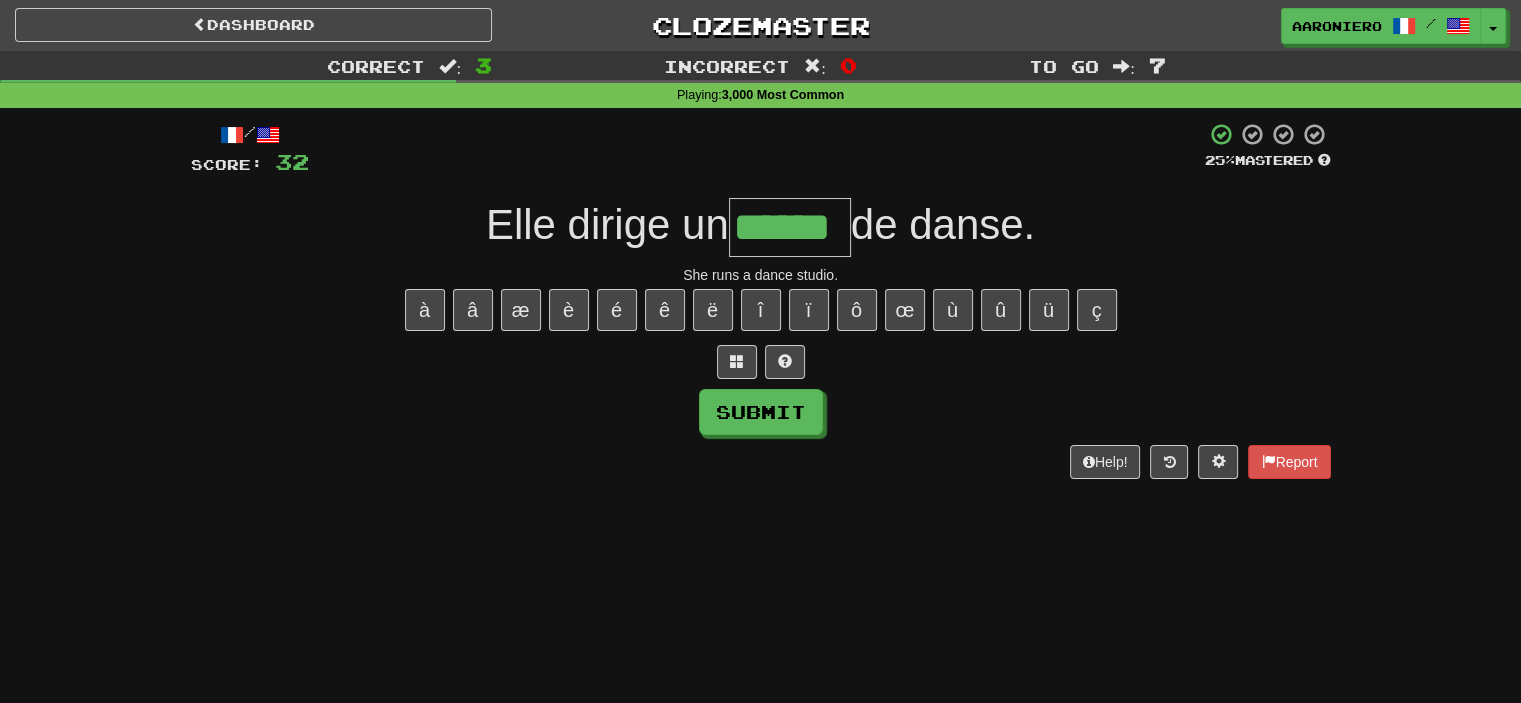type on "******" 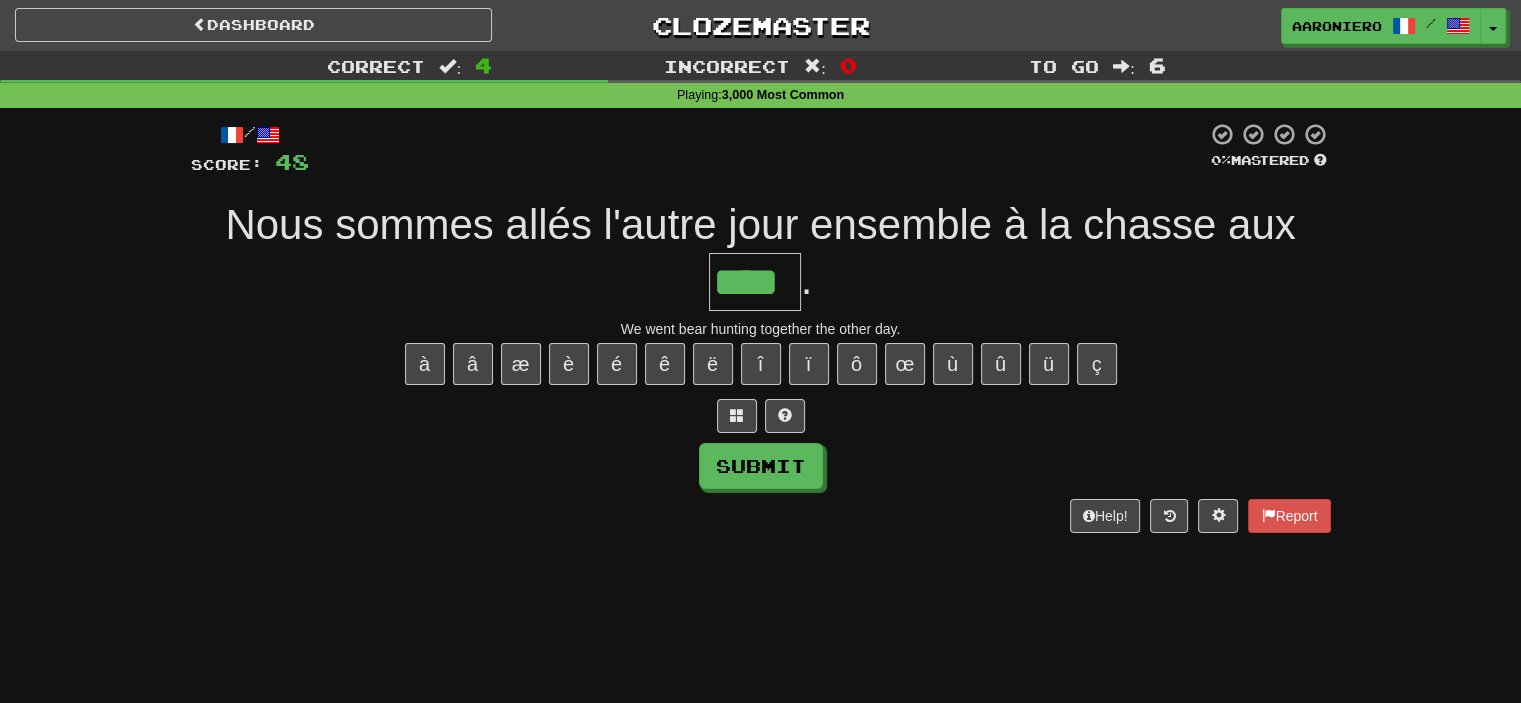 type on "****" 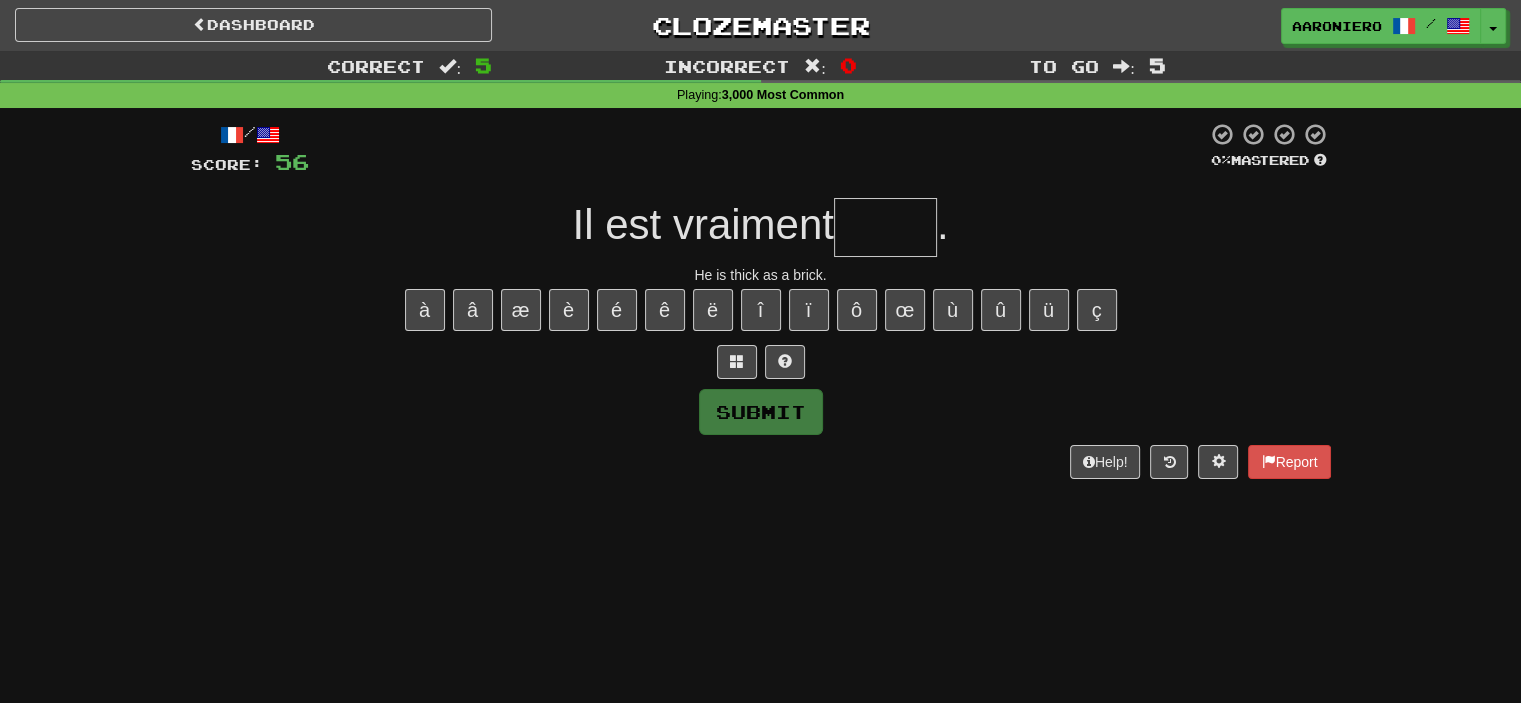 type on "*" 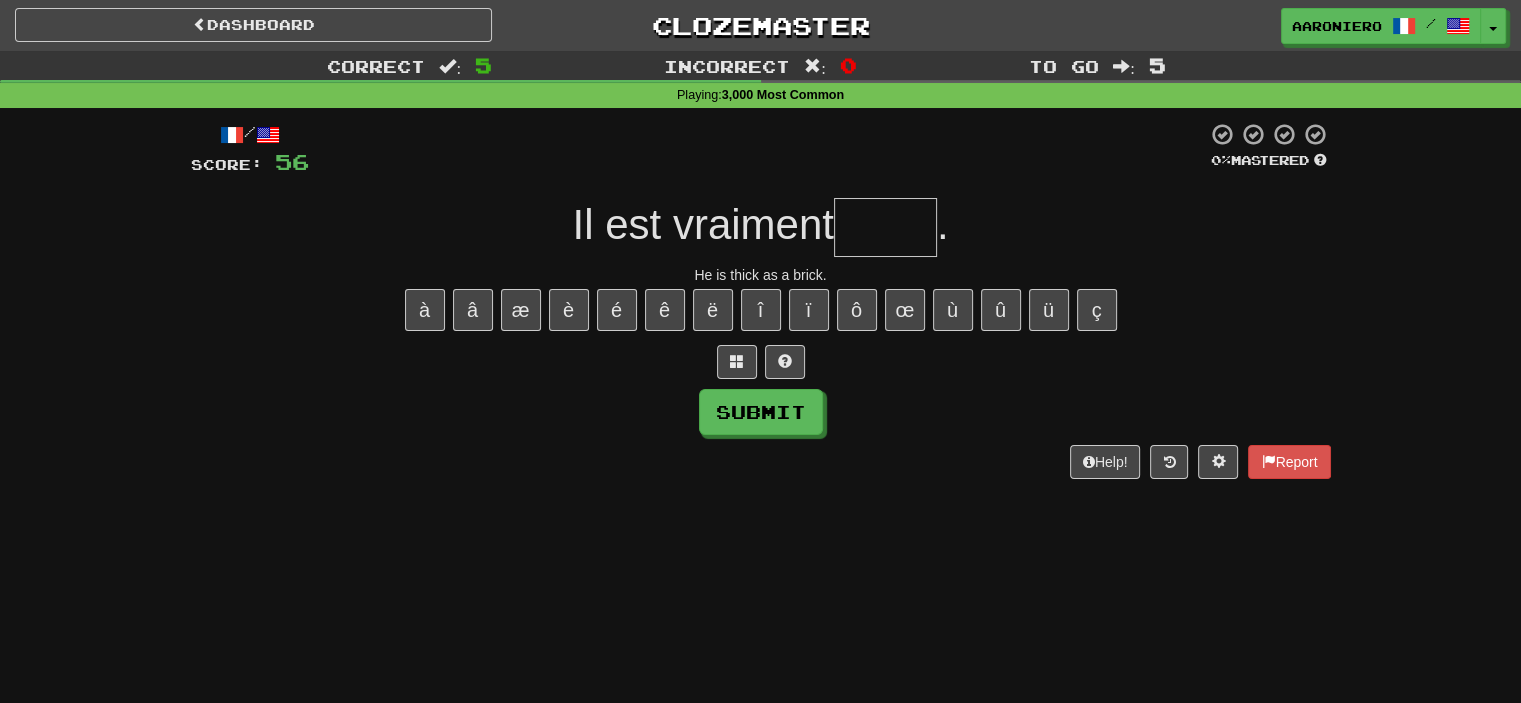type on "*" 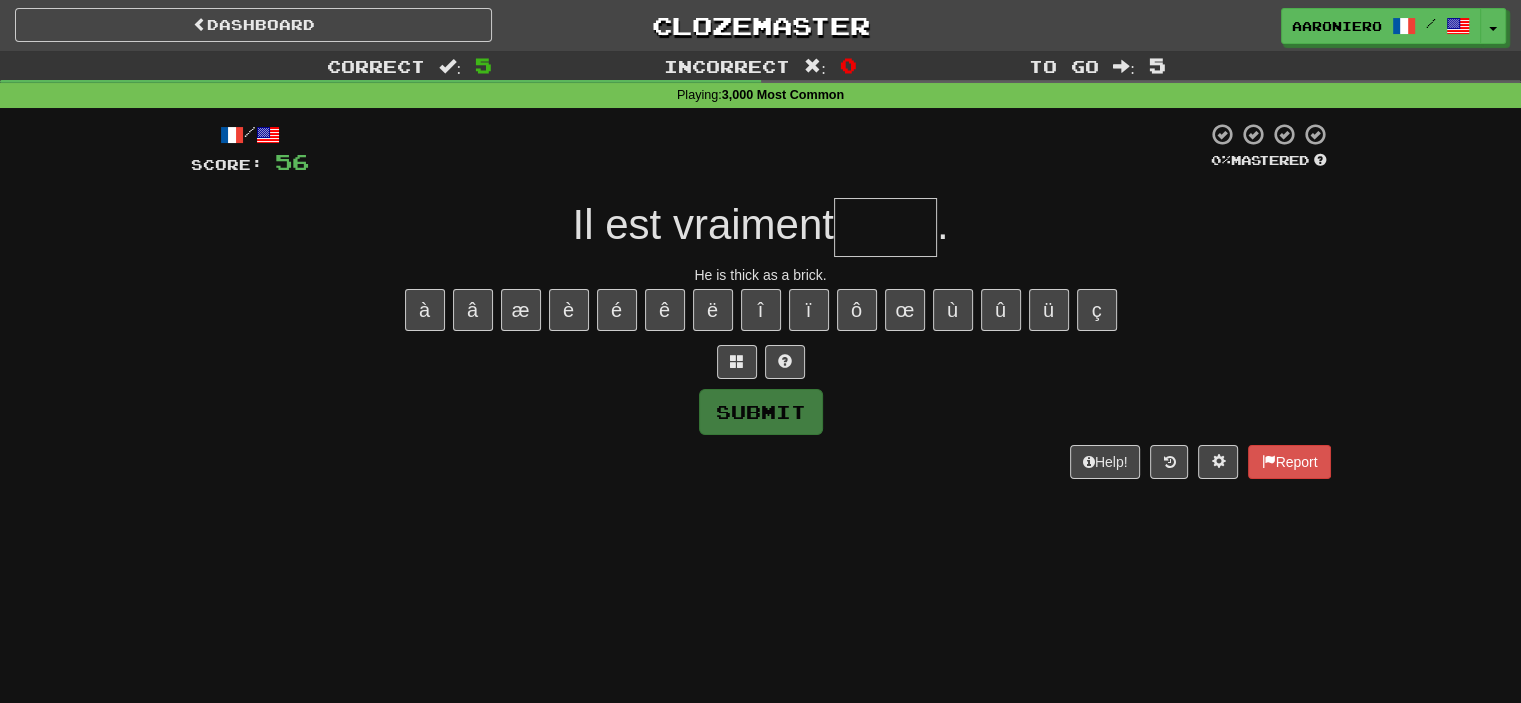 type on "*" 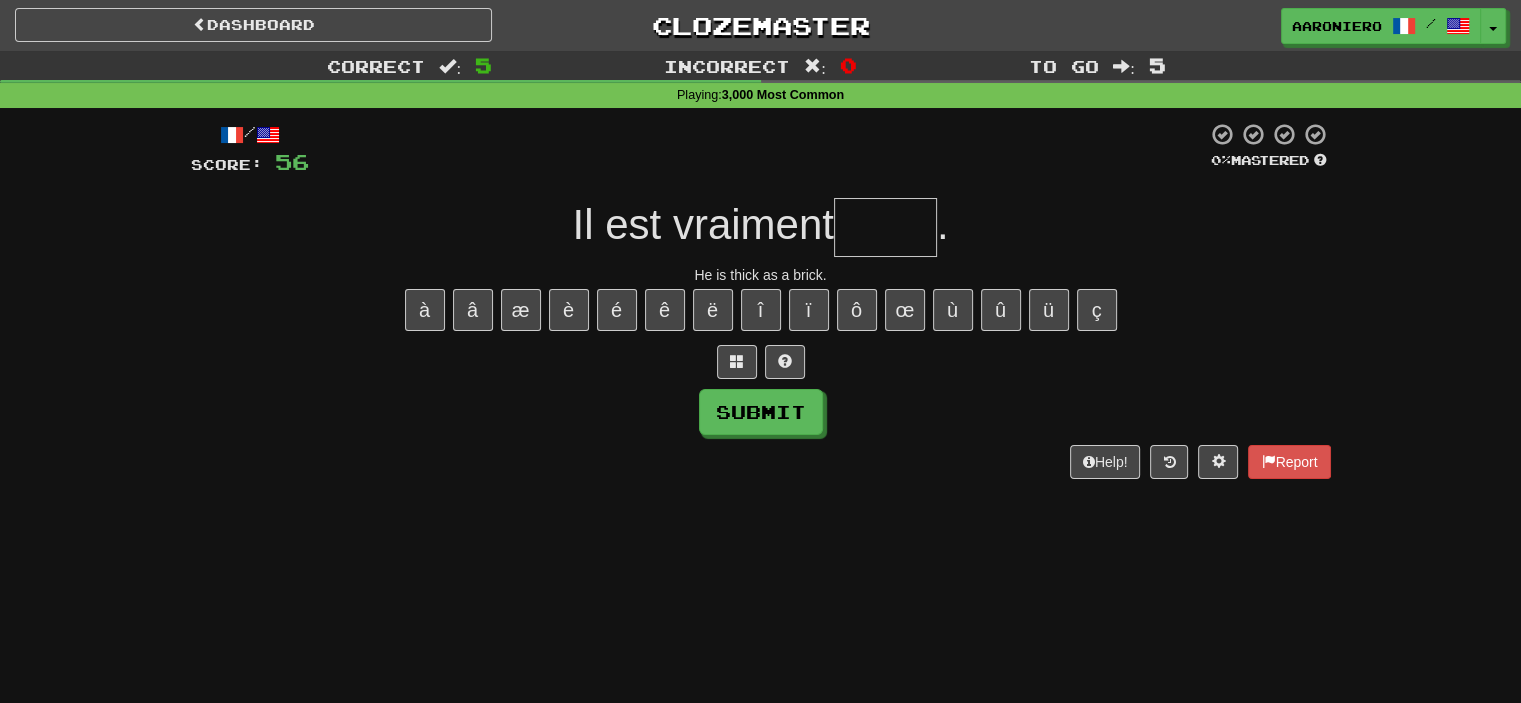 type on "*" 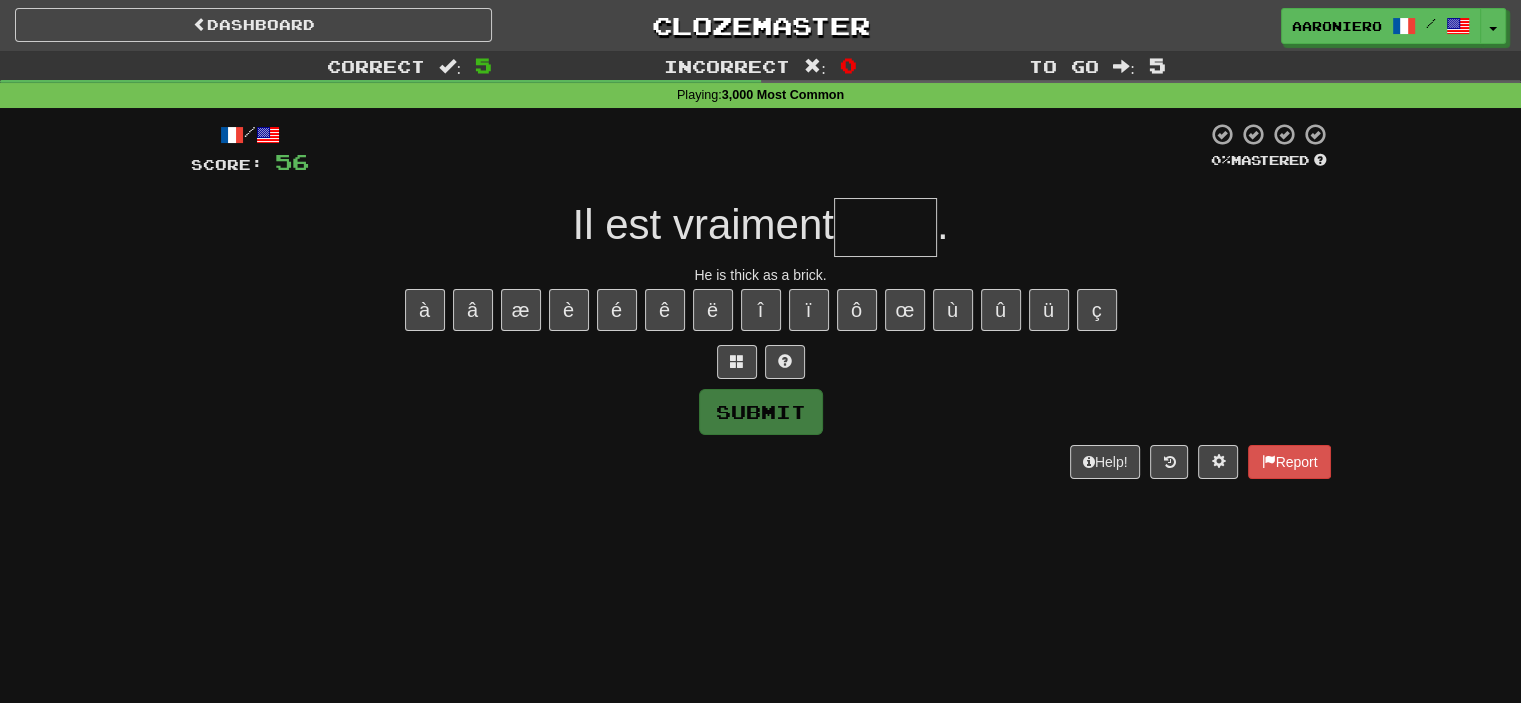 type on "*" 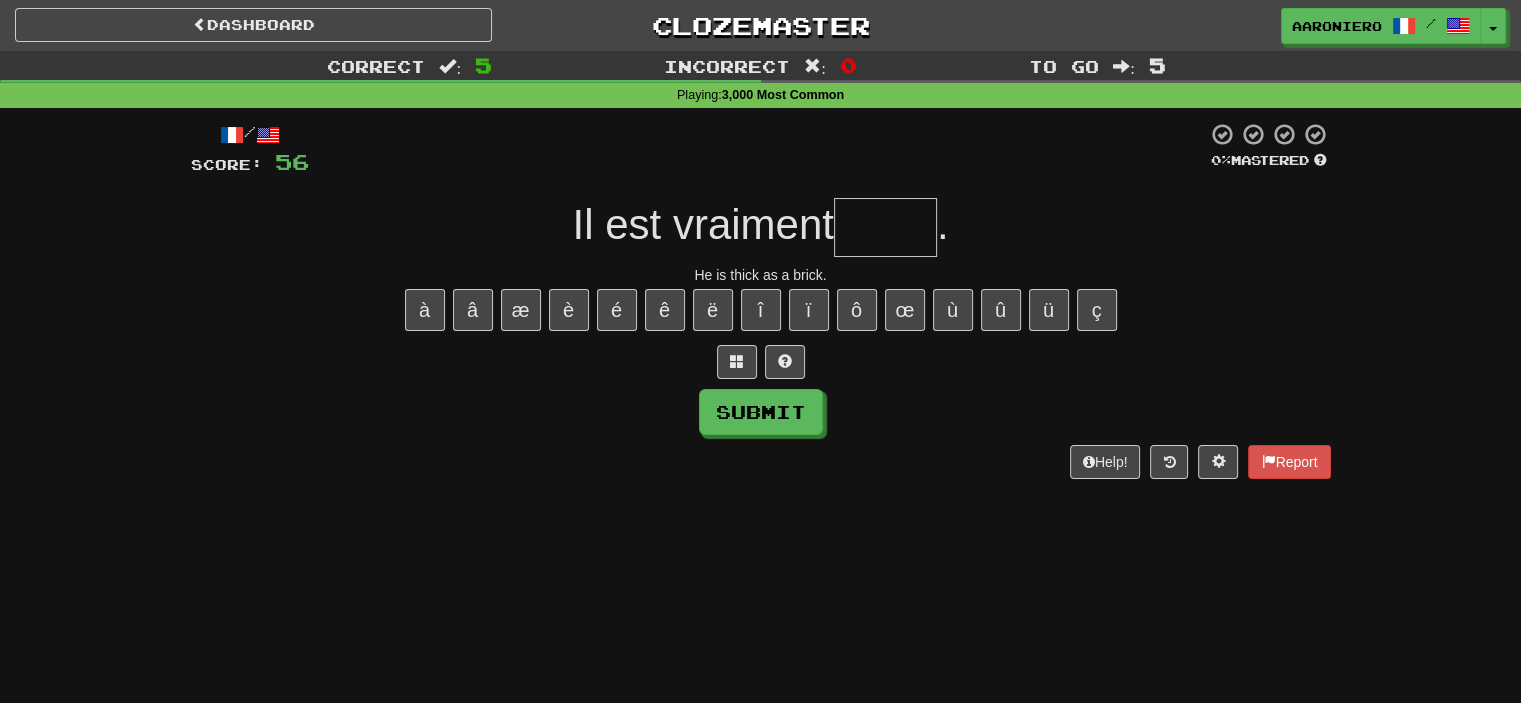 type on "*" 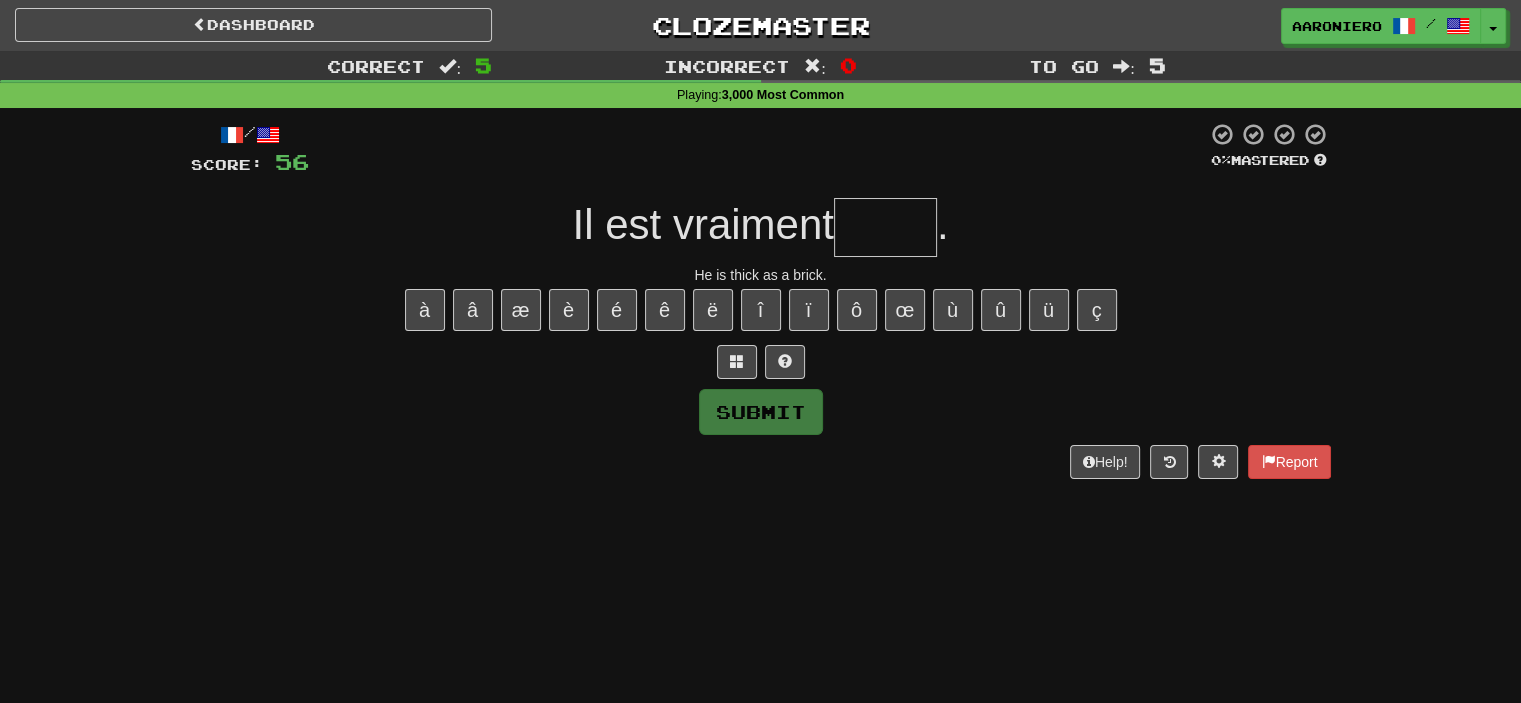 type on "*" 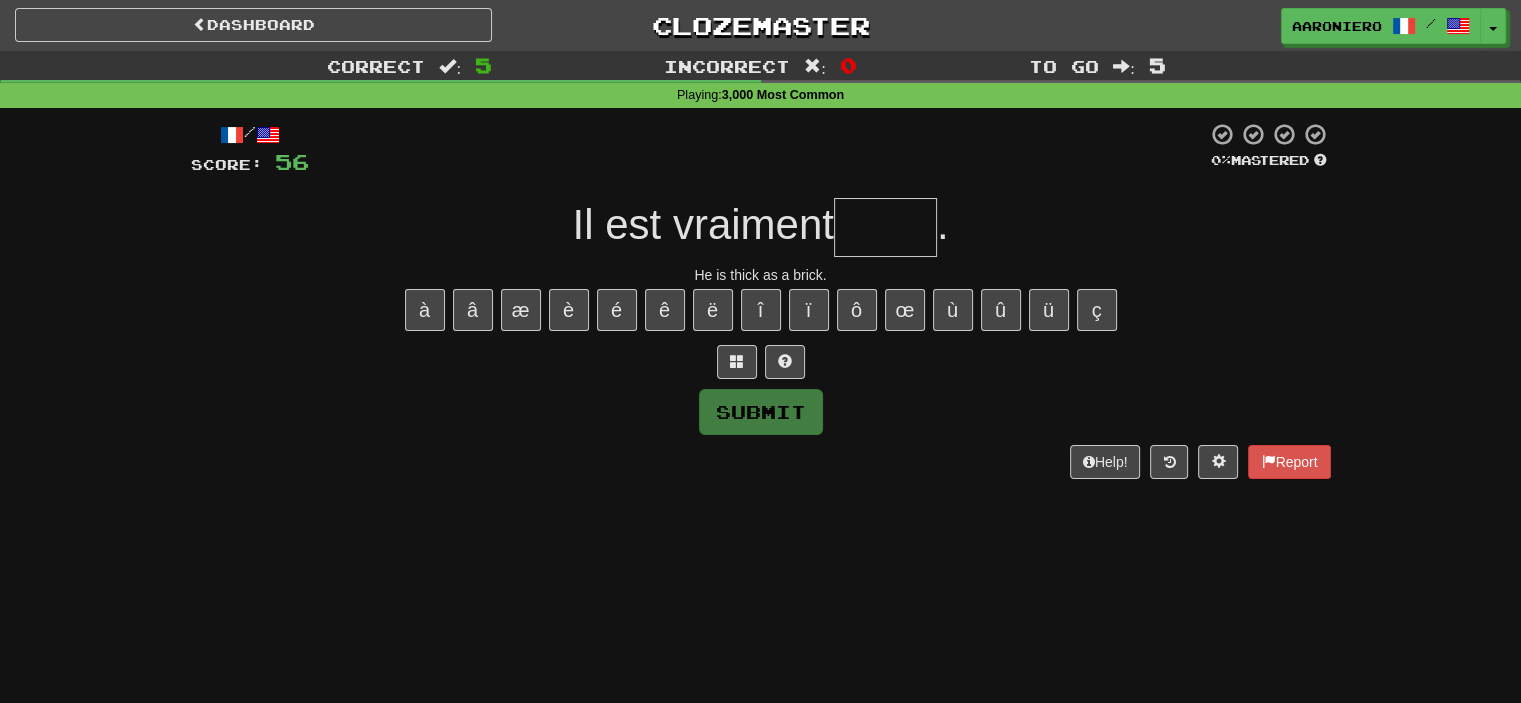 paste on "*" 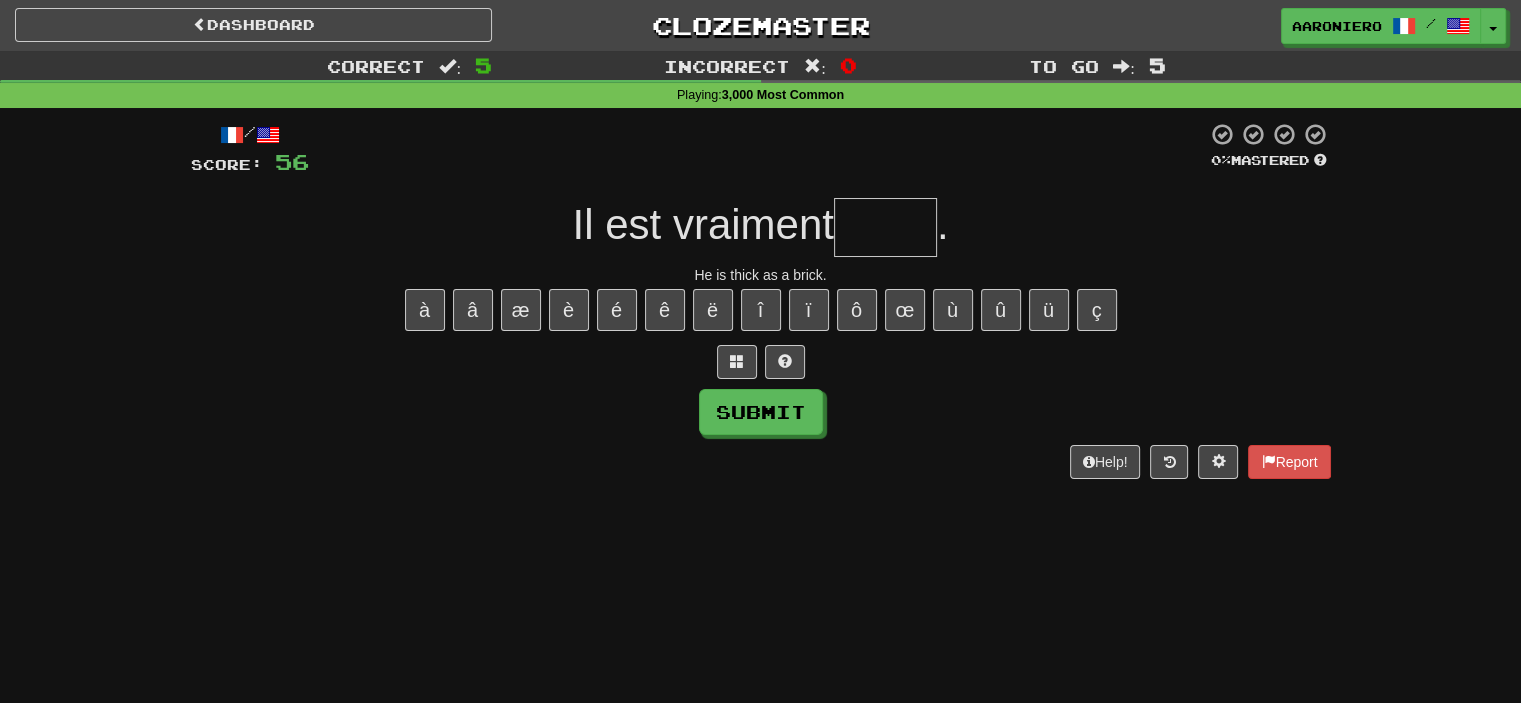 type on "*" 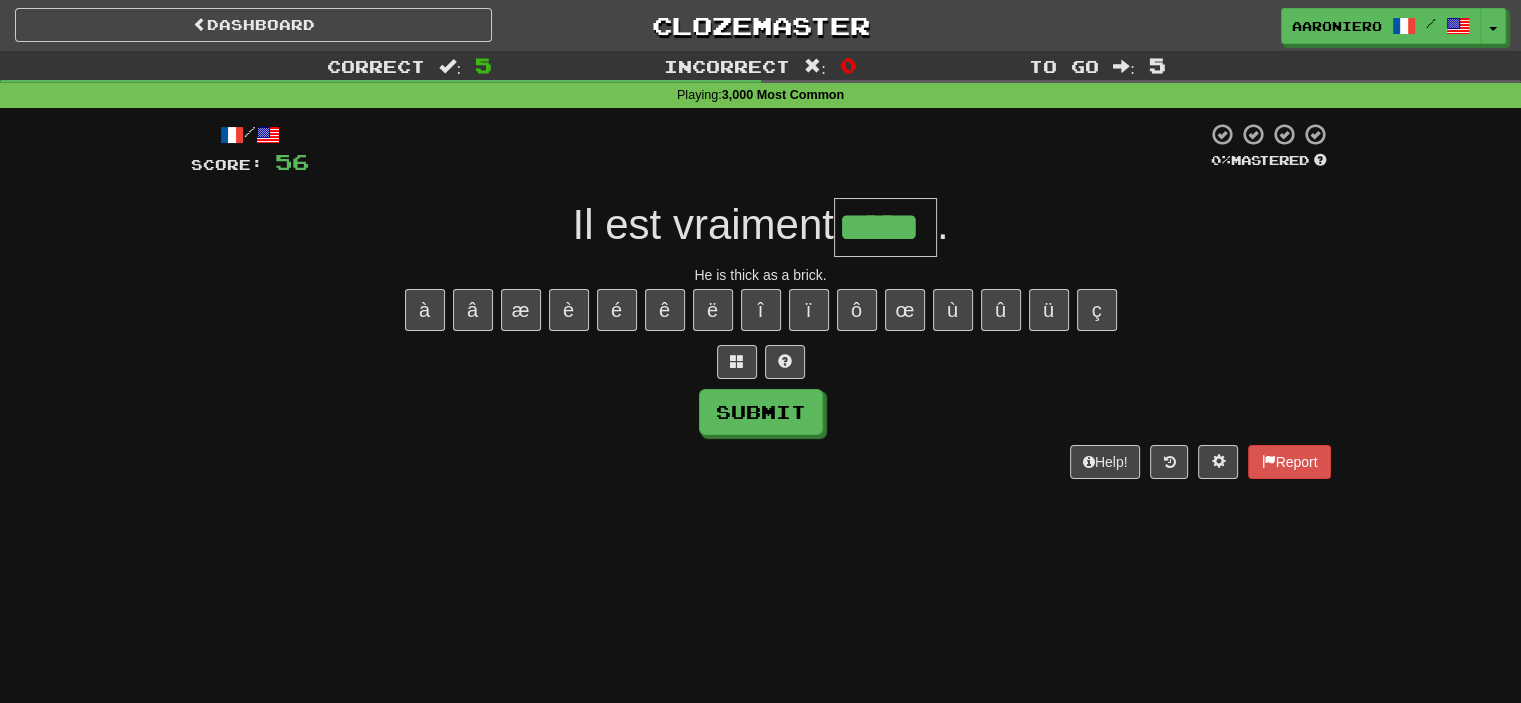type on "*****" 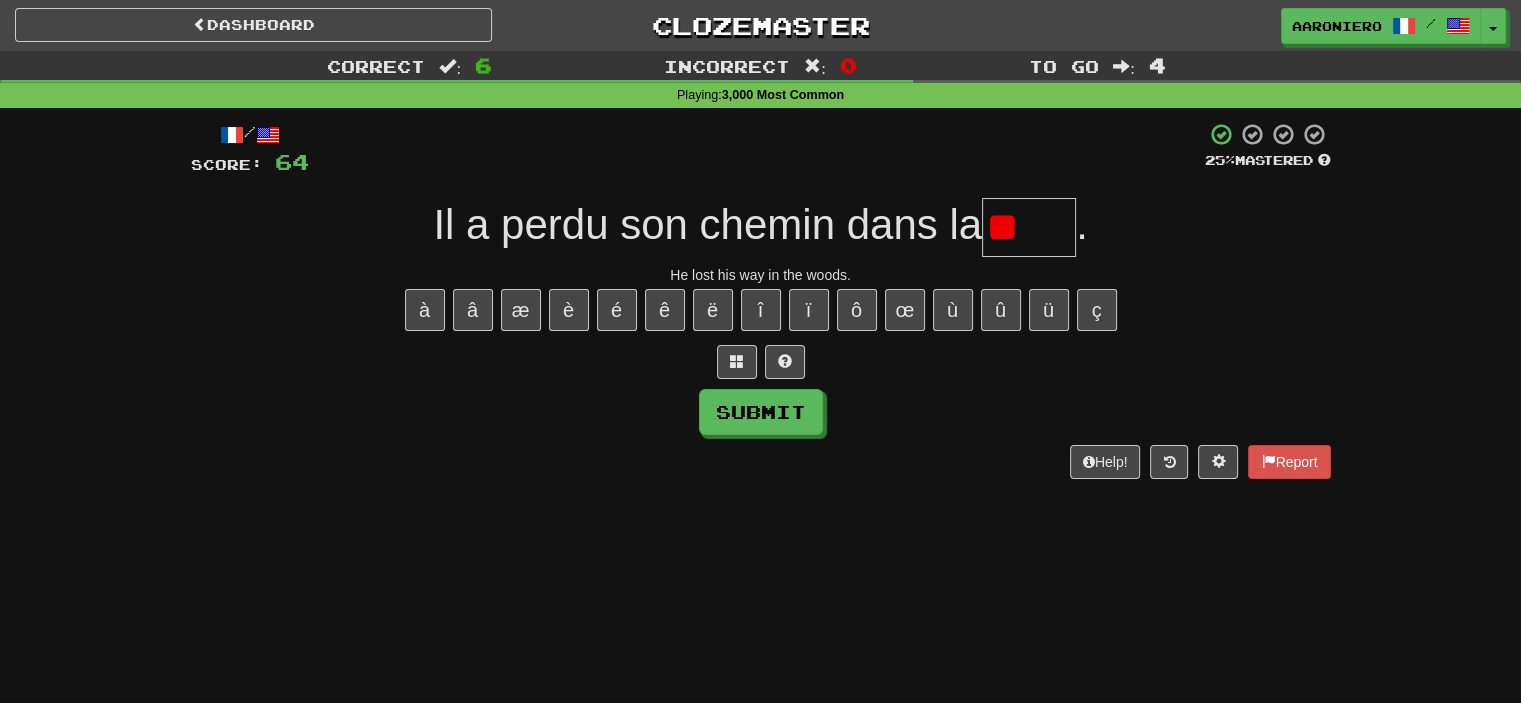 type on "*" 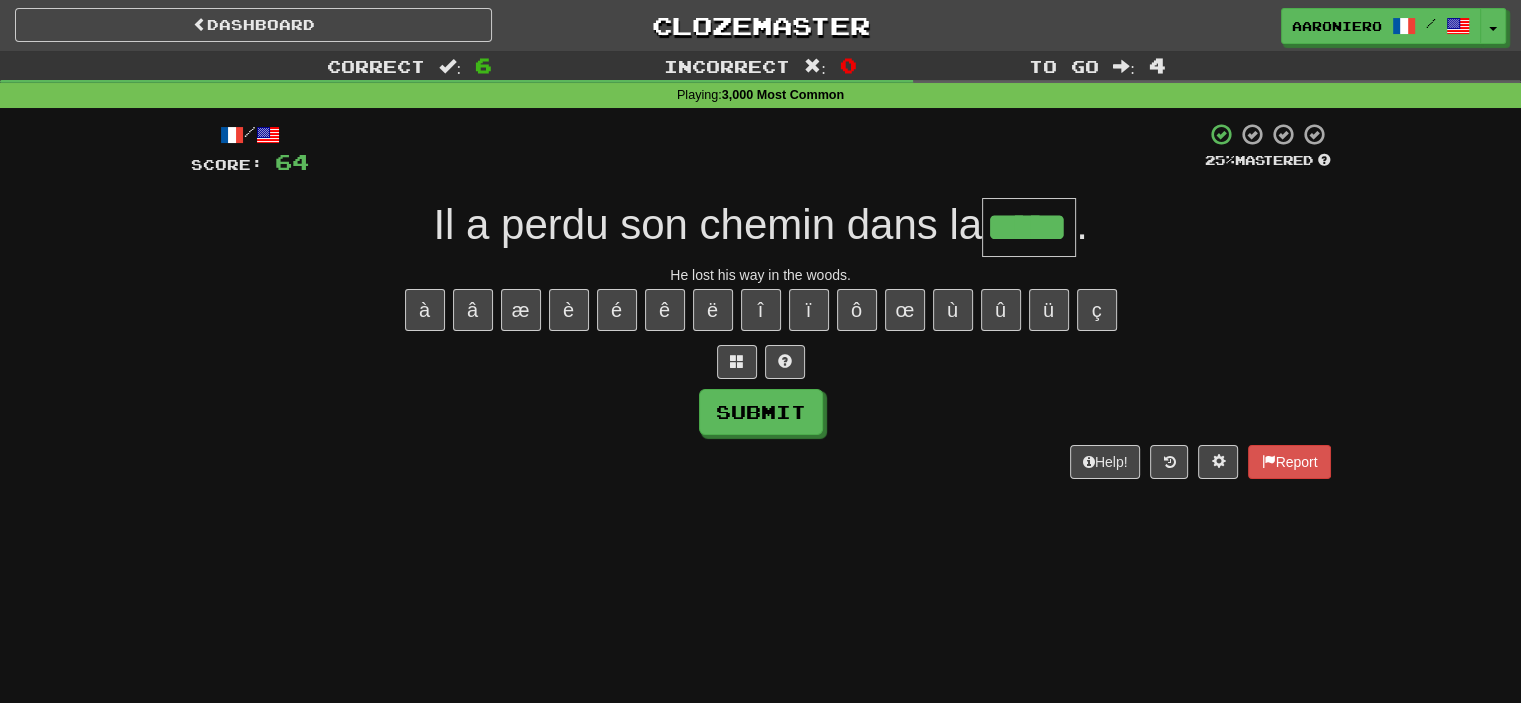 type on "*****" 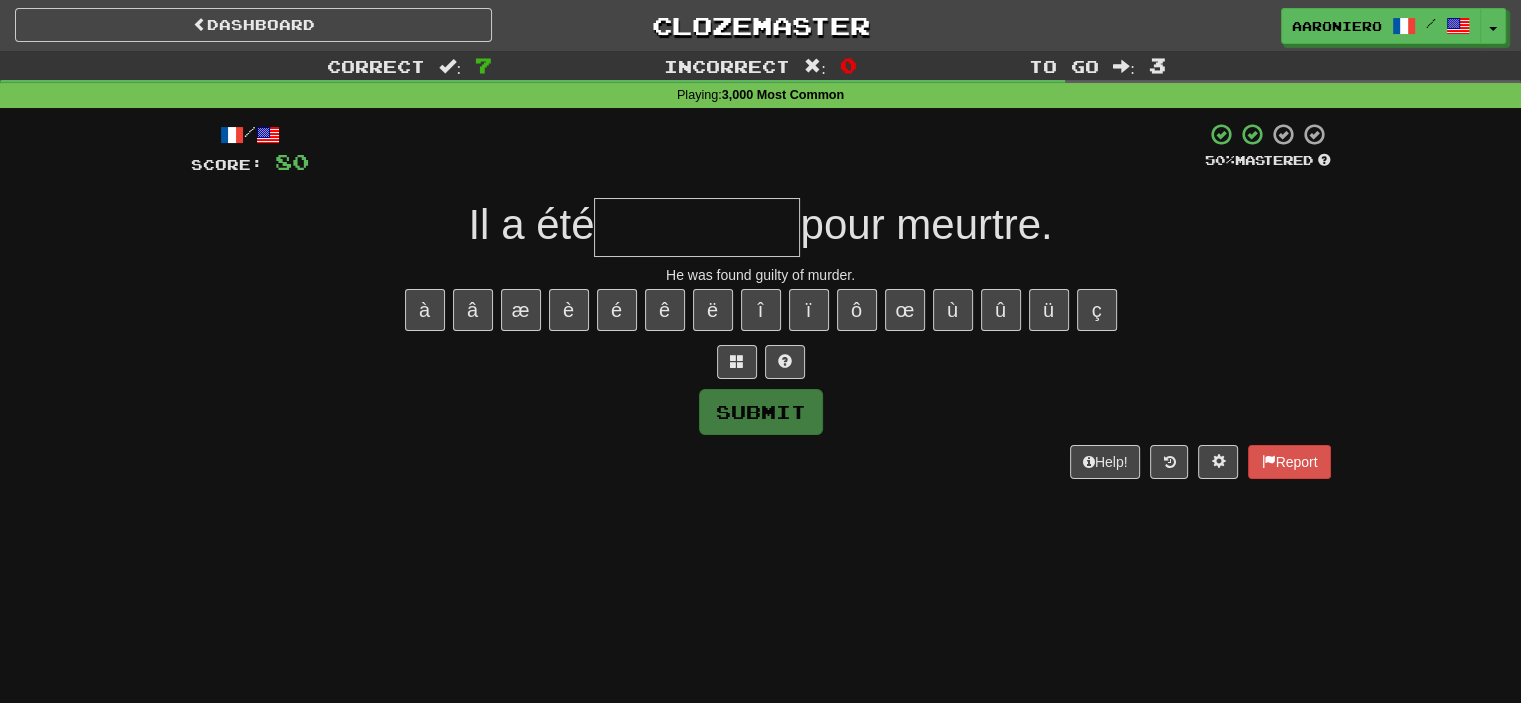 type on "*" 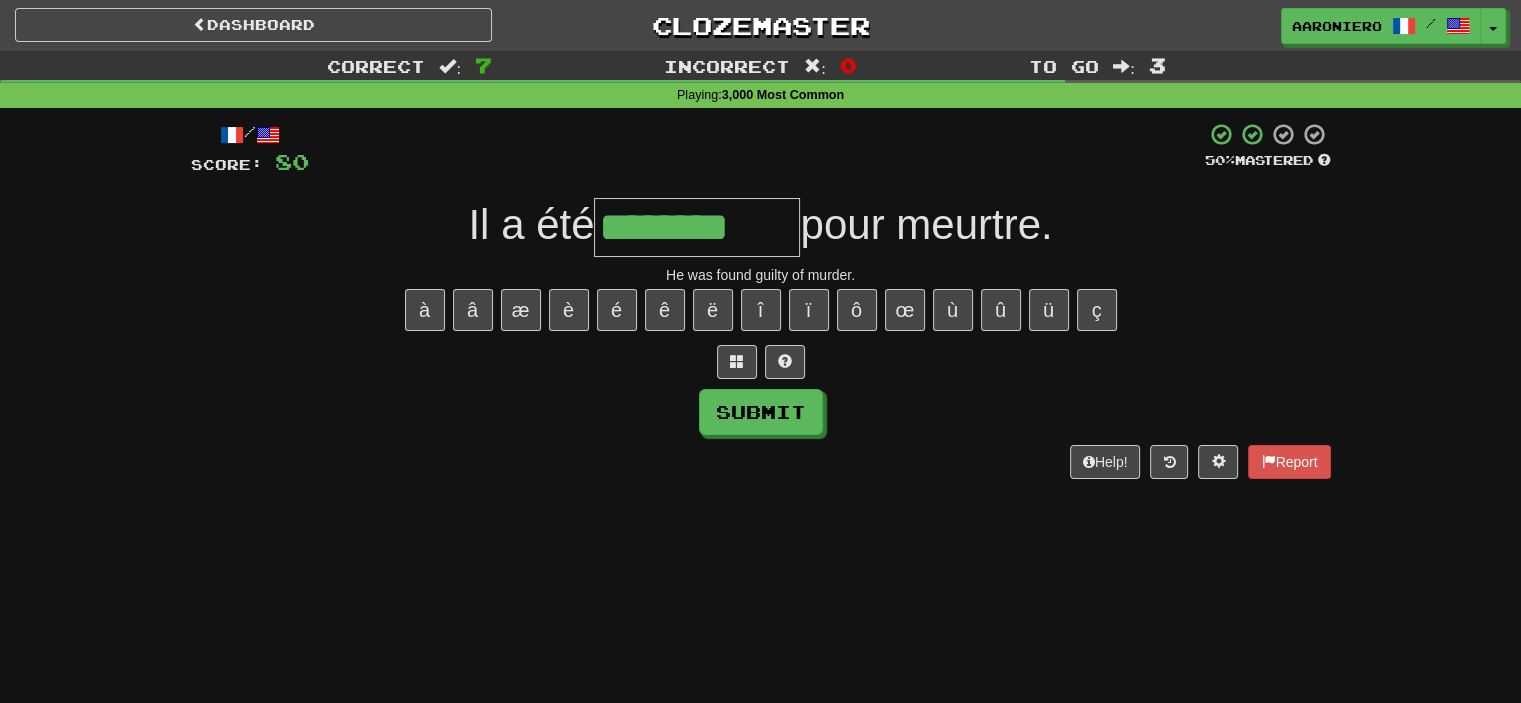 type on "********" 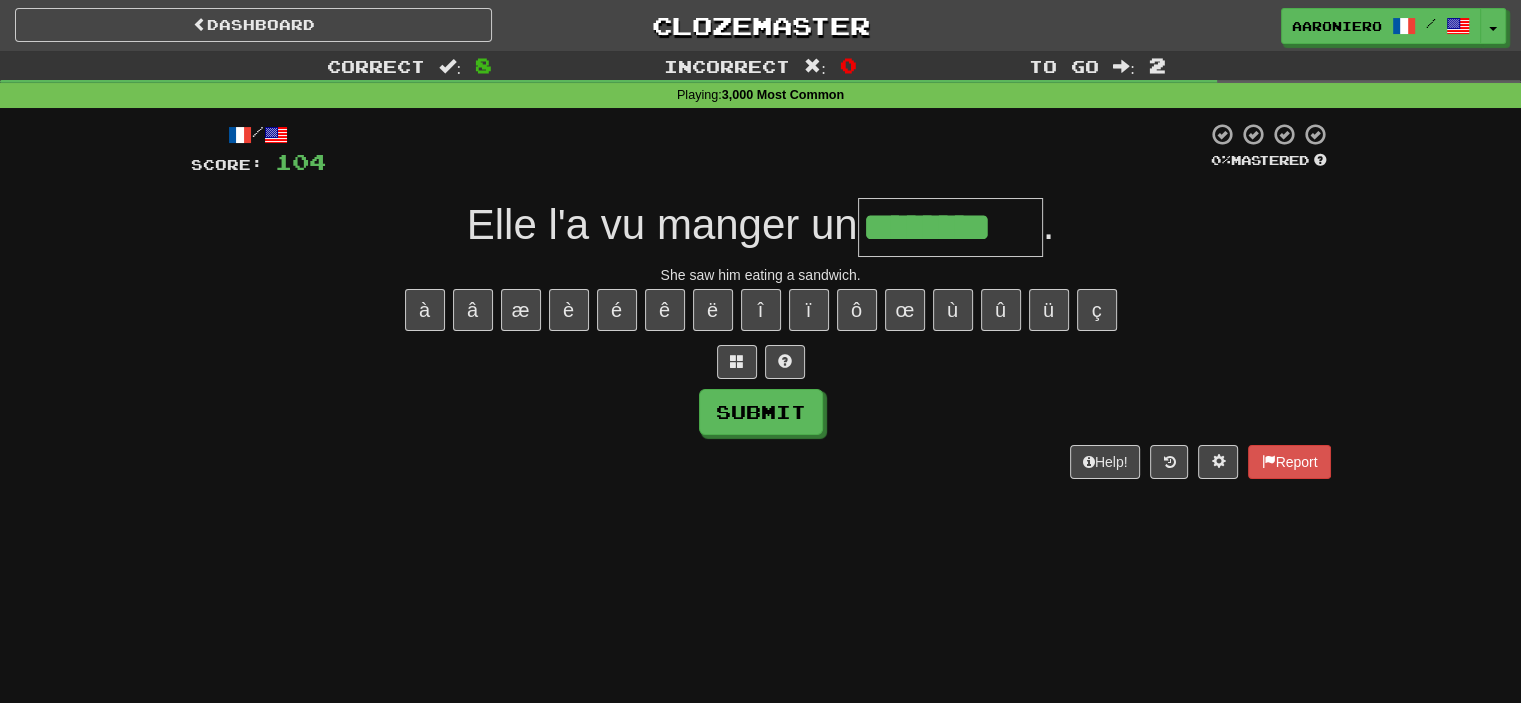 type on "********" 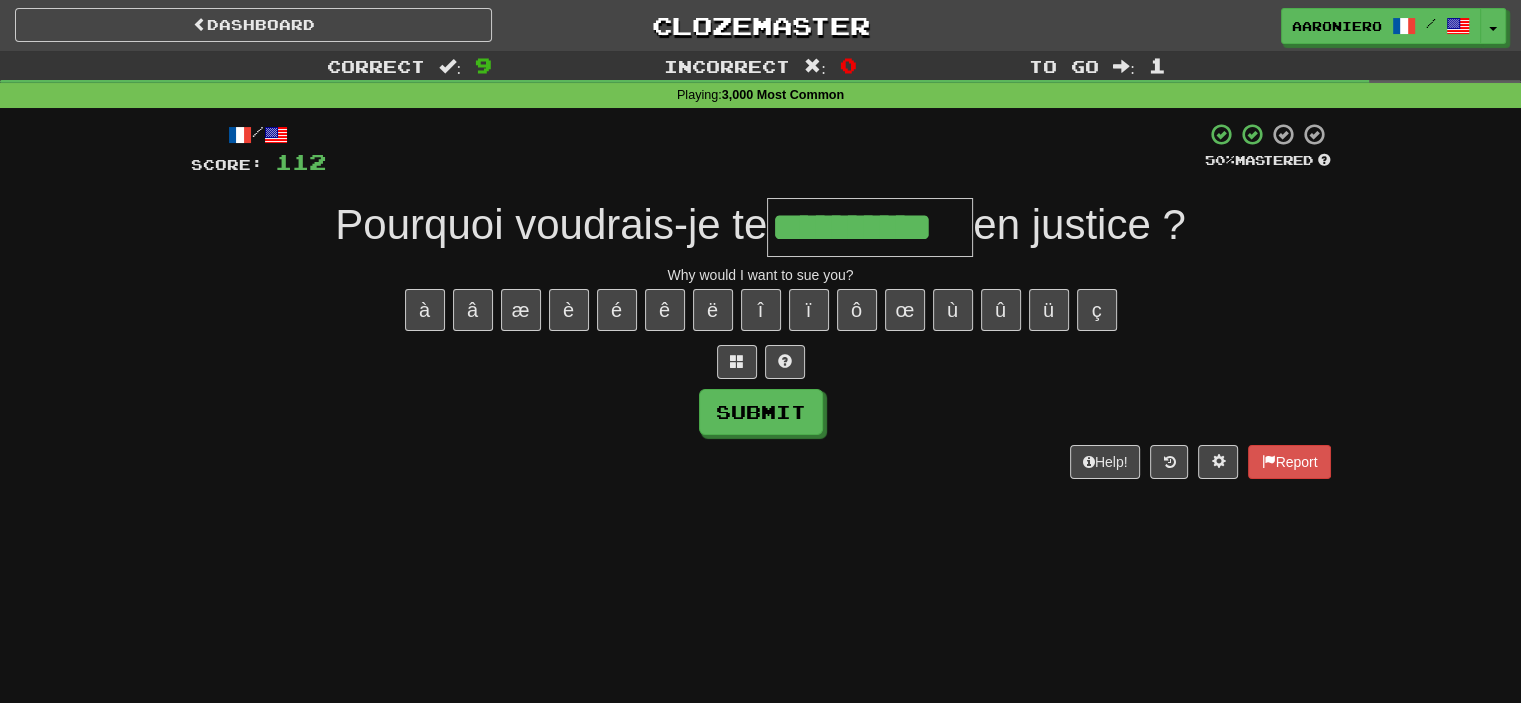 type on "**********" 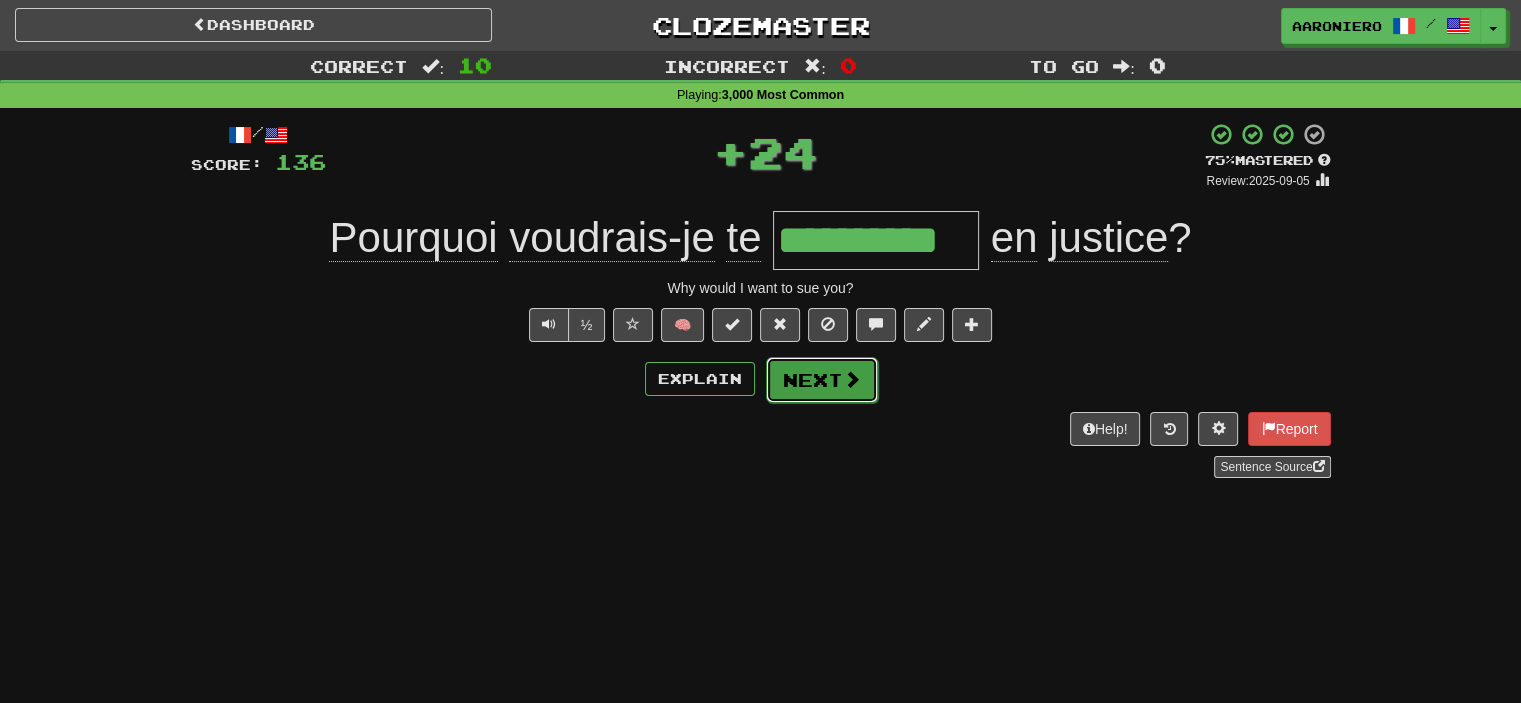 click on "Next" at bounding box center [822, 380] 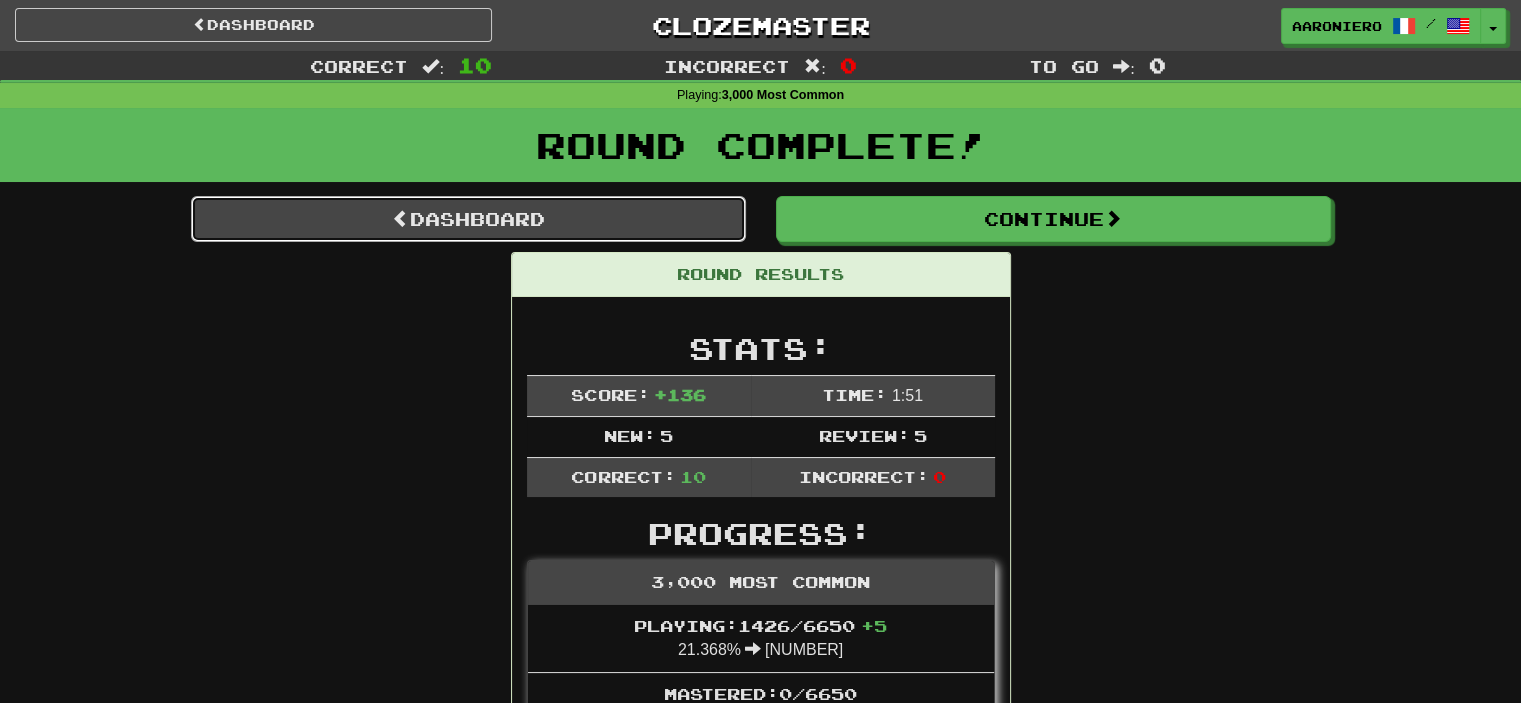 click on "Dashboard" at bounding box center [468, 219] 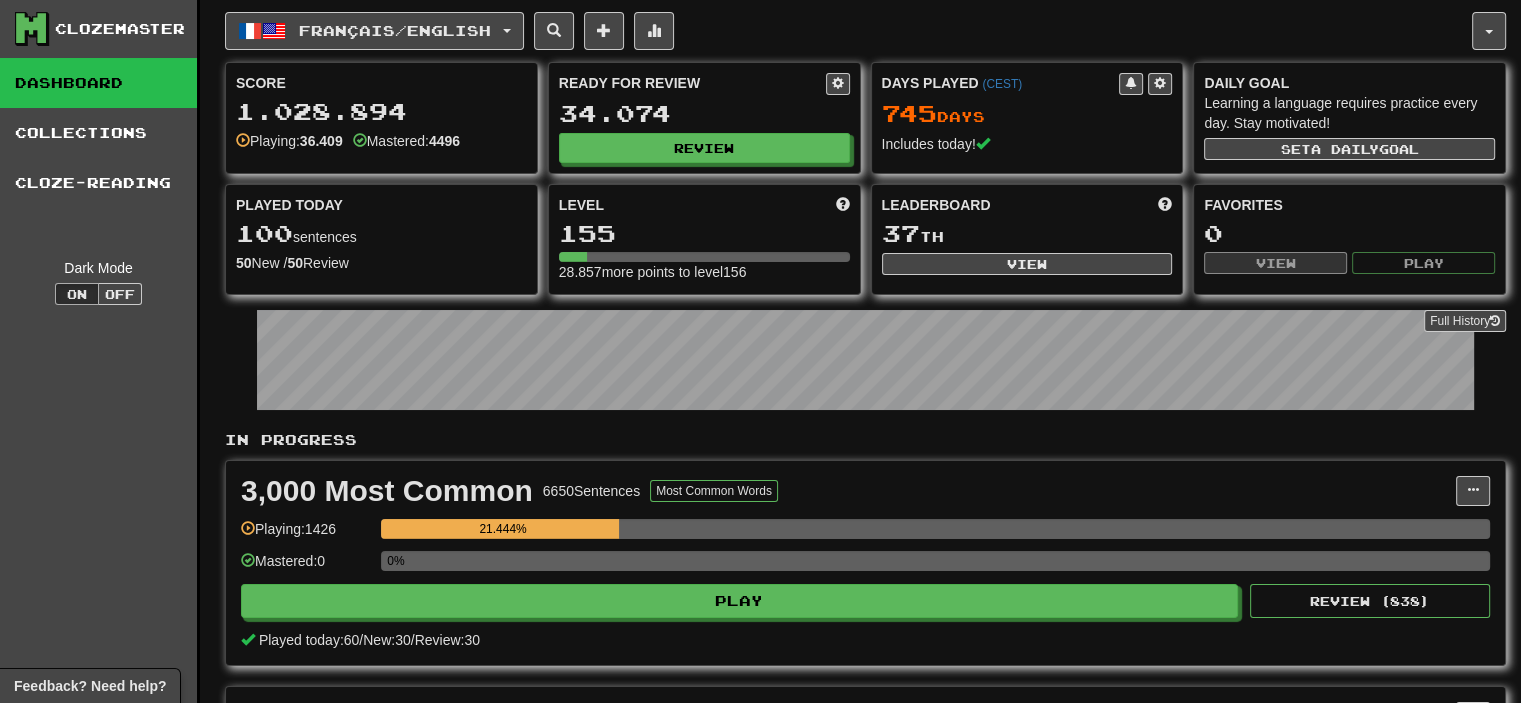 scroll, scrollTop: 0, scrollLeft: 0, axis: both 